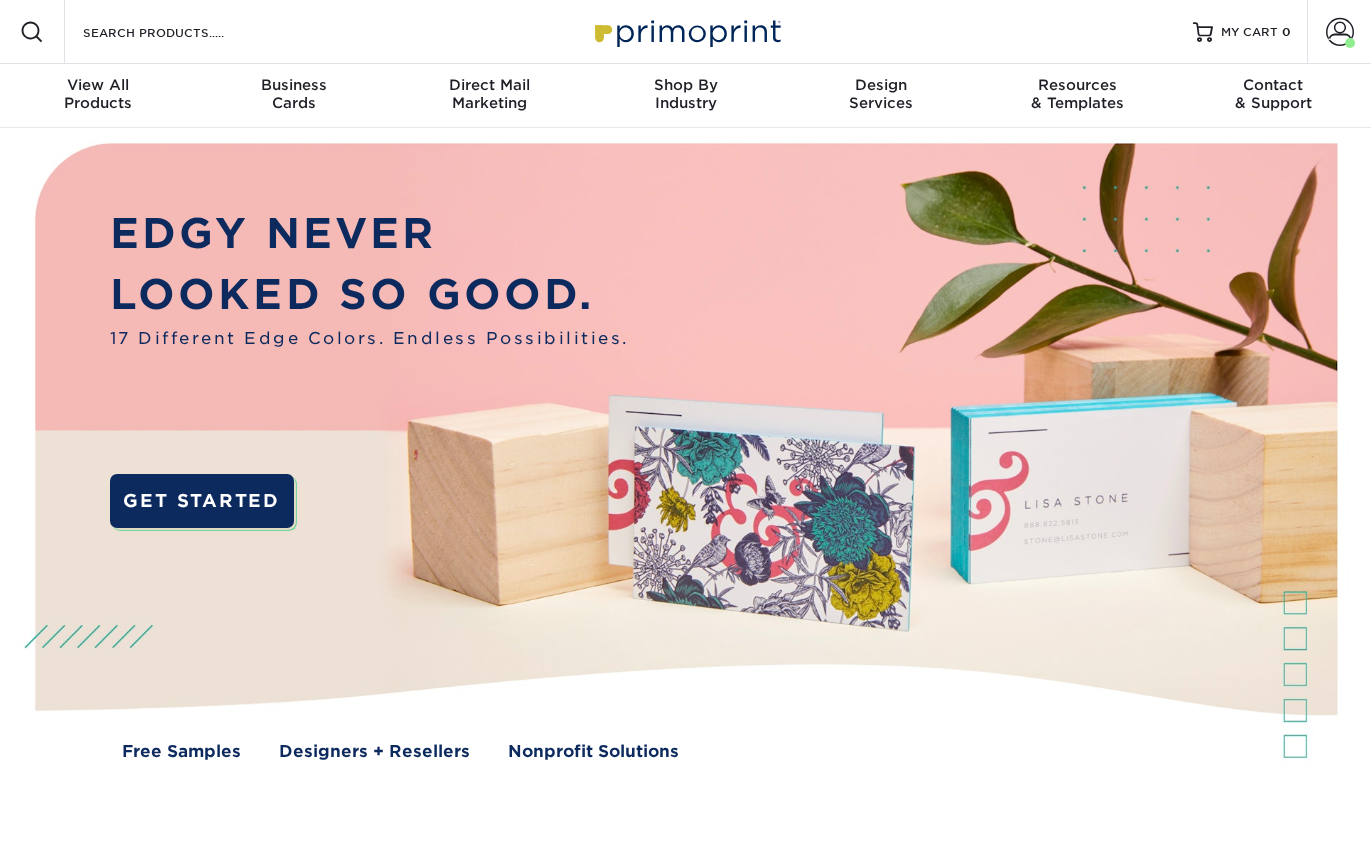 scroll, scrollTop: 0, scrollLeft: 0, axis: both 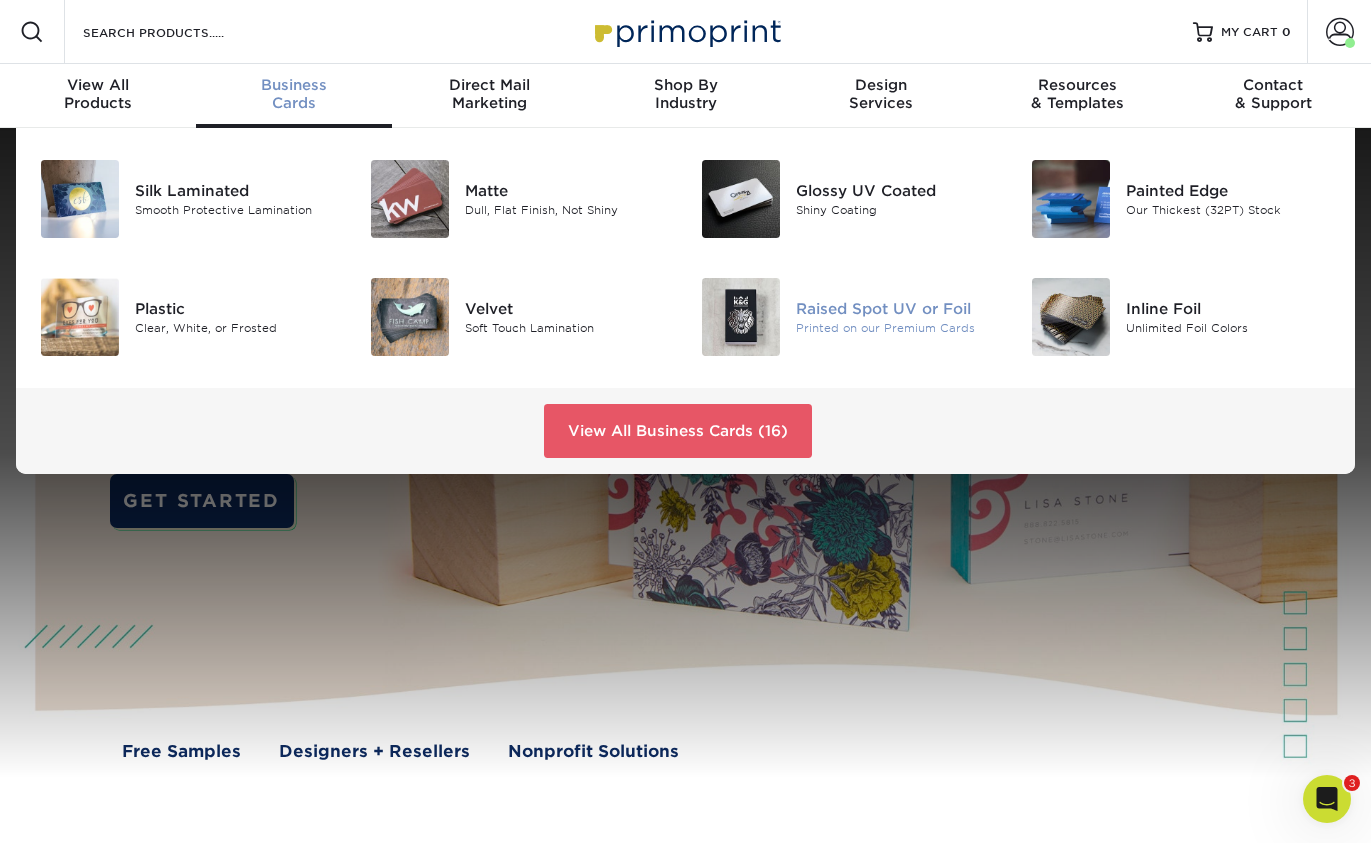 click on "Raised Spot UV or Foil" at bounding box center [898, 309] 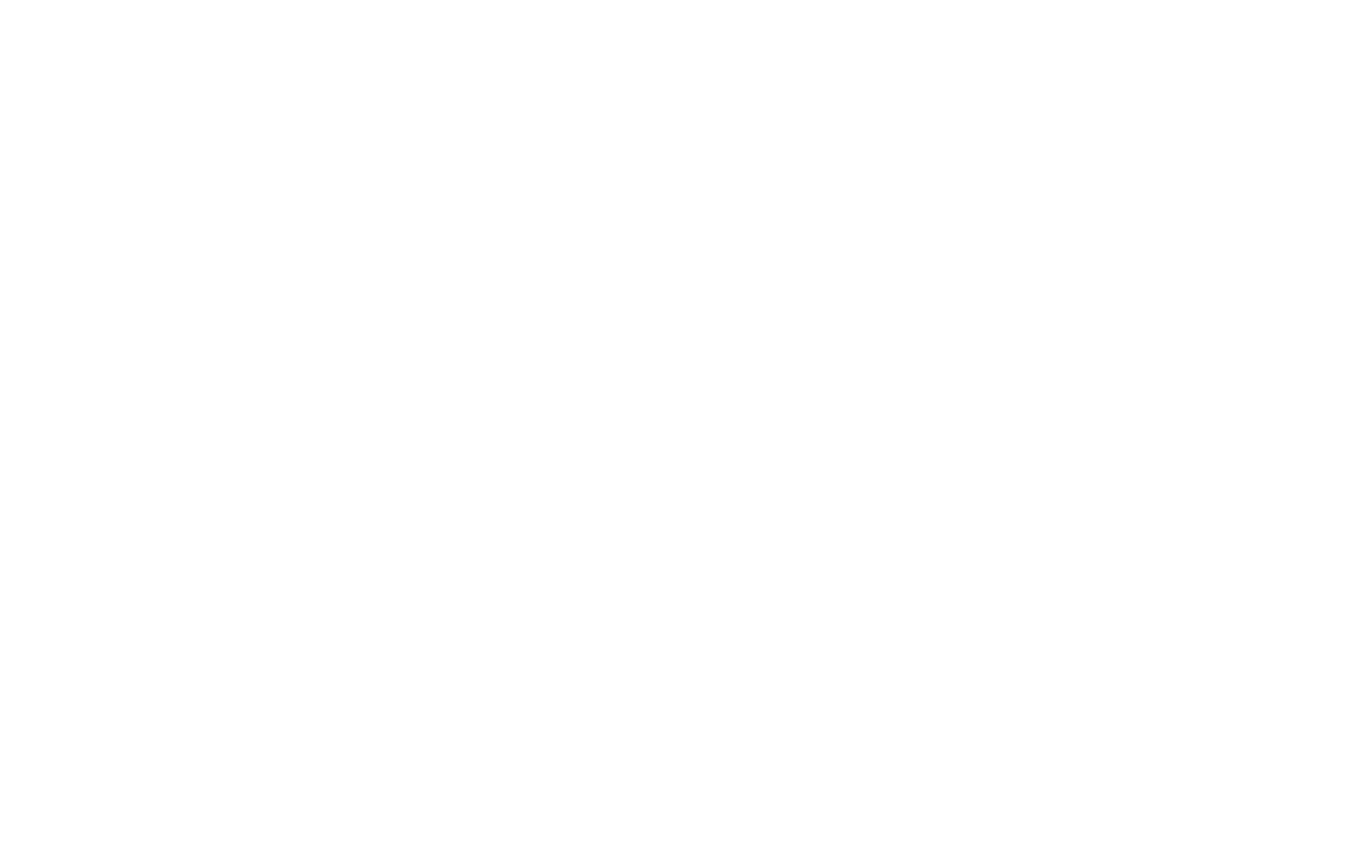 scroll, scrollTop: 0, scrollLeft: 0, axis: both 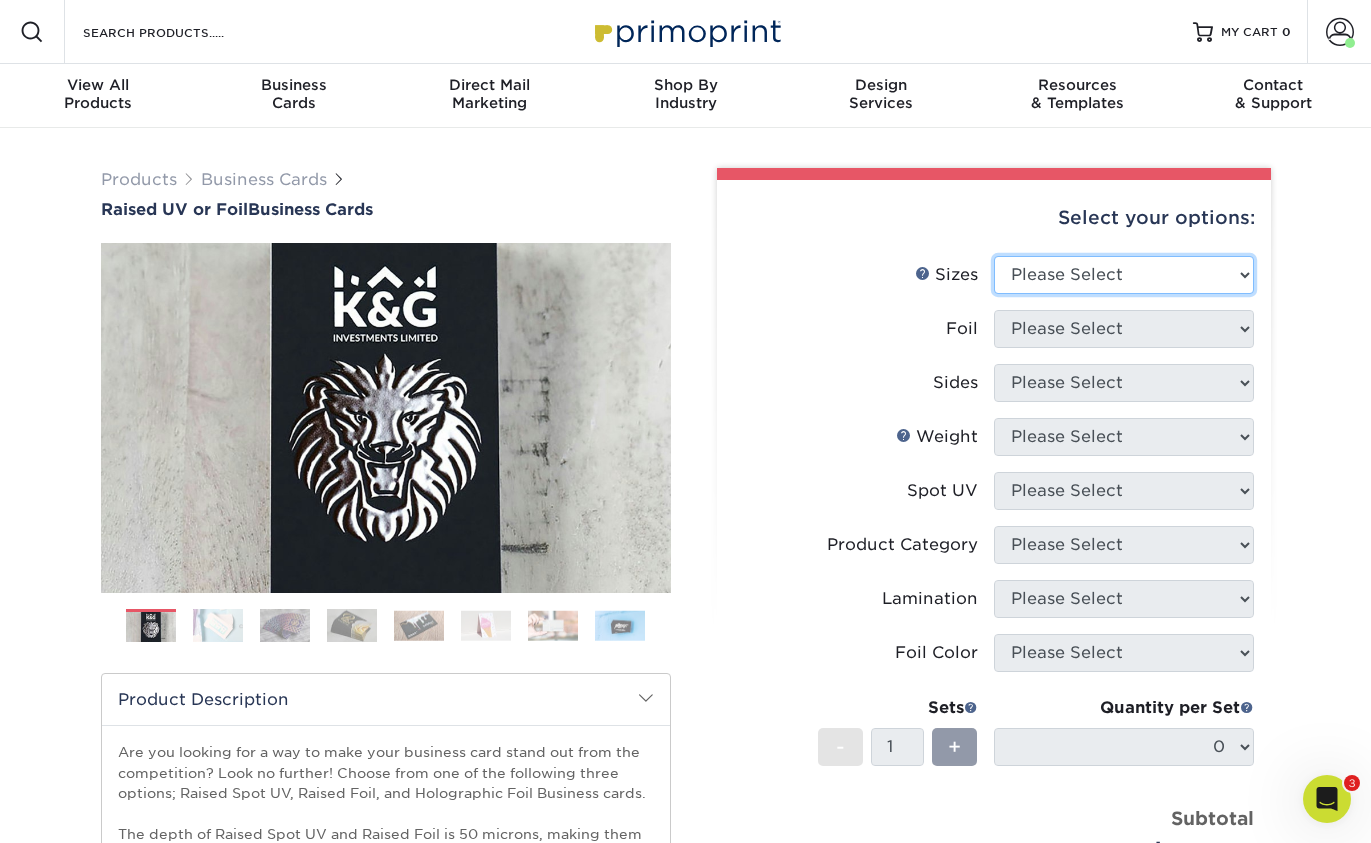 click on "Please Select
2" x 2" - Square
2" x 3.5" - Standard" at bounding box center [1124, 275] 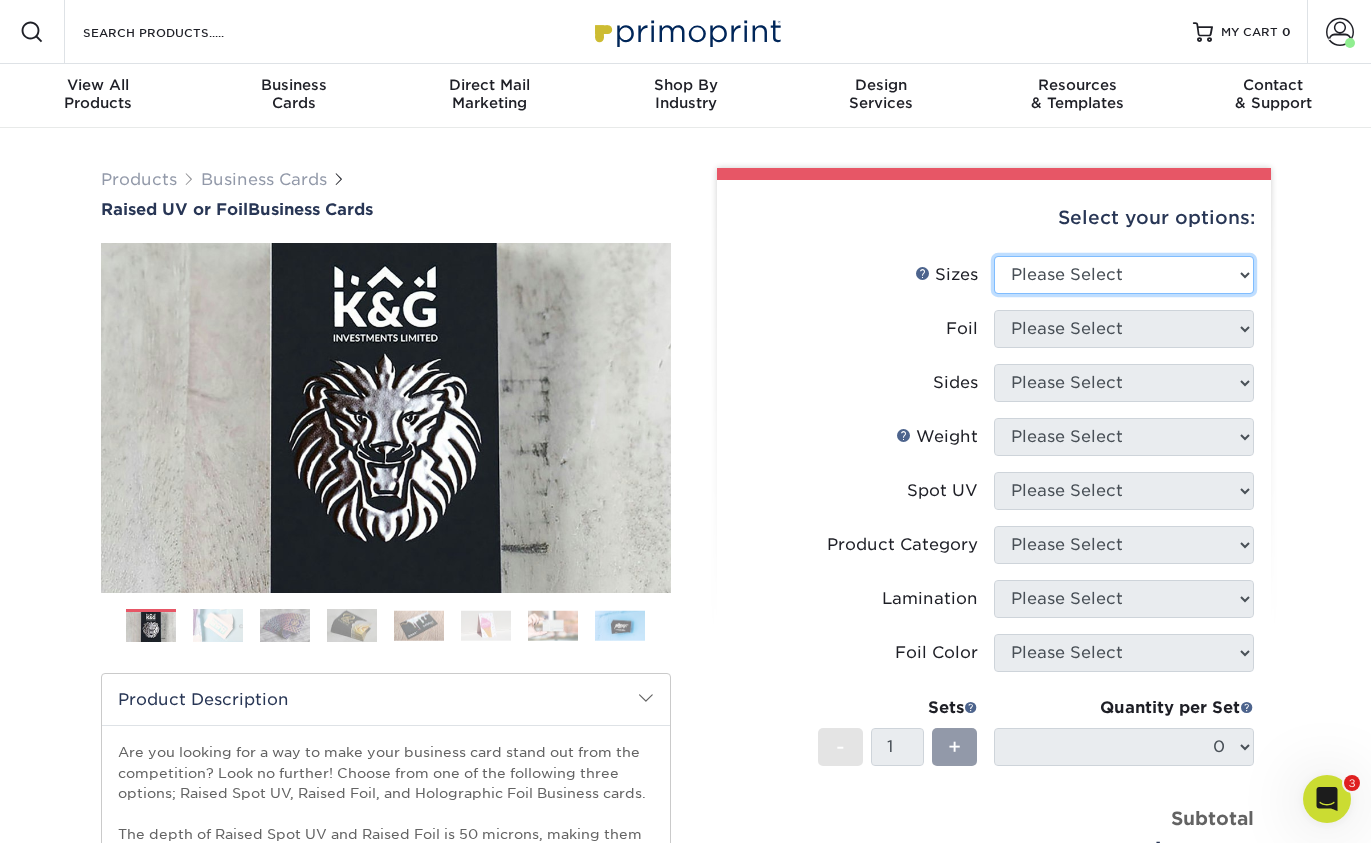 select on "2.00x3.50" 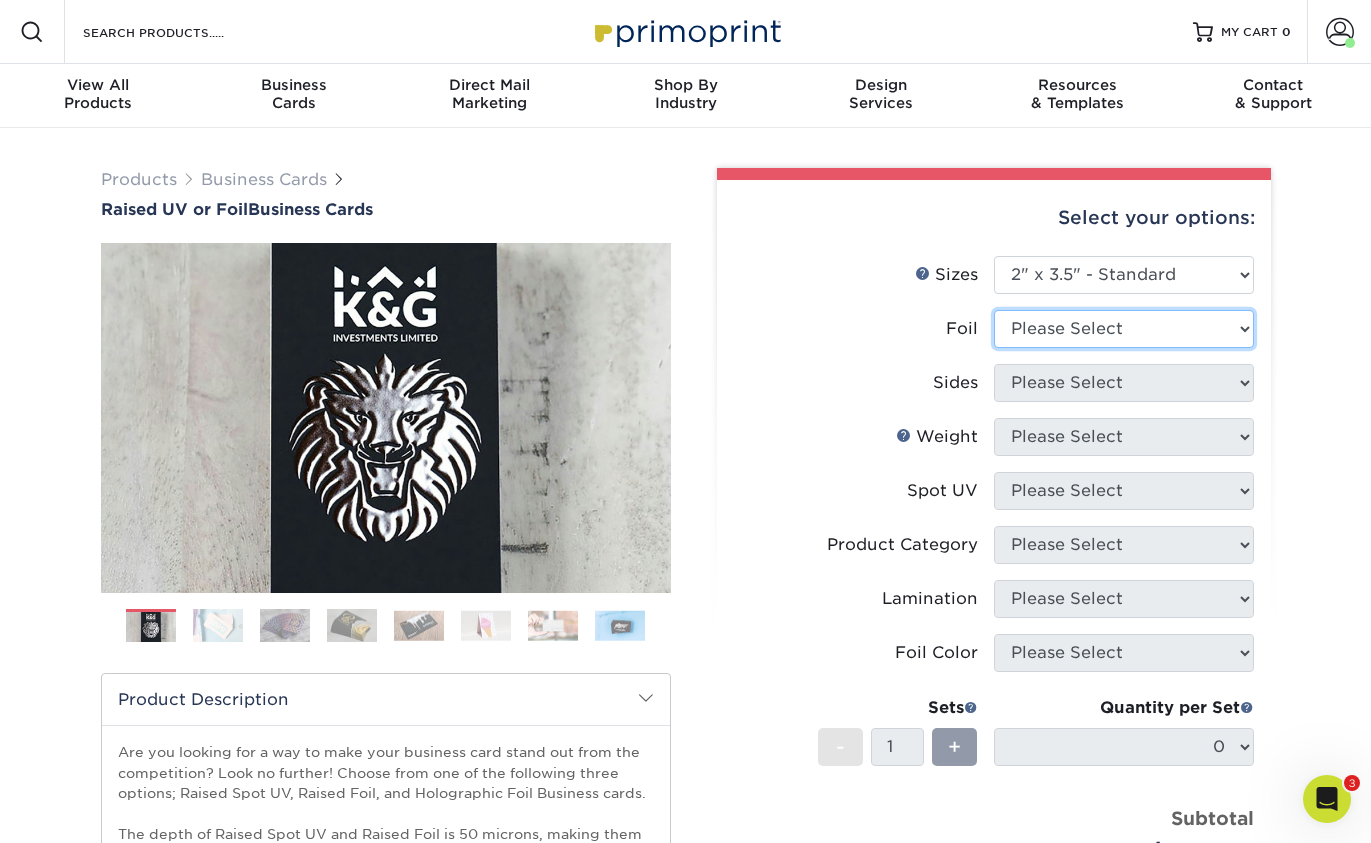 click on "Please Select No Yes" at bounding box center [1124, 329] 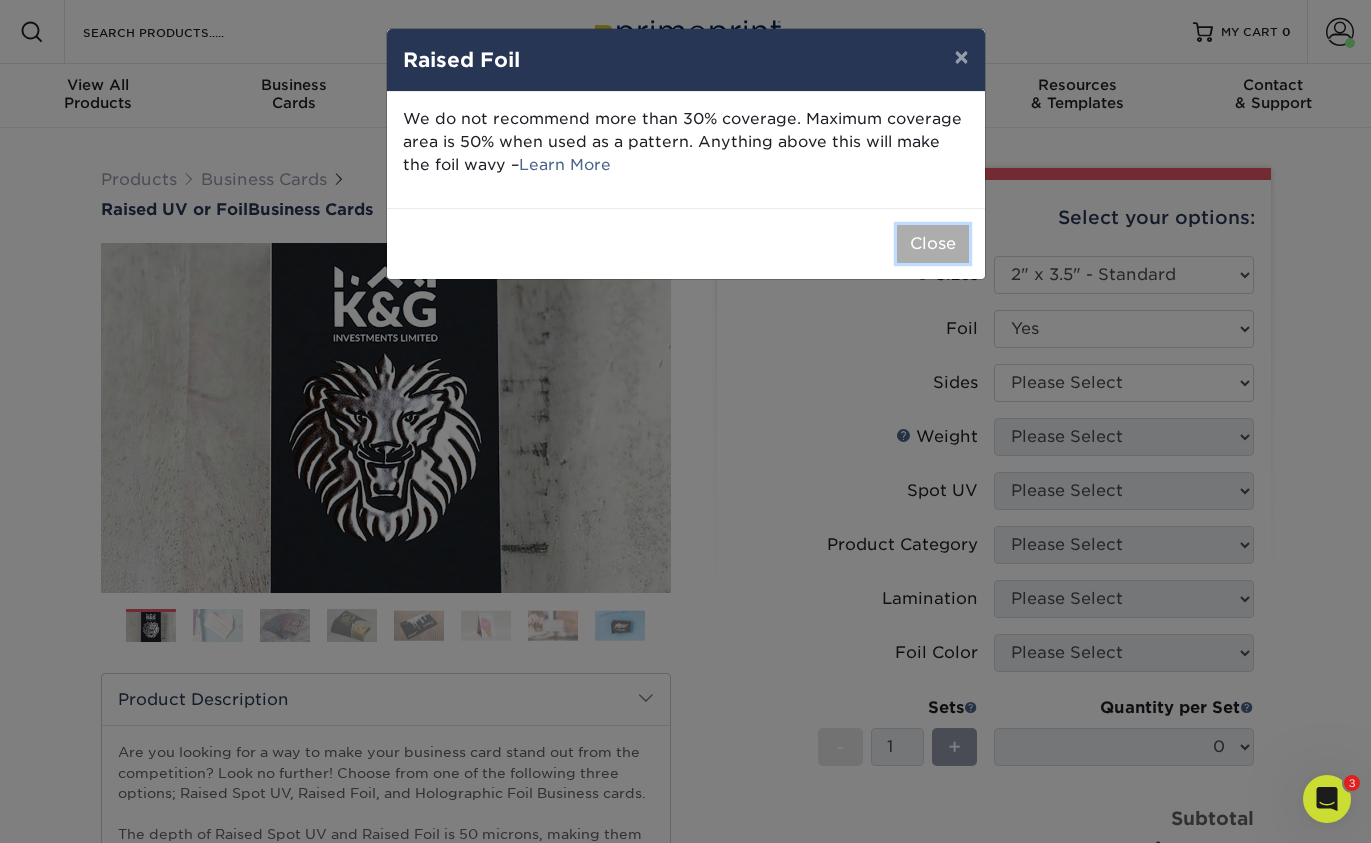 click on "Close" at bounding box center [933, 244] 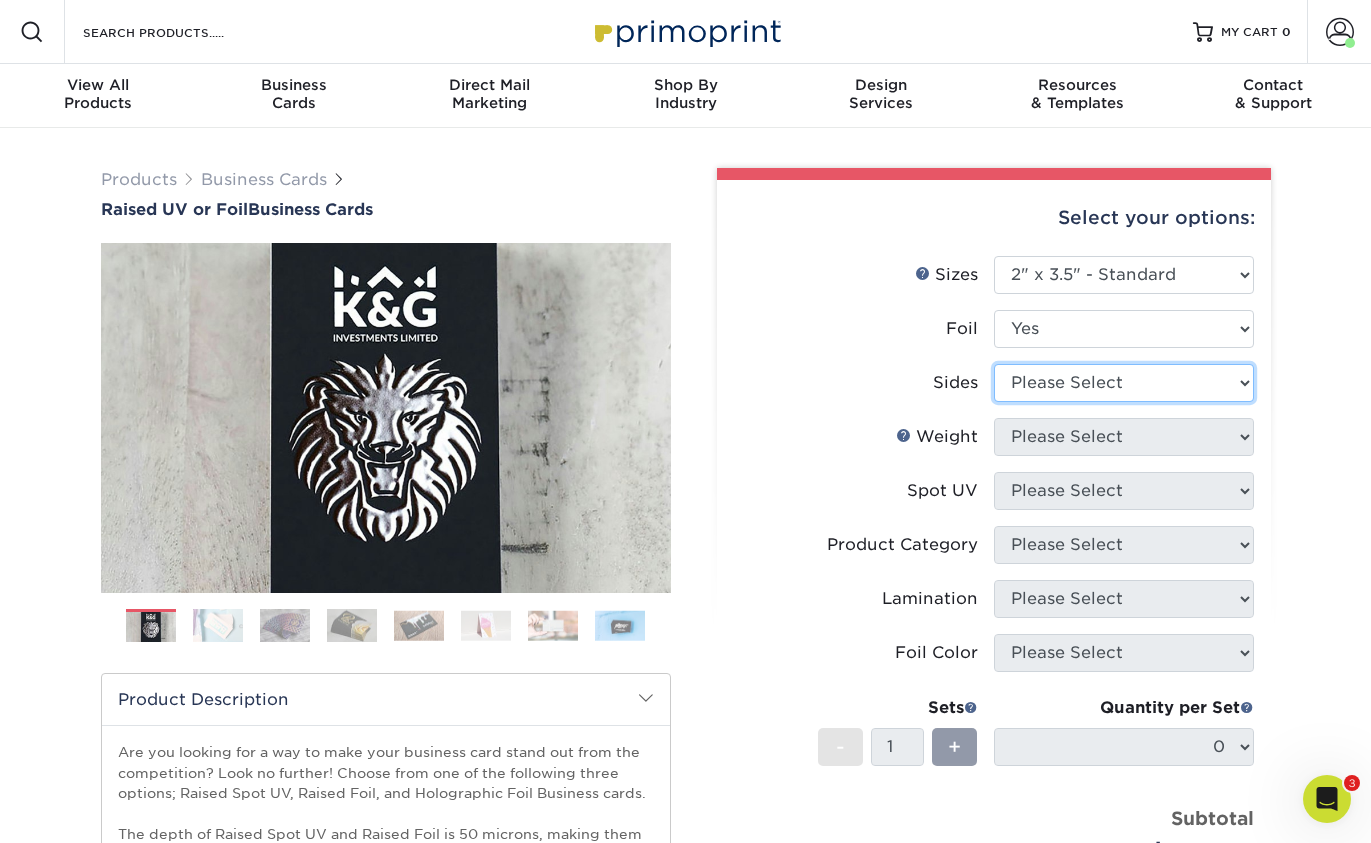click on "Please Select Print Both Sides Print Both Sides - Foil Both Sides Print Both Sides - Foil Front Only Print Front Only Print Front Only - Foil Front Only" at bounding box center (1124, 383) 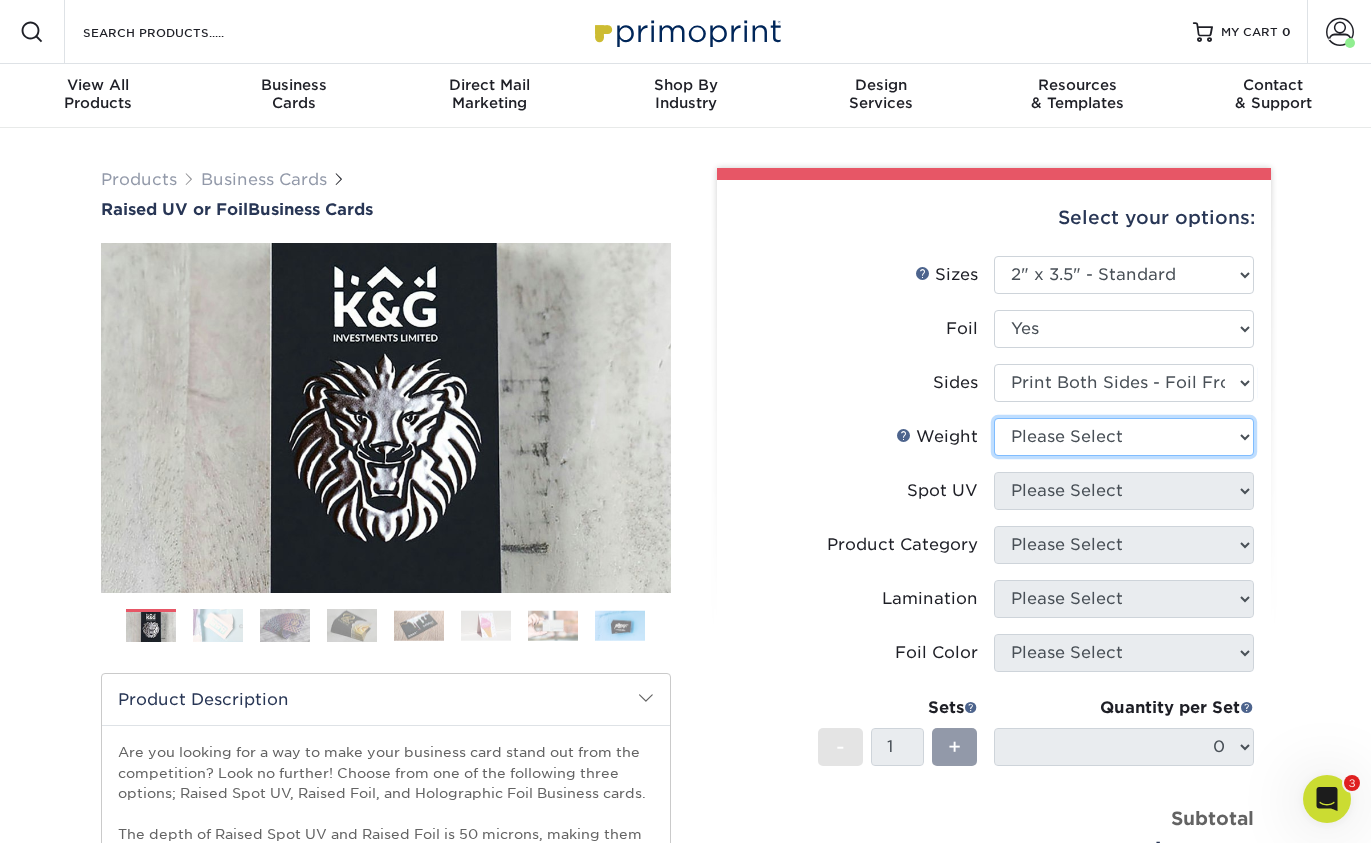 click on "Please Select 16PT" at bounding box center (1124, 437) 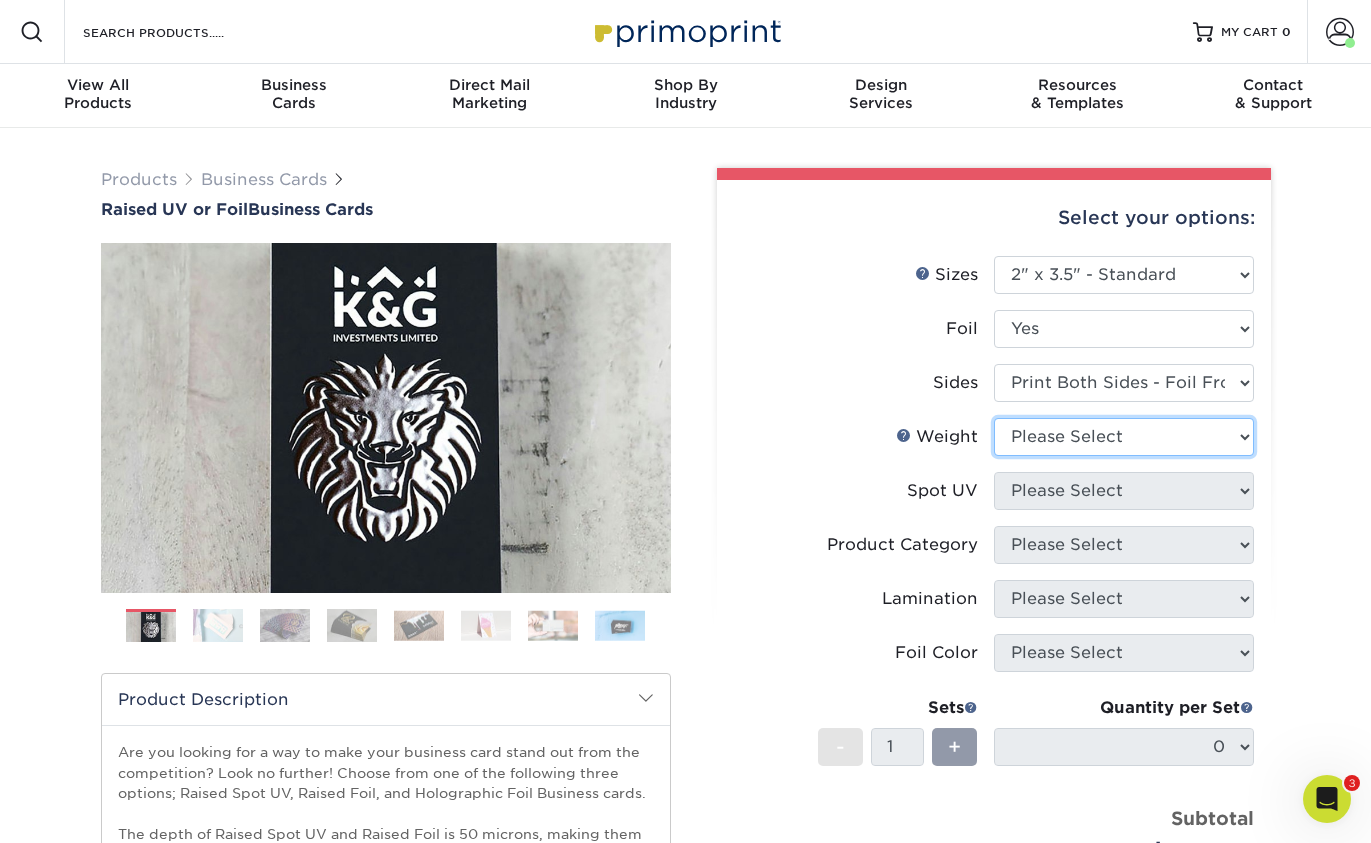 select on "16PT" 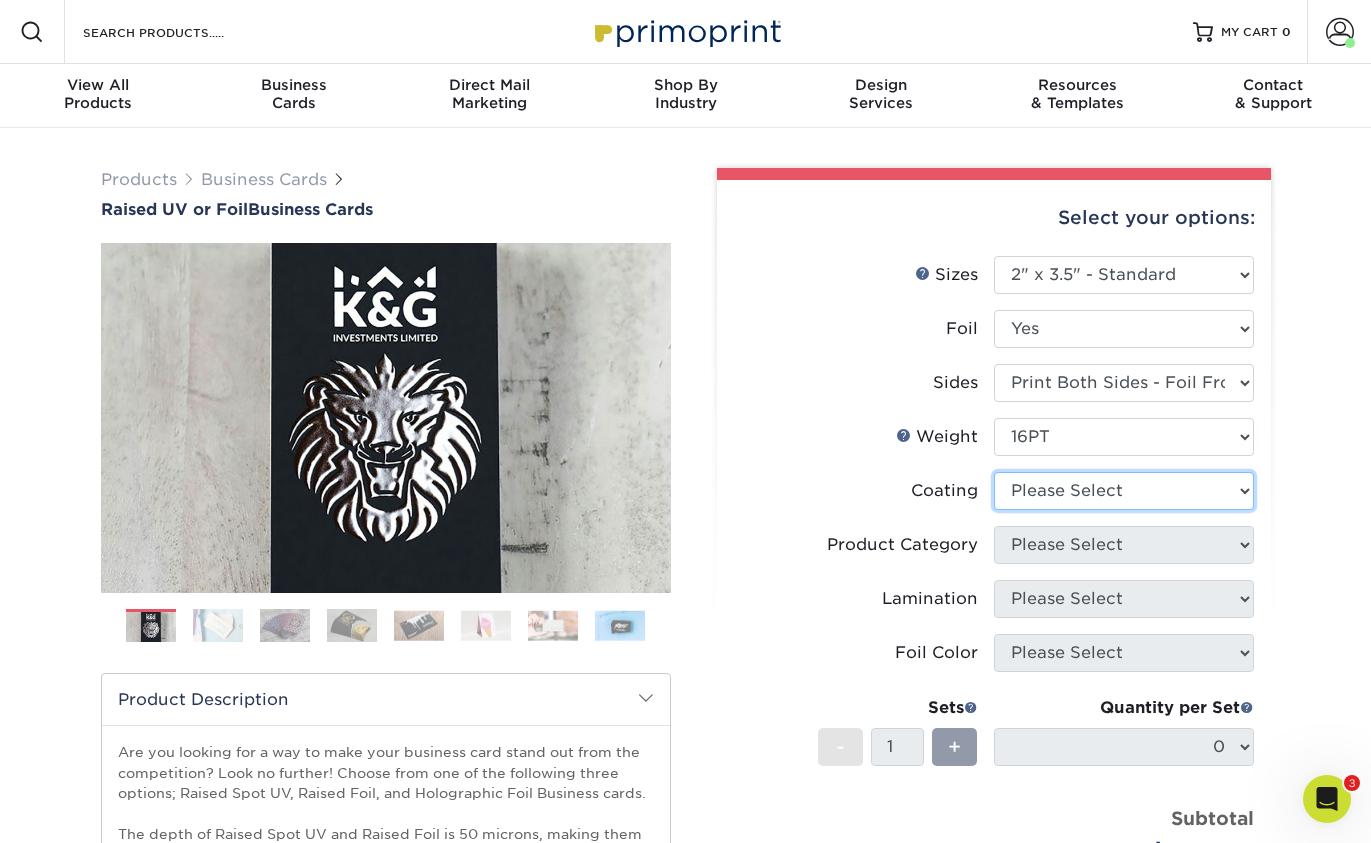 click at bounding box center [1124, 491] 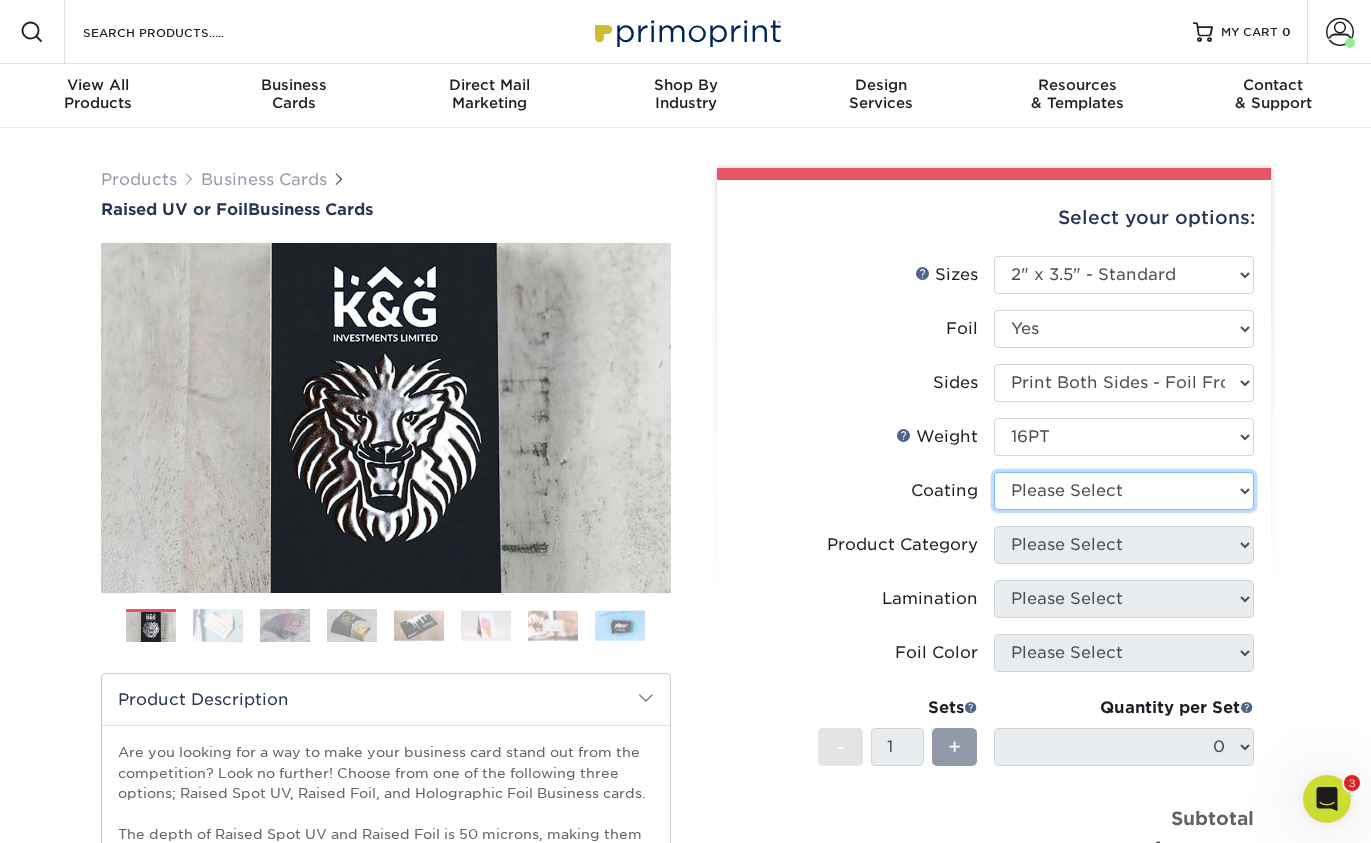 select on "3e7618de-abca-4bda-9f97-8b9129e913d8" 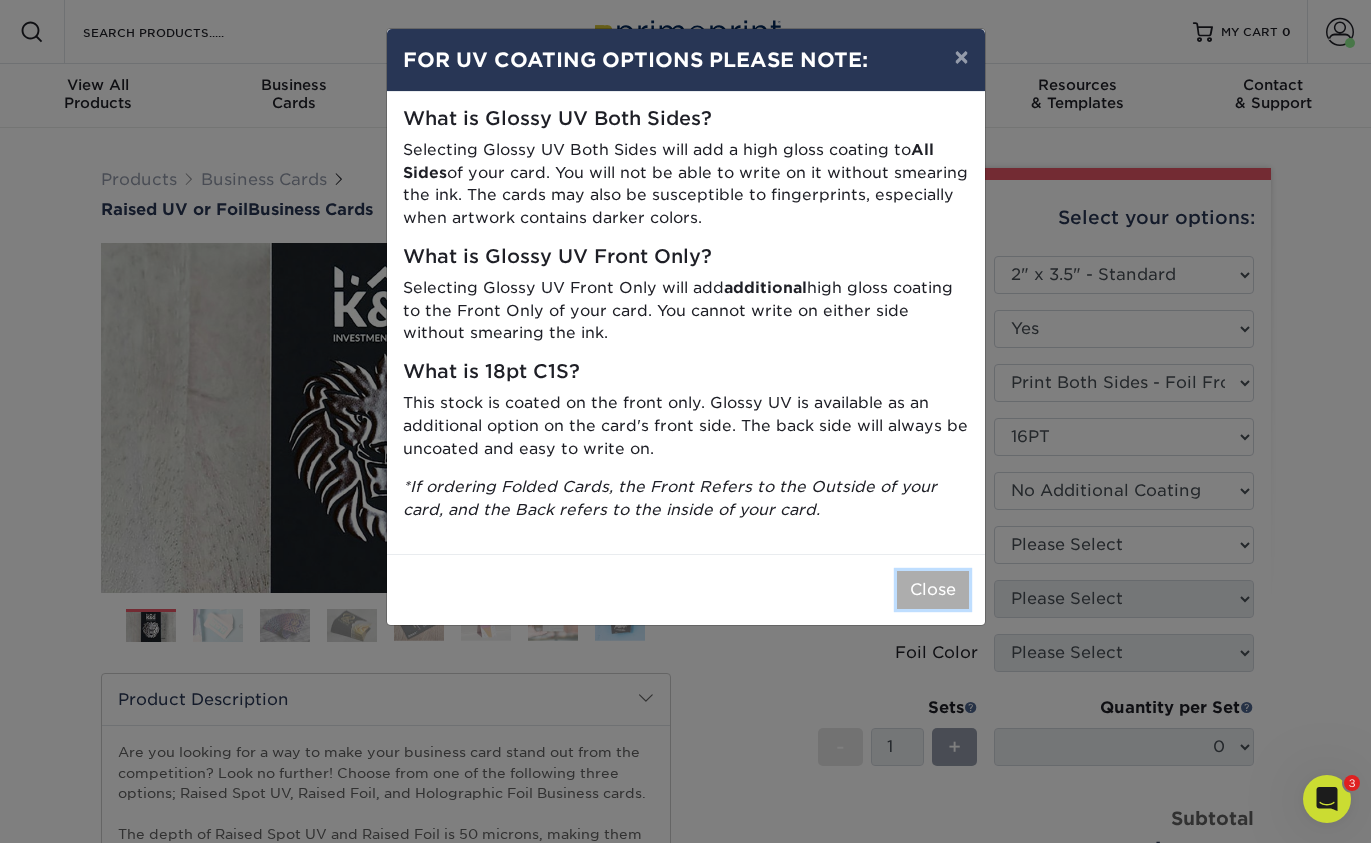 click on "Close" at bounding box center (933, 590) 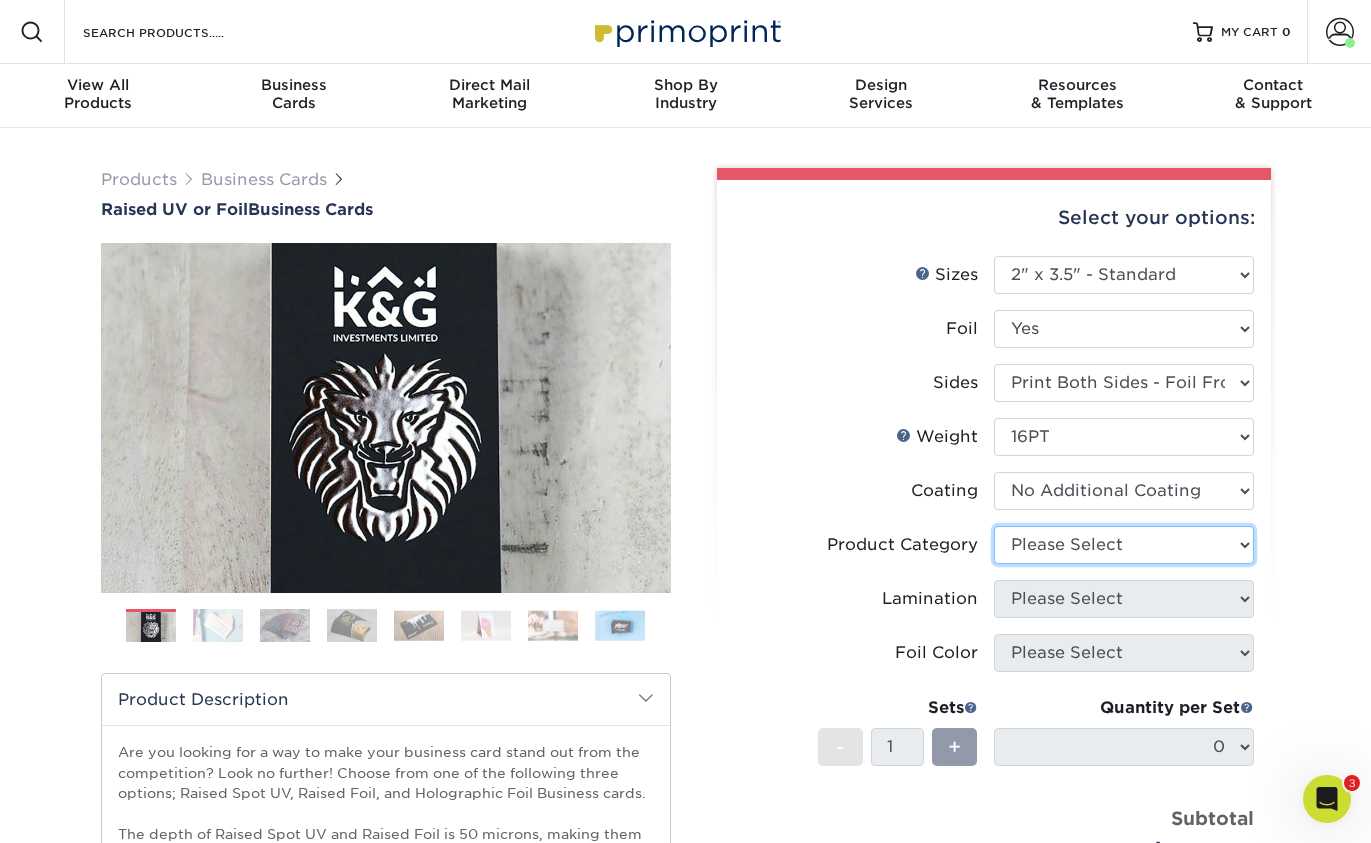 click on "Please Select" at bounding box center (1124, 545) 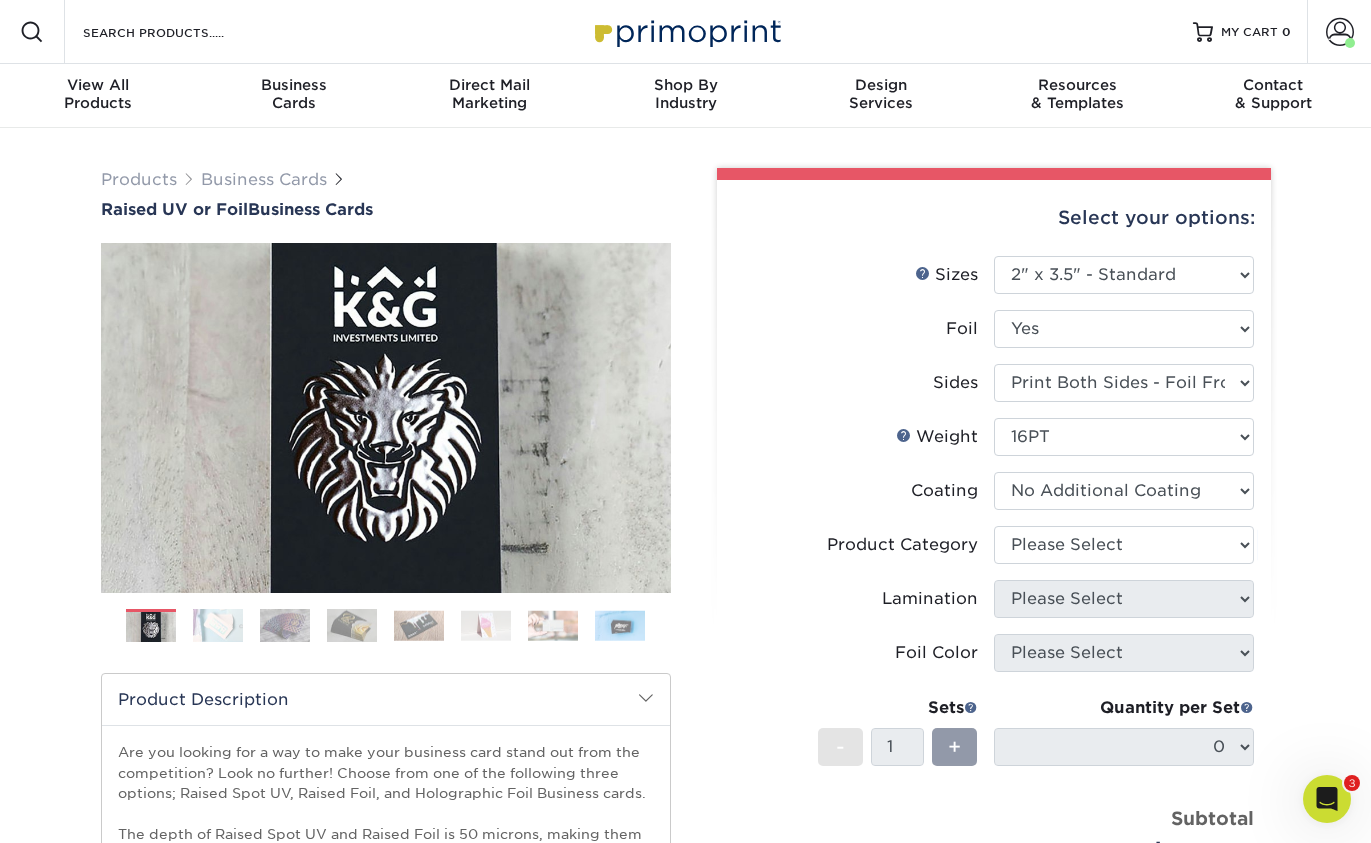 click 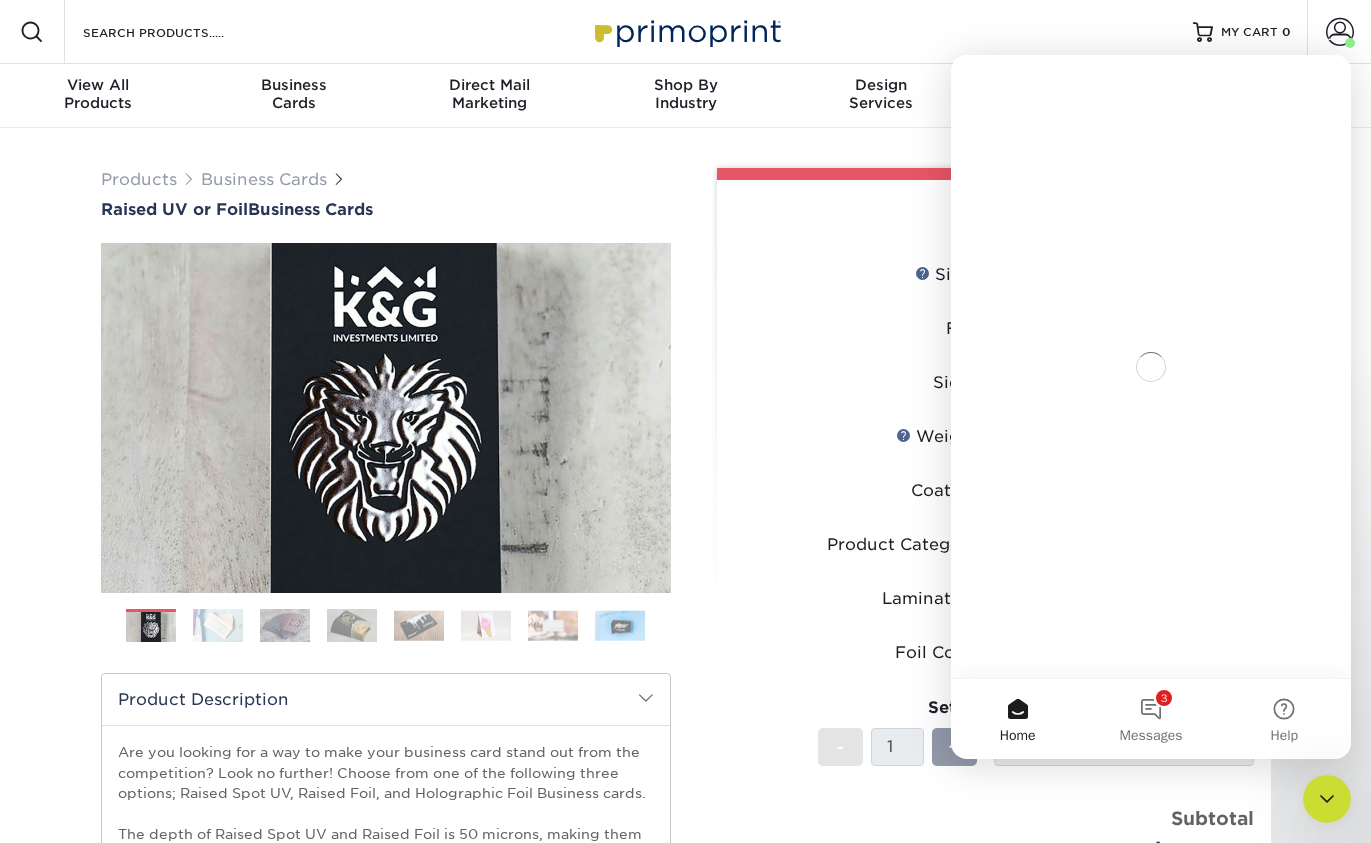scroll, scrollTop: 0, scrollLeft: 0, axis: both 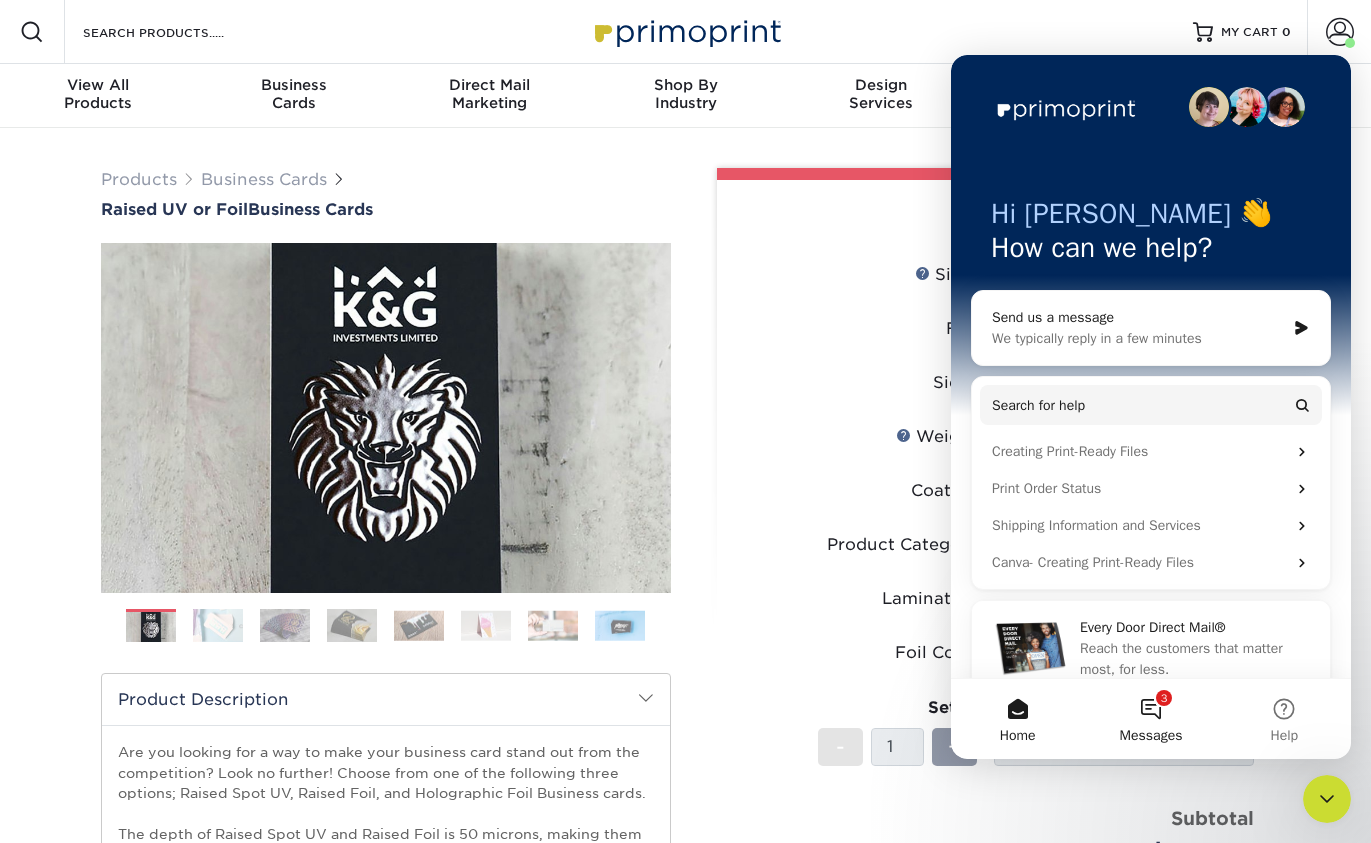 click on "3 Messages" at bounding box center (1150, 719) 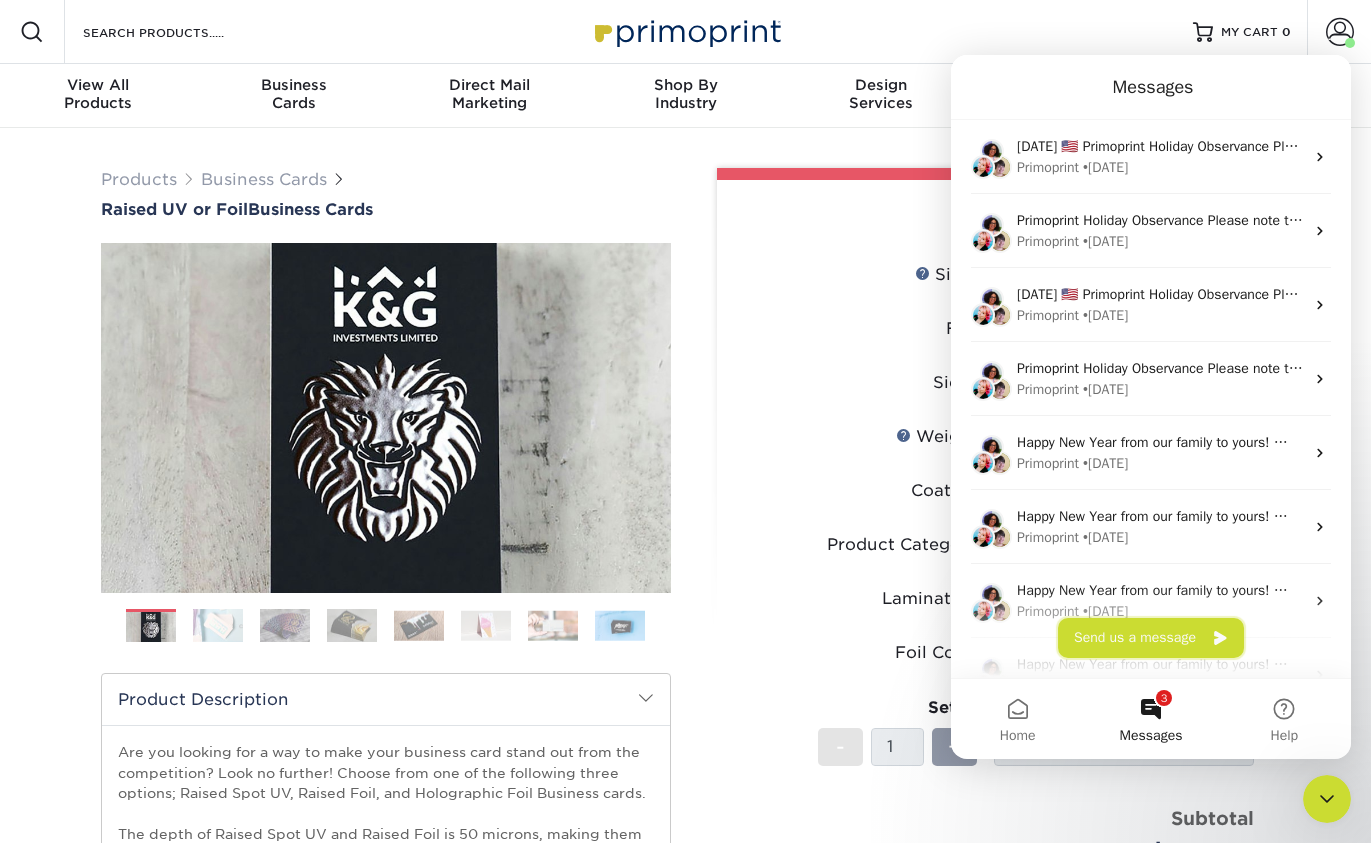 click on "Send us a message" at bounding box center [1151, 638] 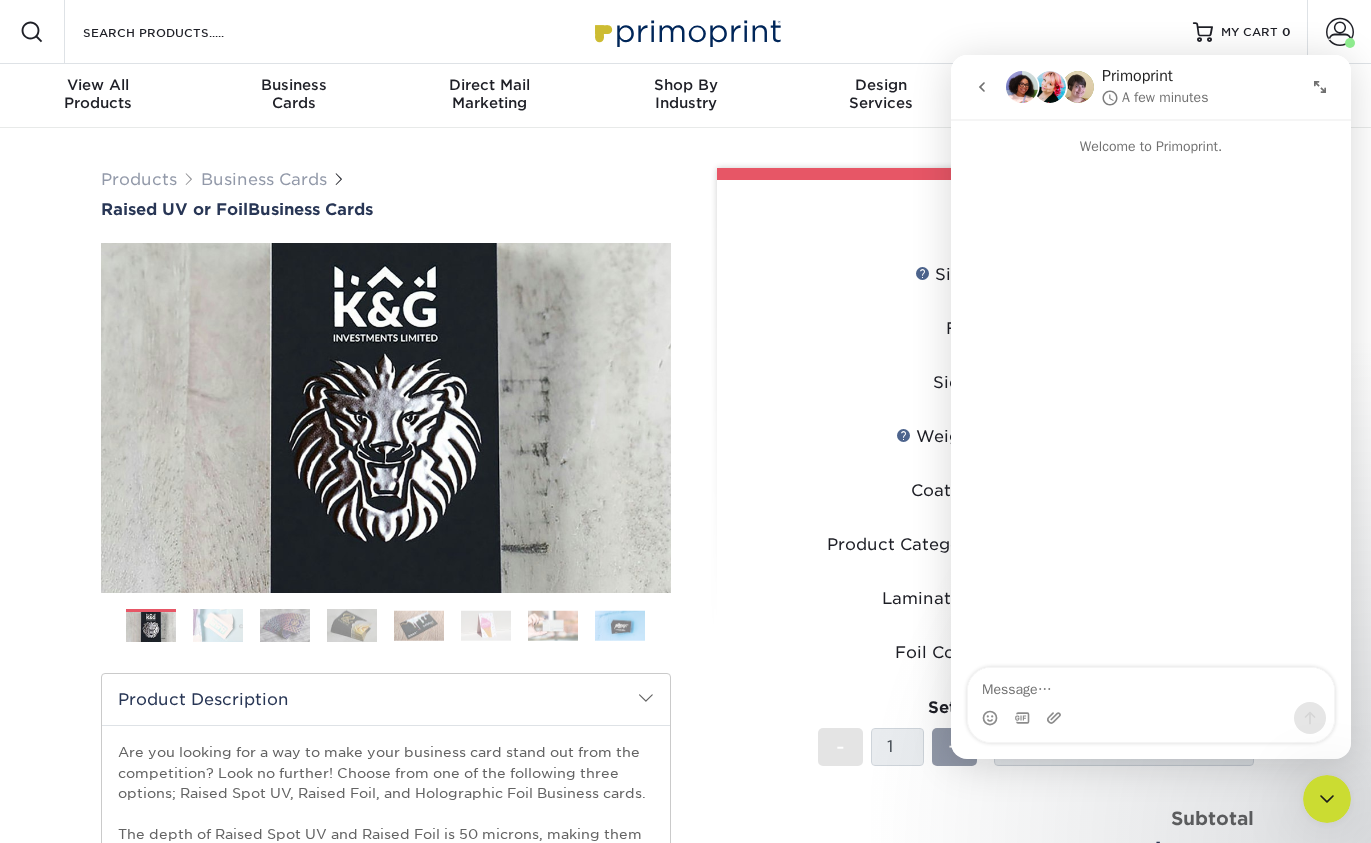 click at bounding box center [1151, 685] 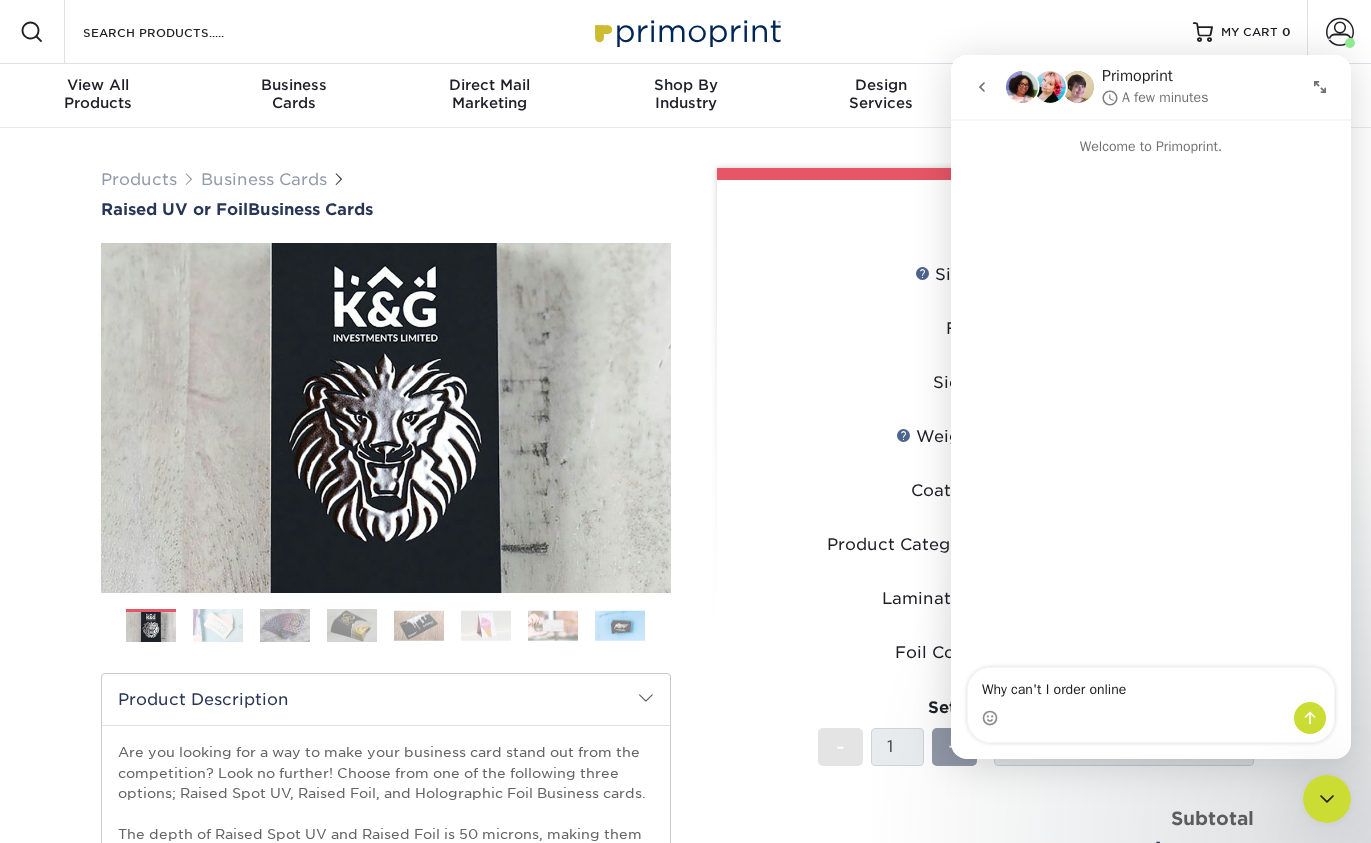 type on "Why can't I order online?" 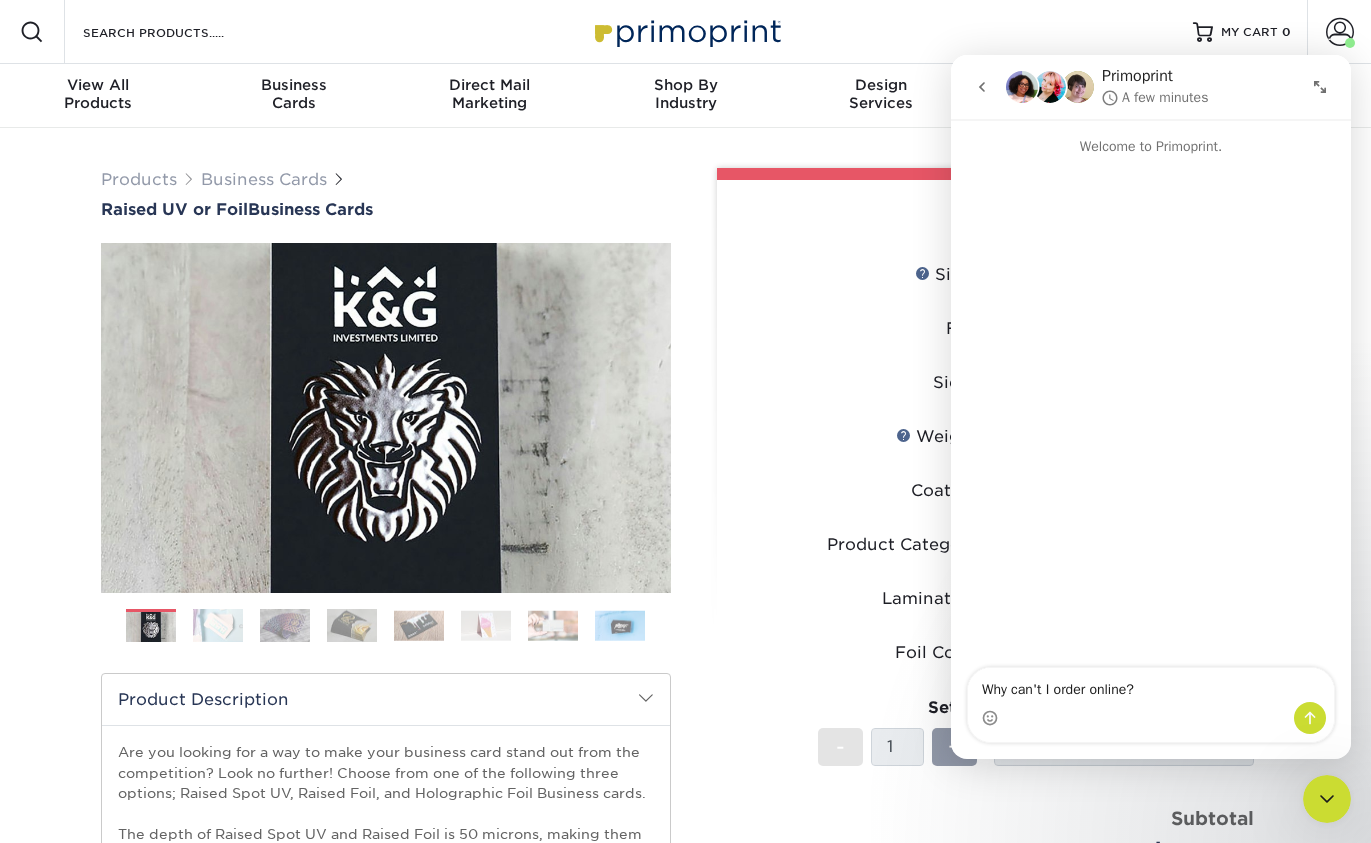 type 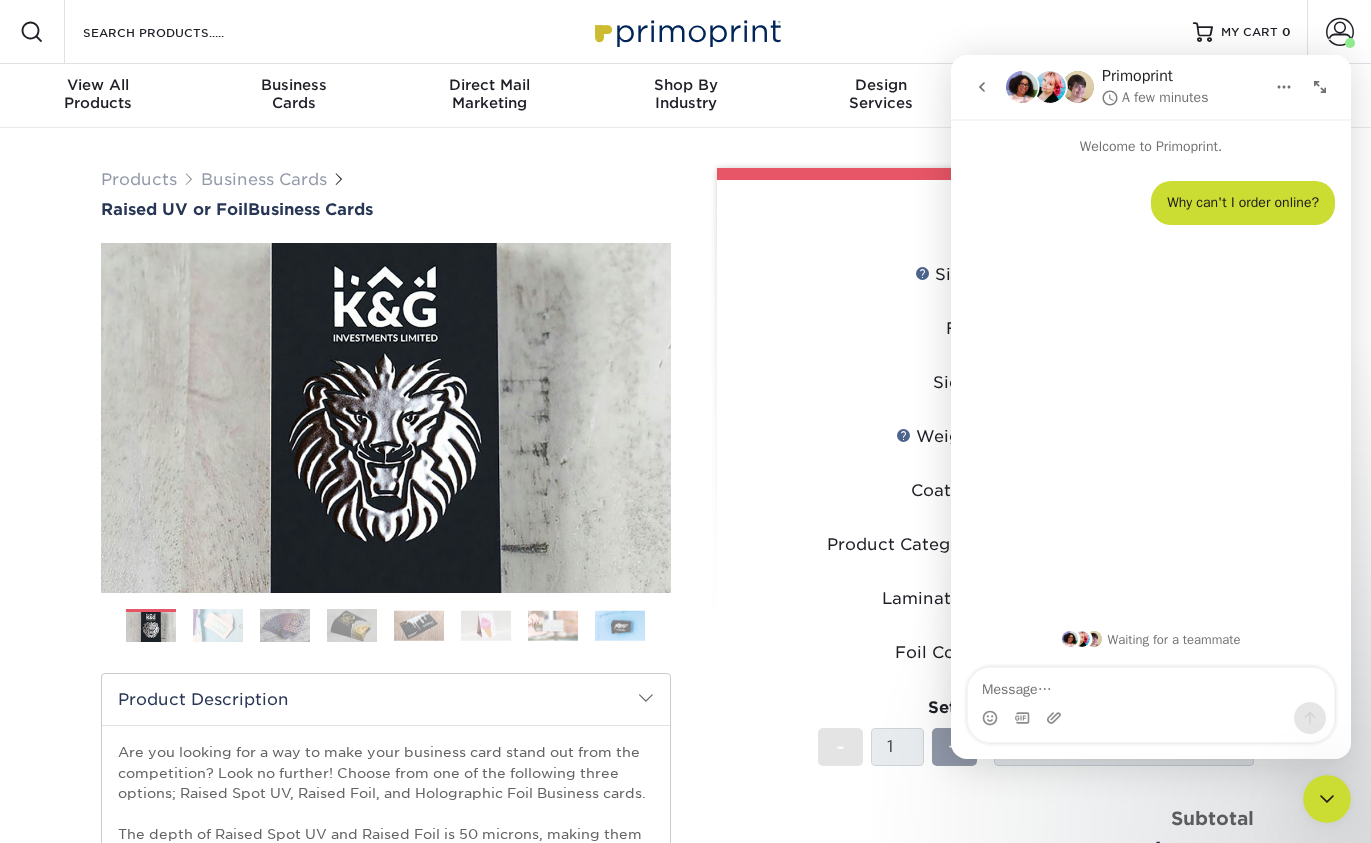 click on "Coating" at bounding box center (864, 491) 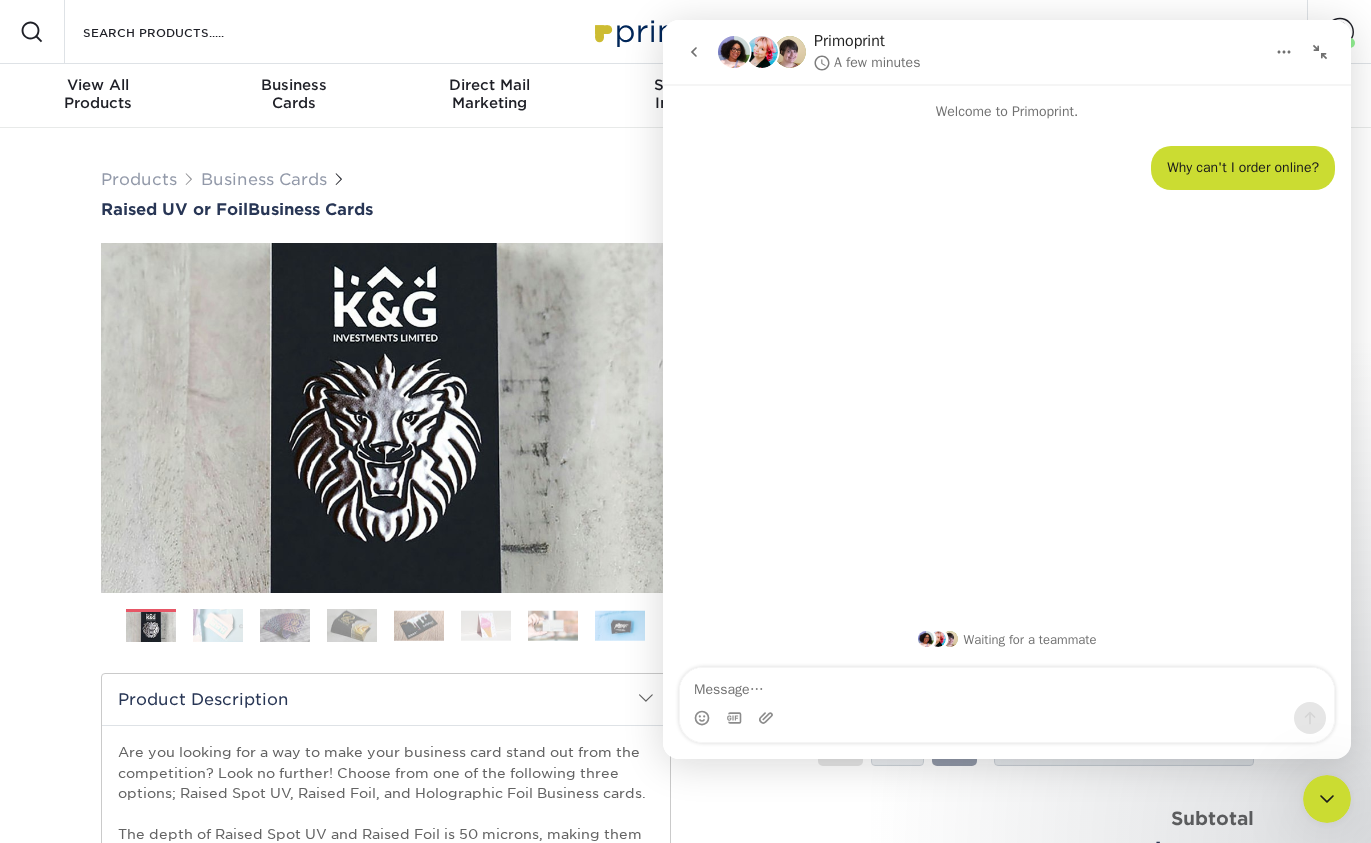 click 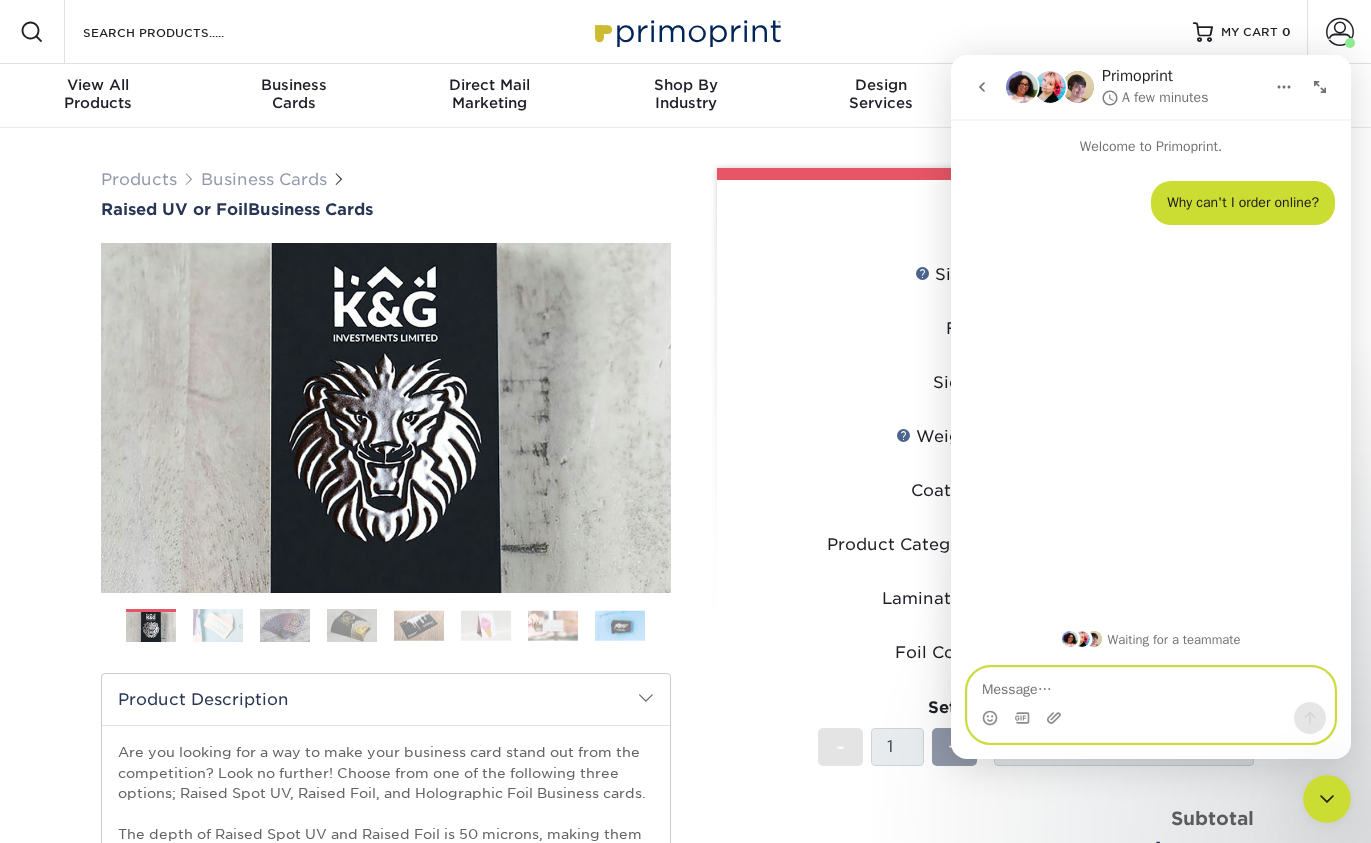 drag, startPoint x: 1099, startPoint y: 686, endPoint x: 1115, endPoint y: 683, distance: 16.27882 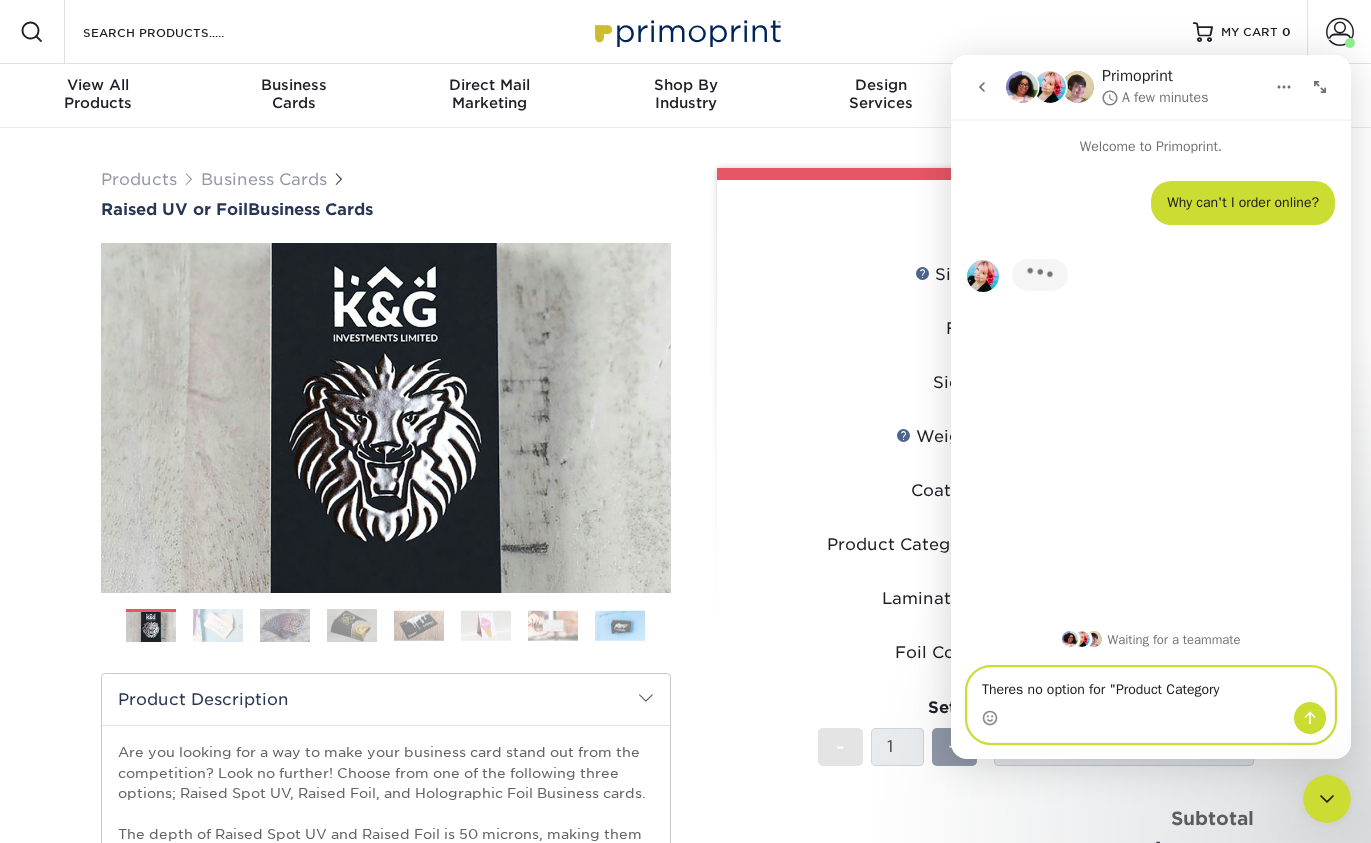 type on "Theres no option for "Product Category"" 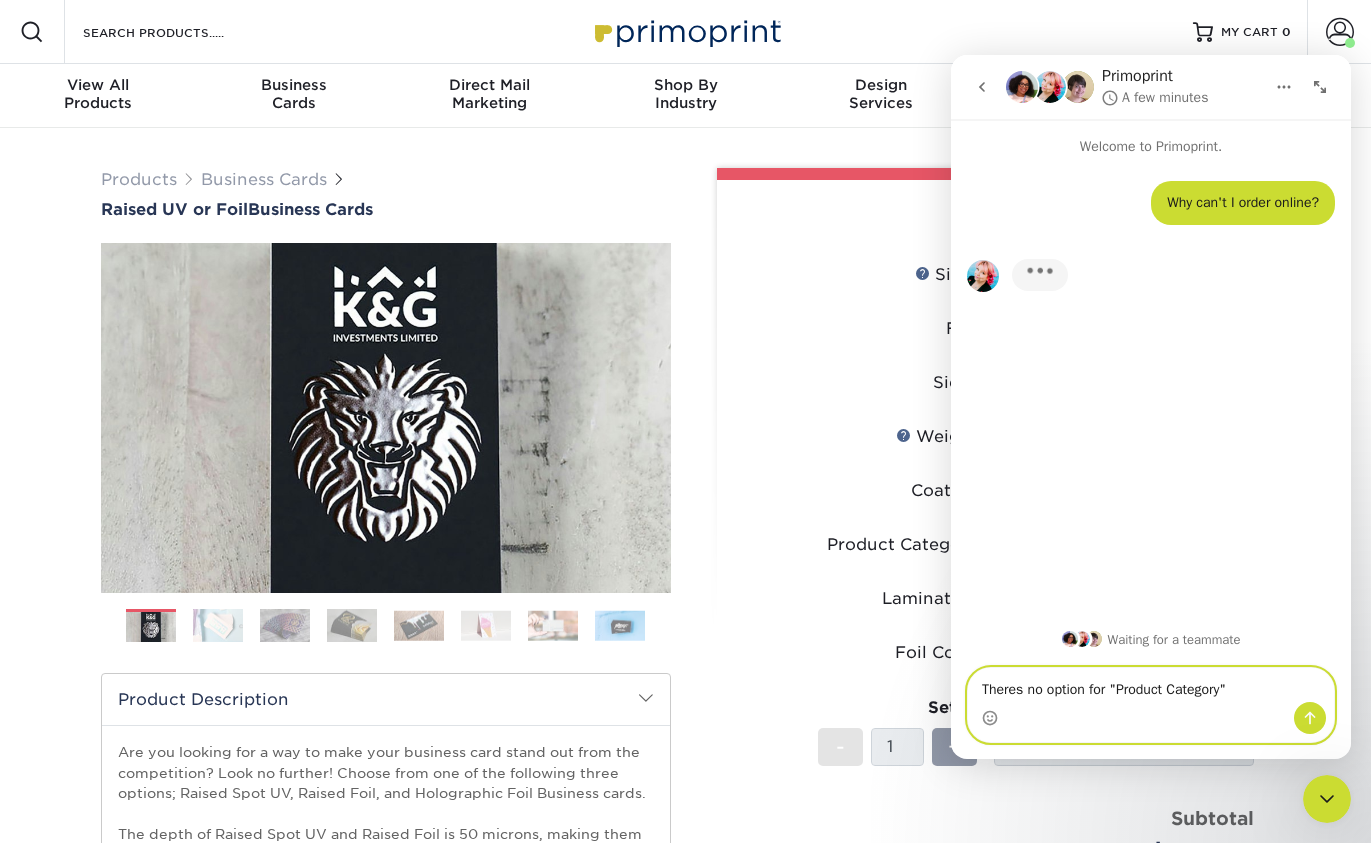 type 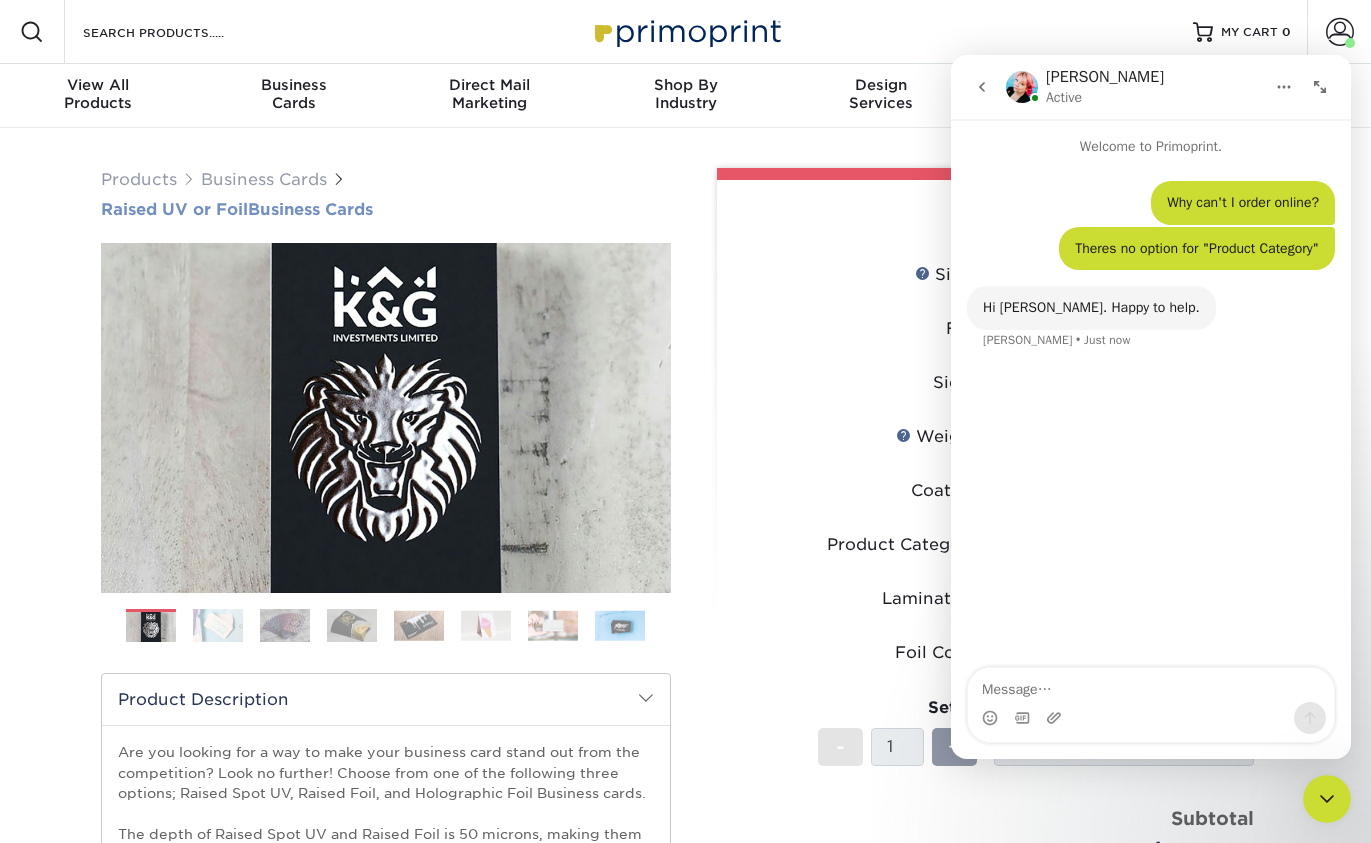 click on "Raised UV or Foil" at bounding box center [174, 209] 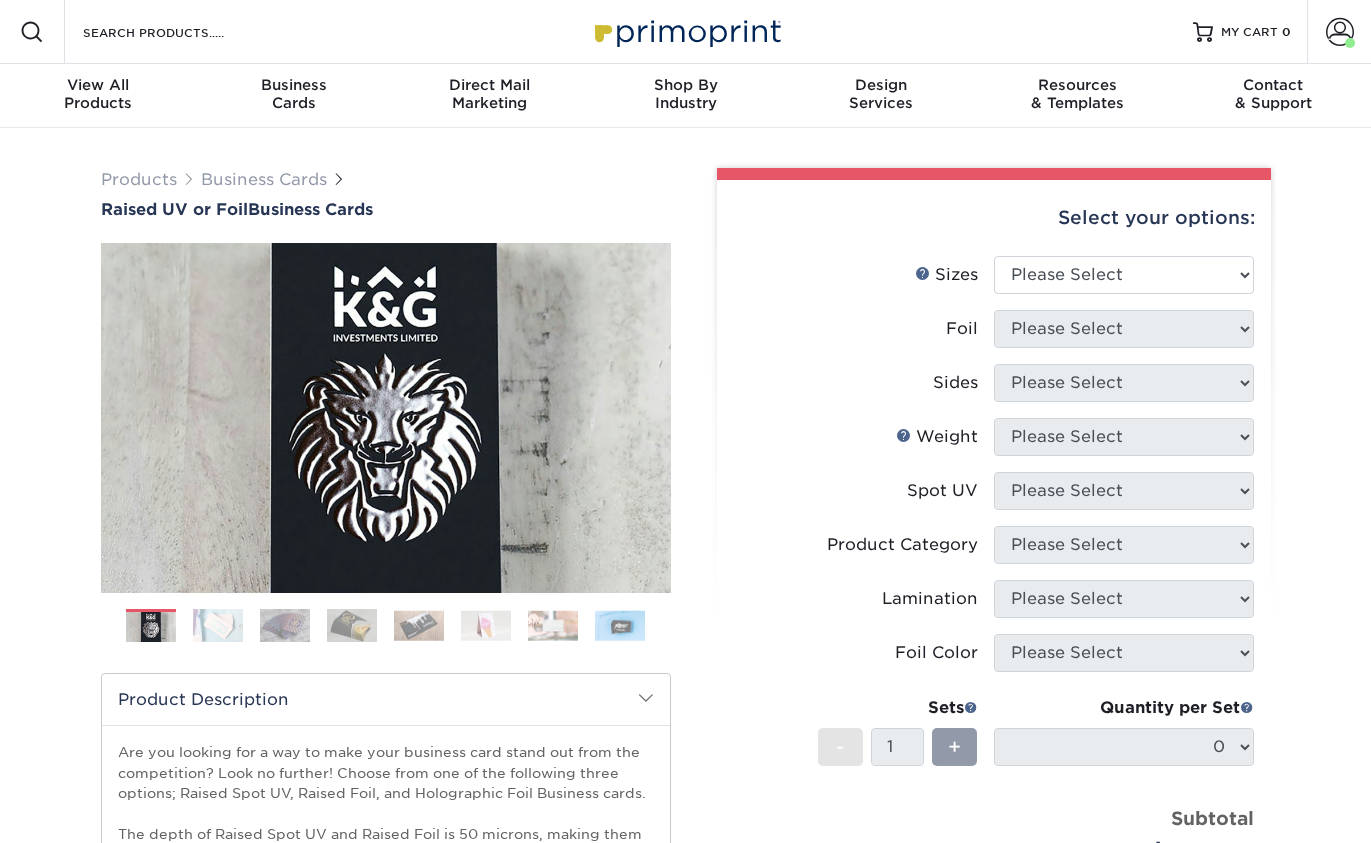 scroll, scrollTop: 0, scrollLeft: 0, axis: both 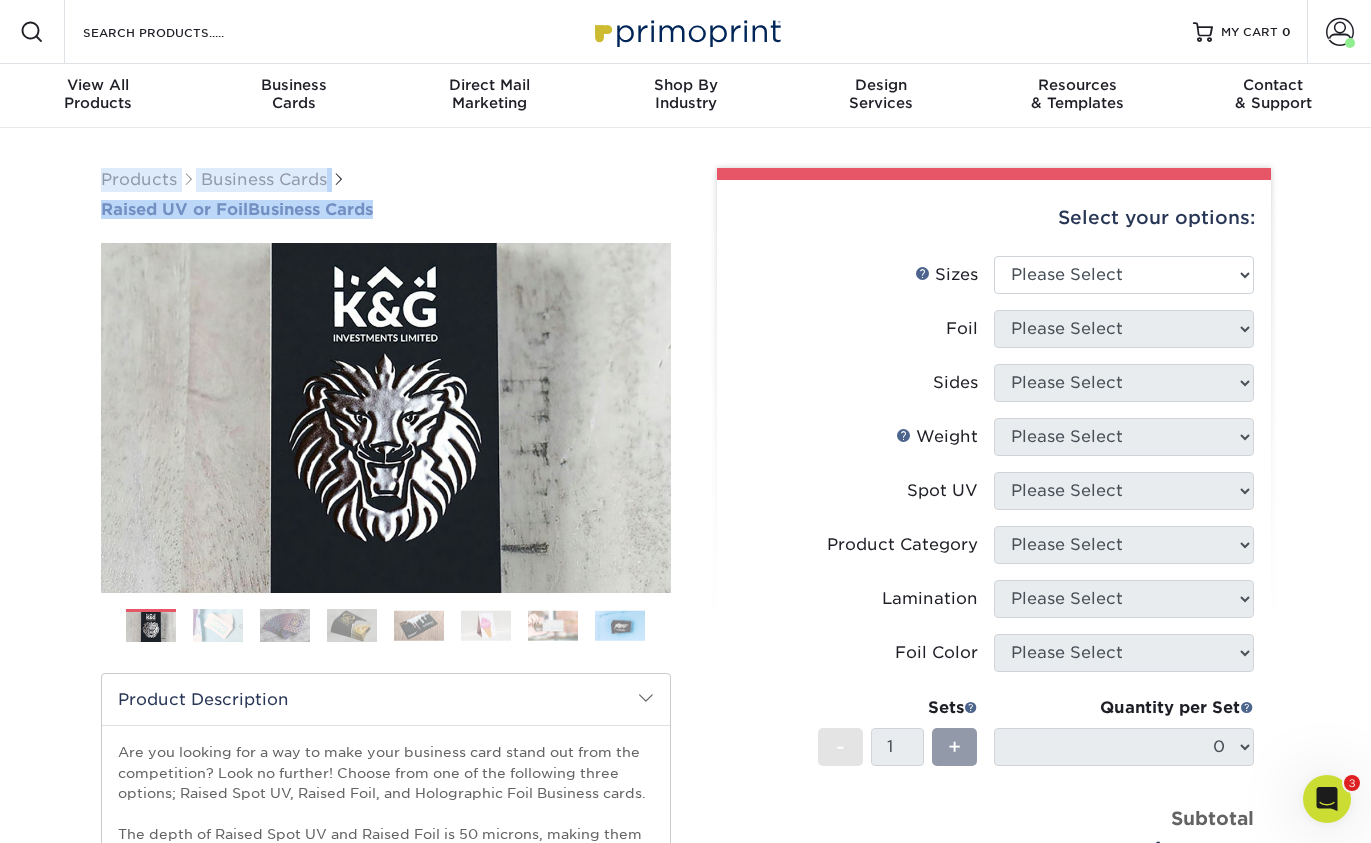 drag, startPoint x: 92, startPoint y: 178, endPoint x: 411, endPoint y: 218, distance: 321.49805 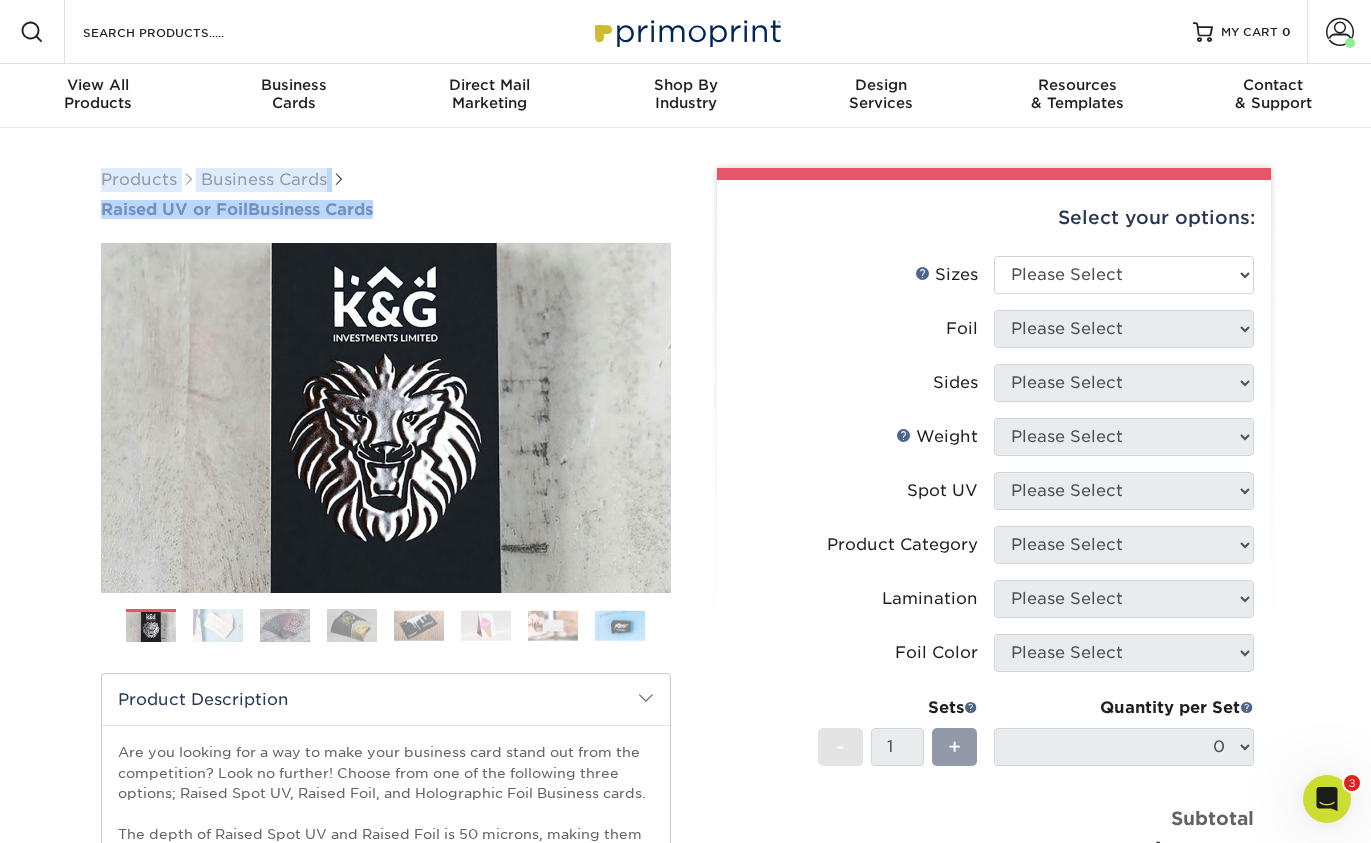 copy on "Products
Business Cards
Raised UV or Foil  Business Cards" 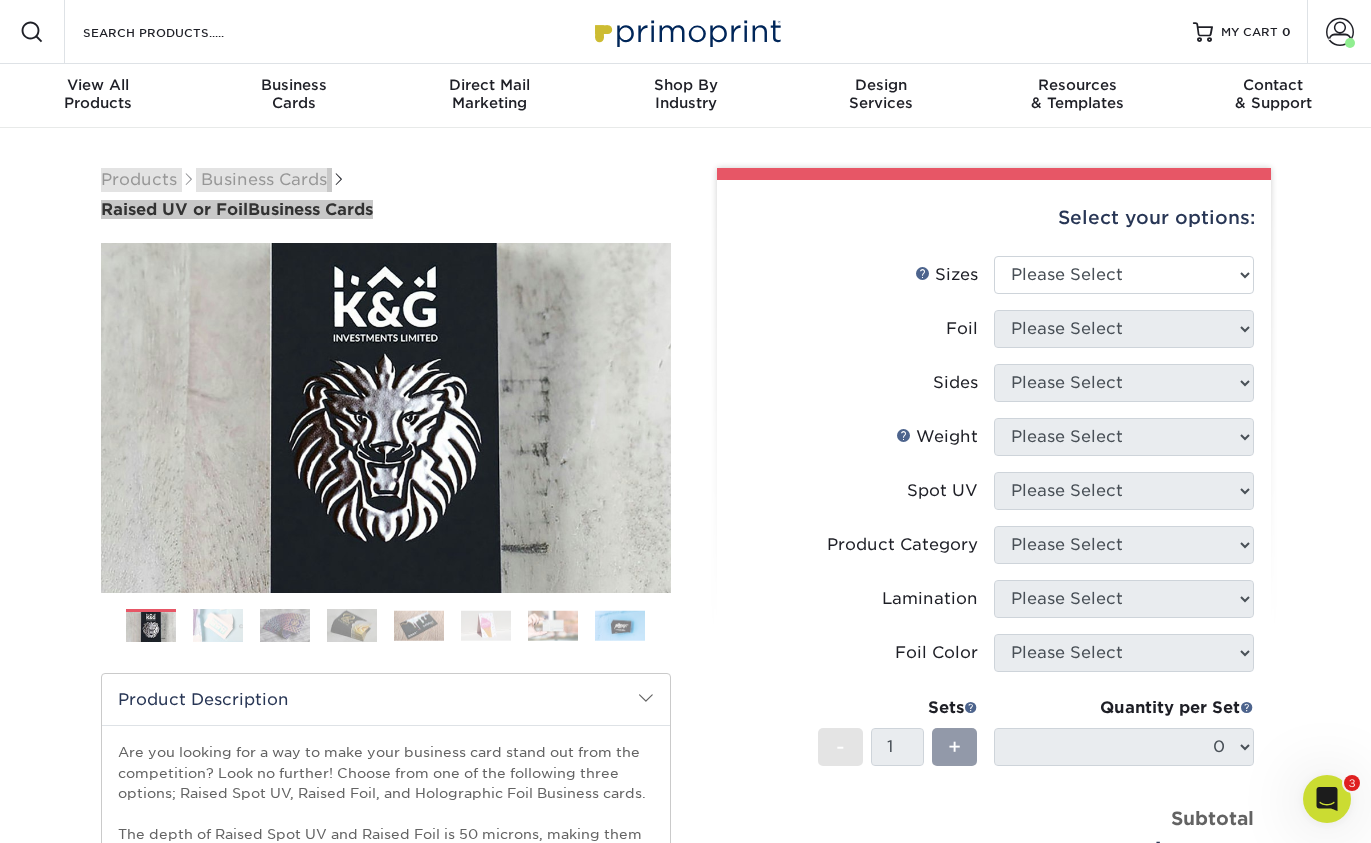 click 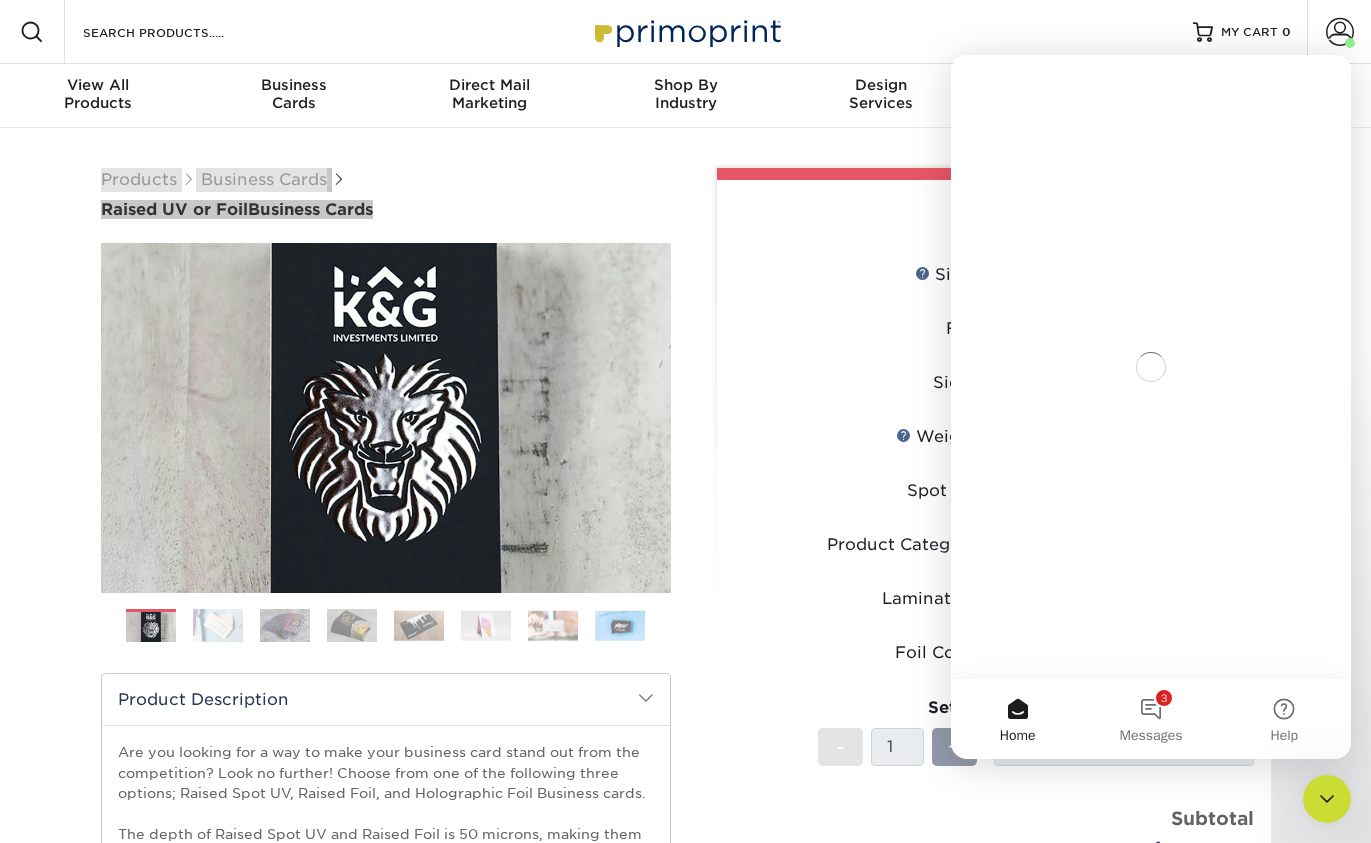 scroll, scrollTop: 0, scrollLeft: 0, axis: both 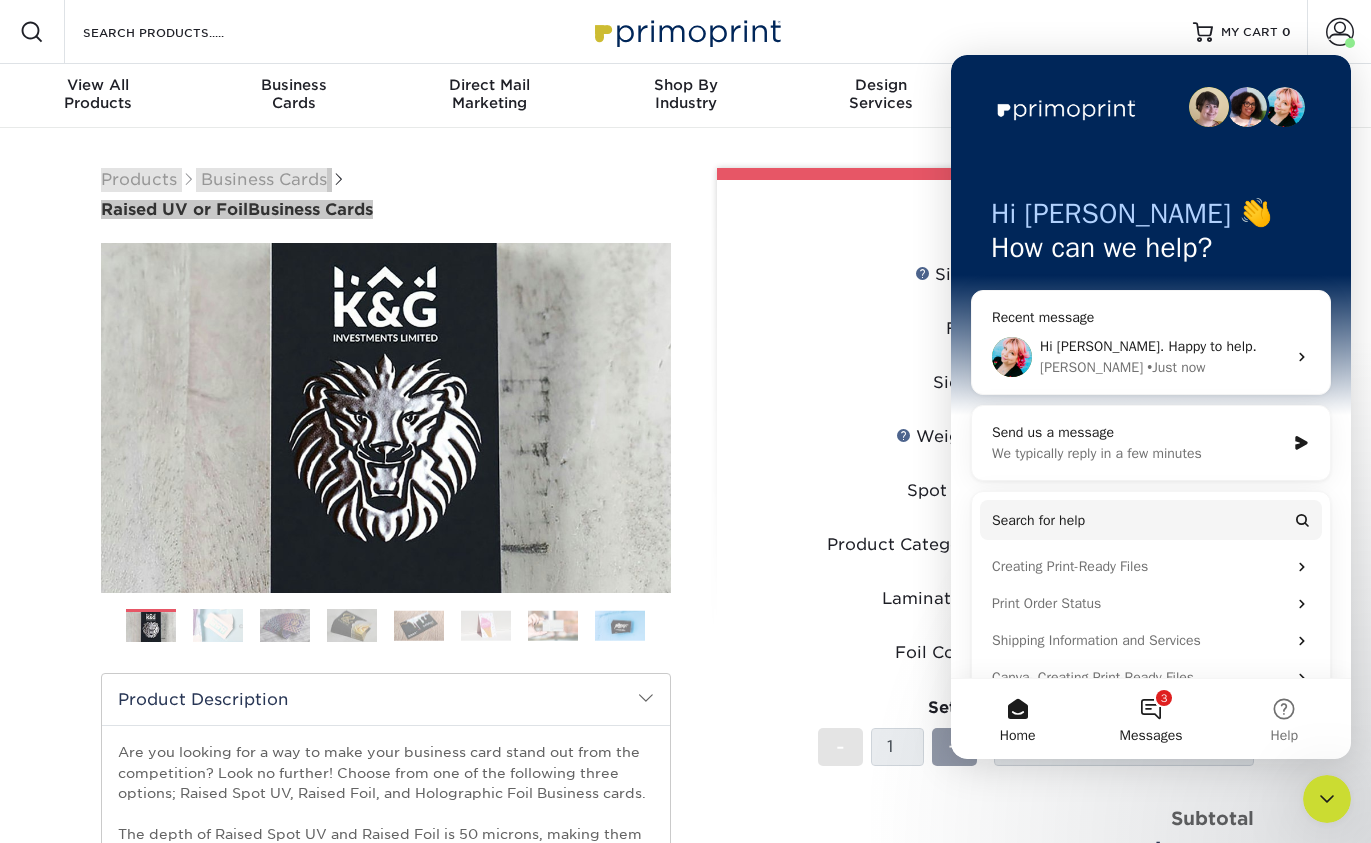 click on "3 Messages" at bounding box center (1150, 719) 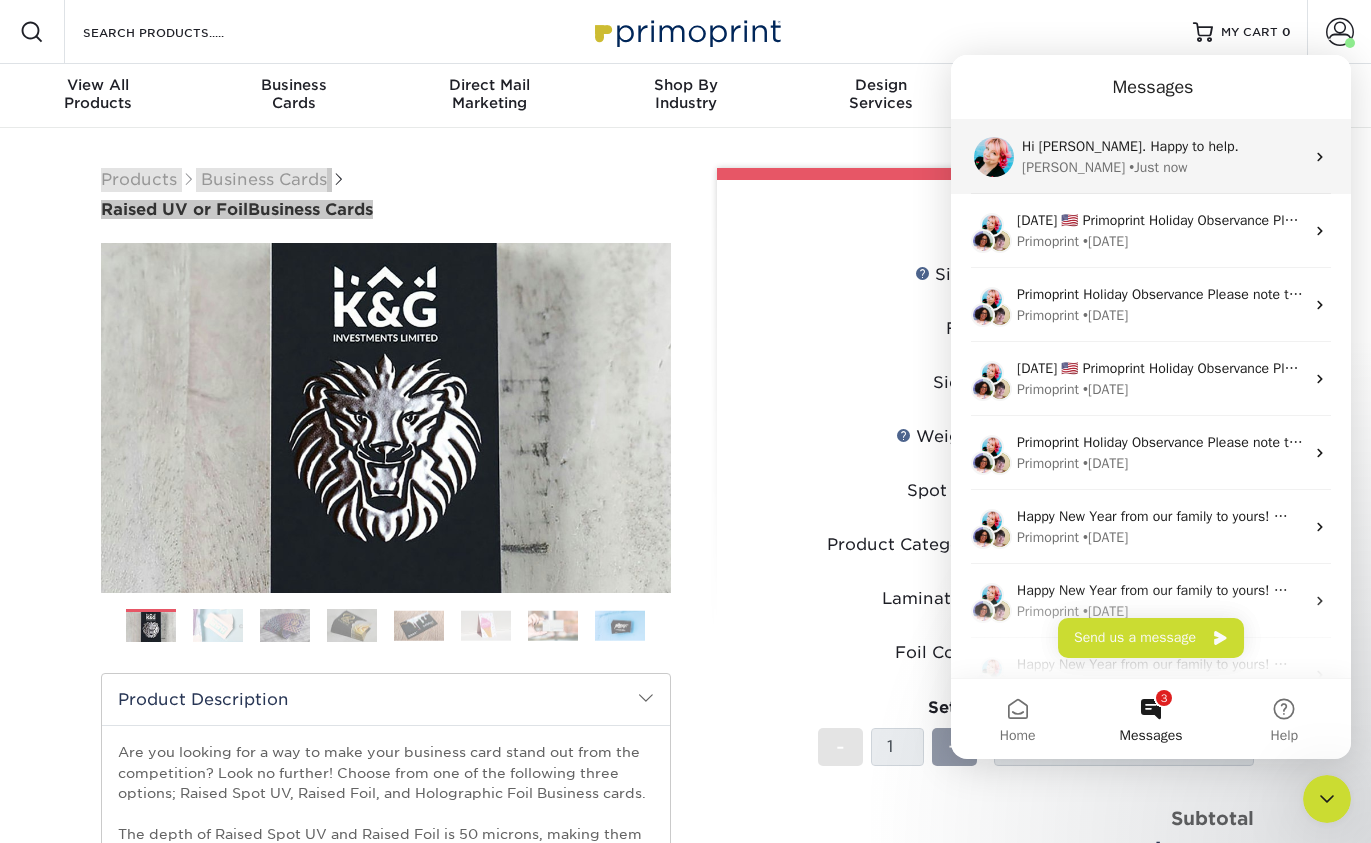 click on "•  Just now" at bounding box center (1158, 167) 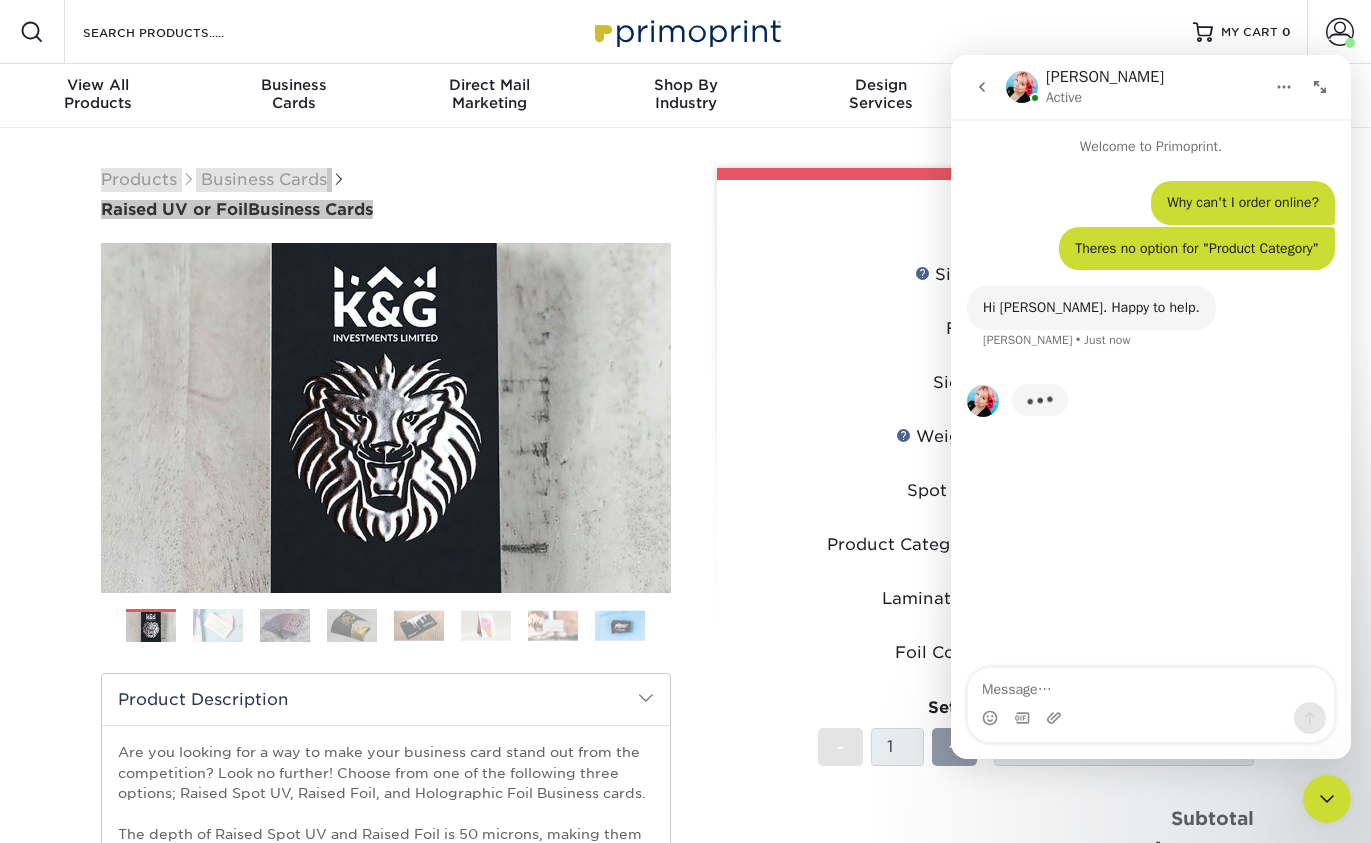 click at bounding box center [1151, 685] 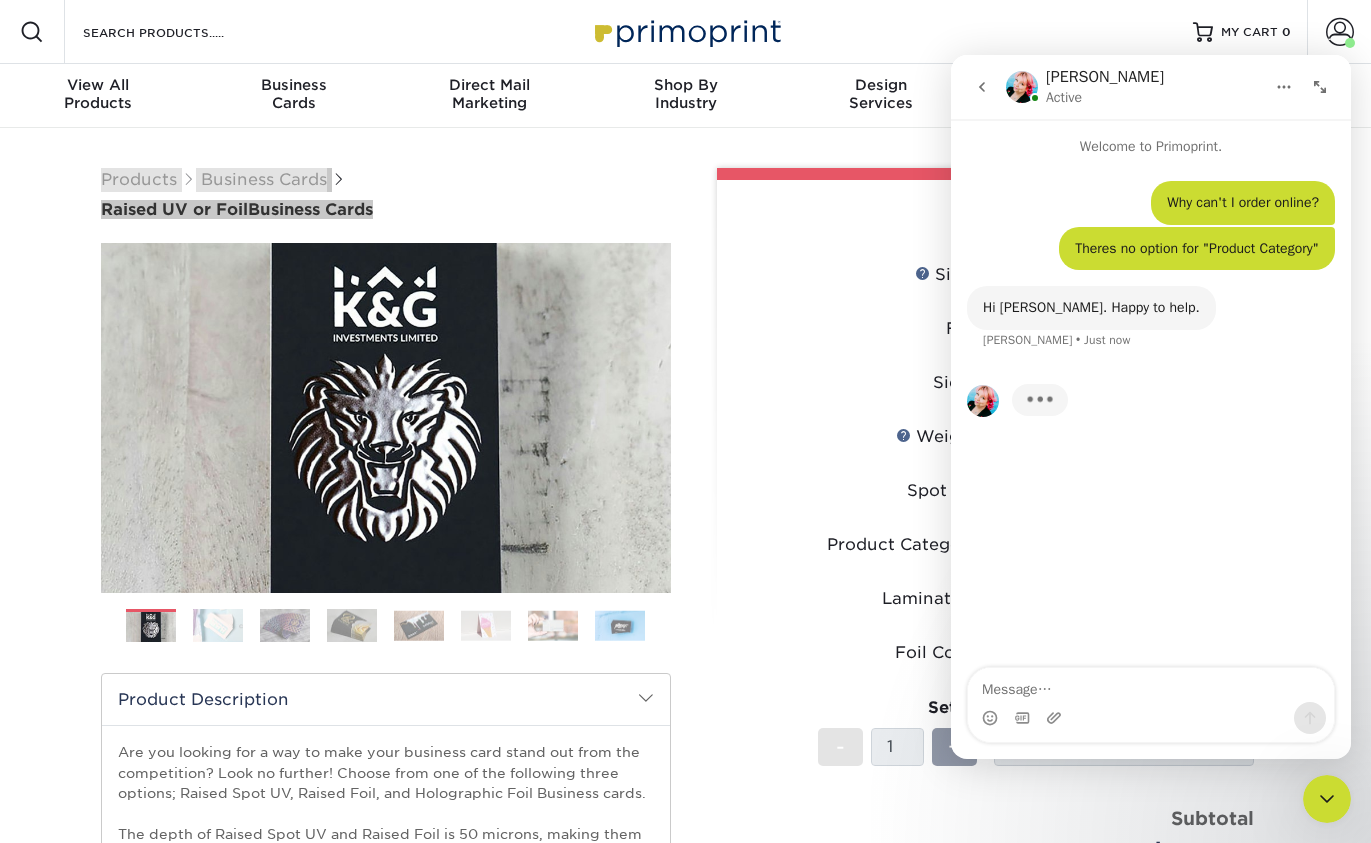type on "Products  Business Cards
Raised UV or Foil Business Cards" 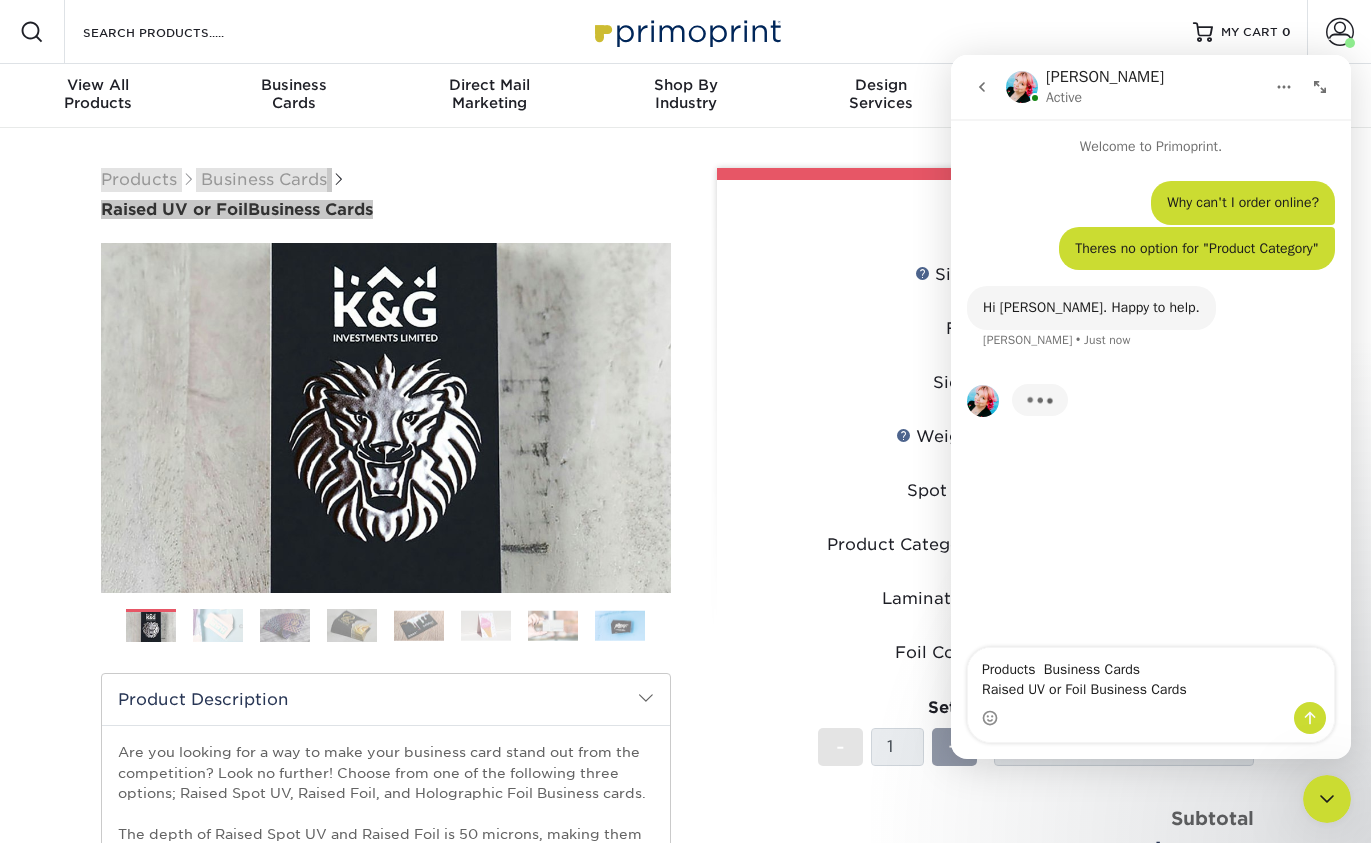 type 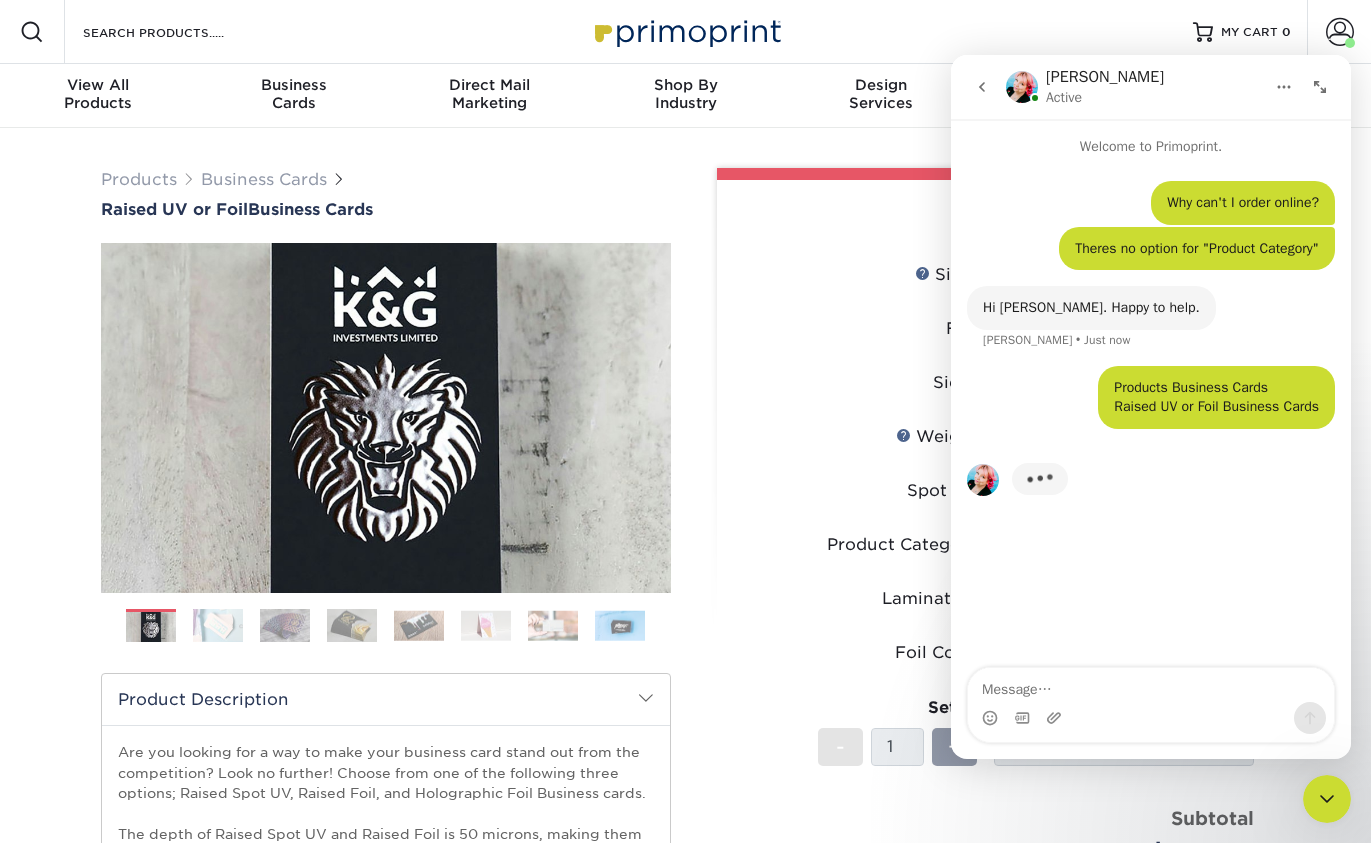 click on "Product Category
Please Select" at bounding box center [994, 553] 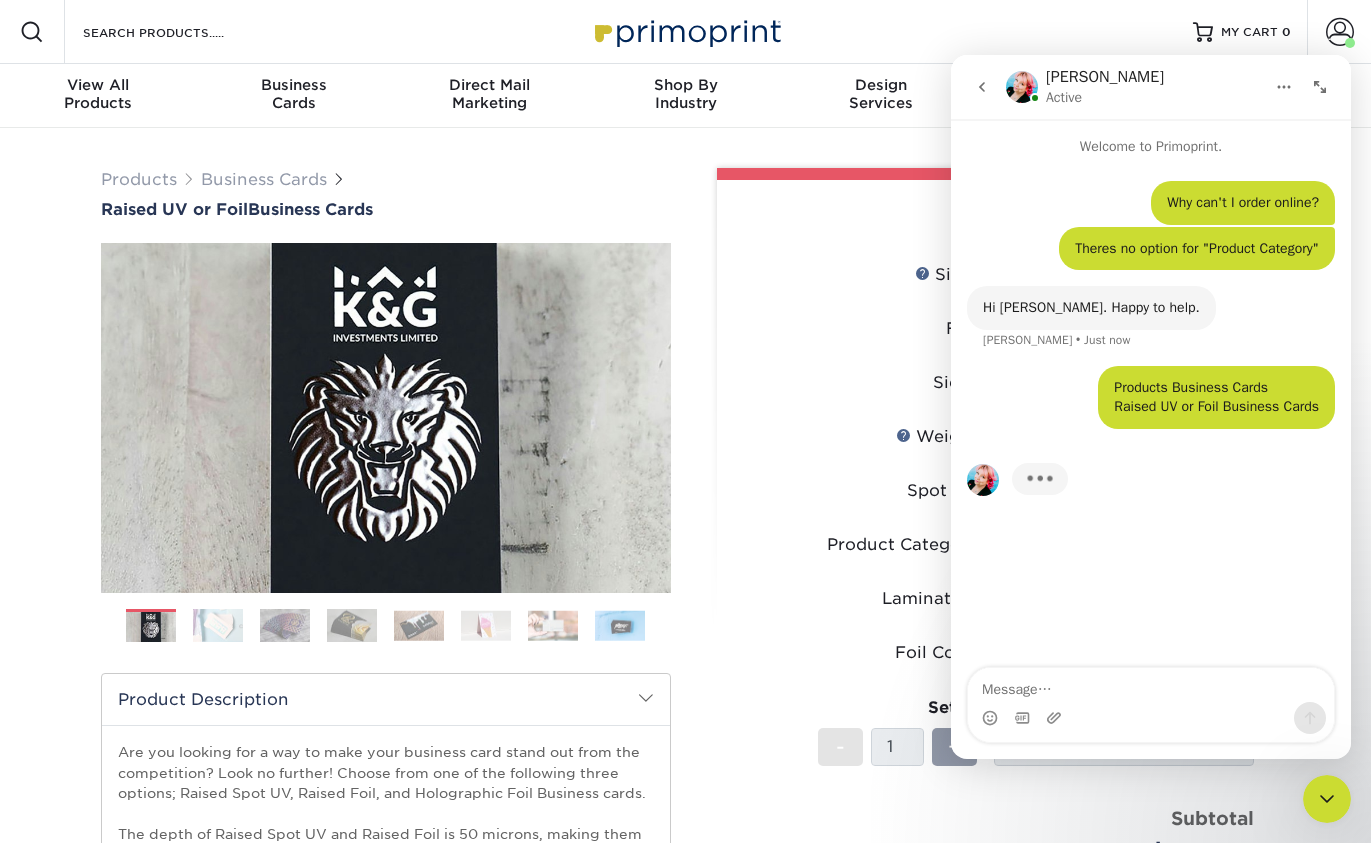click 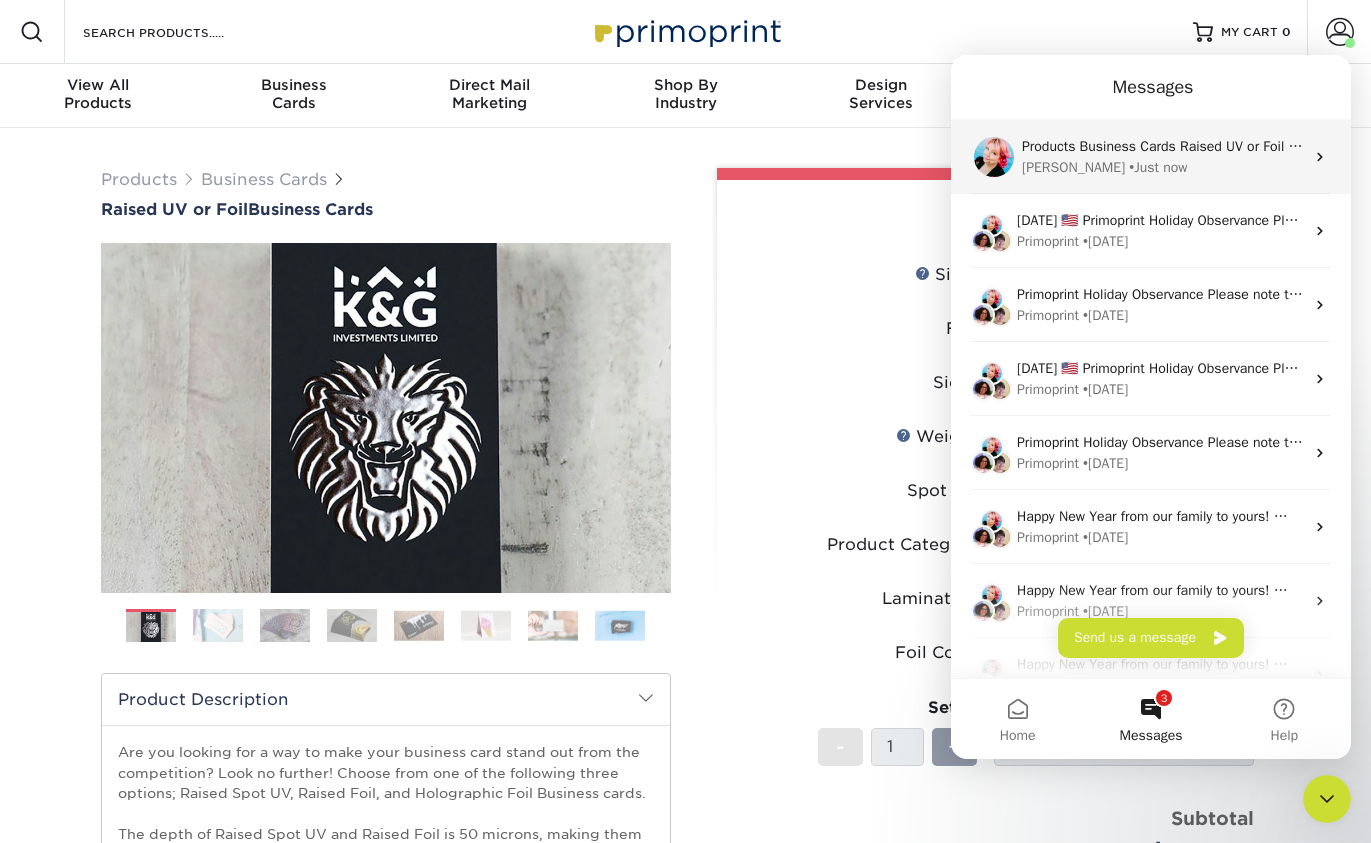 click on "Products  Business Cards  Raised UV or Foil Business Cards" at bounding box center [1203, 146] 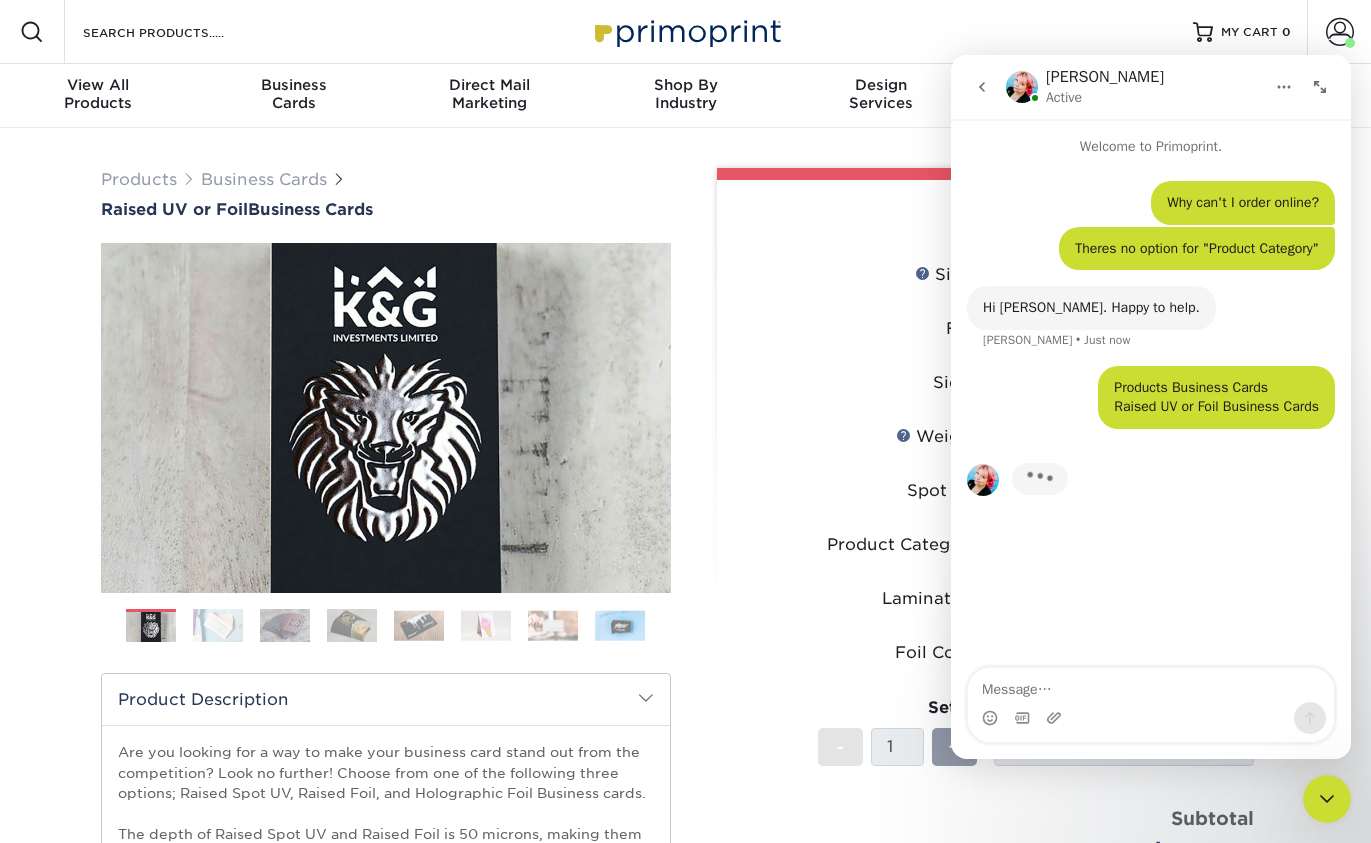 click 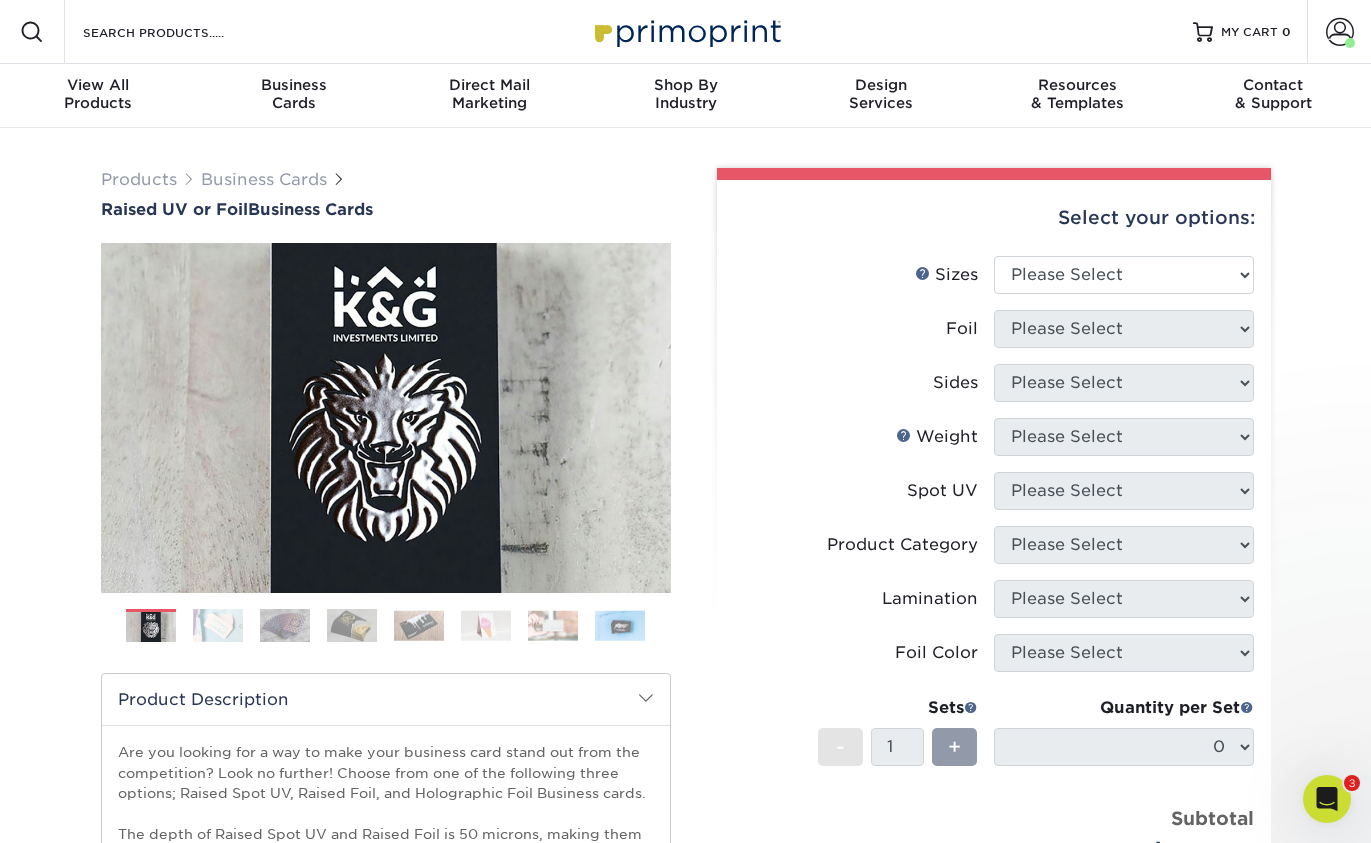 scroll, scrollTop: 0, scrollLeft: 0, axis: both 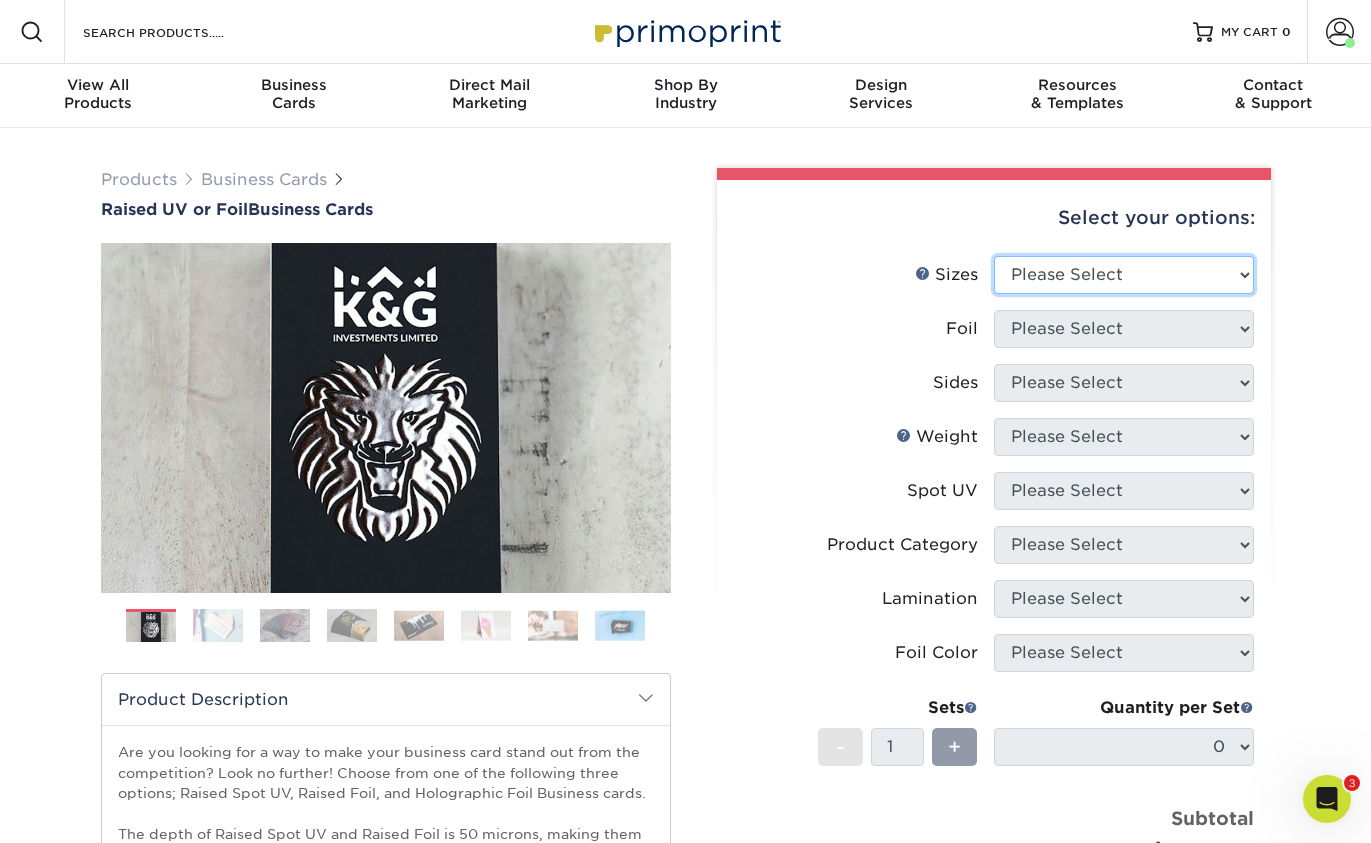 click on "Please Select
2" x 2" - Square
2" x 3.5" - Standard" at bounding box center [1124, 275] 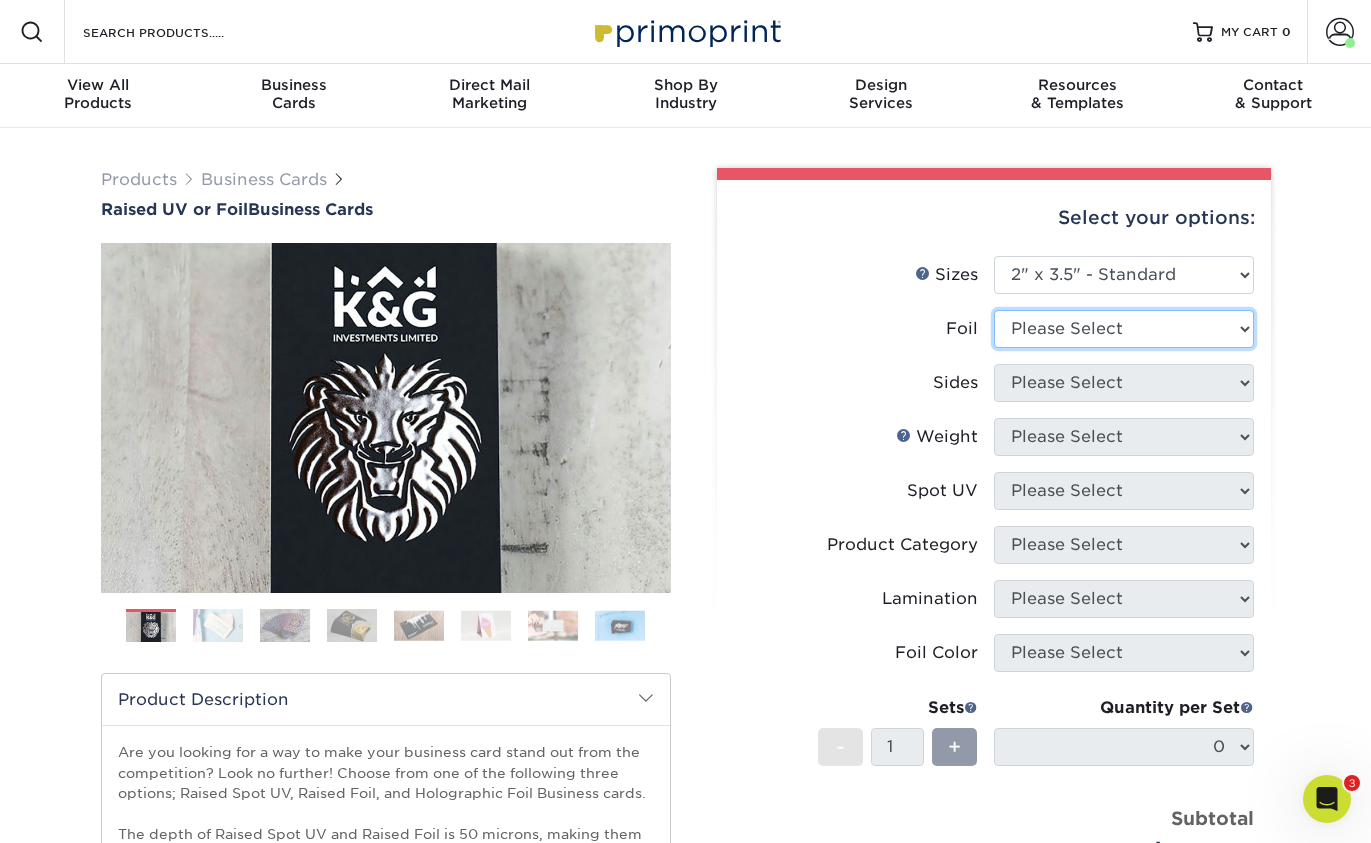 click on "Please Select No Yes" at bounding box center (1124, 329) 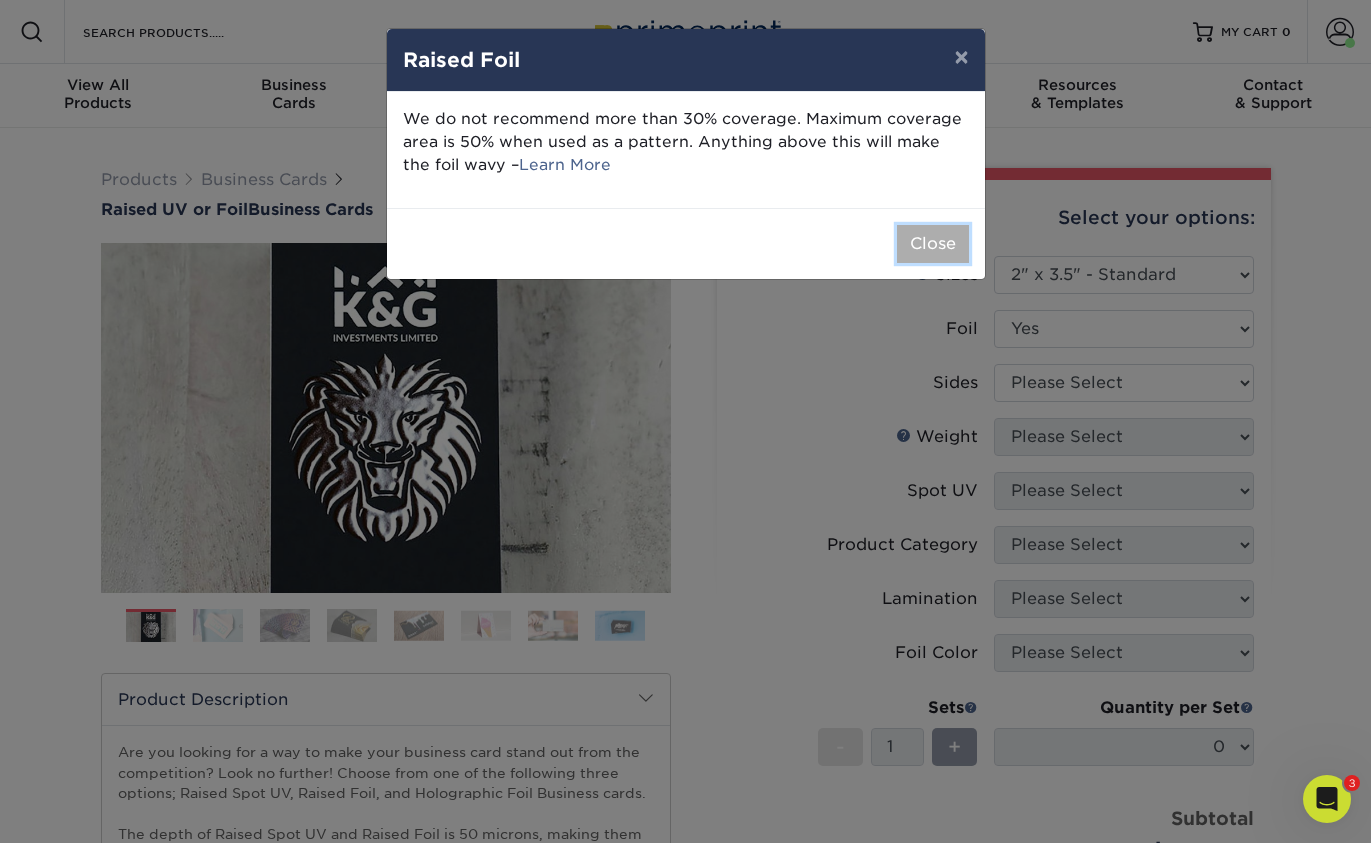 click on "Close" at bounding box center (933, 244) 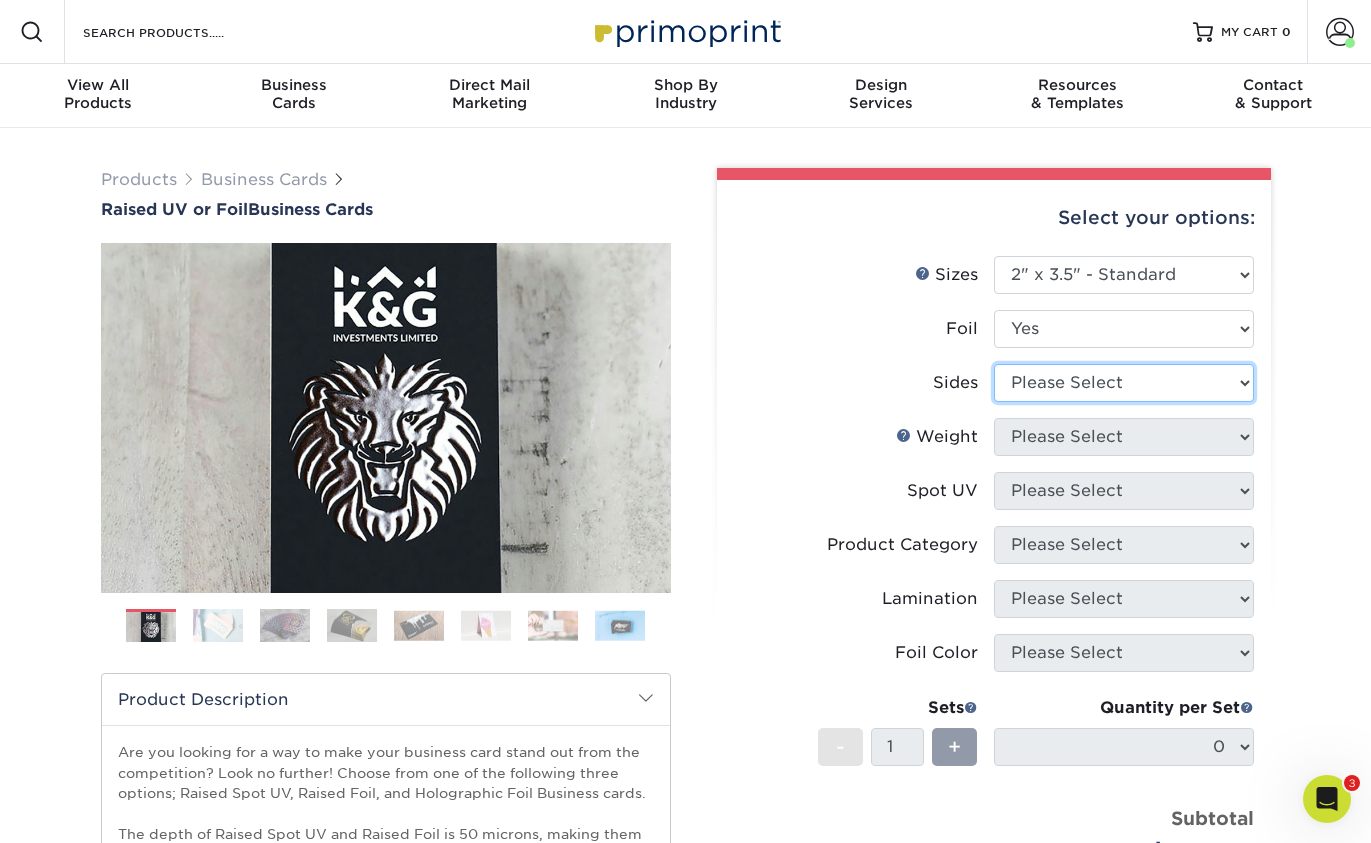 click on "Please Select Print Both Sides Print Both Sides - Foil Both Sides Print Both Sides - Foil Front Only Print Front Only Print Front Only - Foil Front Only" at bounding box center [1124, 383] 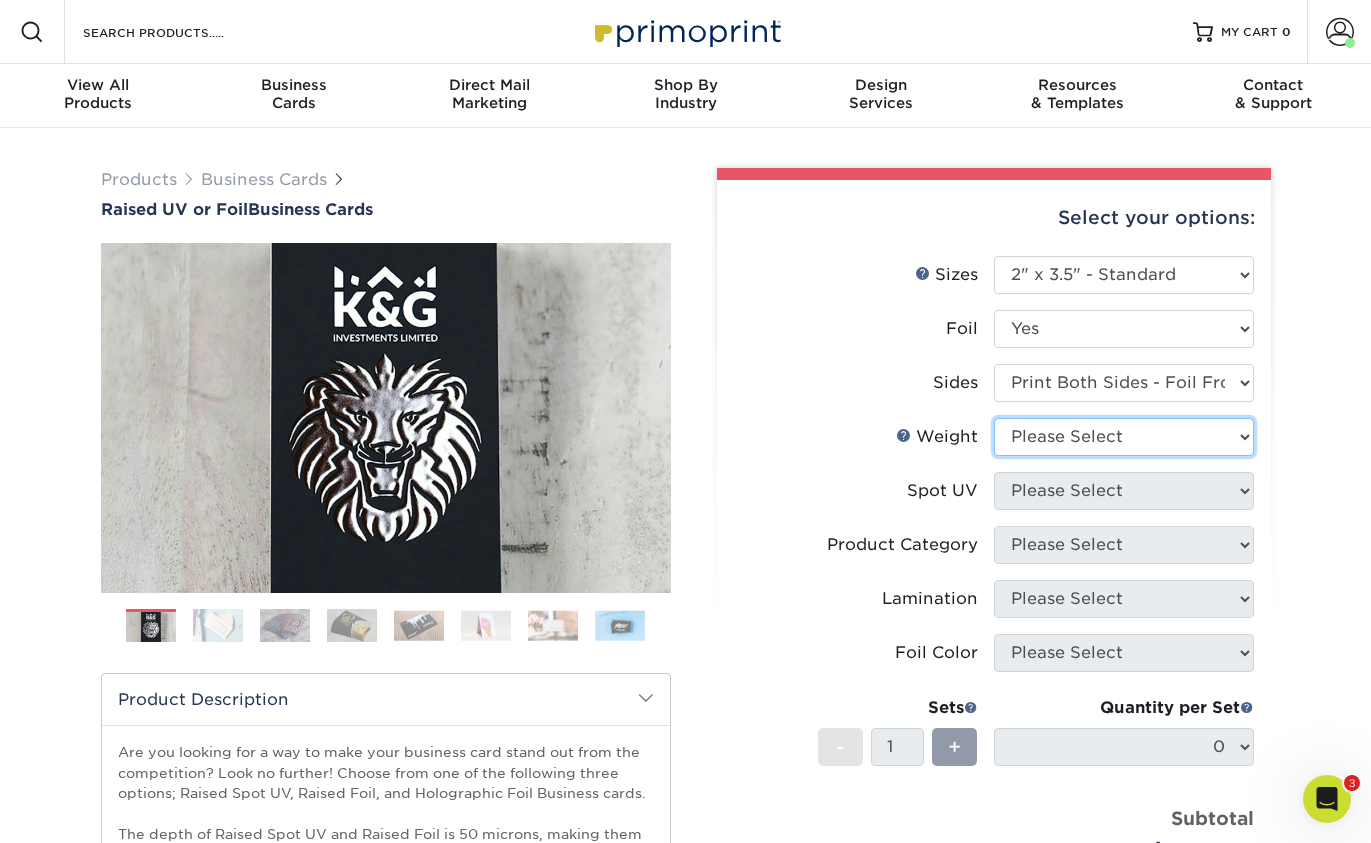 click on "Please Select 16PT" at bounding box center (1124, 437) 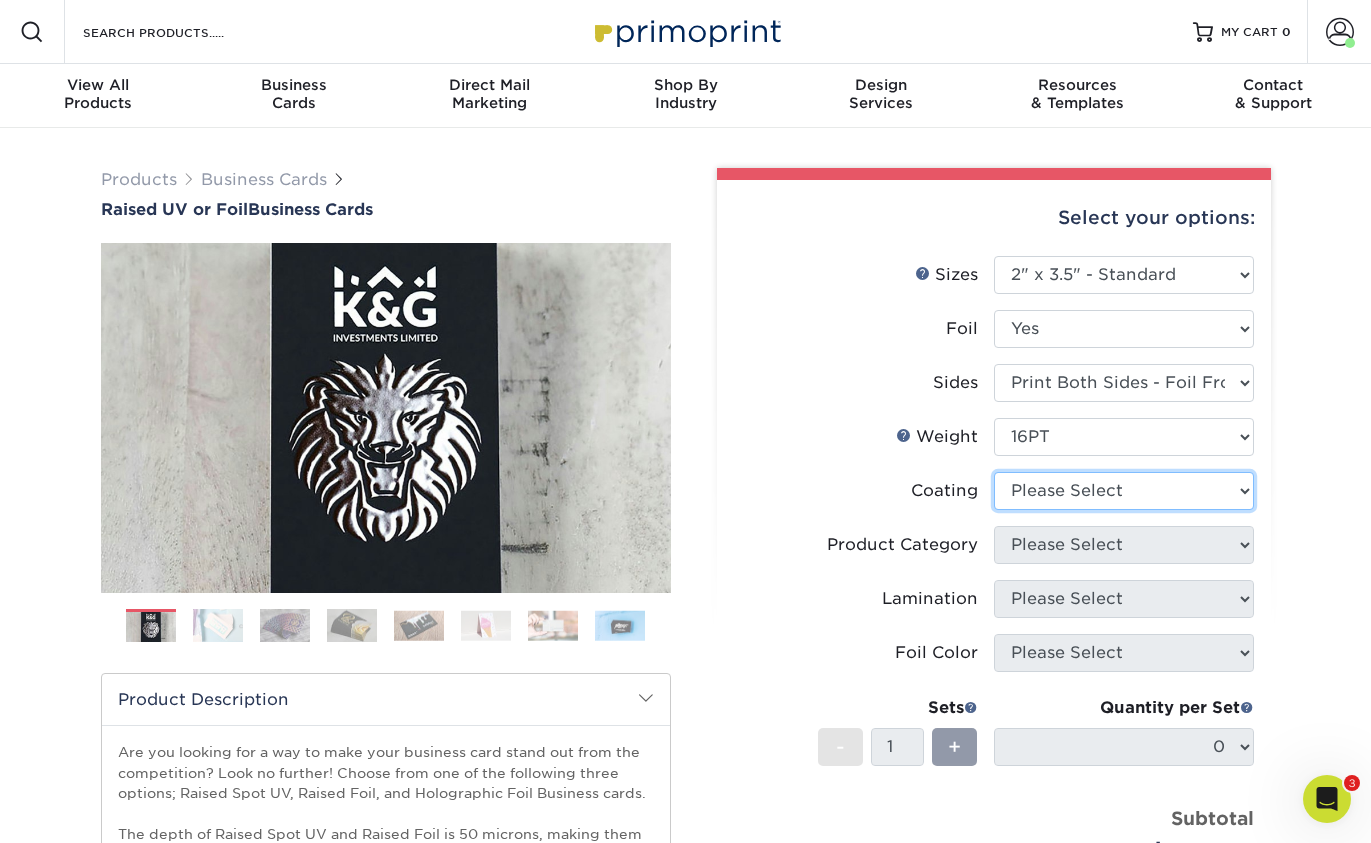 click at bounding box center (1124, 491) 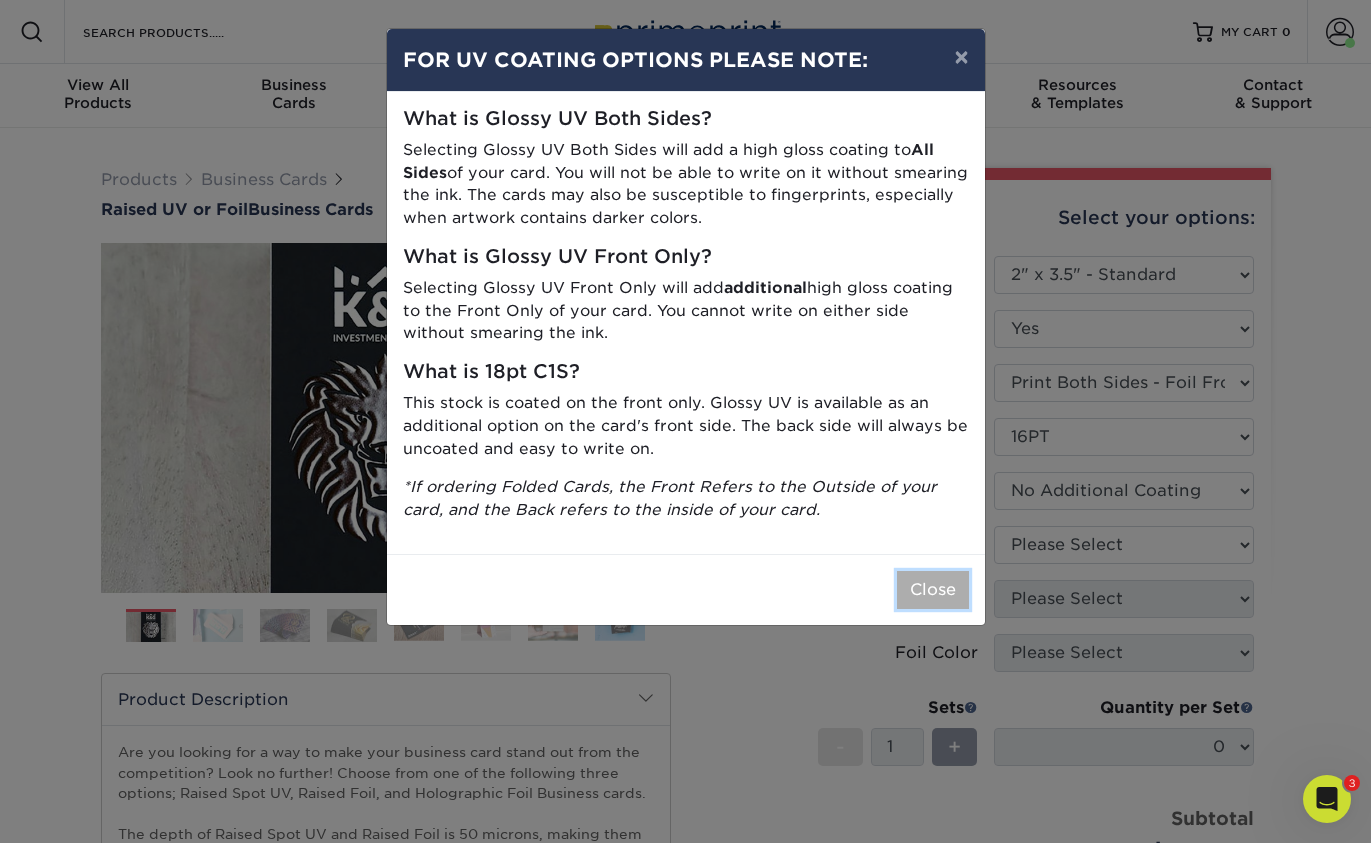 click on "Close" at bounding box center (933, 590) 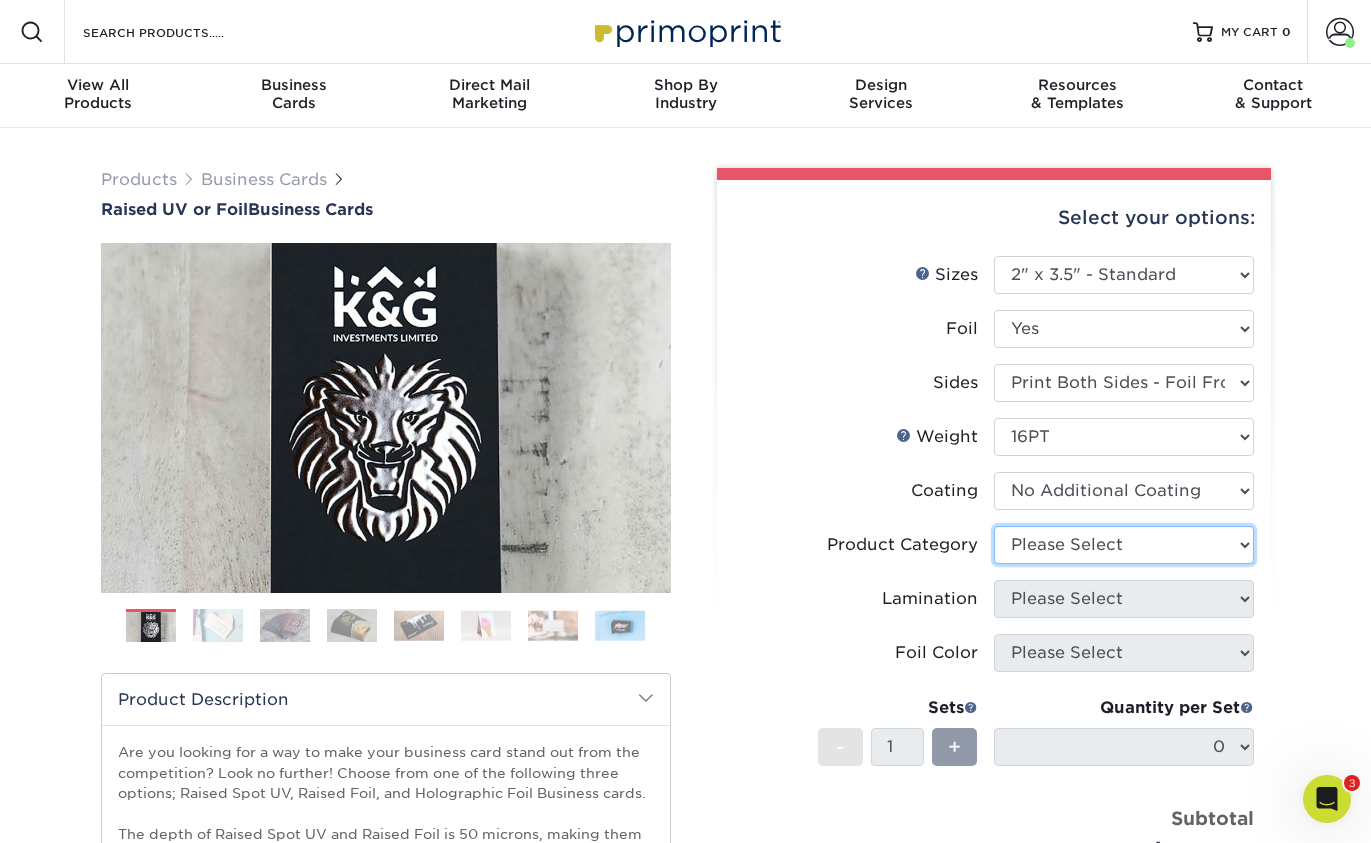 click on "Please Select" at bounding box center [1124, 545] 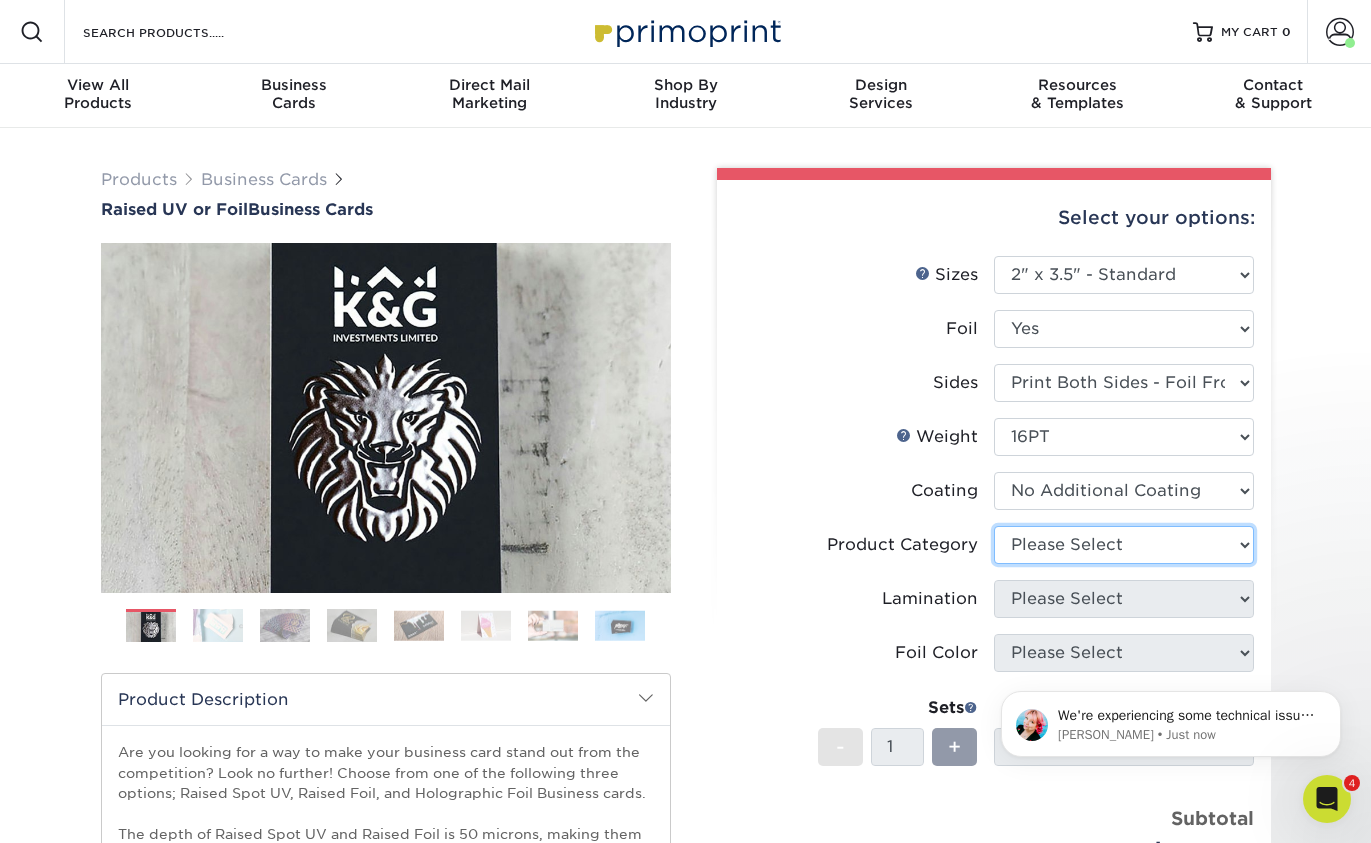 scroll, scrollTop: 0, scrollLeft: 0, axis: both 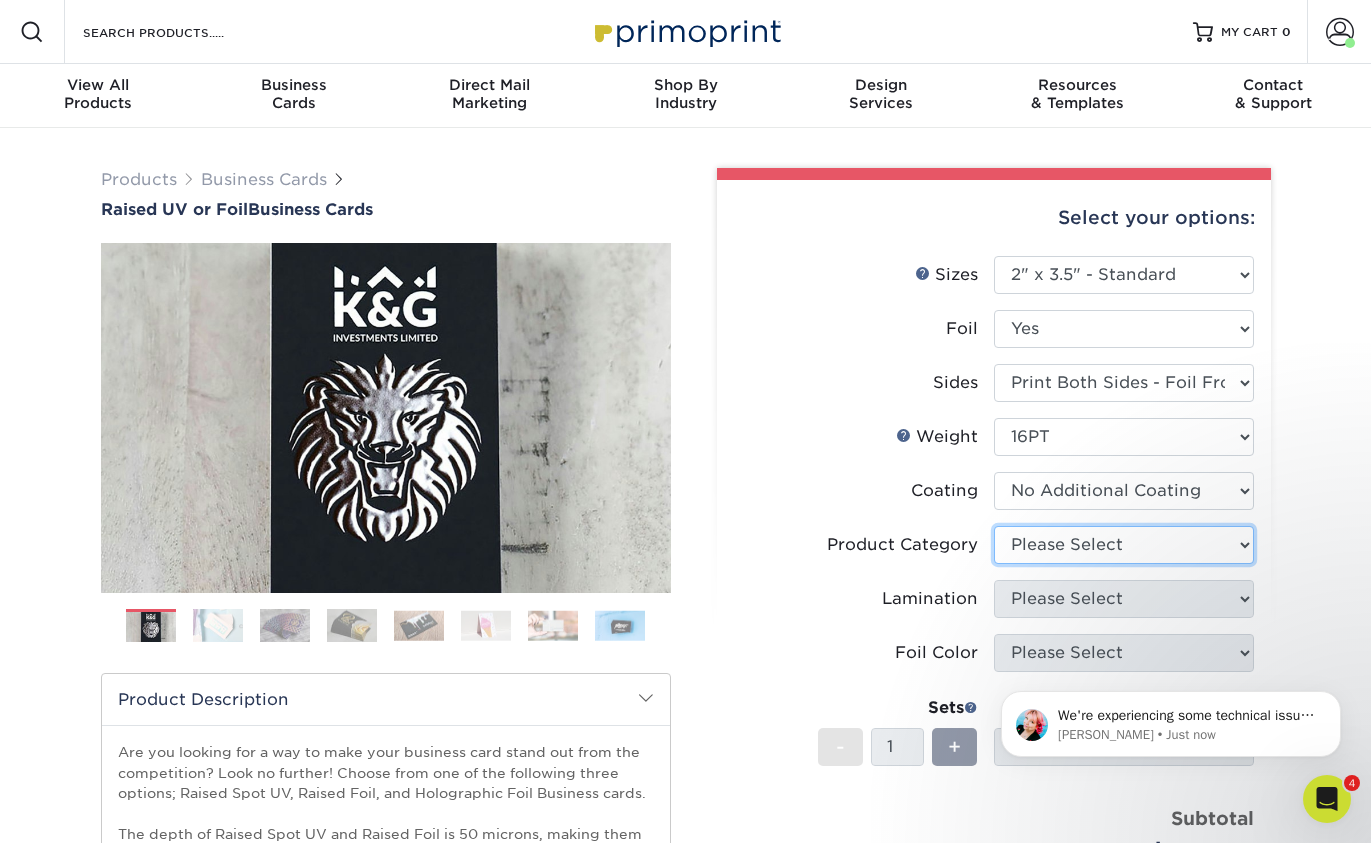 click on "Please Select" at bounding box center [1124, 545] 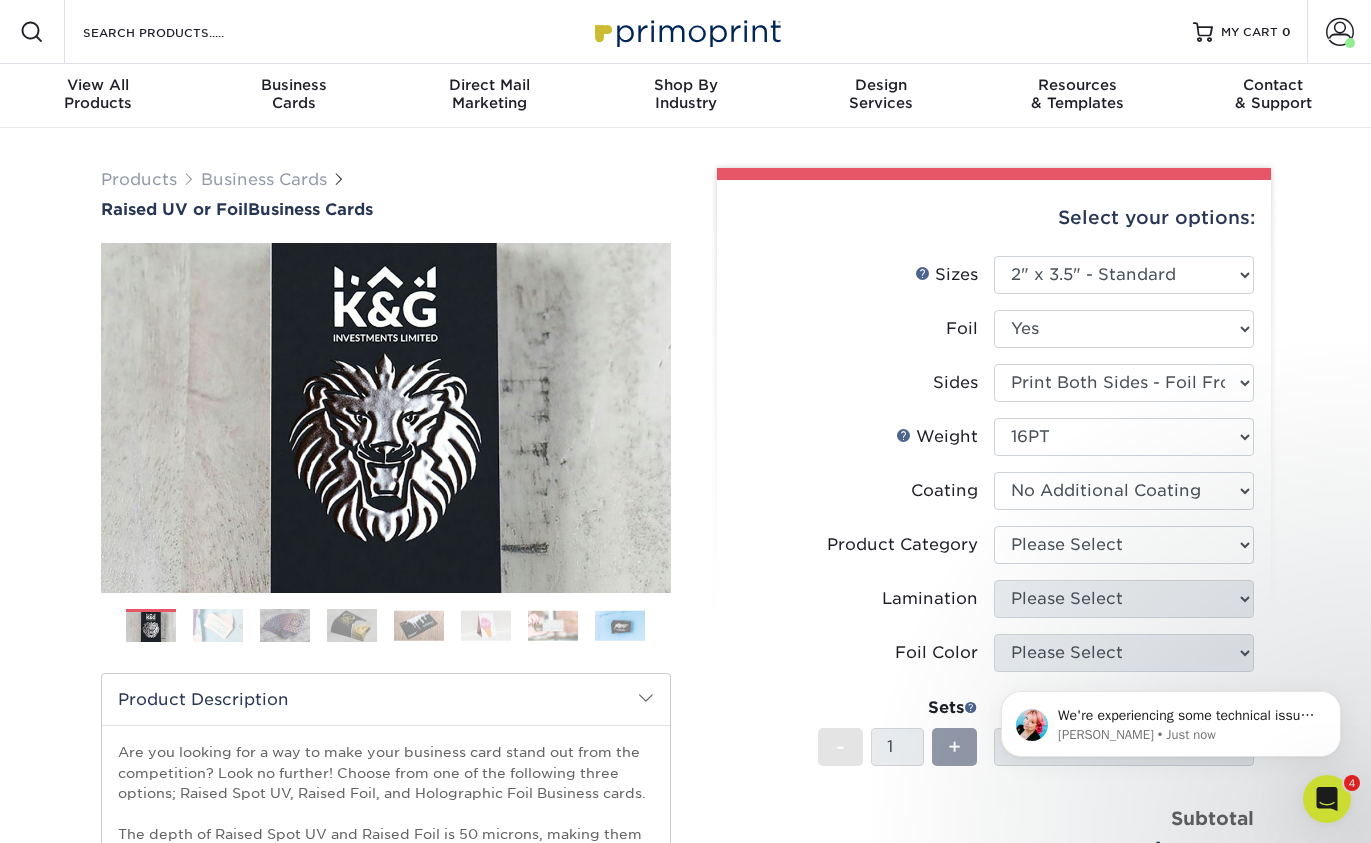 click 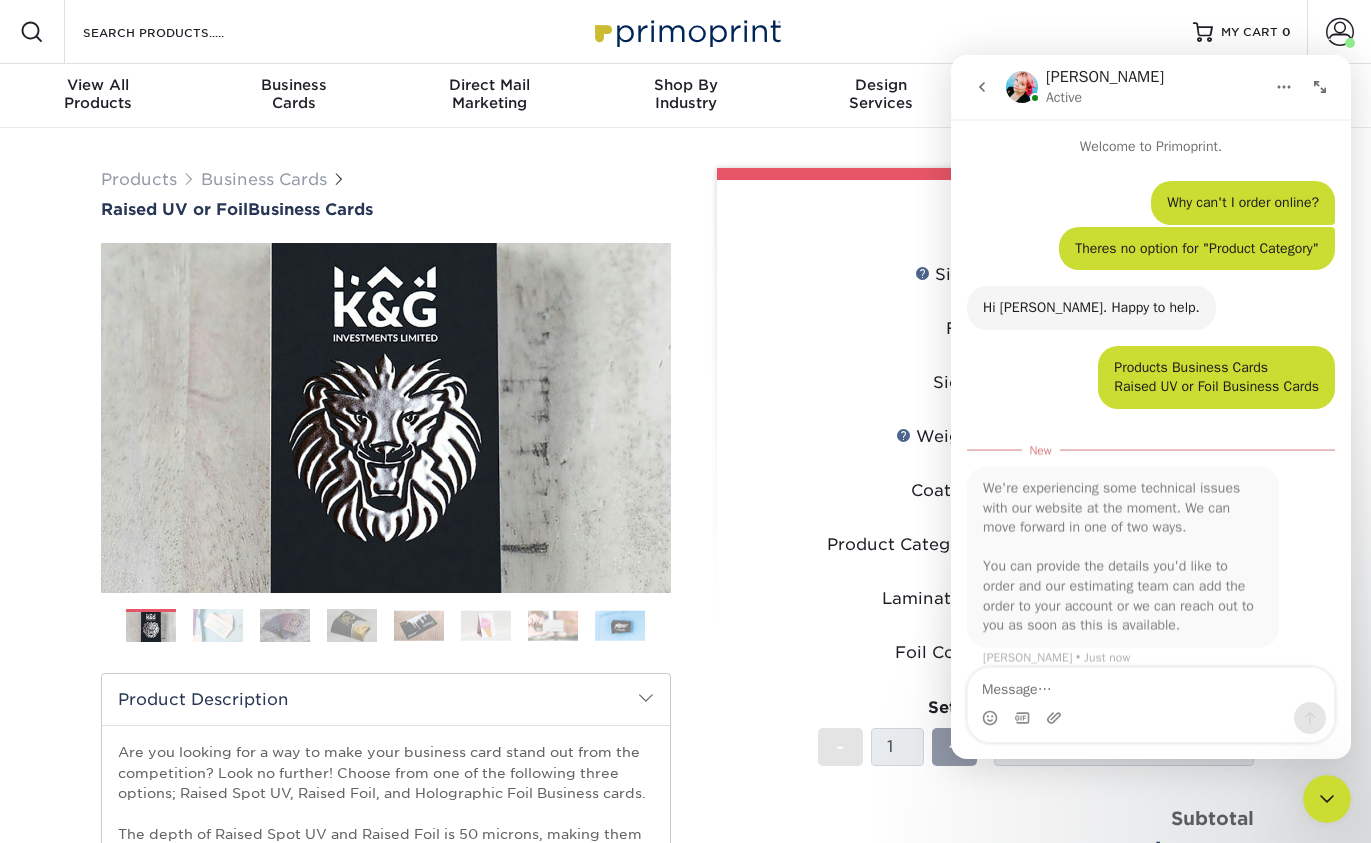 scroll, scrollTop: 3, scrollLeft: 0, axis: vertical 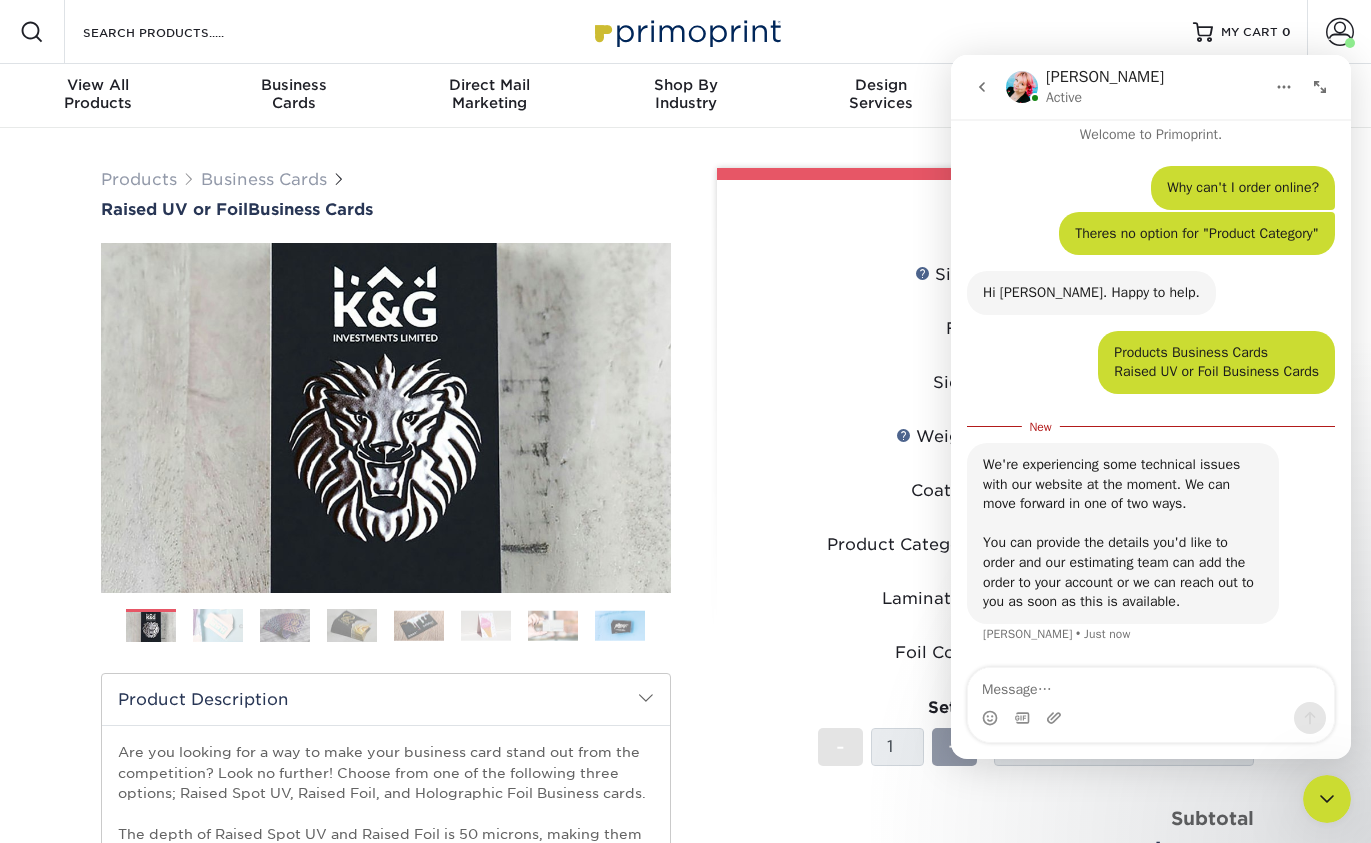 click at bounding box center [1151, 685] 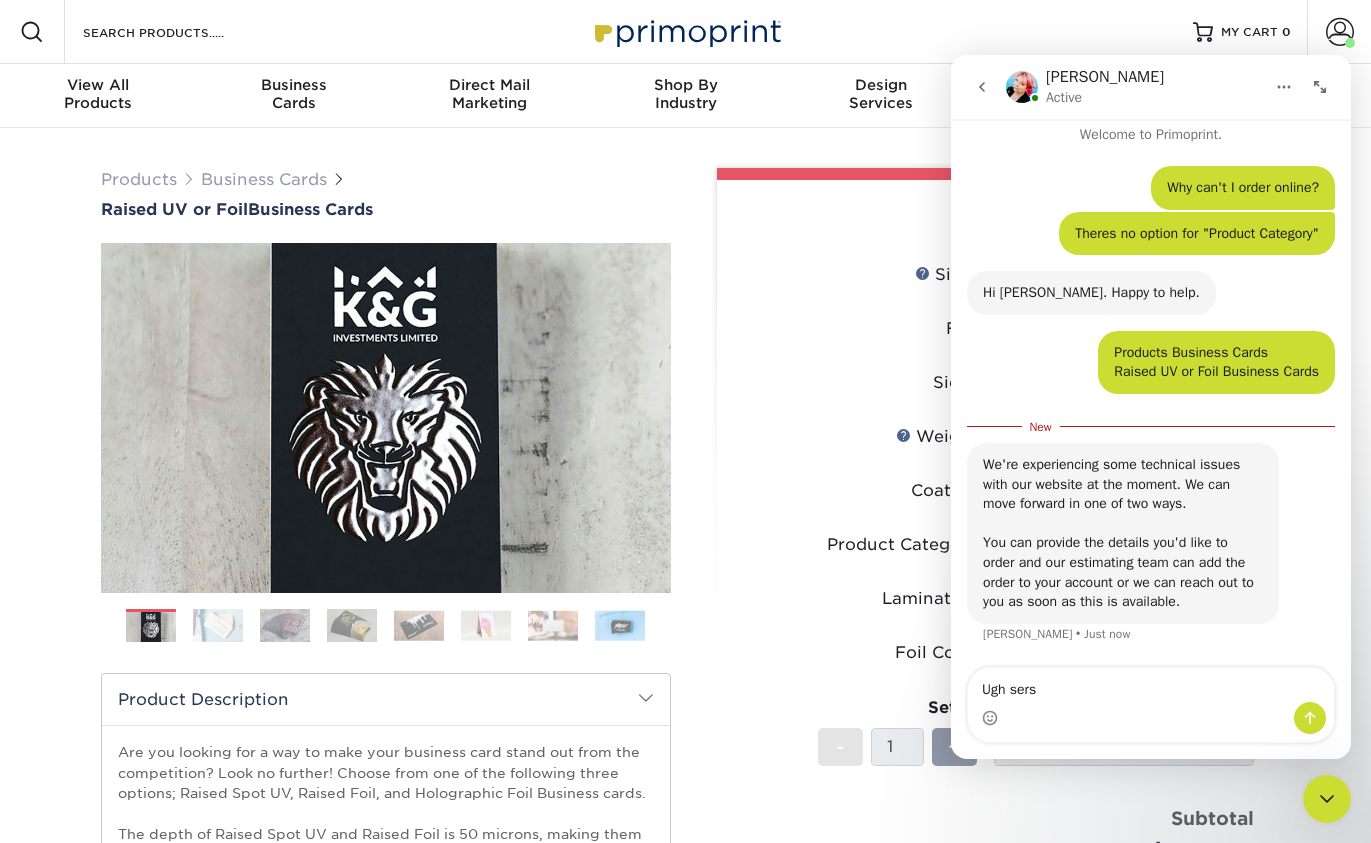 type on "Ugh sers?" 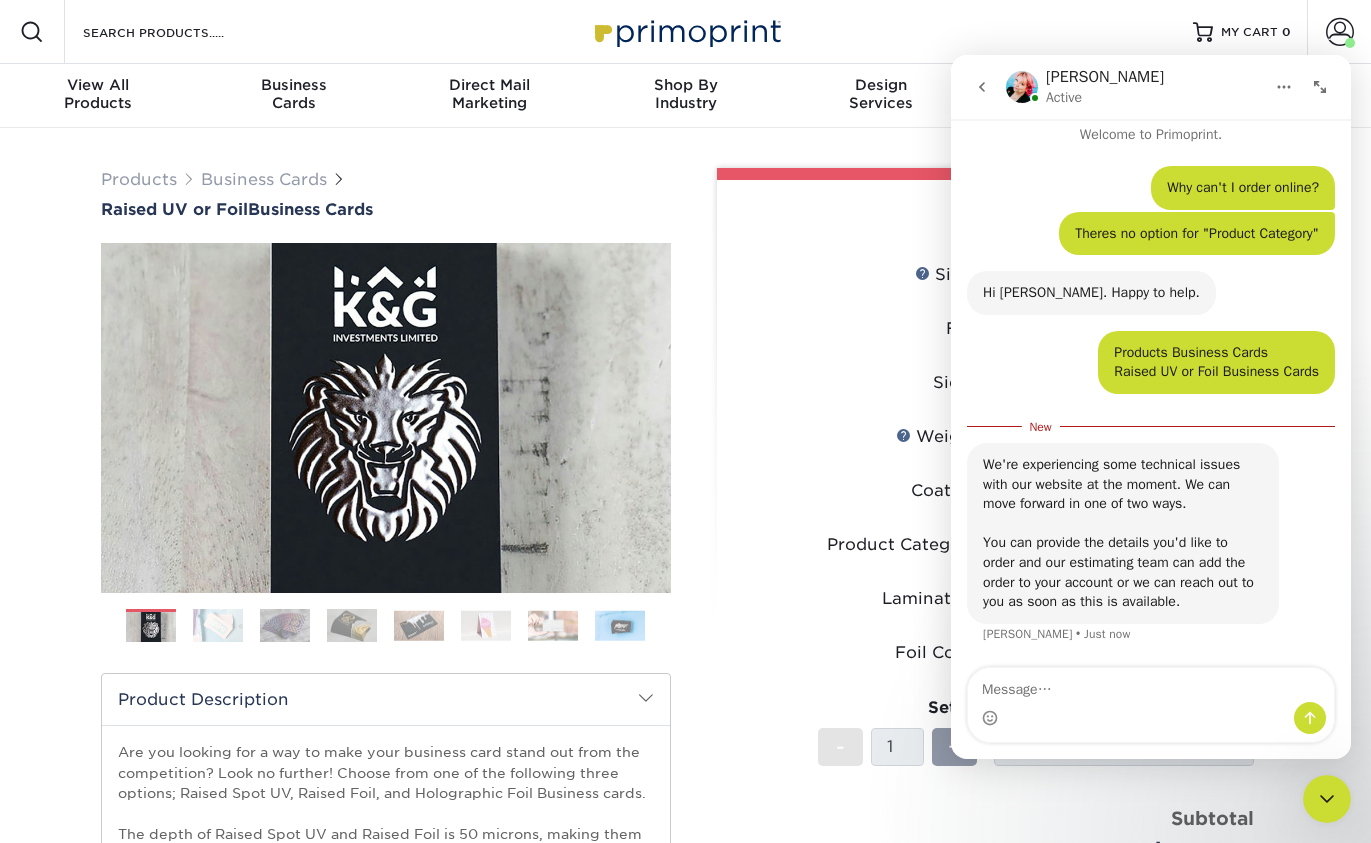 scroll, scrollTop: 39, scrollLeft: 0, axis: vertical 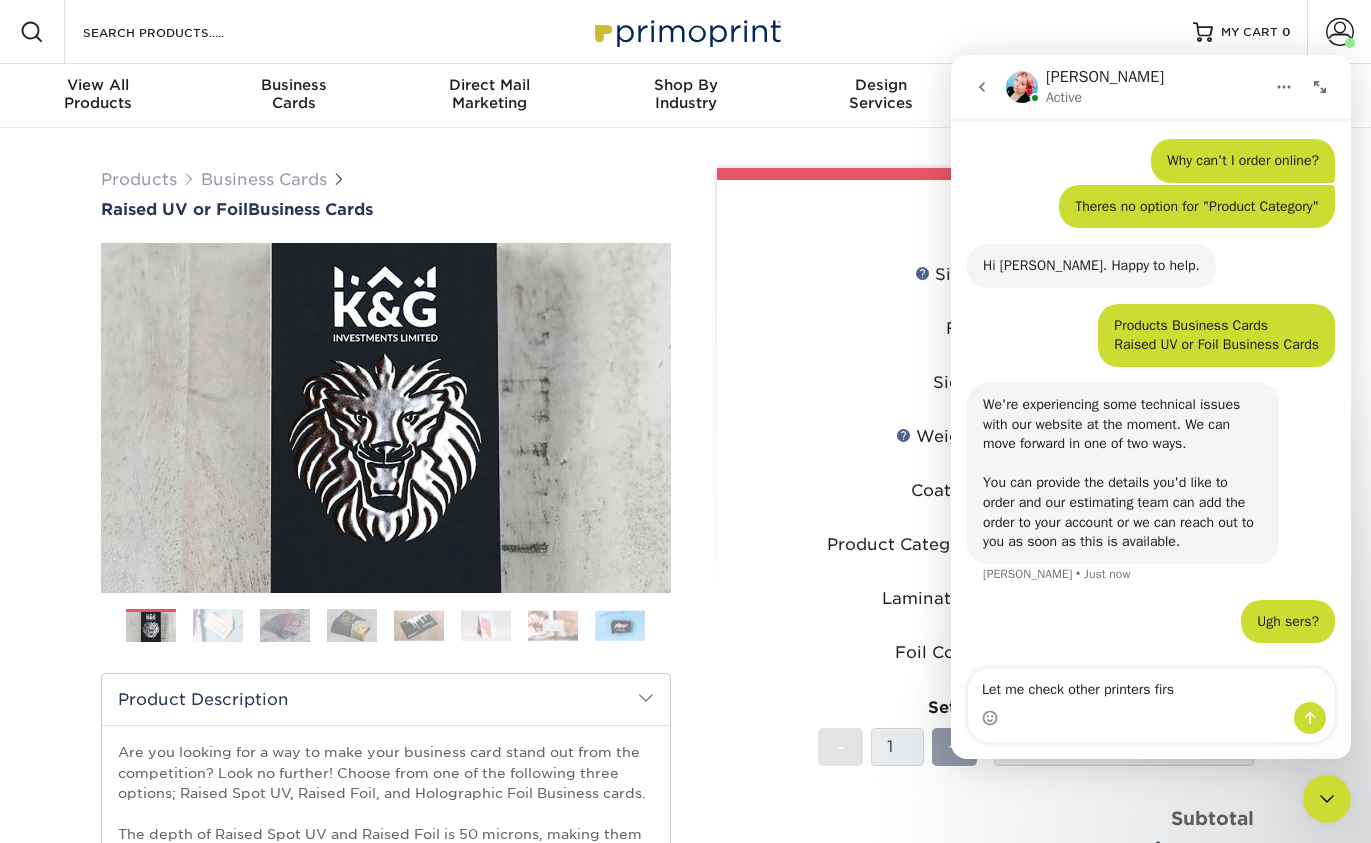 type on "Let me check other printers first" 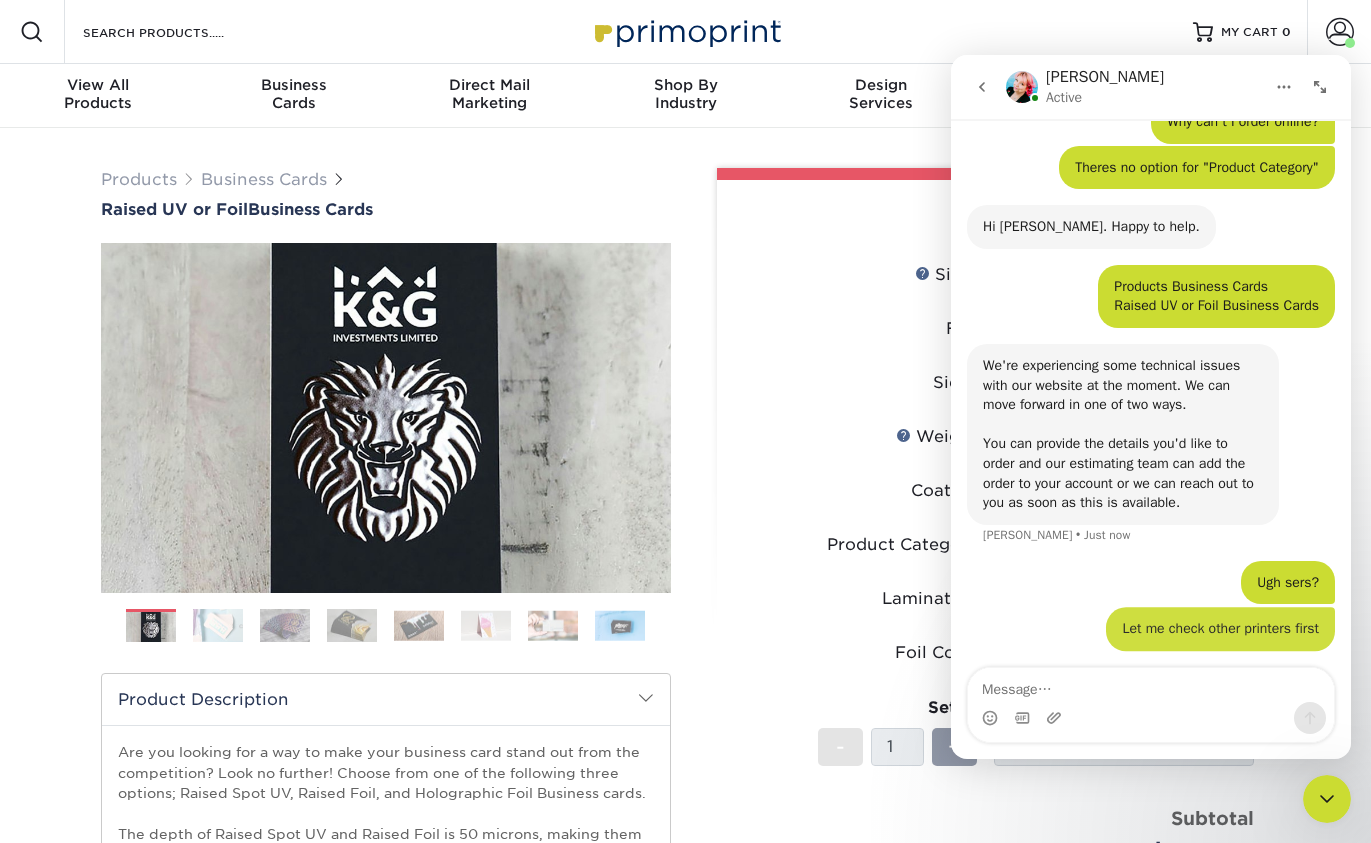 scroll, scrollTop: 85, scrollLeft: 0, axis: vertical 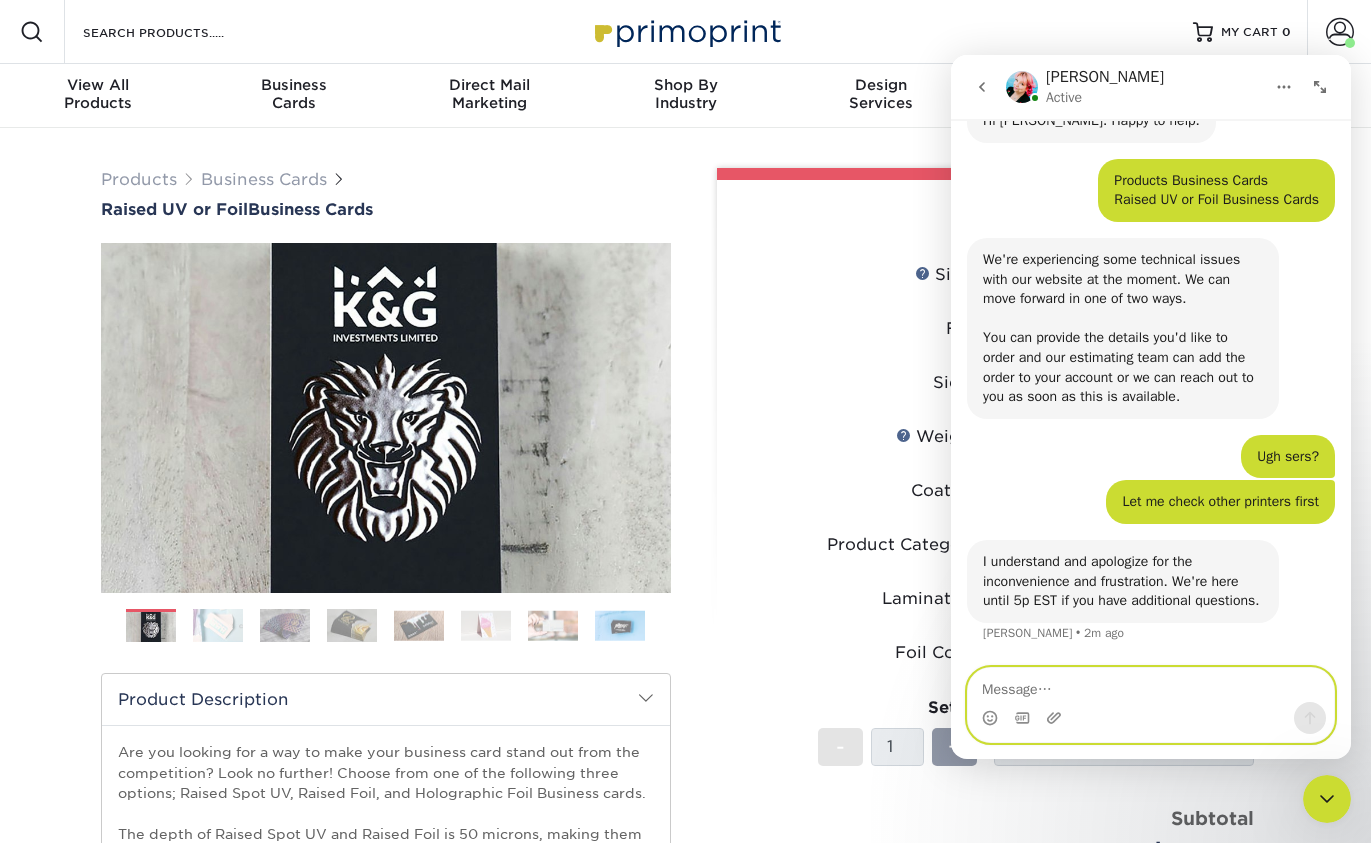 click at bounding box center (1151, 685) 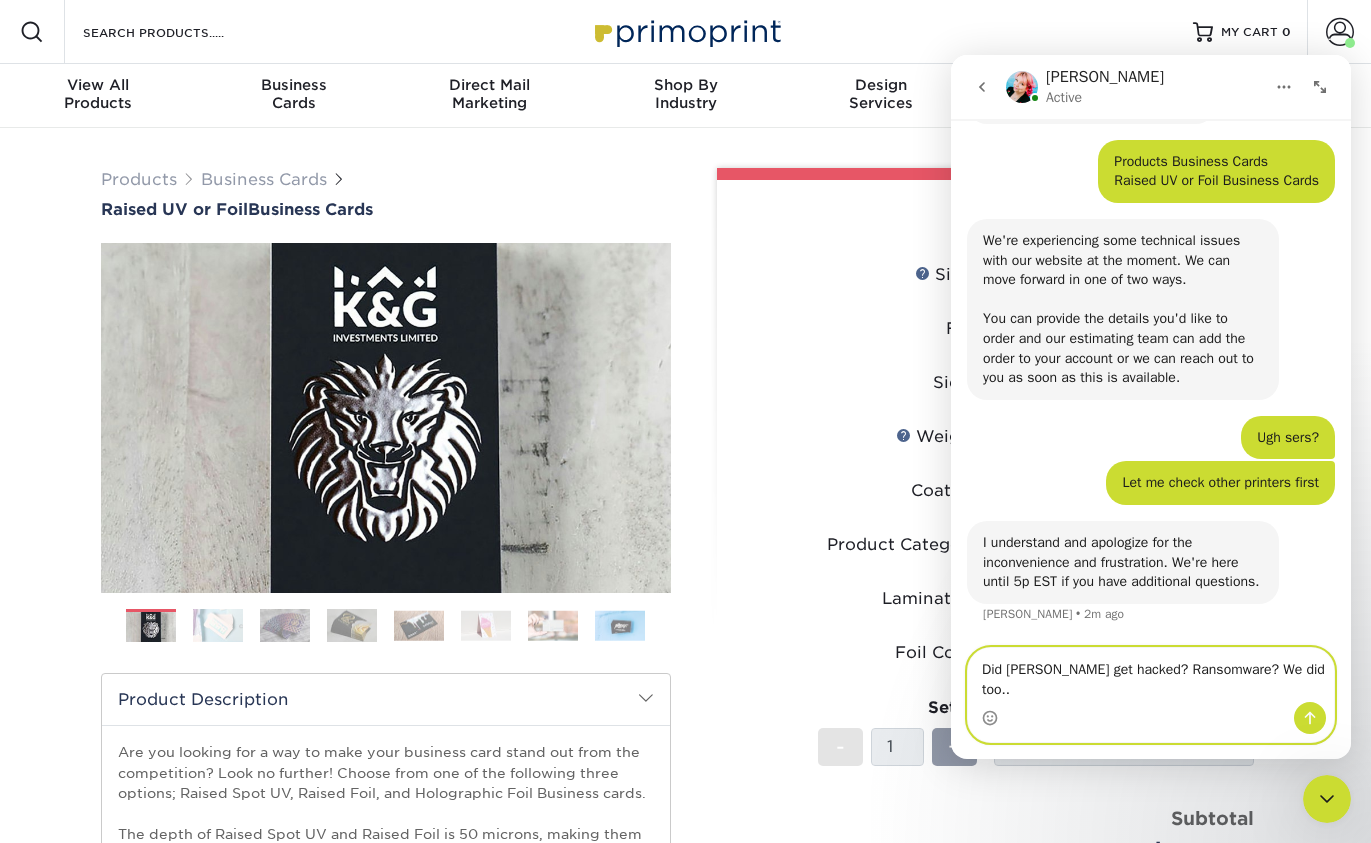type on "Did yall get hacked? Ransomware? We did too..." 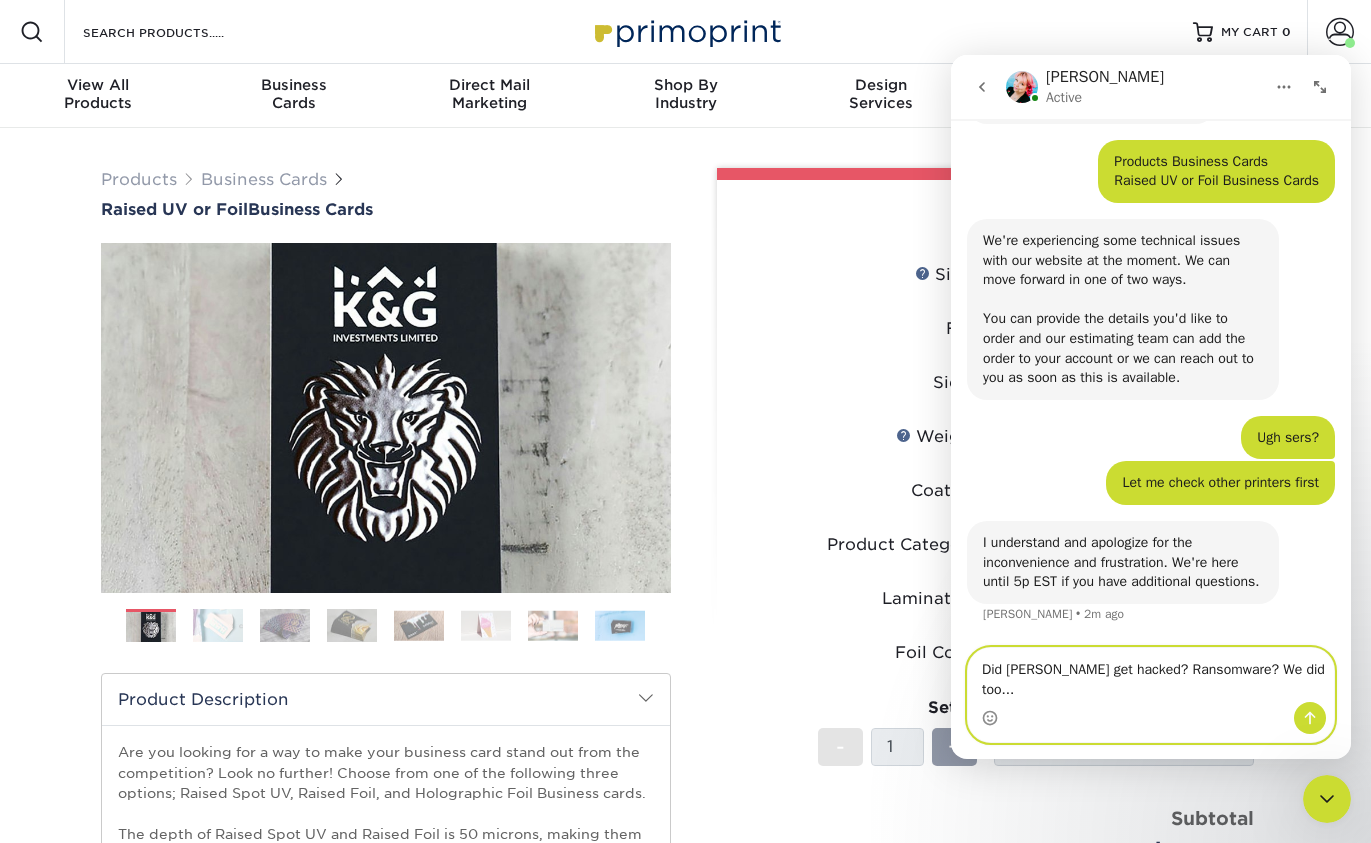 drag, startPoint x: 1289, startPoint y: 691, endPoint x: 920, endPoint y: 686, distance: 369.03387 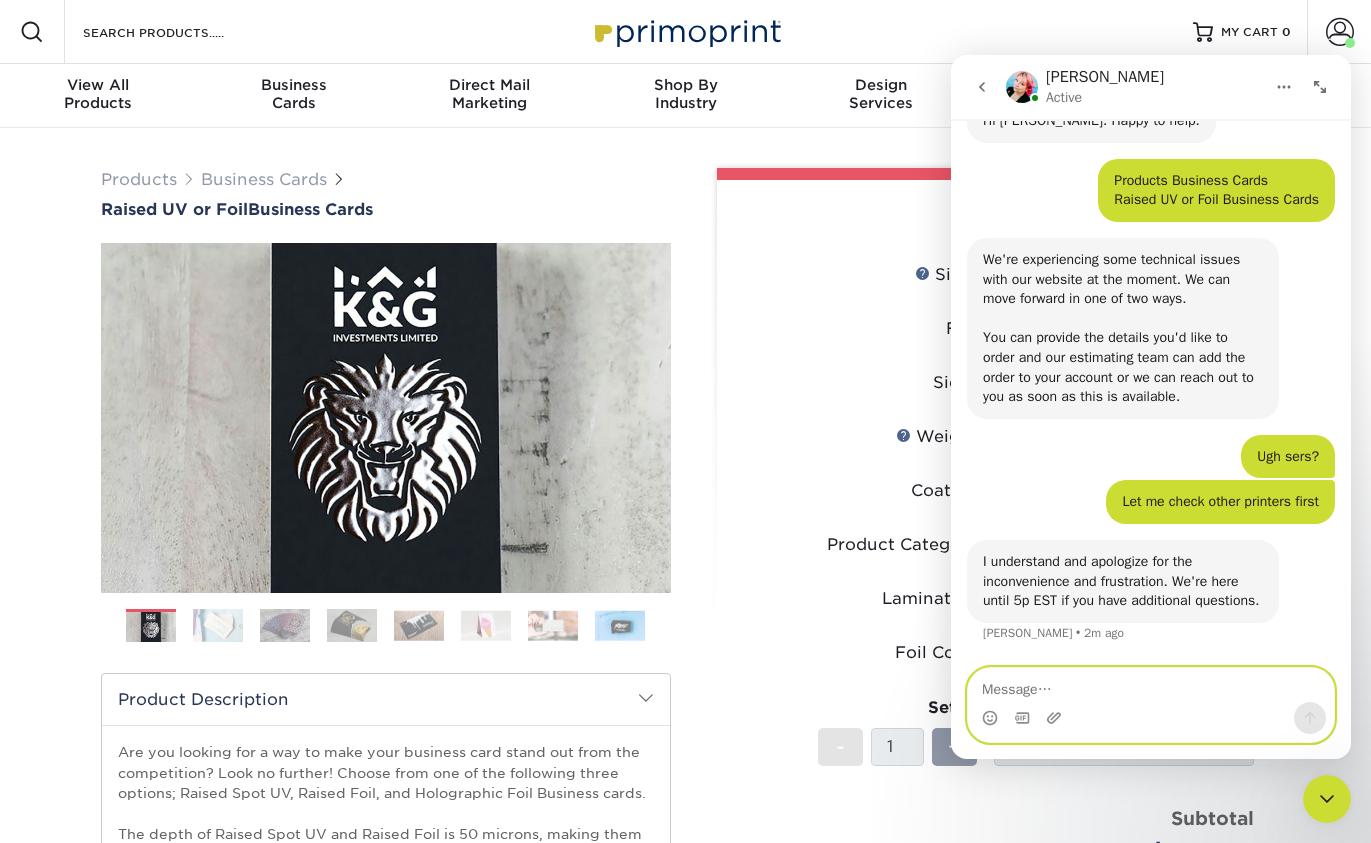 click at bounding box center [1151, 685] 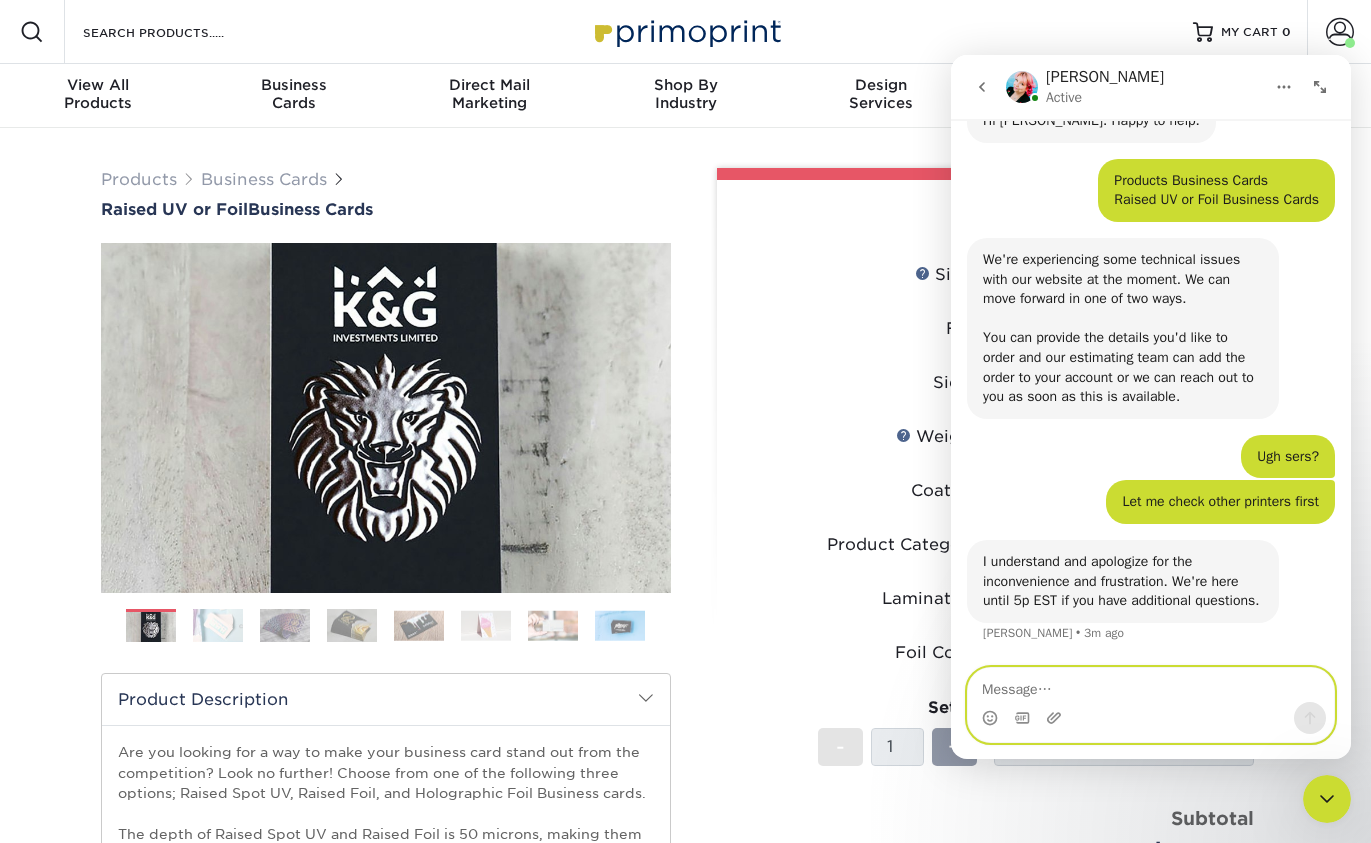 click at bounding box center [1151, 685] 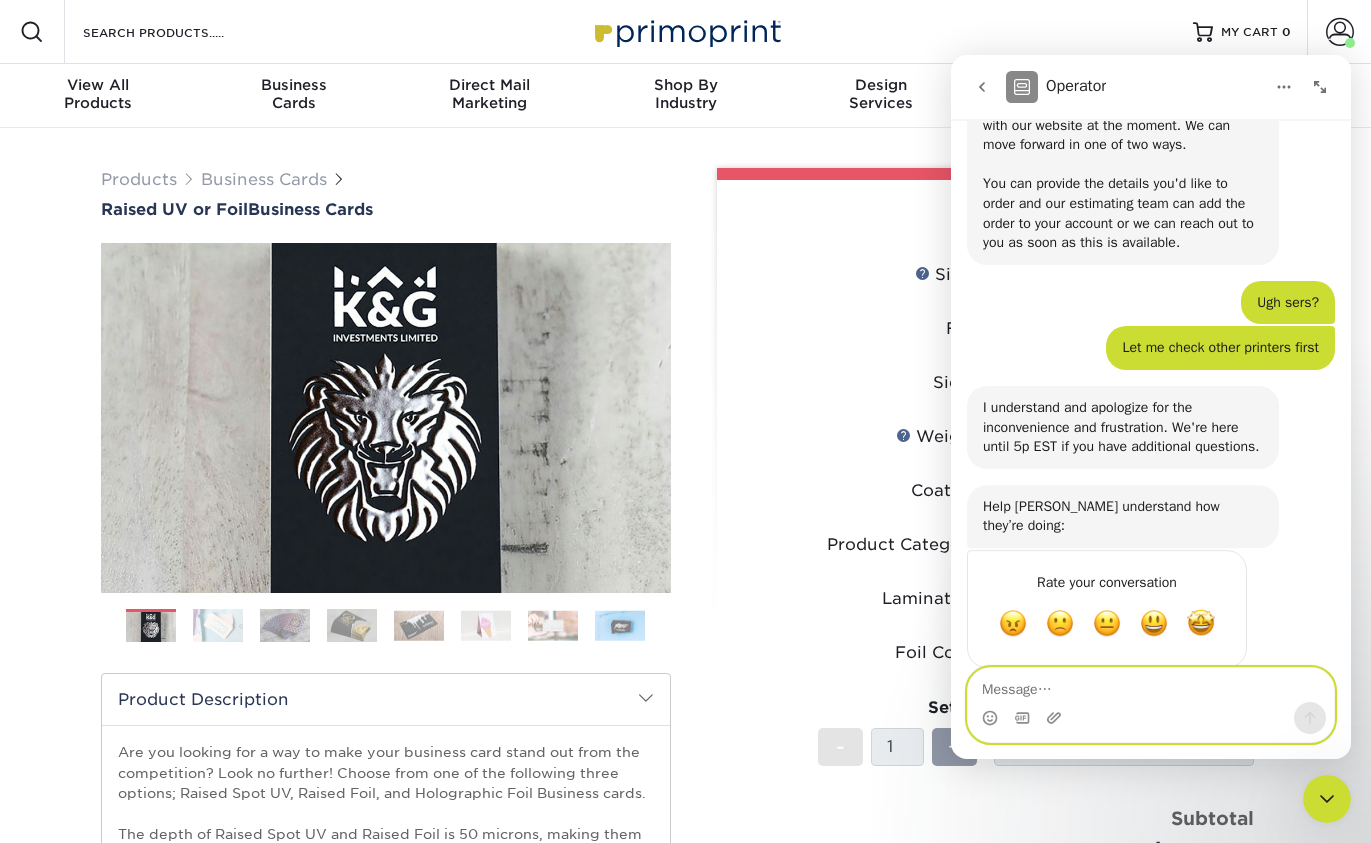 scroll, scrollTop: 363, scrollLeft: 0, axis: vertical 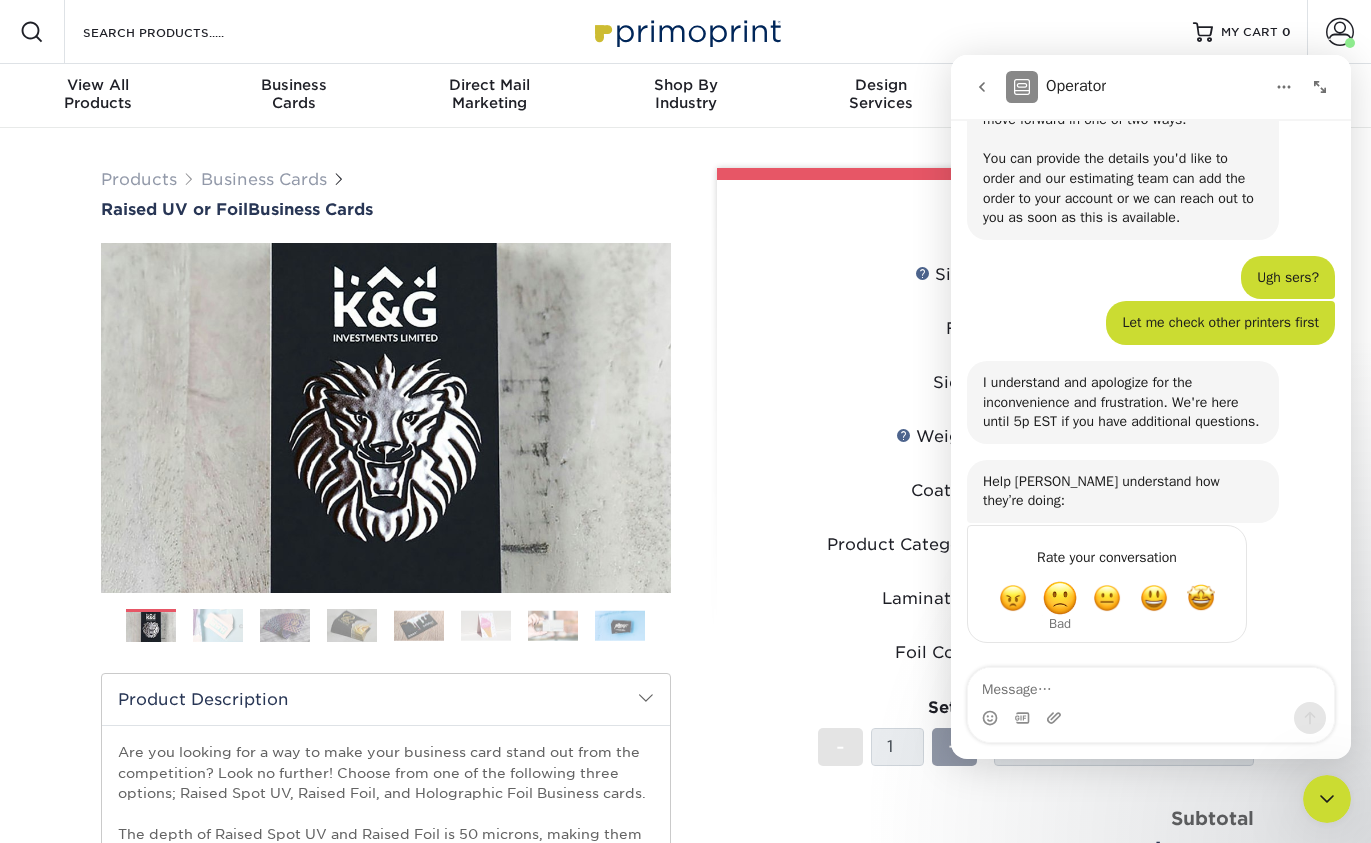 click at bounding box center (1060, 598) 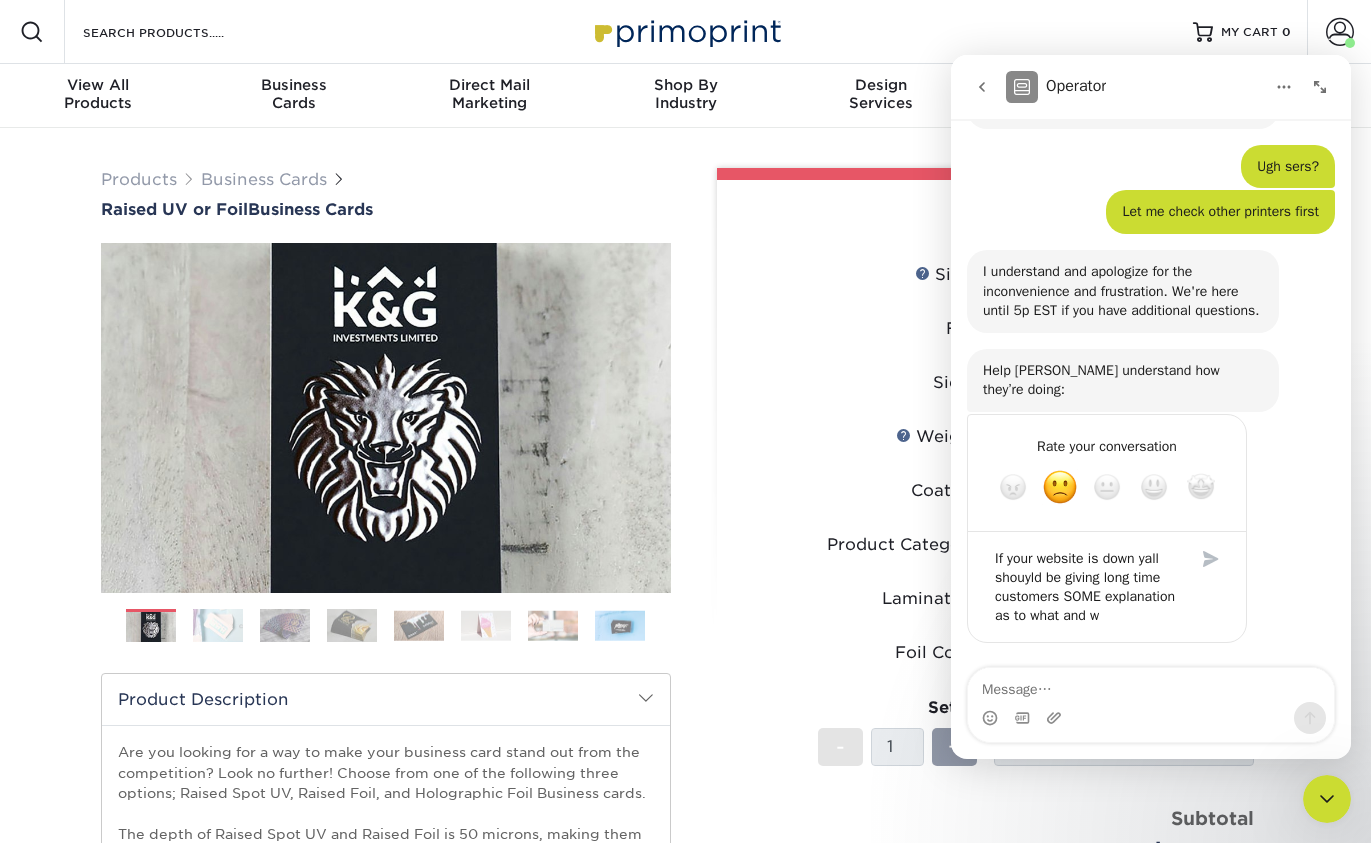 scroll, scrollTop: 493, scrollLeft: 0, axis: vertical 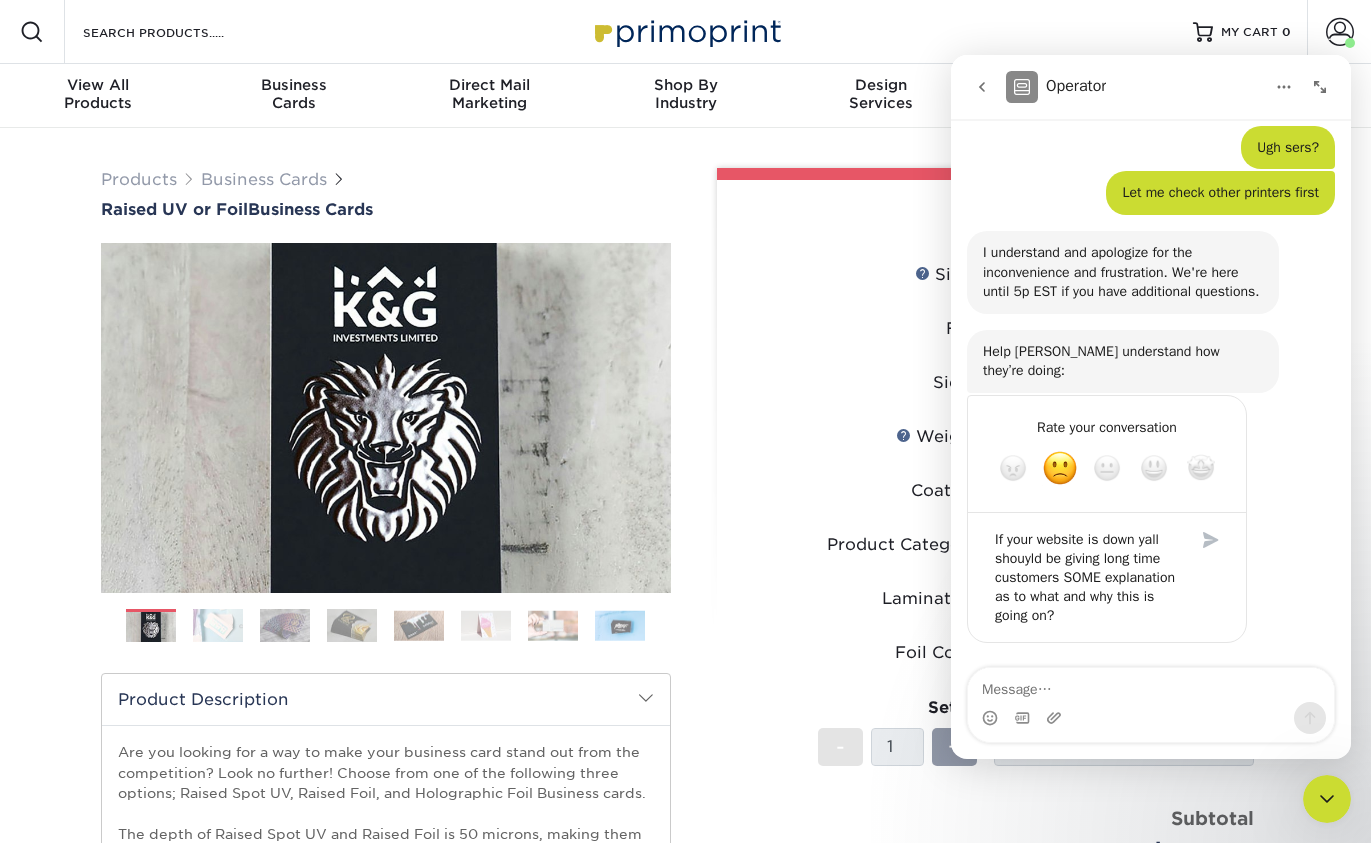 click on "If your website is down yall shouyld be giving long time customers SOME explanation as to what and why this is going on?" at bounding box center [1087, 577] 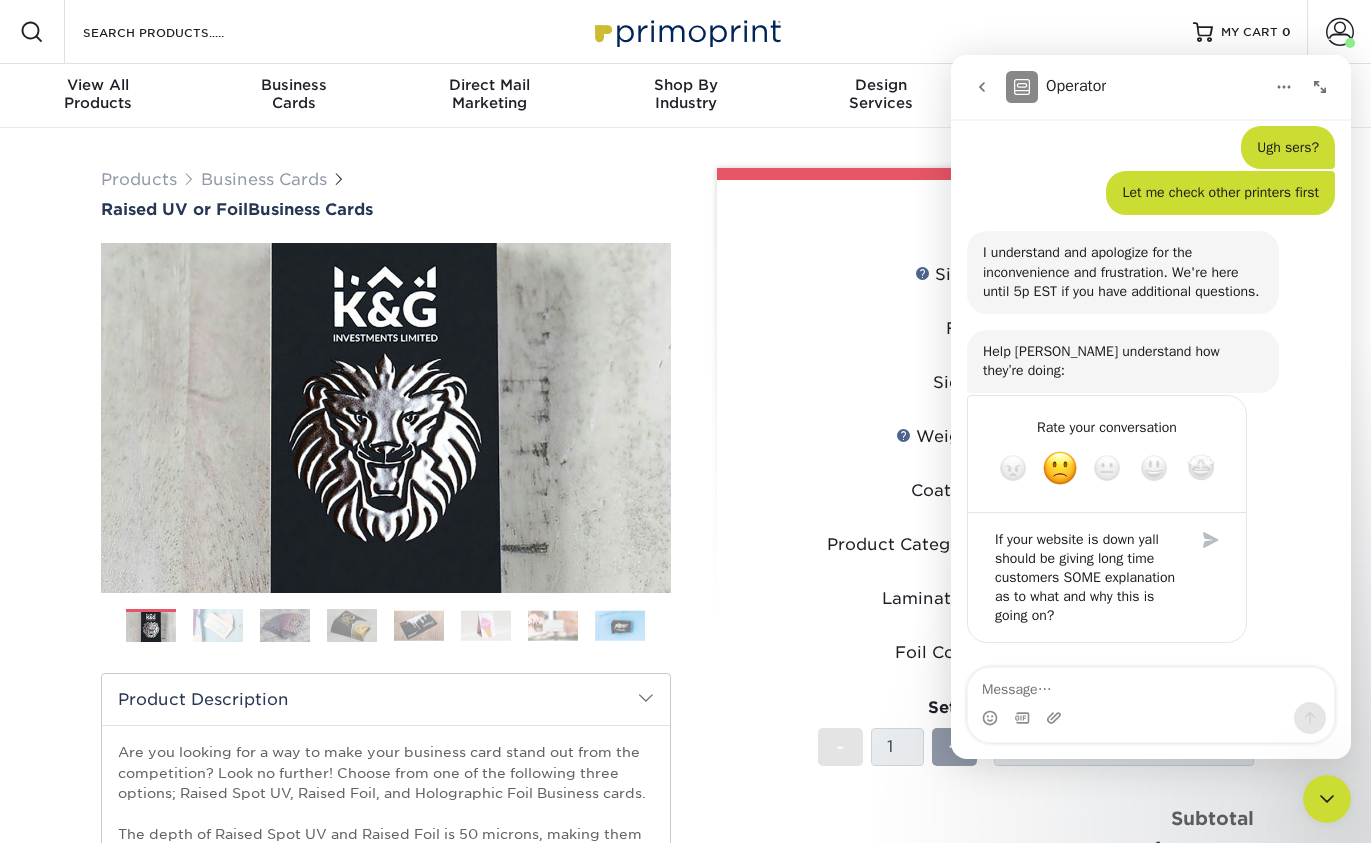 click on "If your website is down yall should be giving long time customers SOME explanation as to what and why this is going on?" at bounding box center (1087, 577) 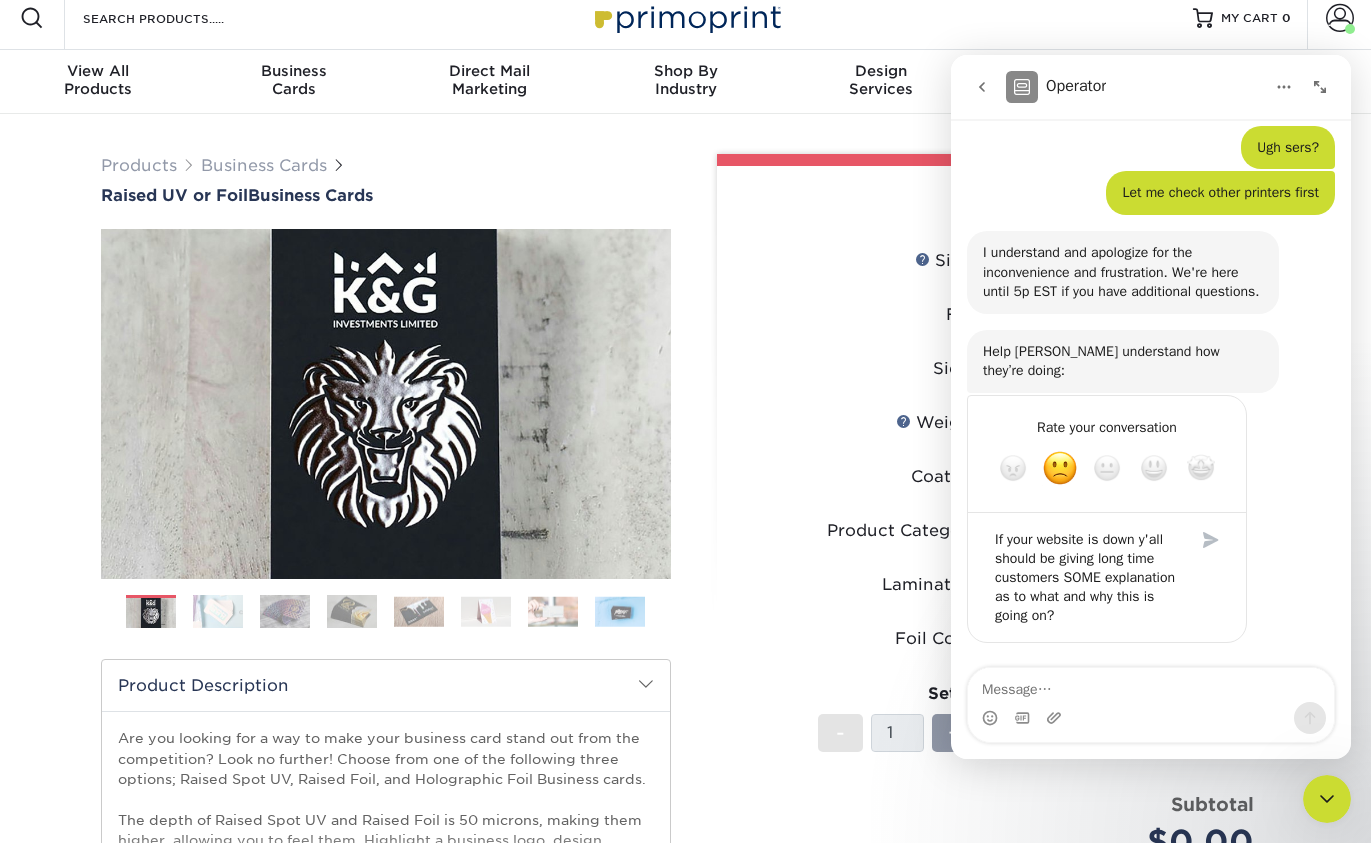 scroll, scrollTop: 17, scrollLeft: 0, axis: vertical 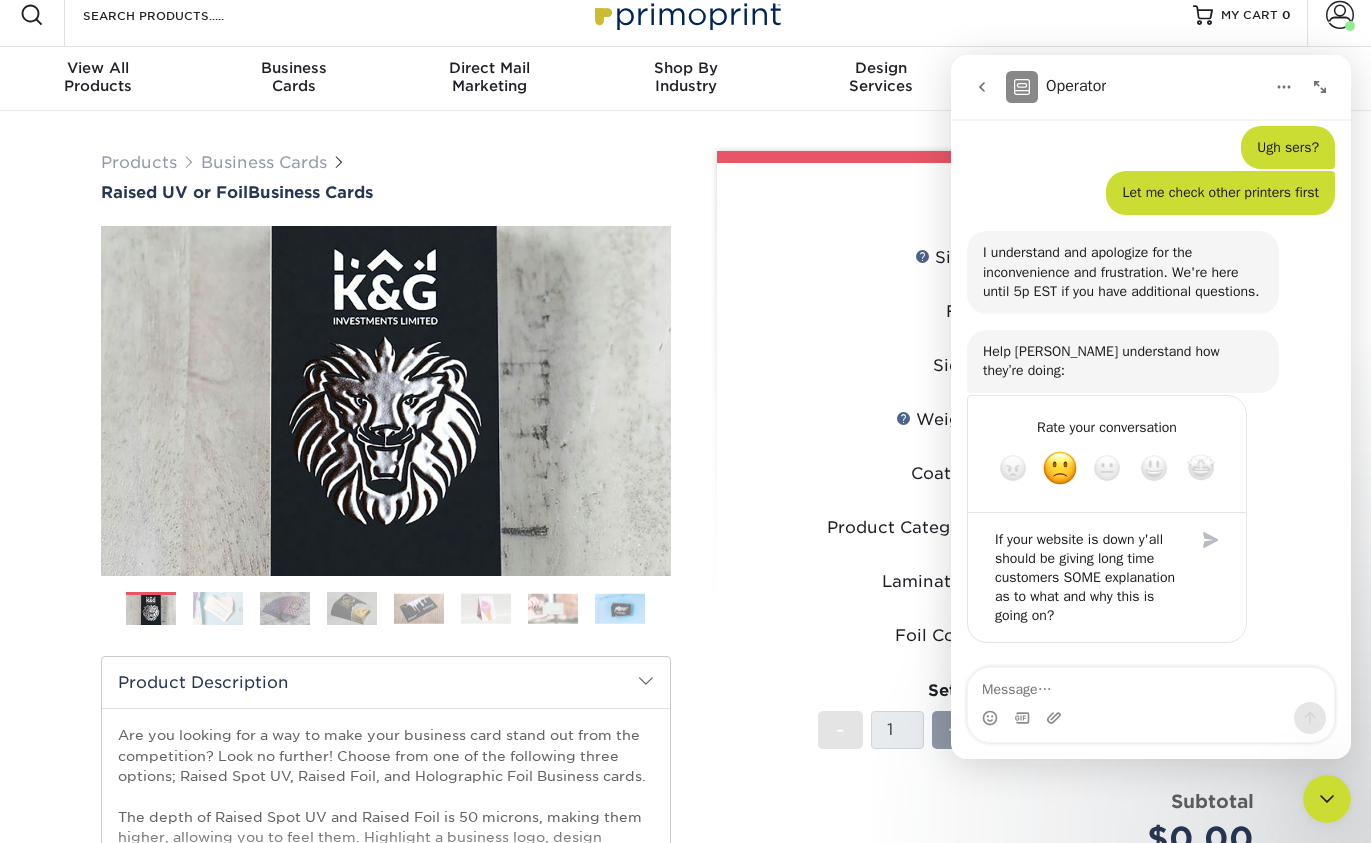 click on "If your website is down y'all should be giving long time customers SOME explanation as to what and why this is going on?" at bounding box center (1087, 577) 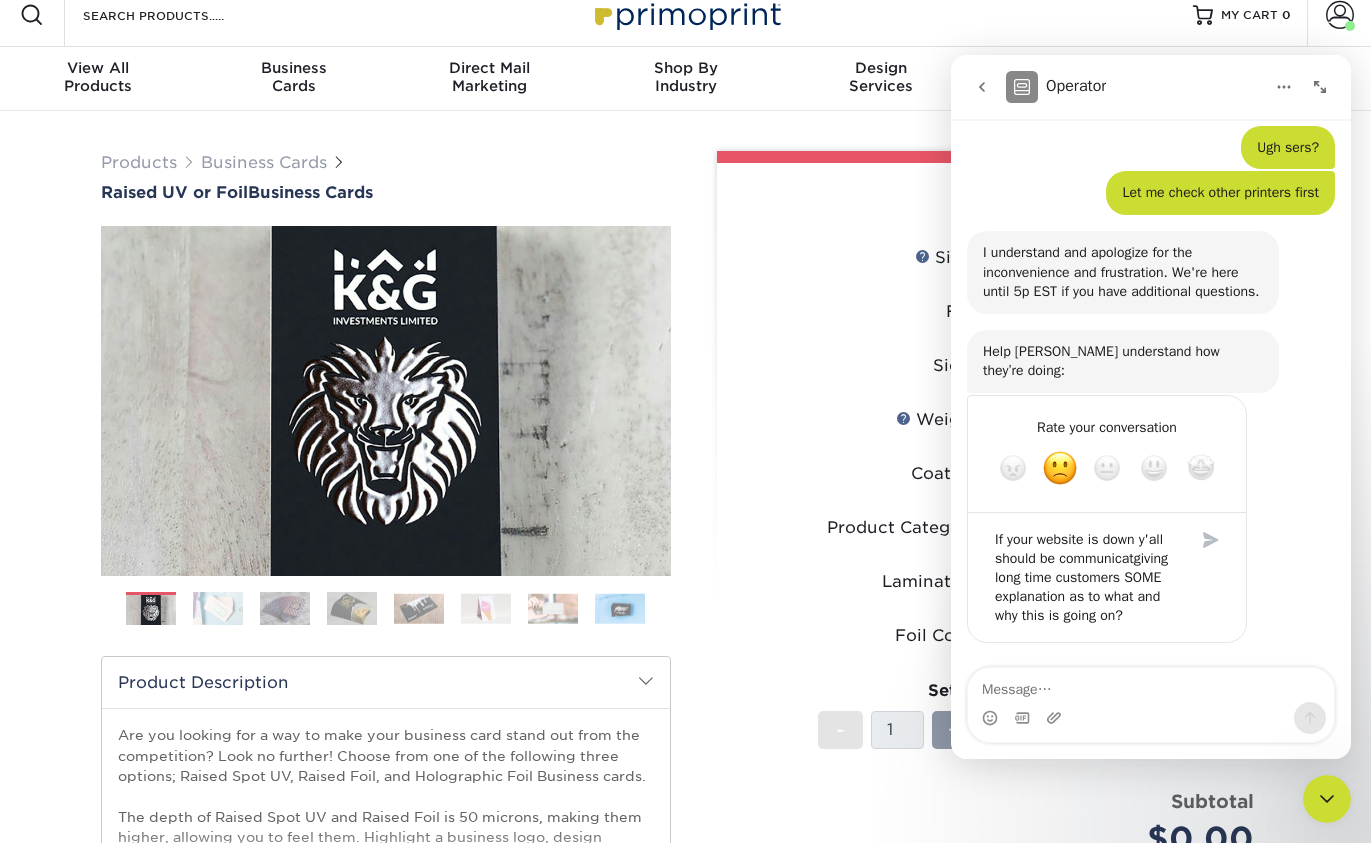 scroll, scrollTop: 512, scrollLeft: 0, axis: vertical 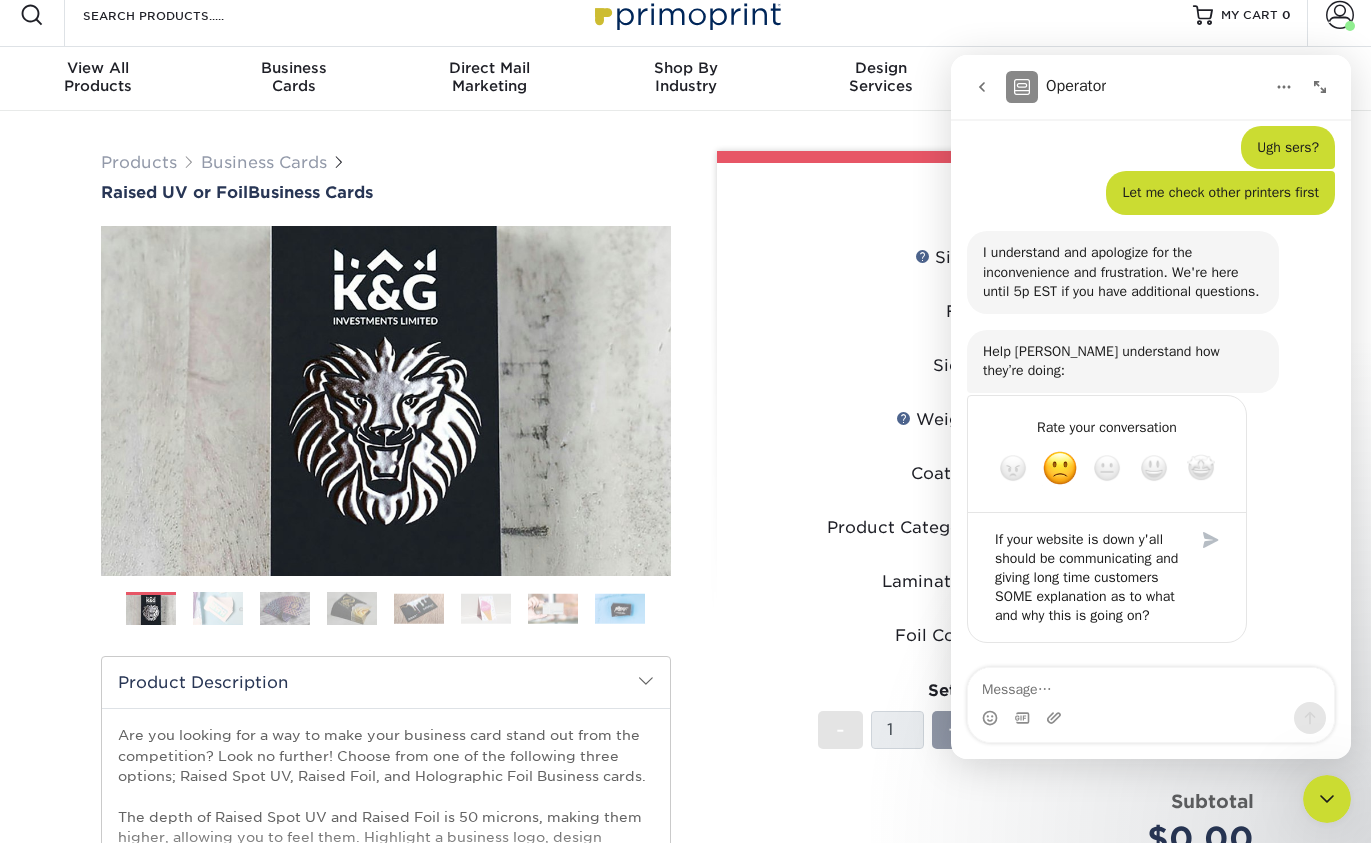 click on "If your website is down y'all should be communicating and giving long time customers SOME explanation as to what and why this is going on?" at bounding box center [1087, 577] 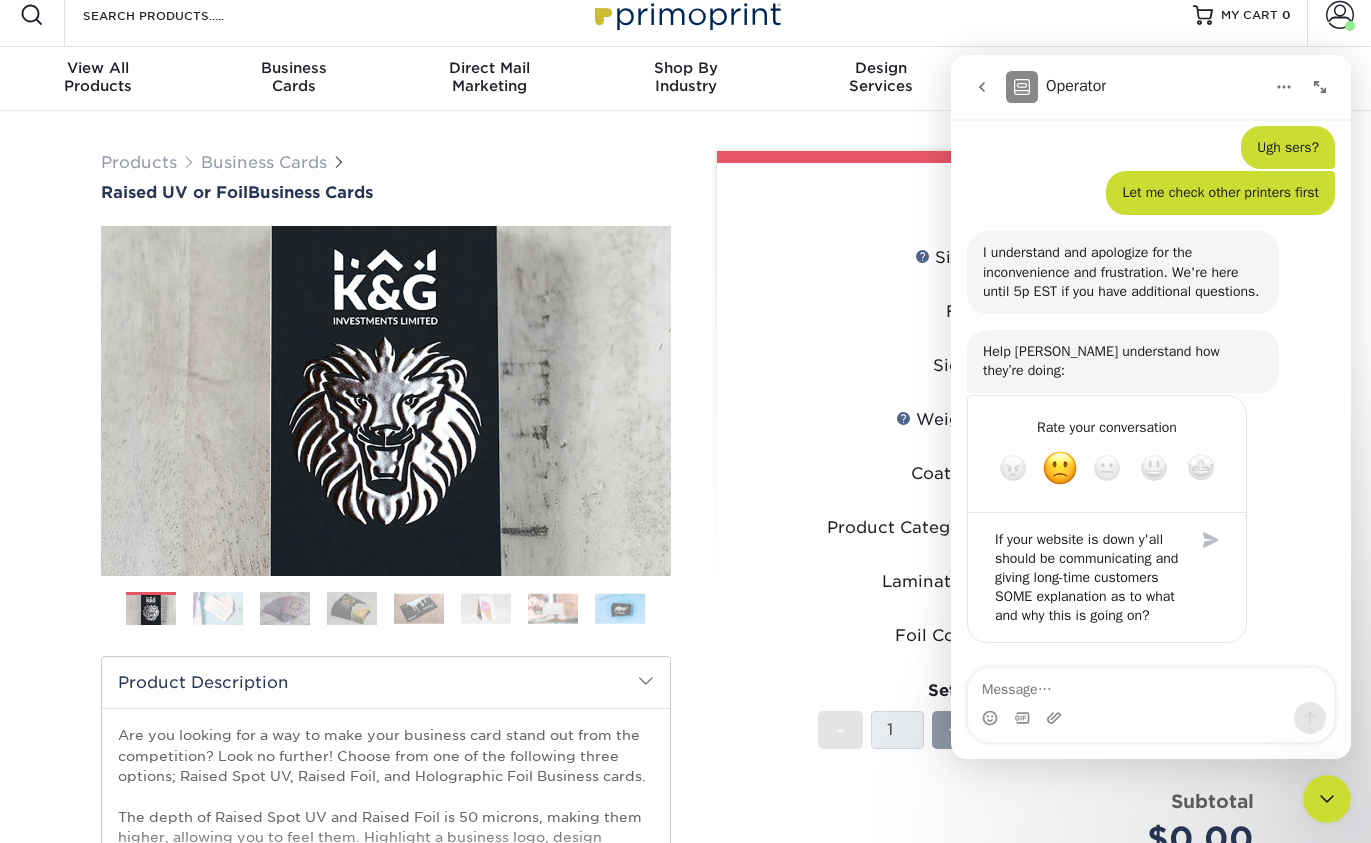 scroll, scrollTop: 492, scrollLeft: 0, axis: vertical 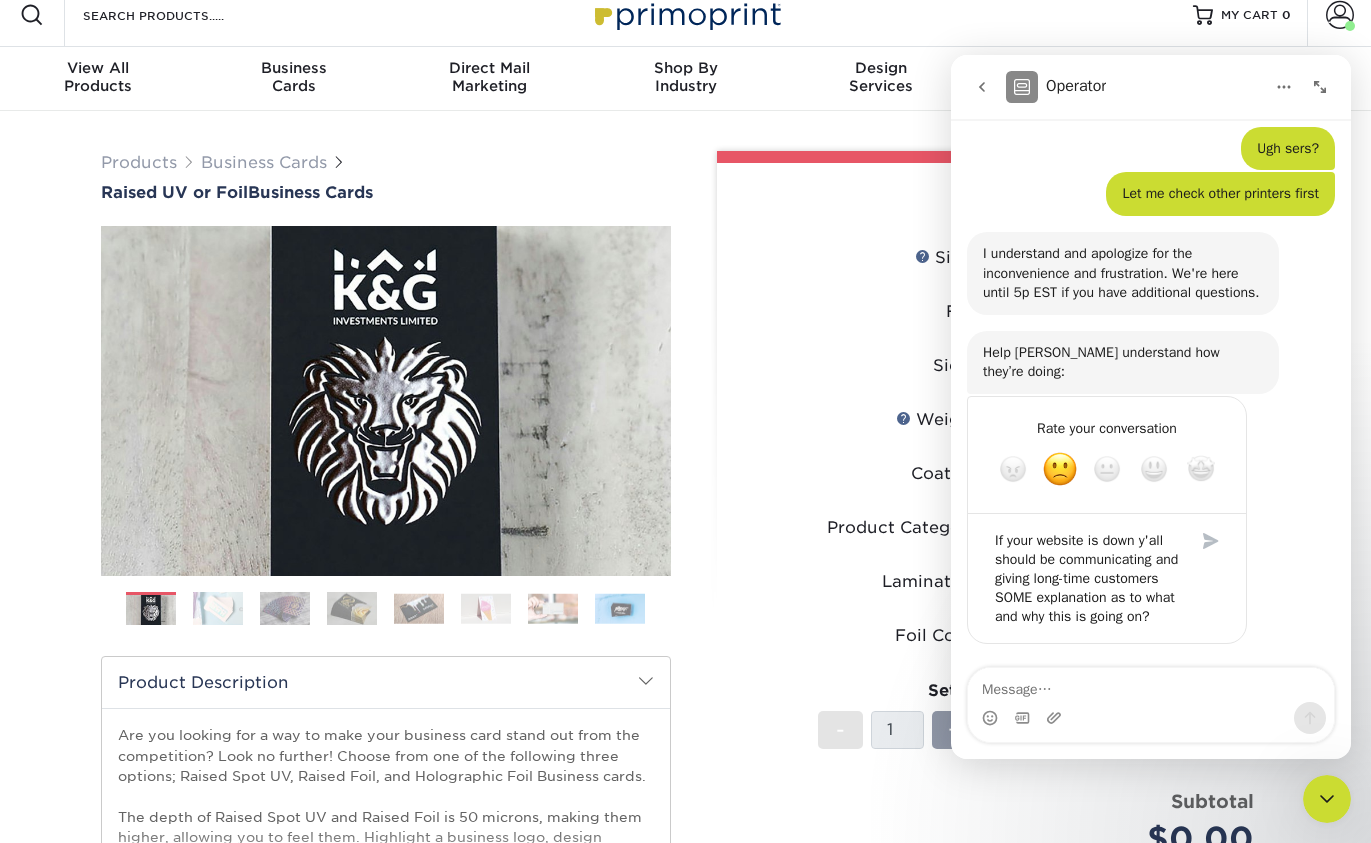 click on "If your website is down y'all should be communicating and giving long-time customers SOME explanation as to what and why this is going on?" at bounding box center [1087, 578] 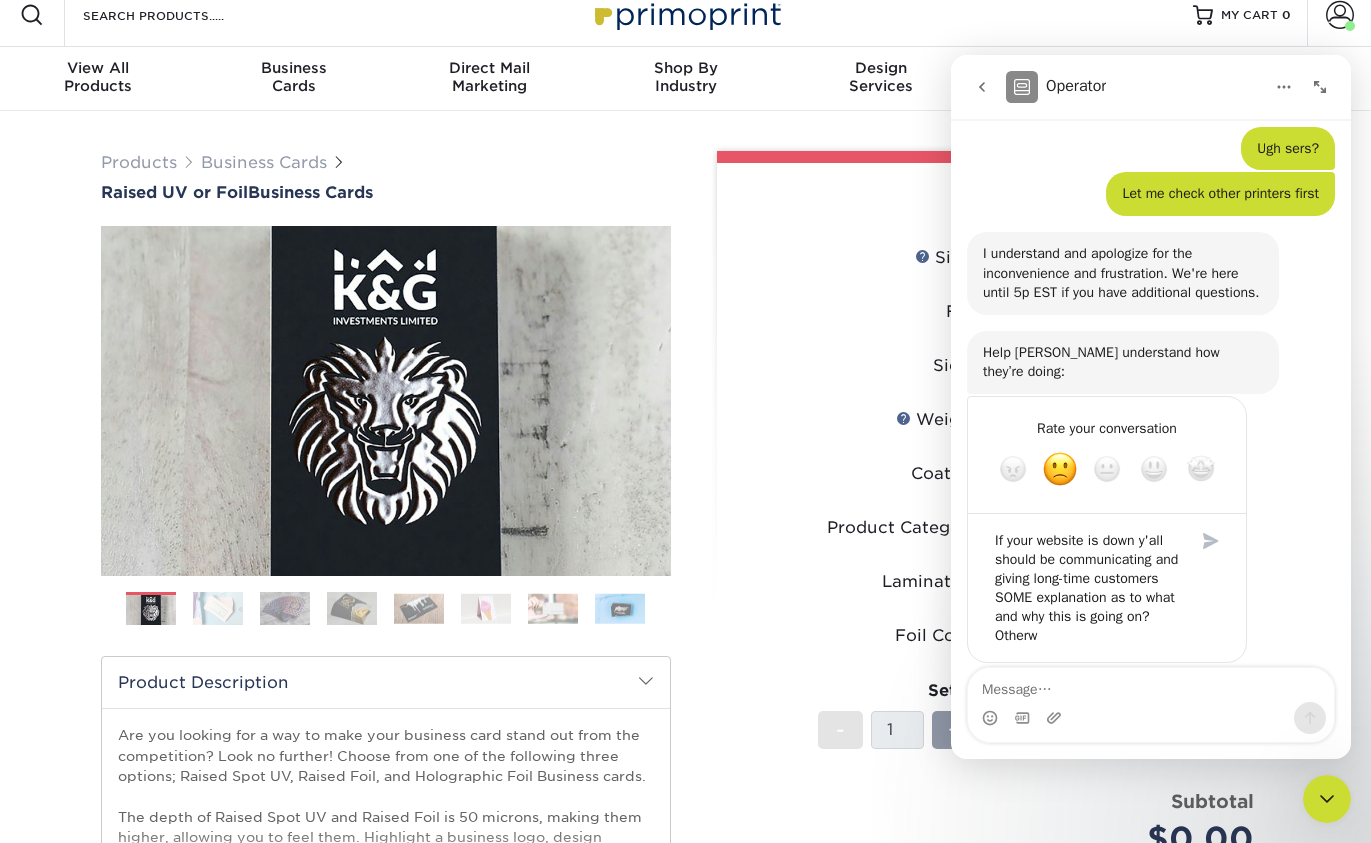 scroll, scrollTop: 3, scrollLeft: 0, axis: vertical 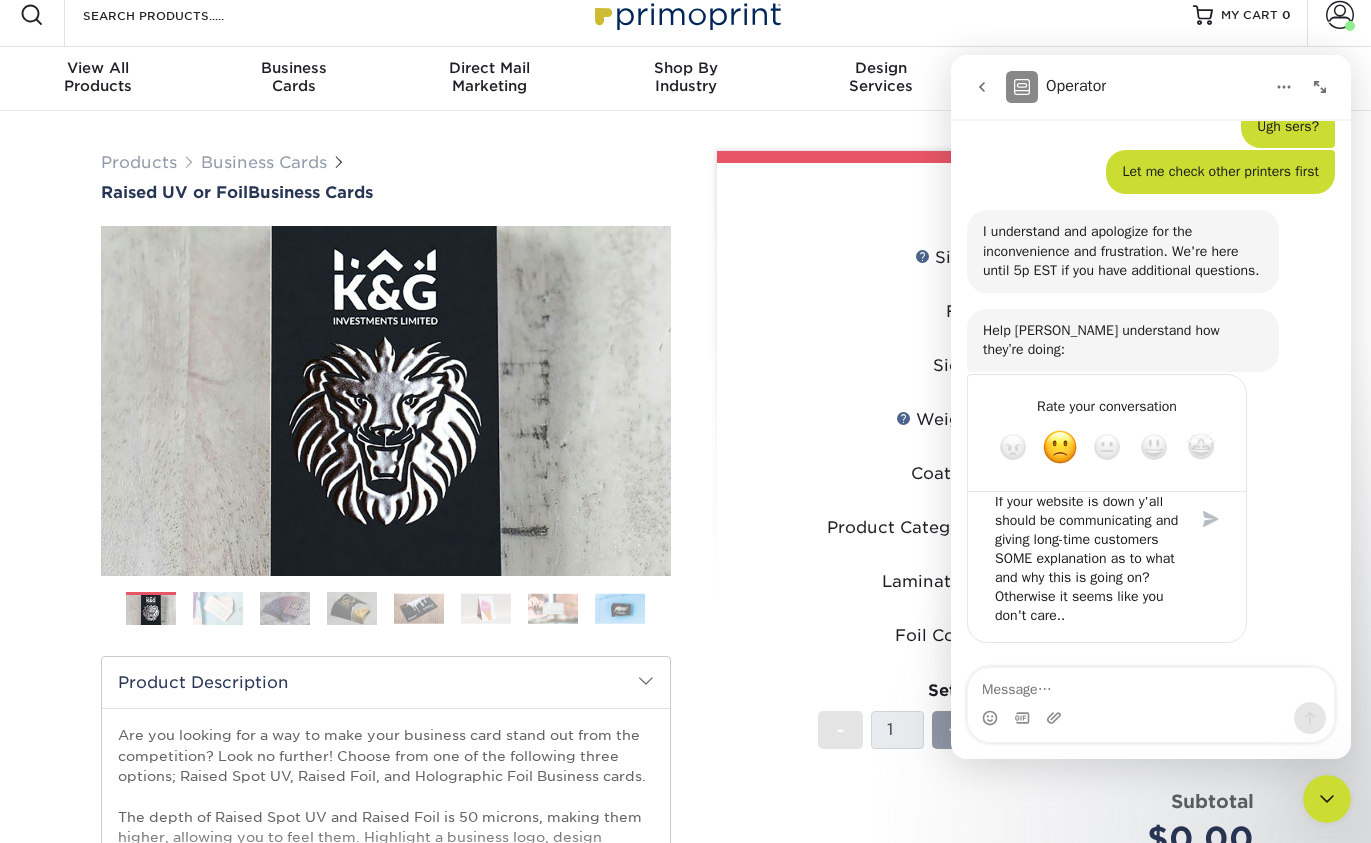 type on "If your website is down y'all should be communicating and giving long-time customers SOME explanation as to what and why this is going on? Otherwise it seems like you don't care..." 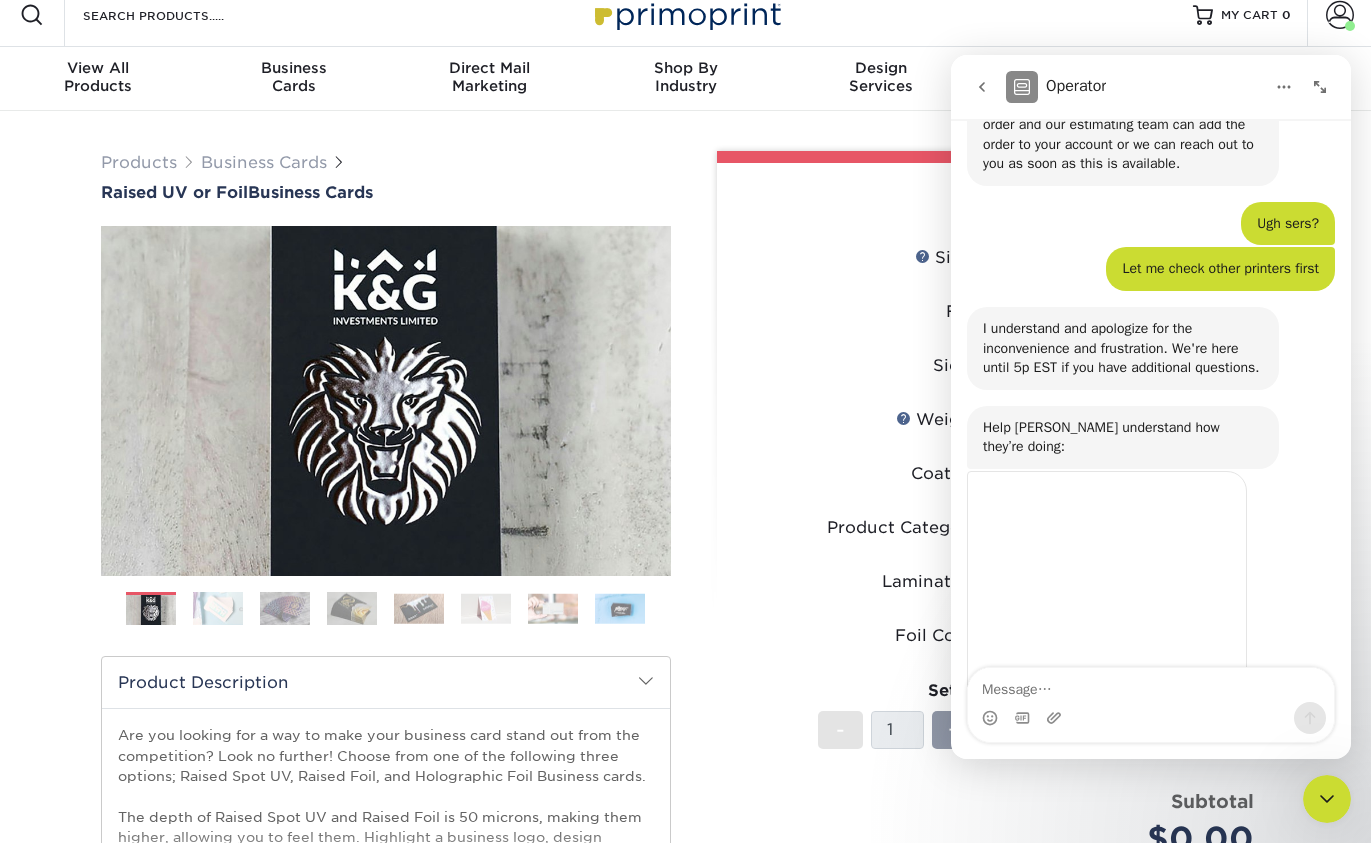 scroll, scrollTop: 486, scrollLeft: 0, axis: vertical 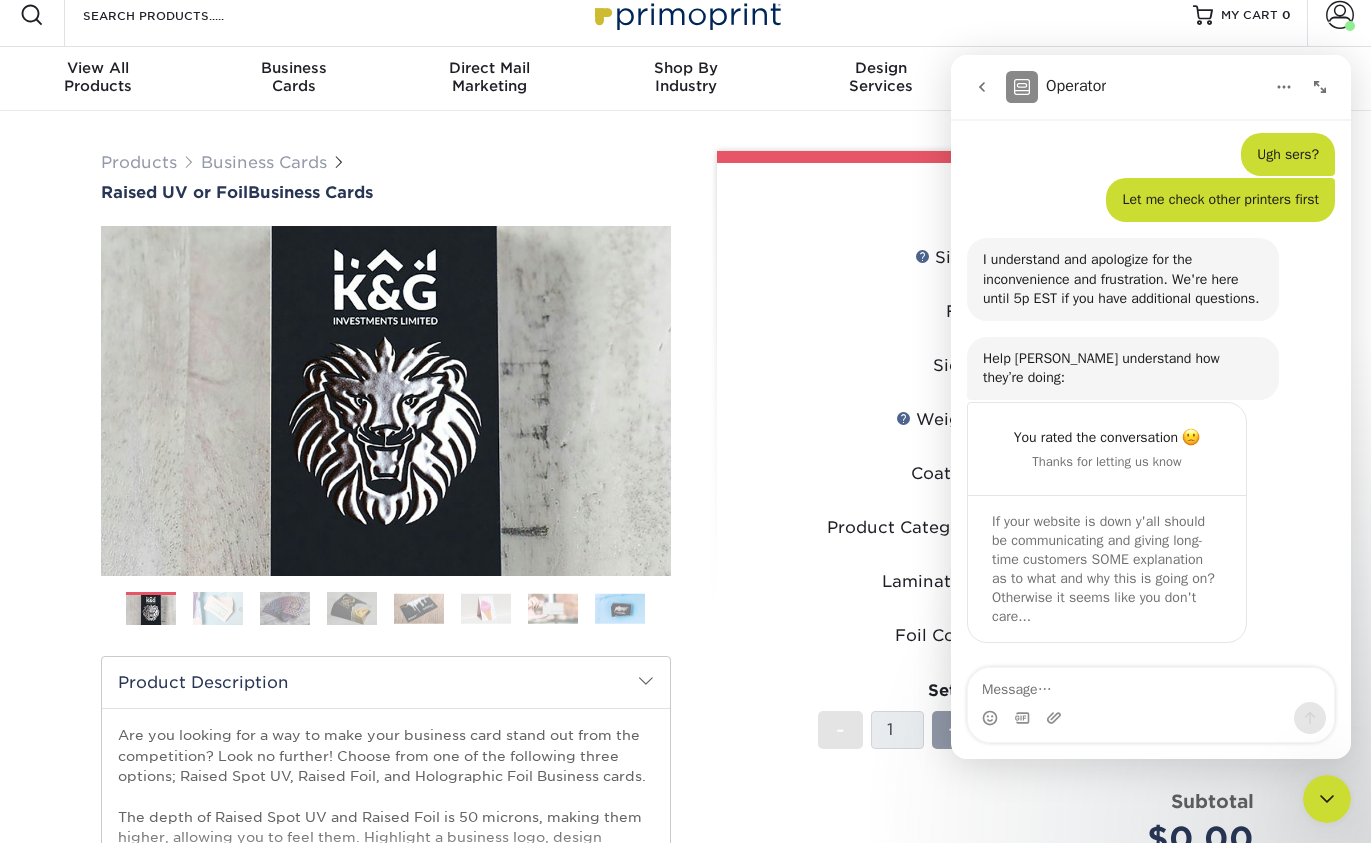 click on "Products
Business Cards
Raised UV or Foil  Business Cards
Previous" at bounding box center [386, 625] 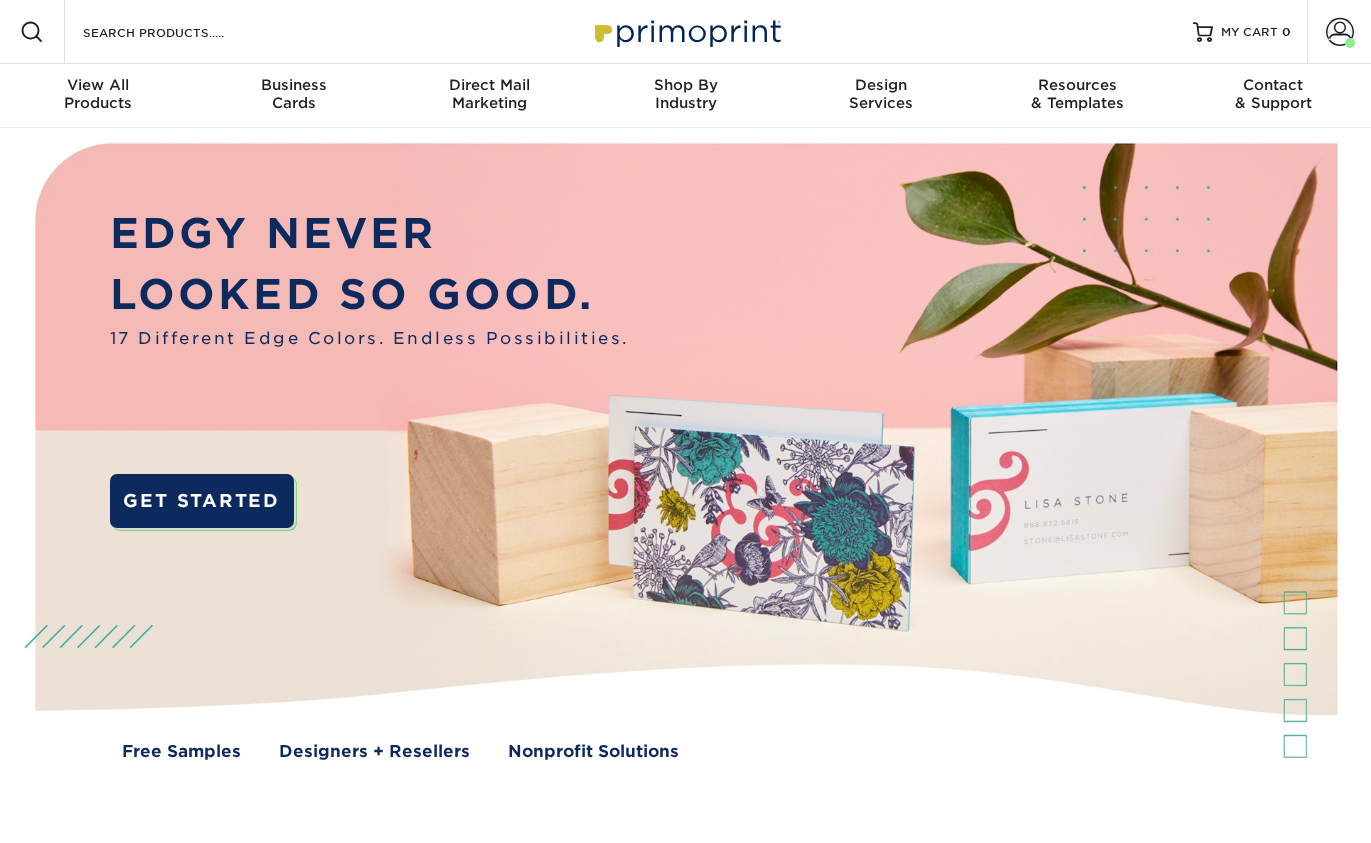 scroll, scrollTop: 0, scrollLeft: 0, axis: both 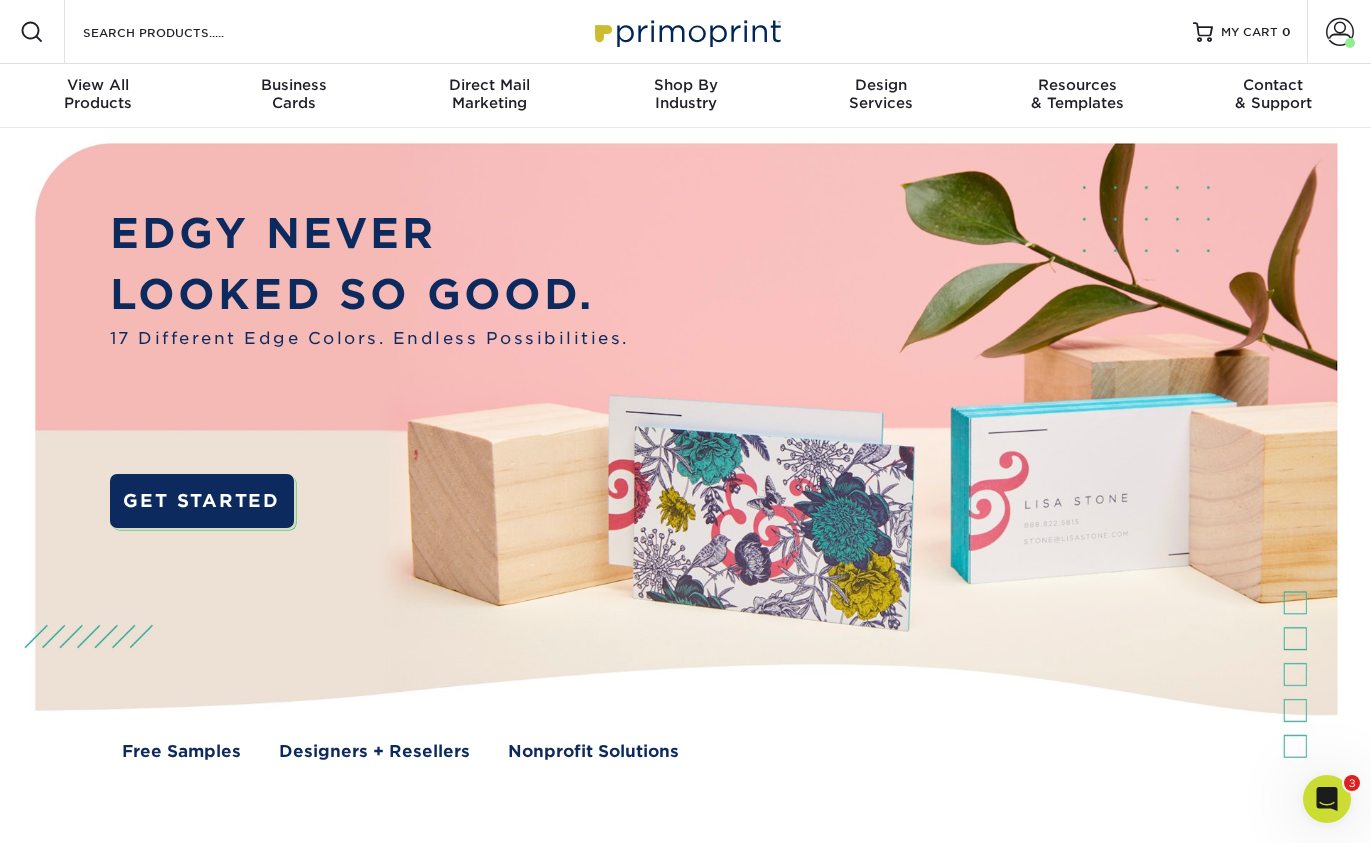 click at bounding box center (1327, 799) 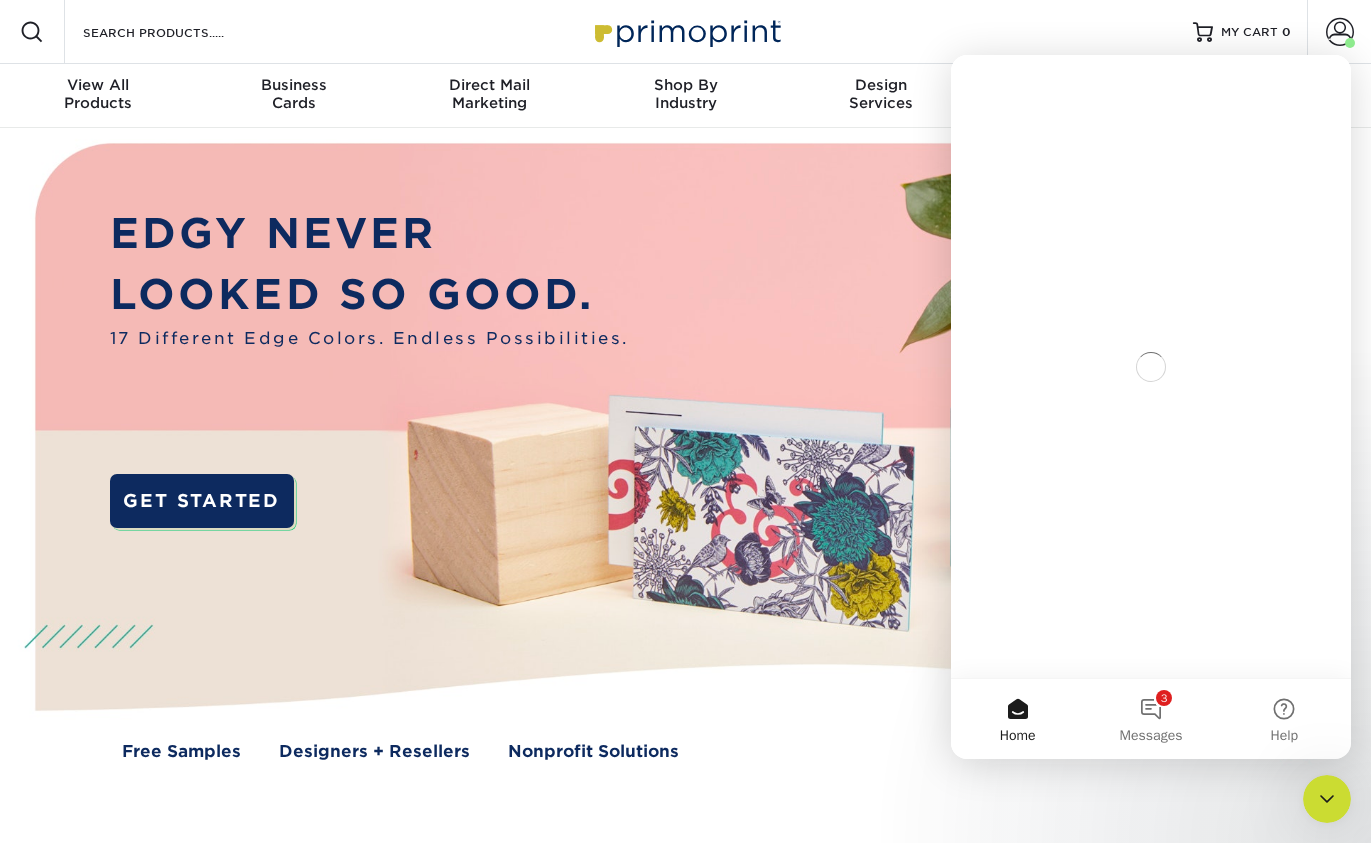 scroll, scrollTop: 0, scrollLeft: 0, axis: both 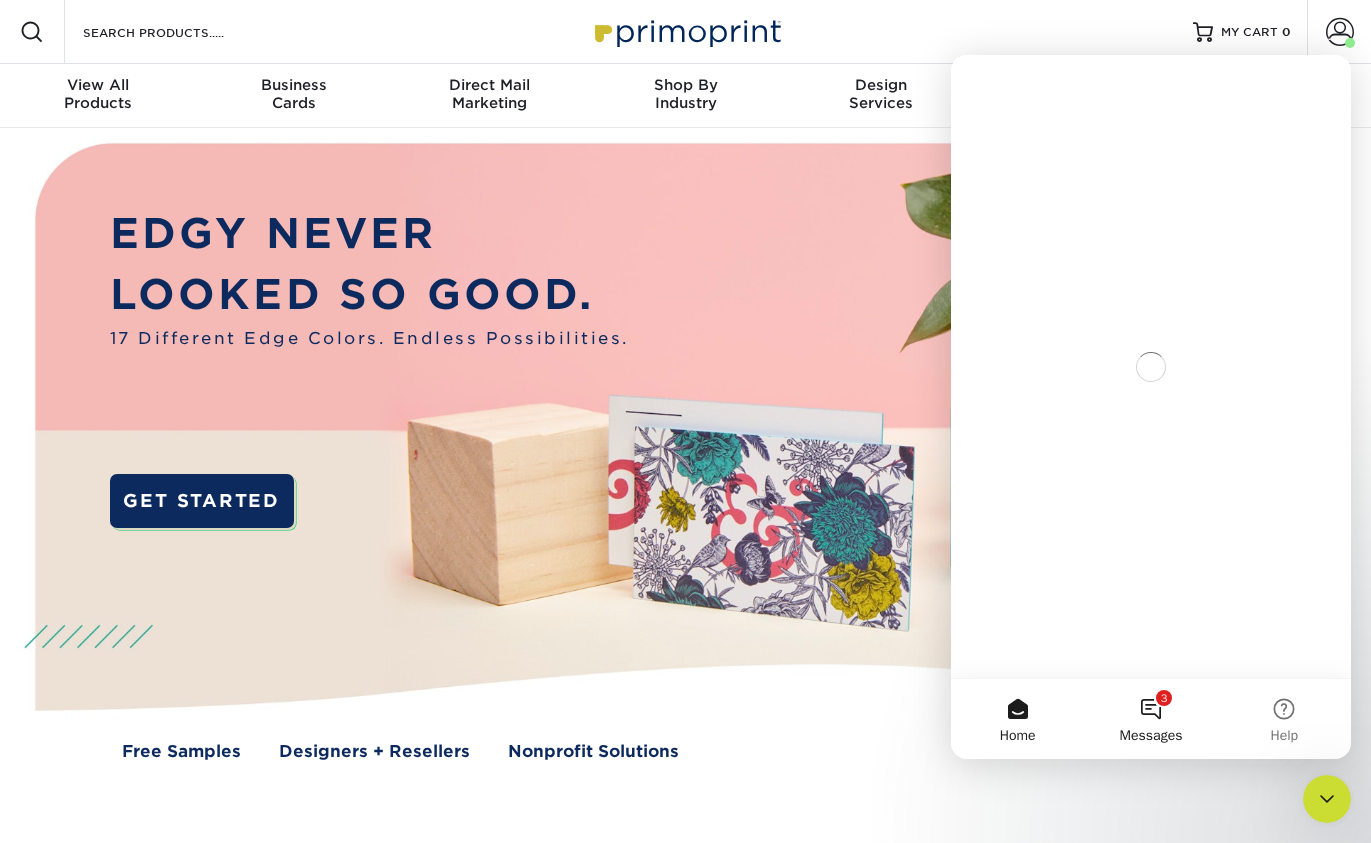 click on "3 Messages" at bounding box center (1150, 719) 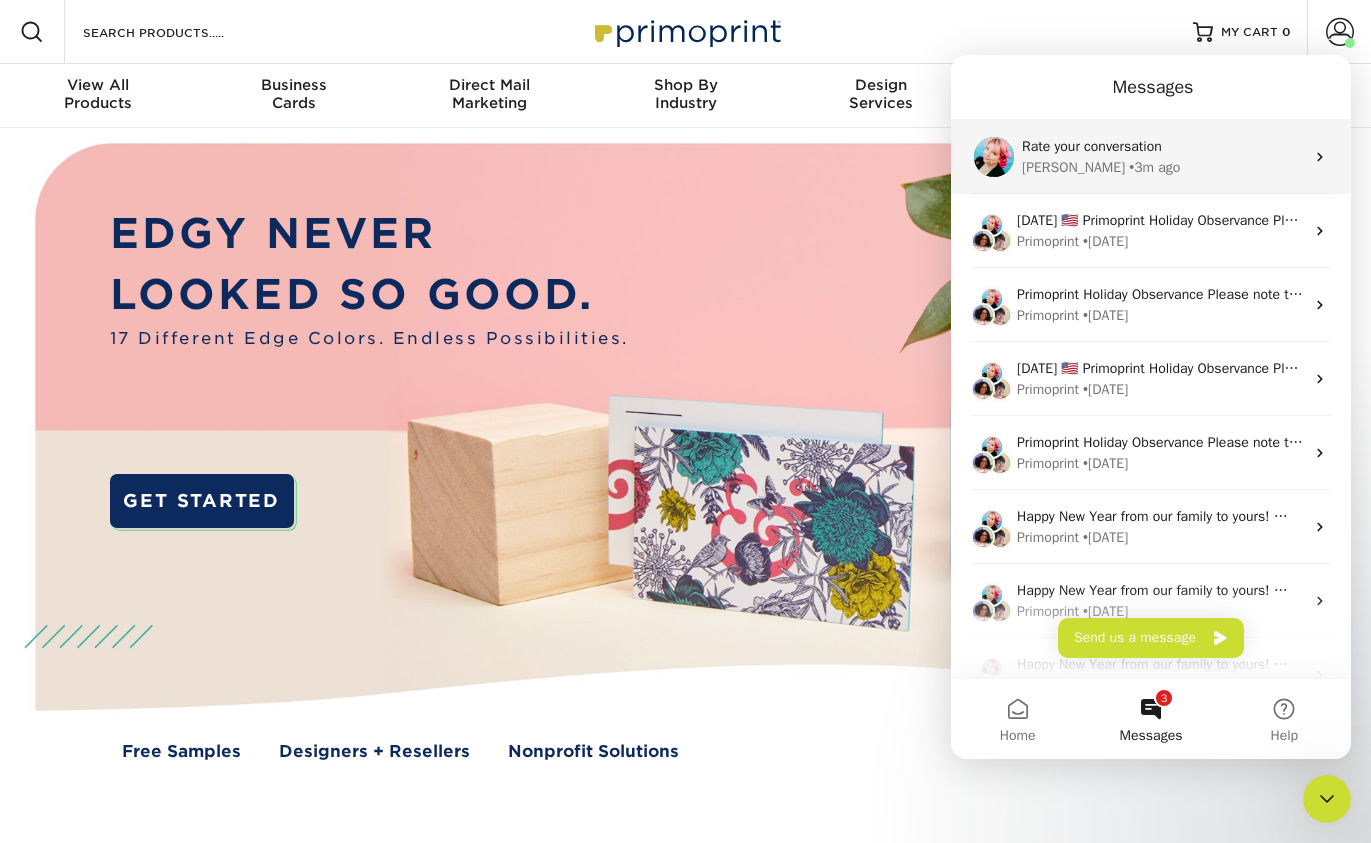 click on "Rate your conversation" at bounding box center [1092, 146] 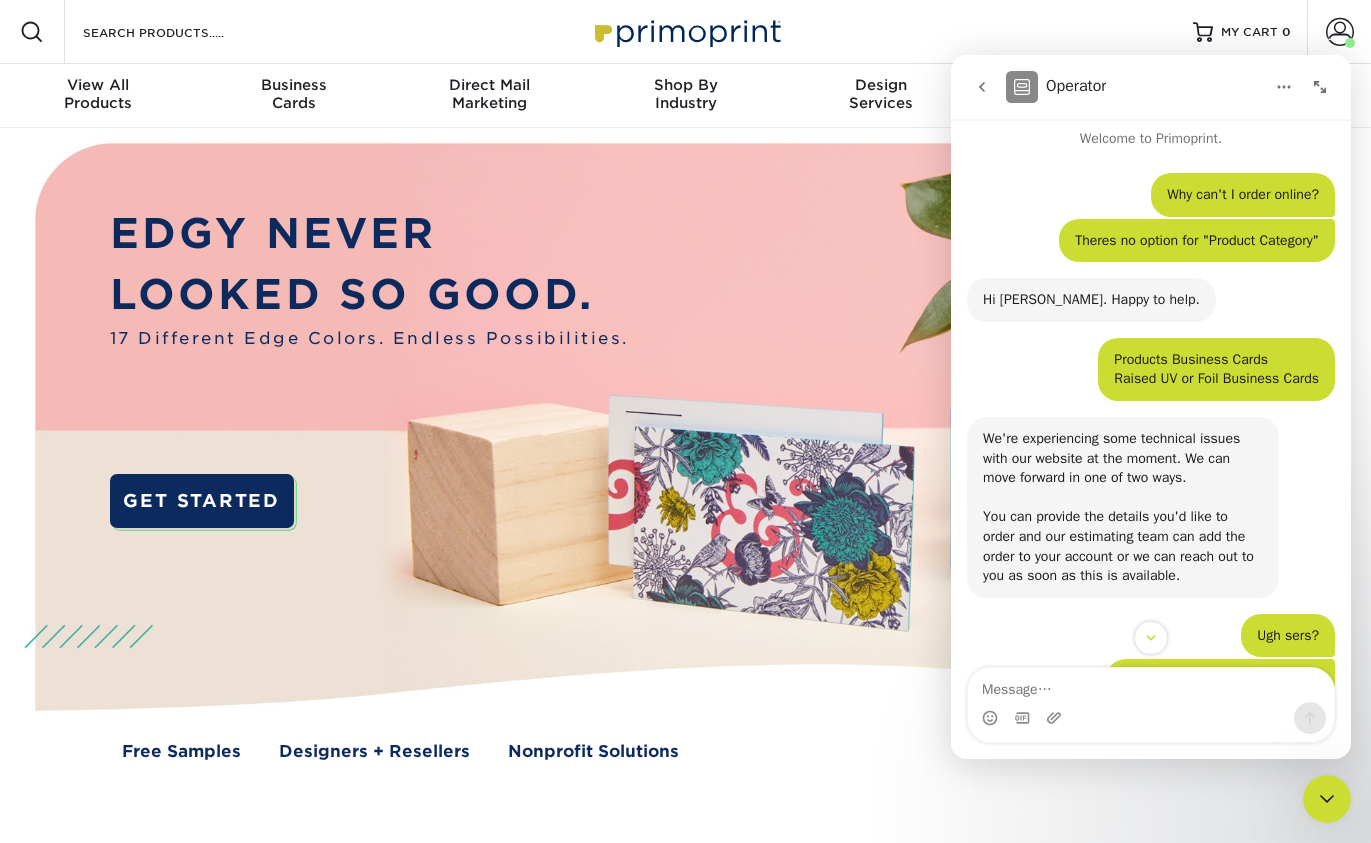 scroll, scrollTop: 0, scrollLeft: 0, axis: both 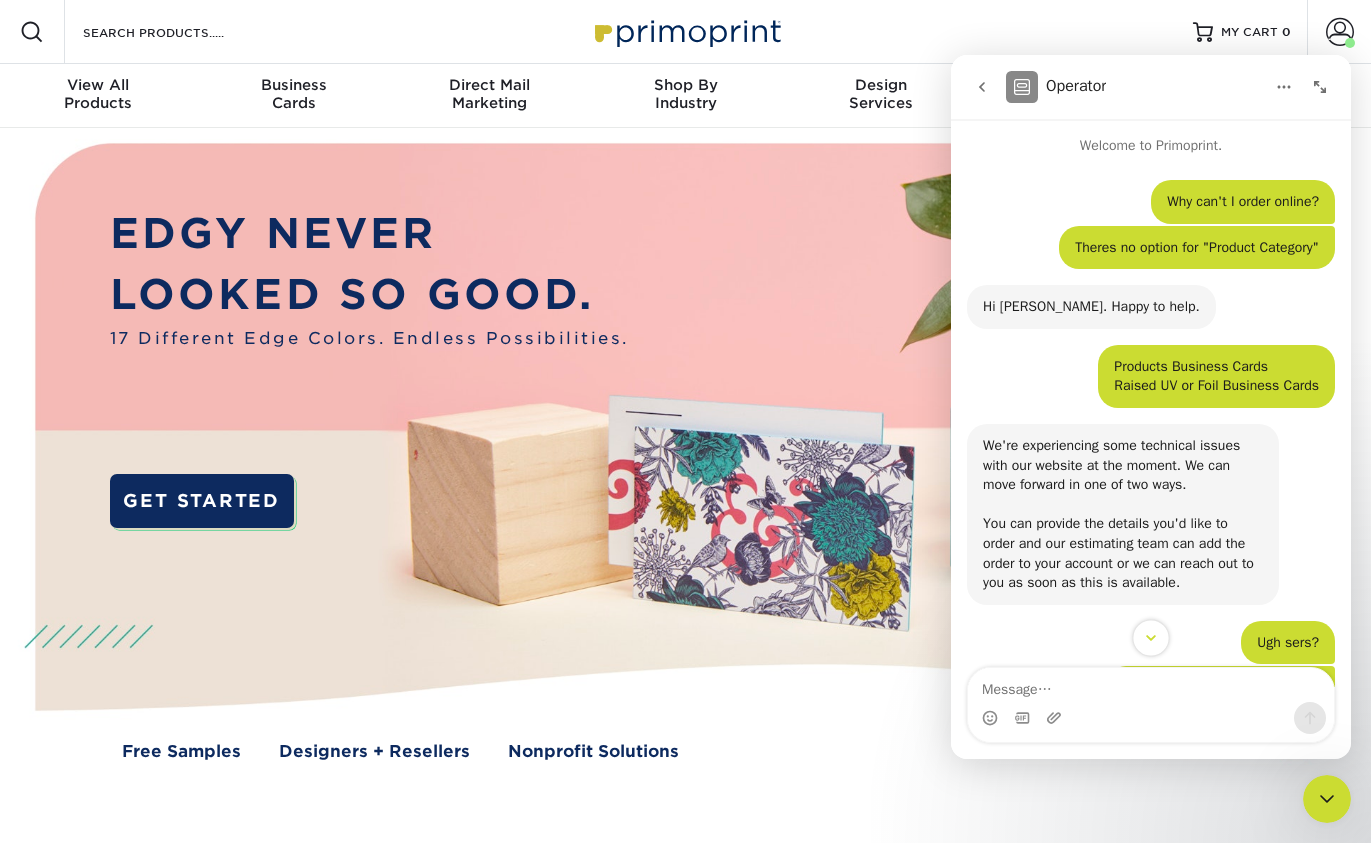 click 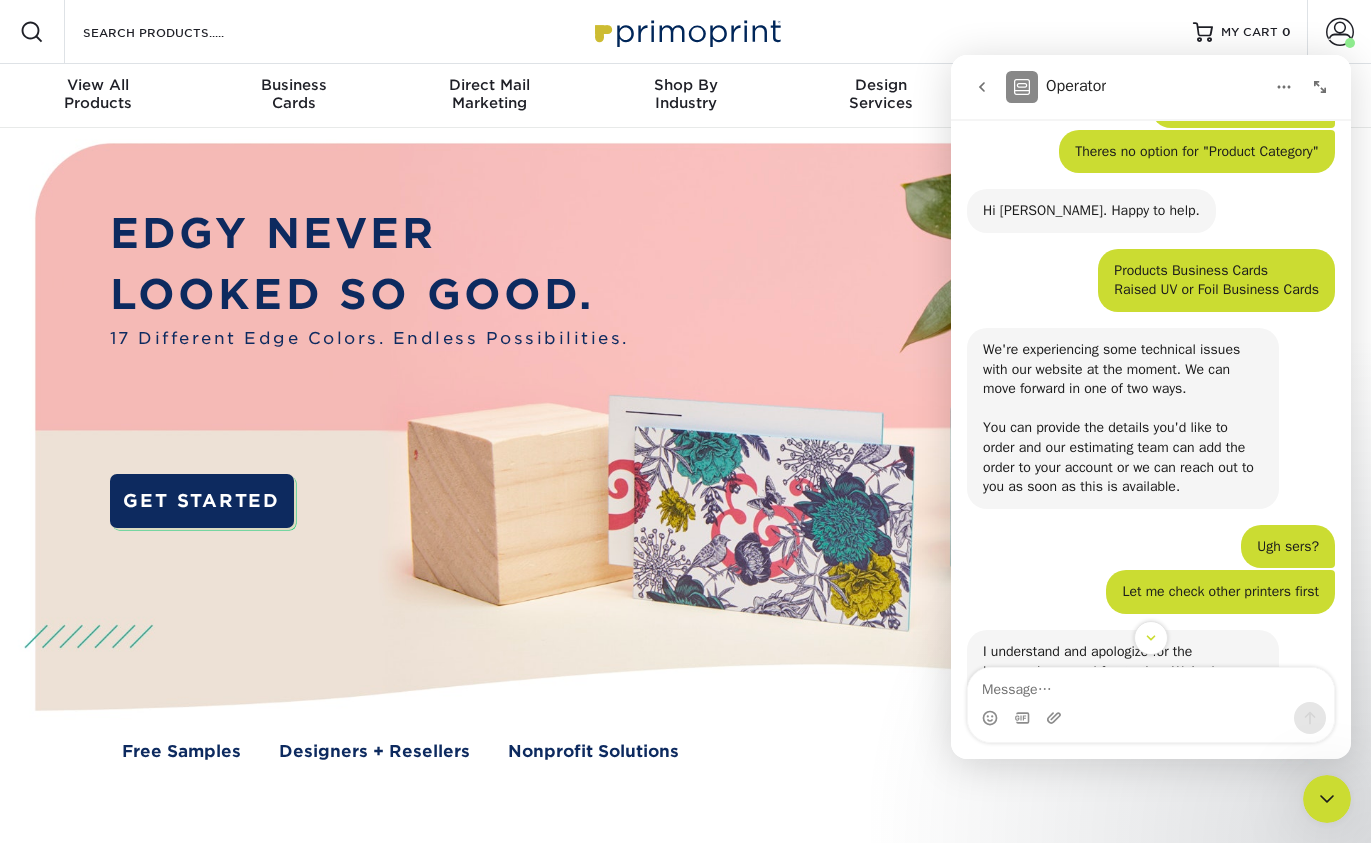 scroll, scrollTop: 76, scrollLeft: 0, axis: vertical 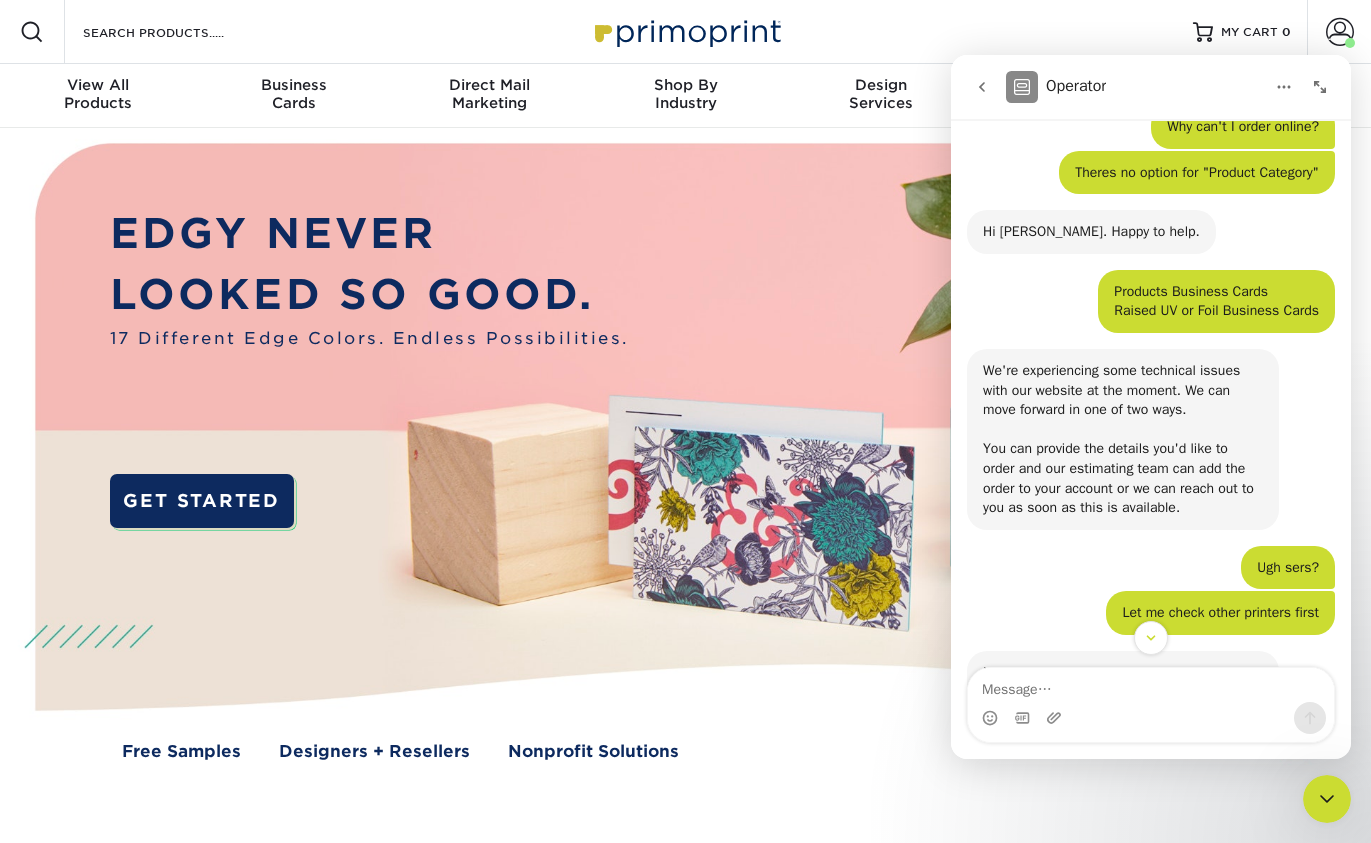click 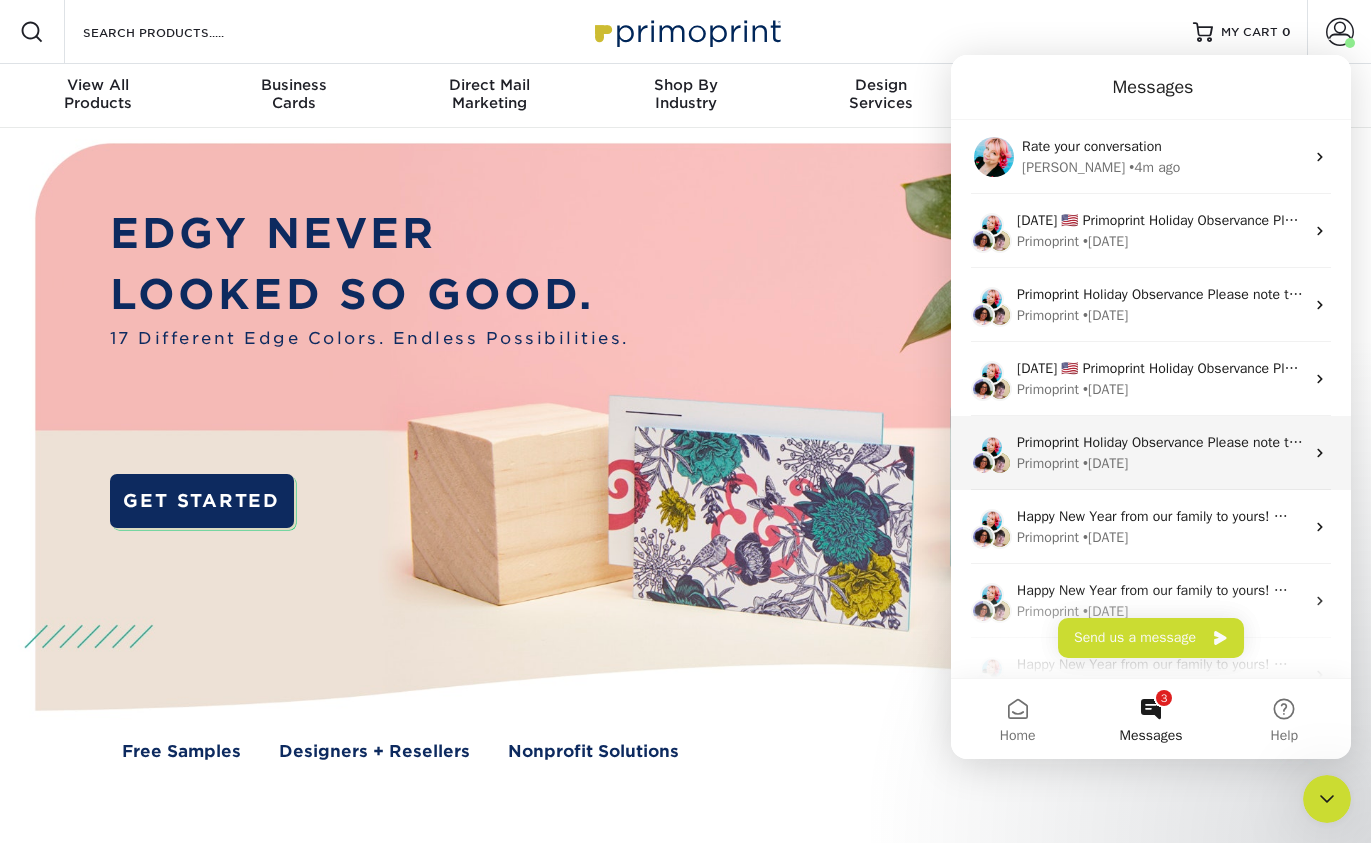 scroll, scrollTop: 262, scrollLeft: 0, axis: vertical 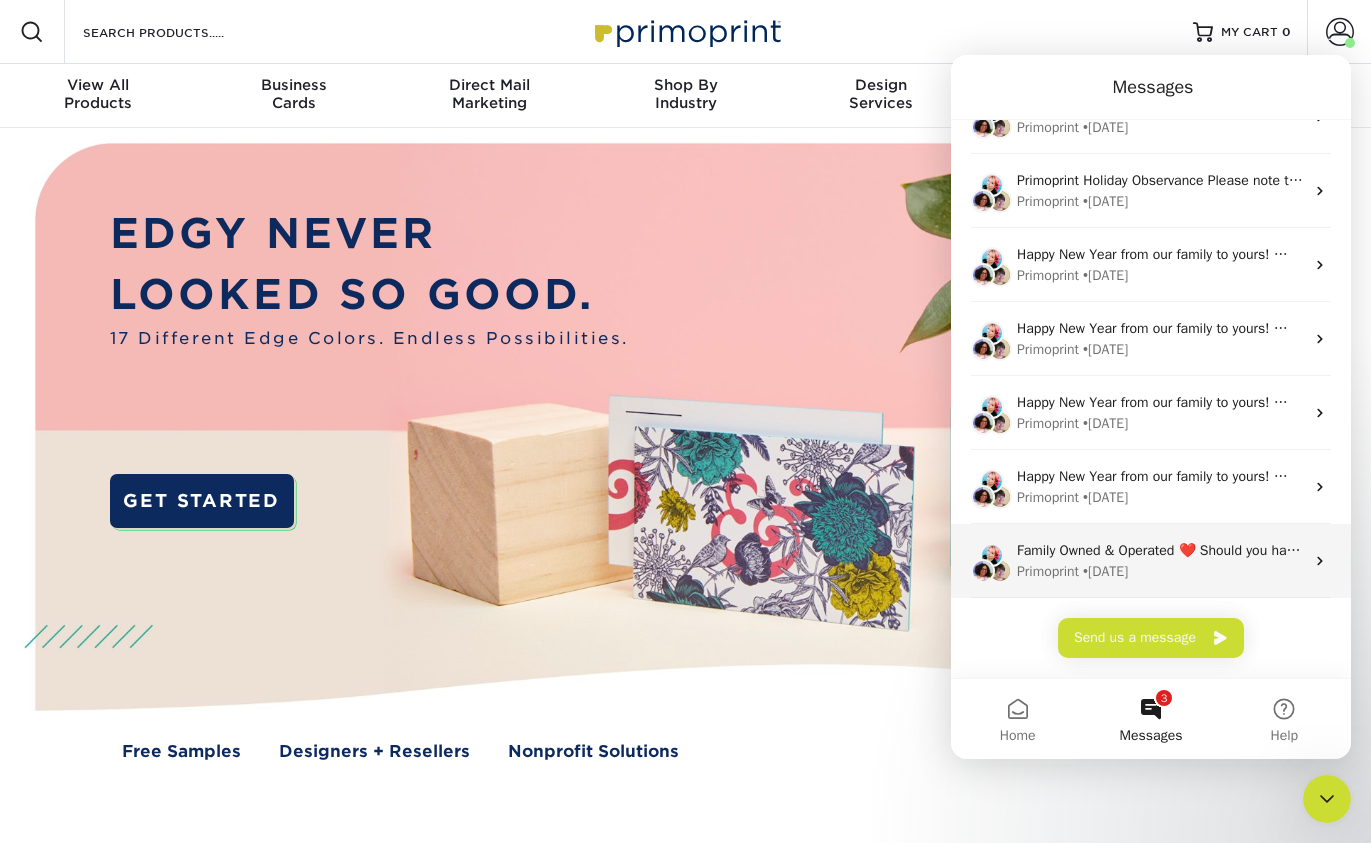 click on "Family Owned & Operated ❤️   Should you have any questions regarding your order or products, please utilize our chat feature. We look forward to serving you! Customer Service Hours; 9am-5pm EST" at bounding box center [1622, 550] 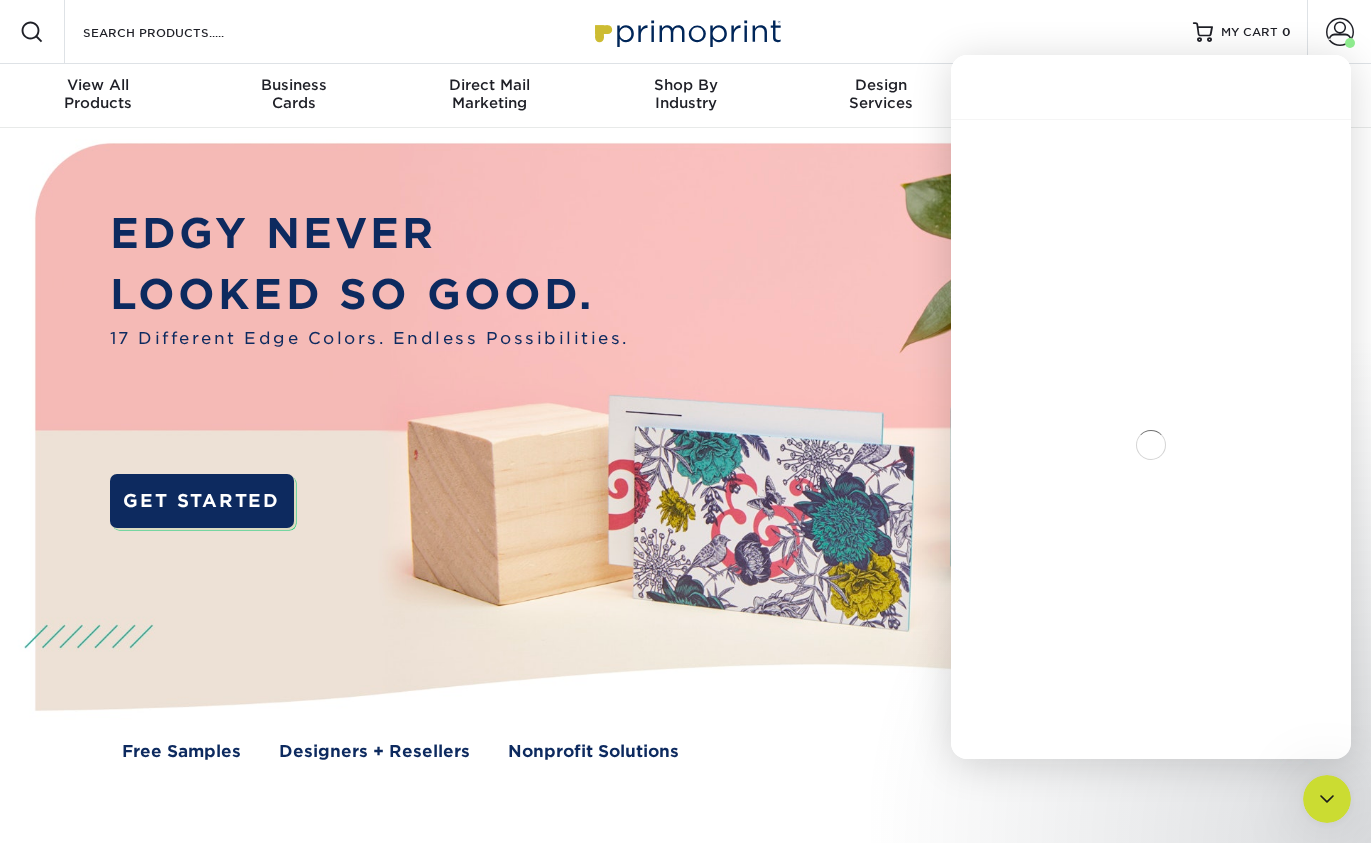 scroll, scrollTop: 181, scrollLeft: 0, axis: vertical 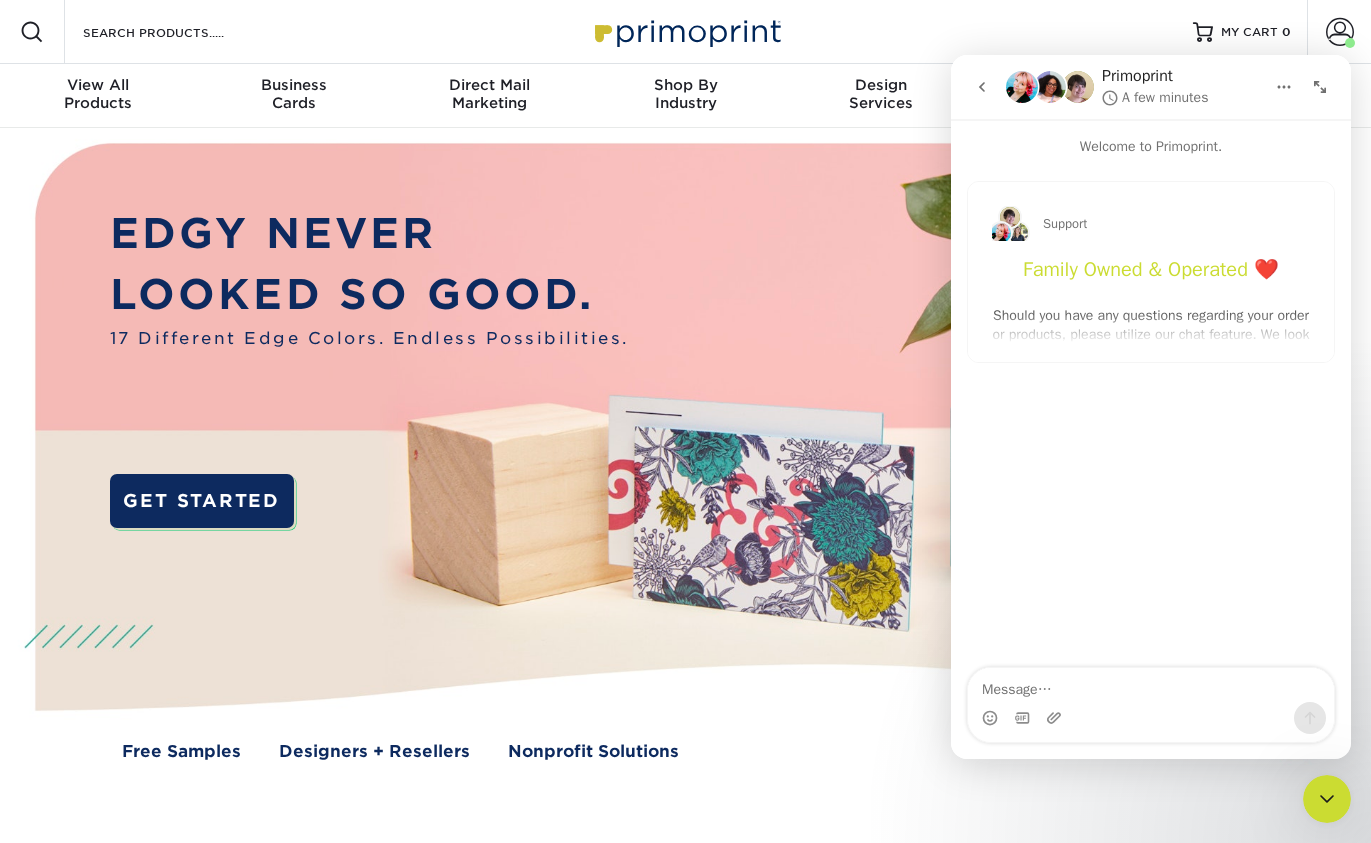 click 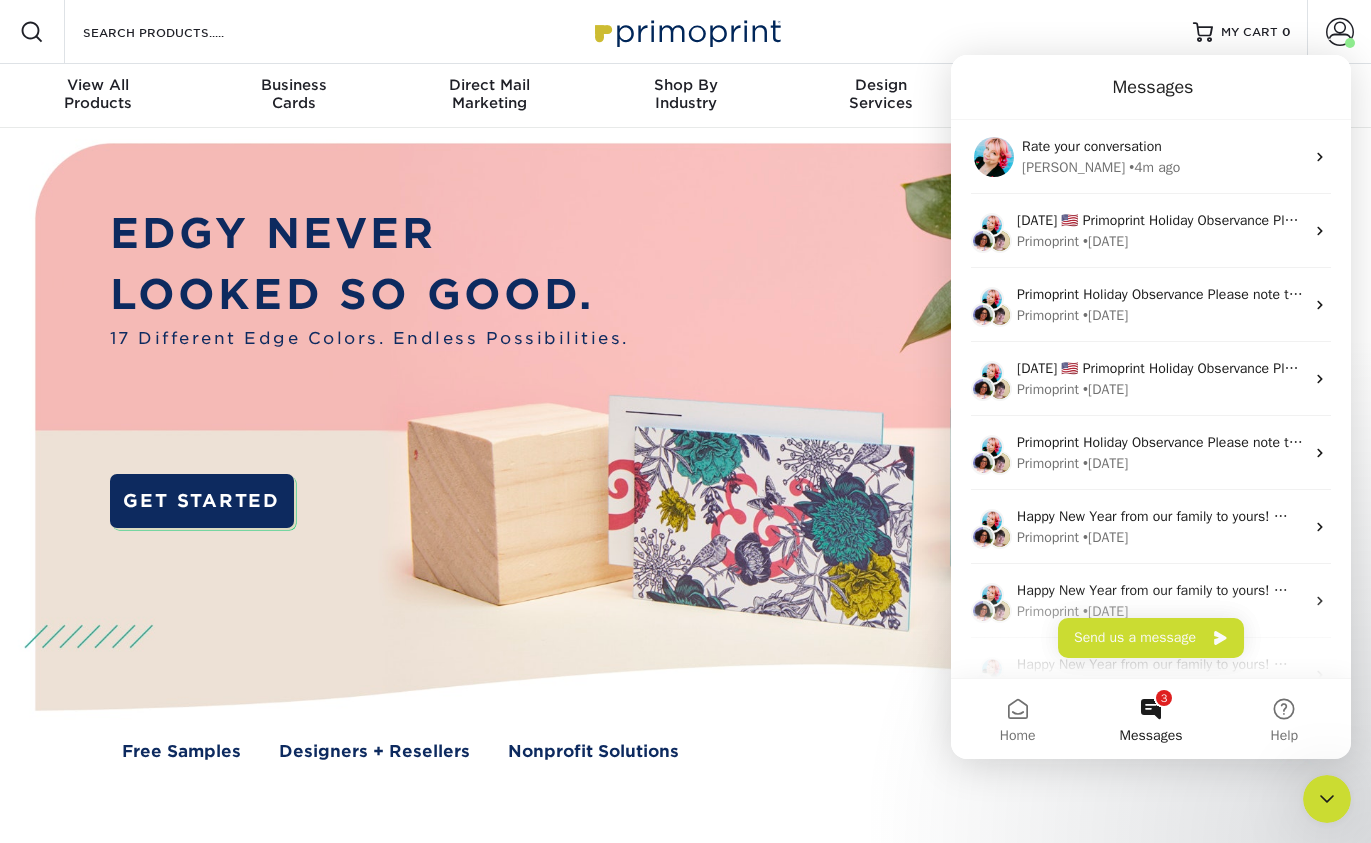 click on "3 Messages" at bounding box center (1150, 719) 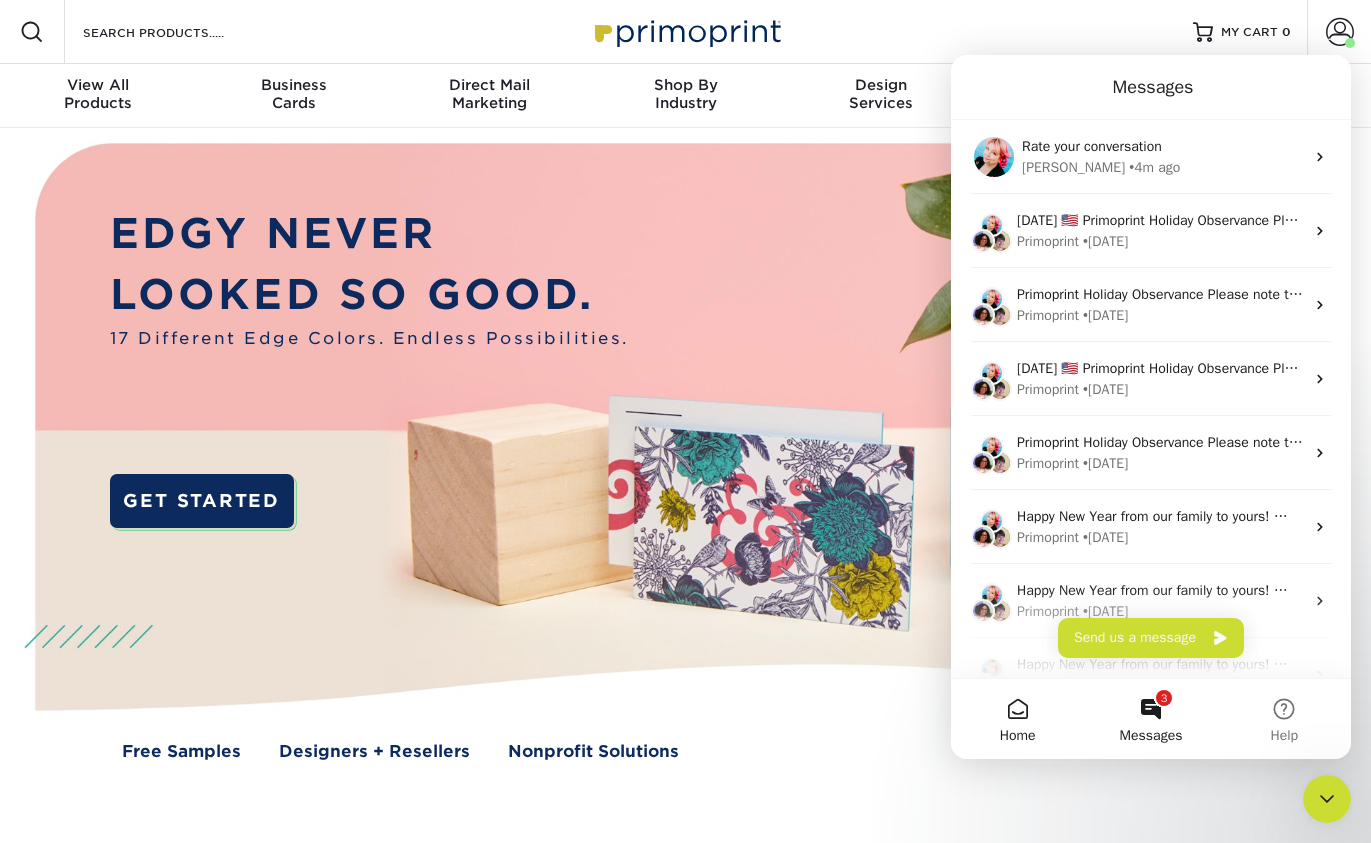 click on "Home" at bounding box center [1017, 719] 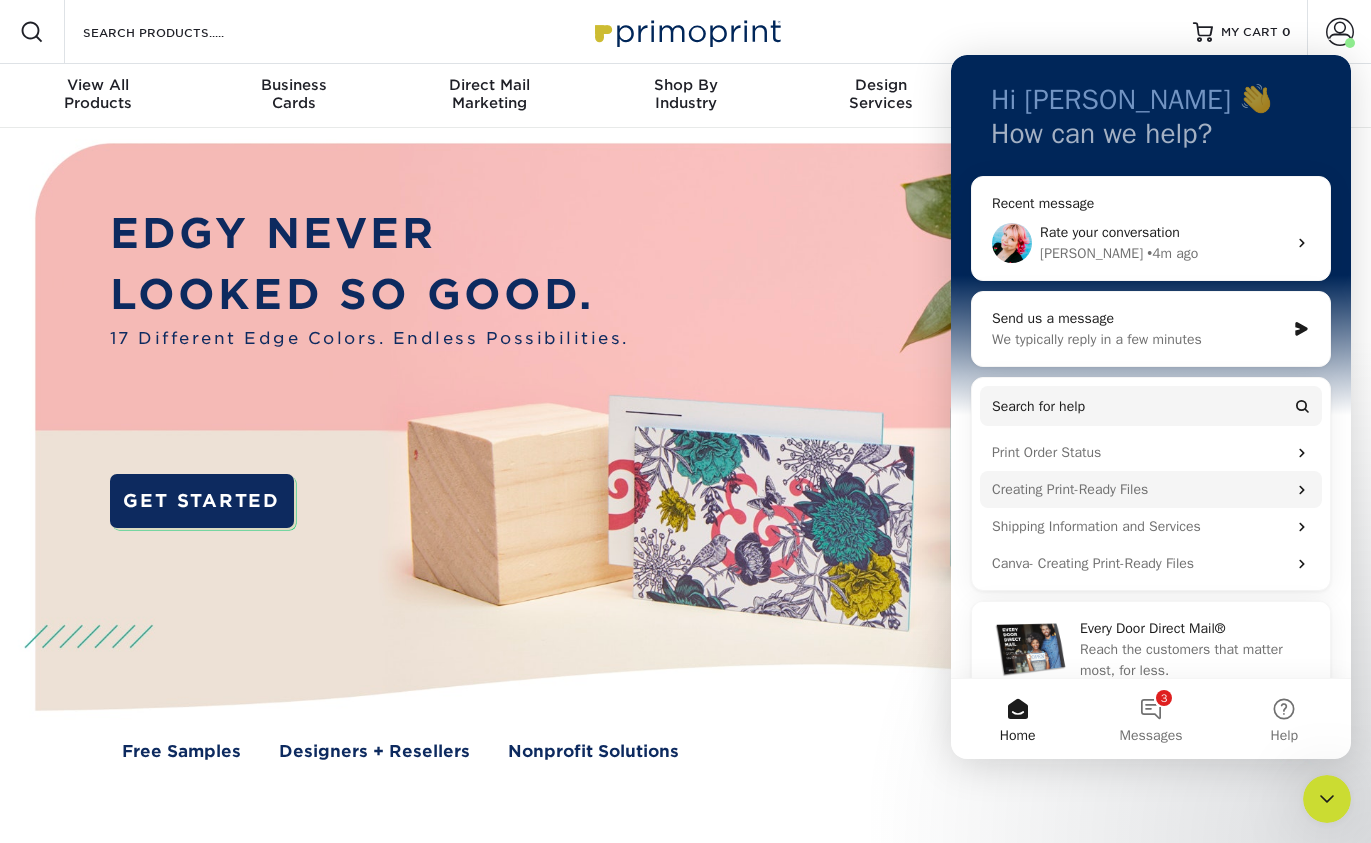 scroll, scrollTop: 142, scrollLeft: 0, axis: vertical 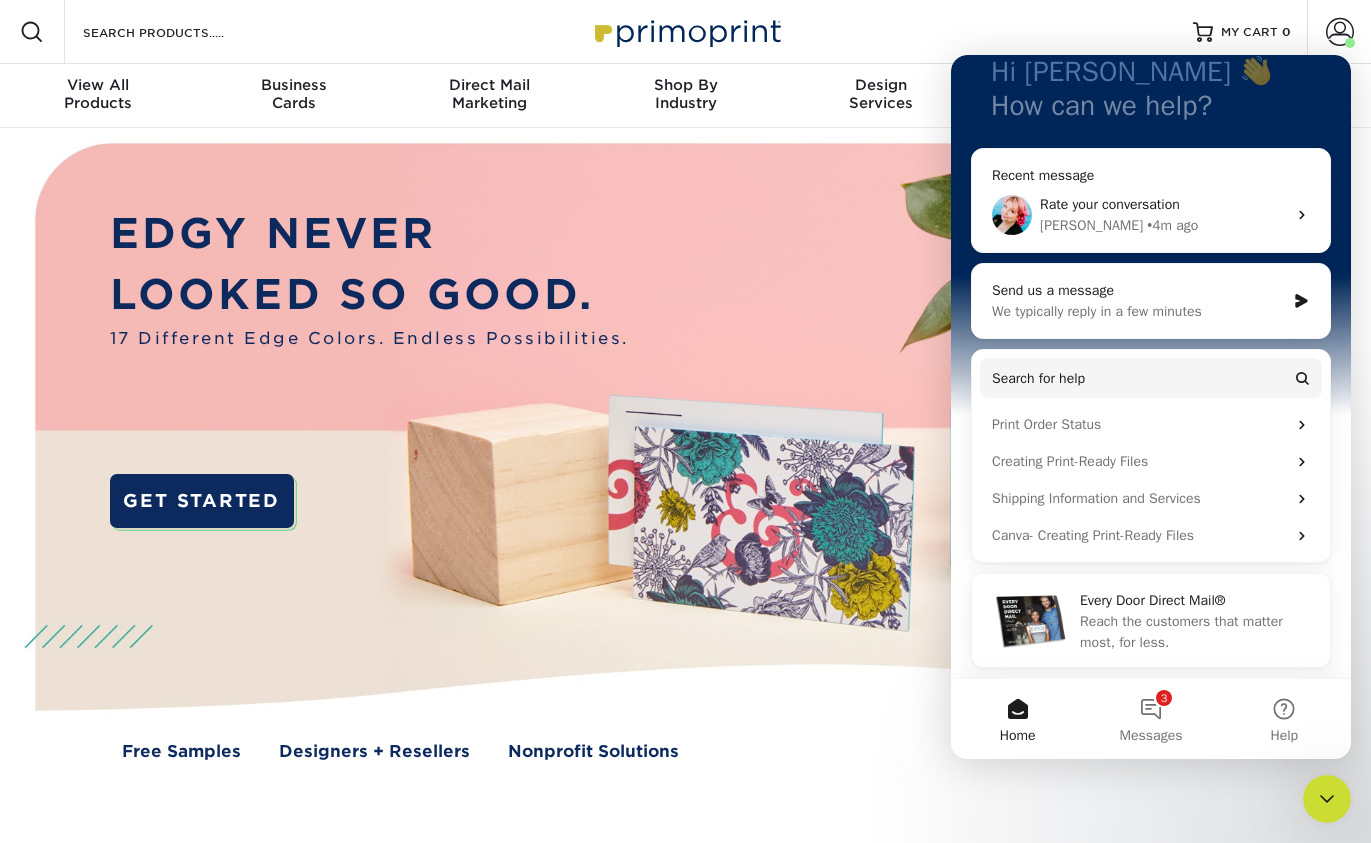 click 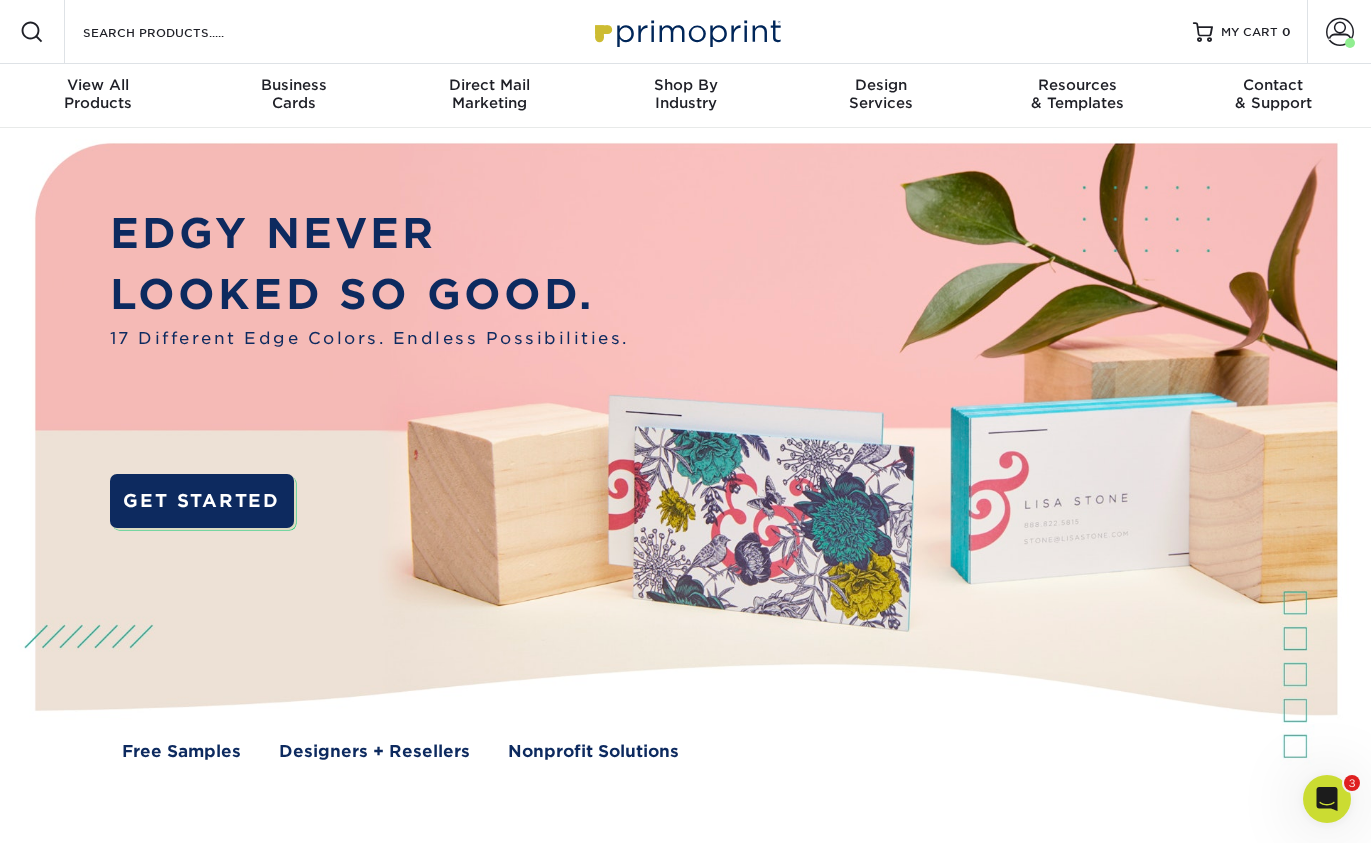 scroll, scrollTop: 0, scrollLeft: 0, axis: both 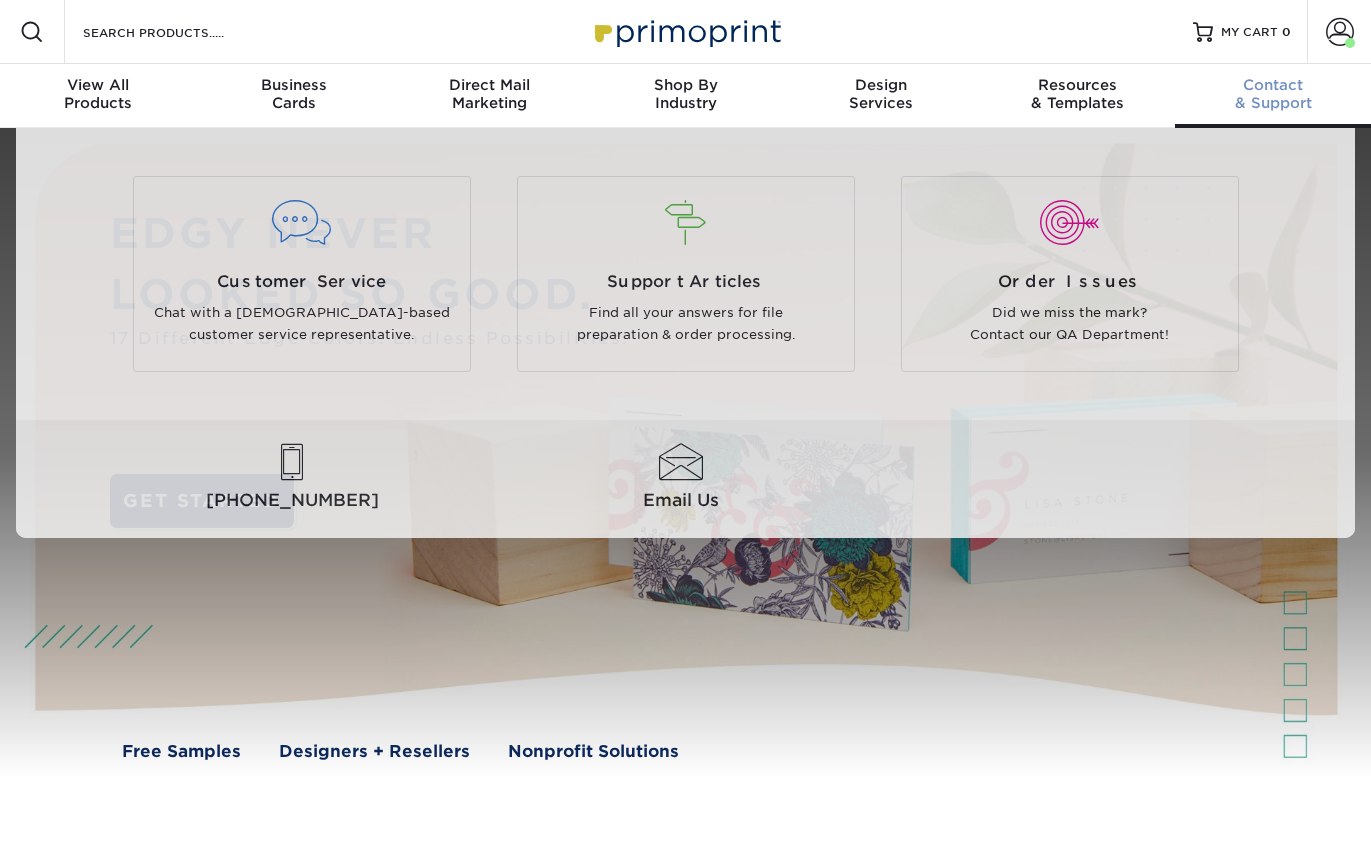 click on "Contact" at bounding box center [1273, 85] 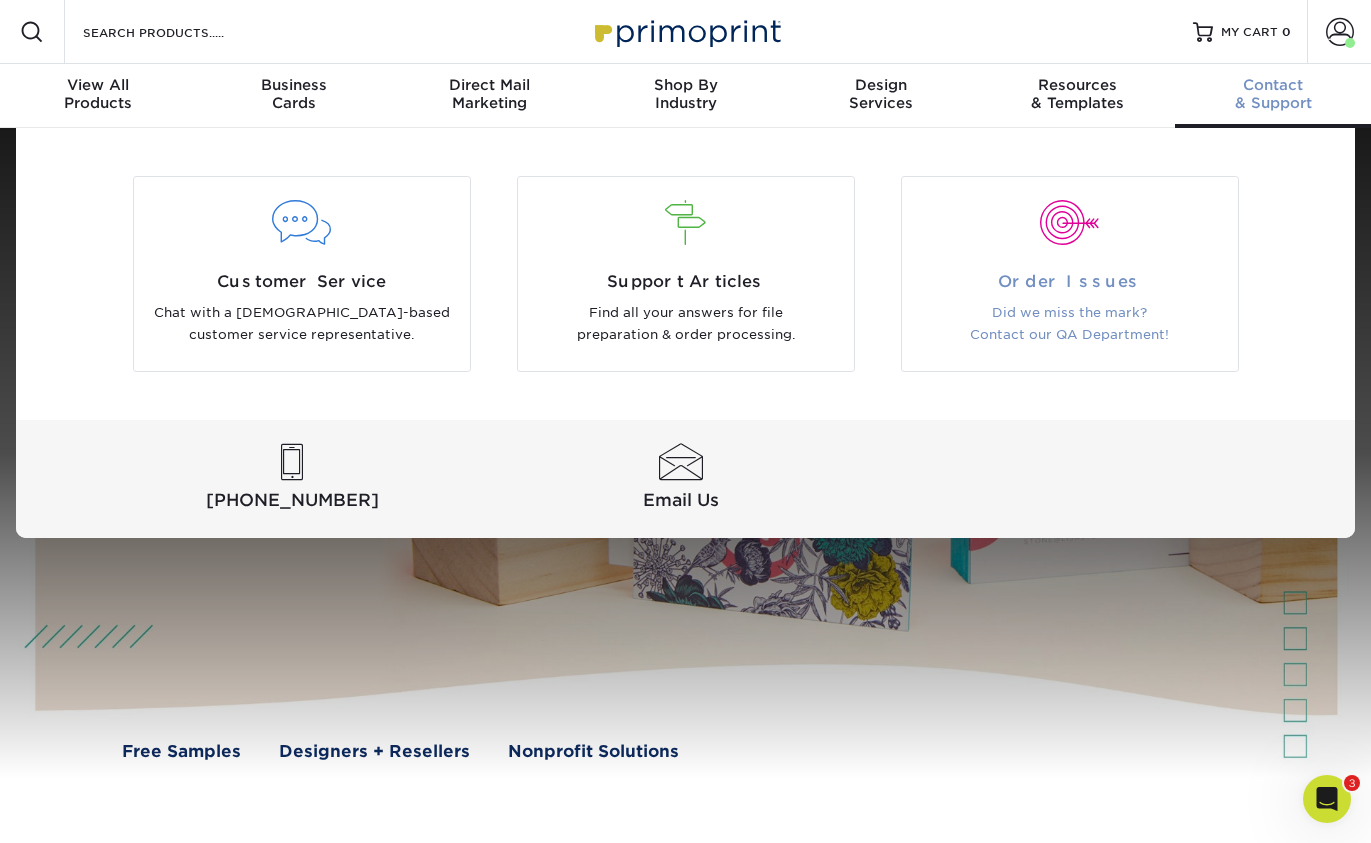 scroll, scrollTop: 0, scrollLeft: 0, axis: both 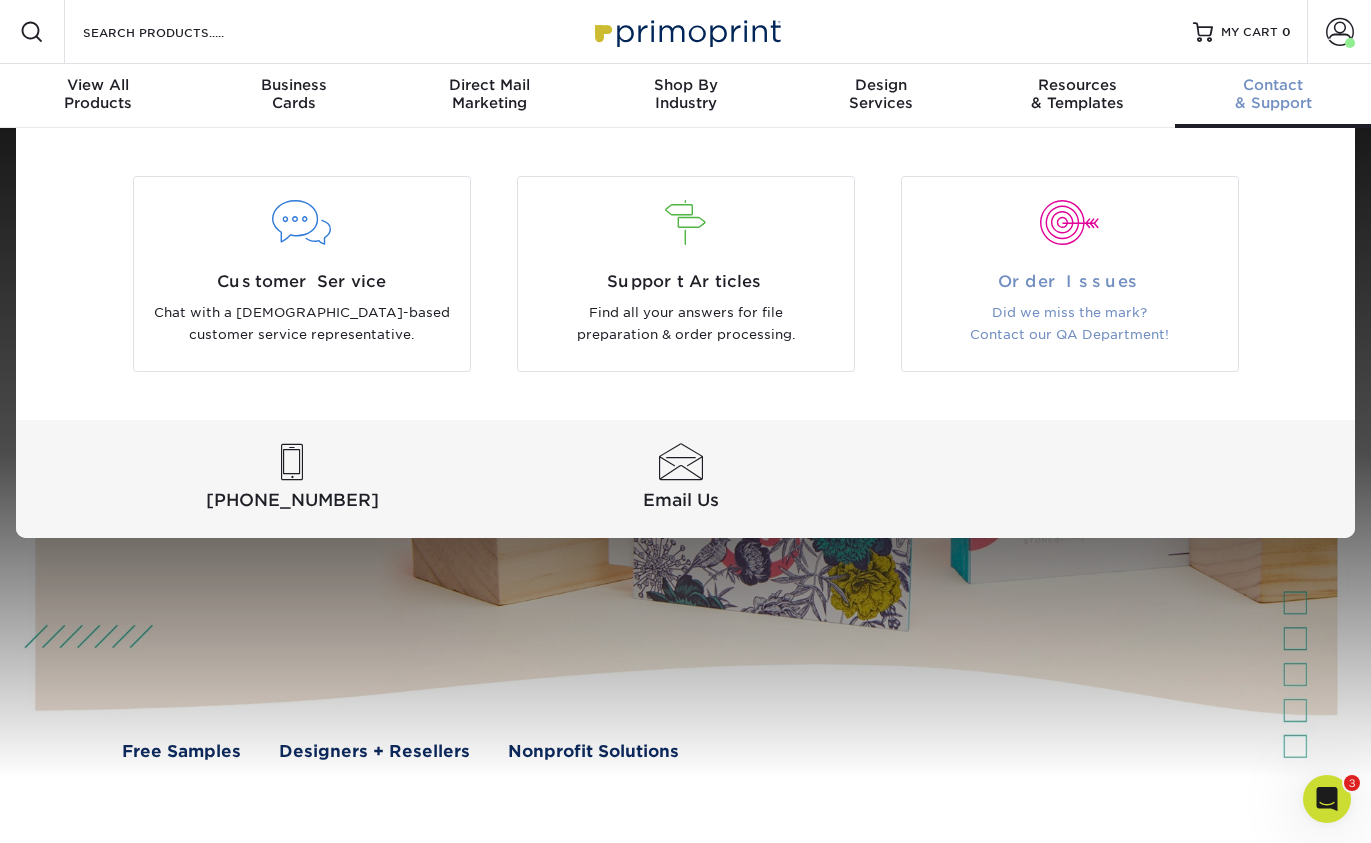 click on "Order Issues" at bounding box center (1070, 282) 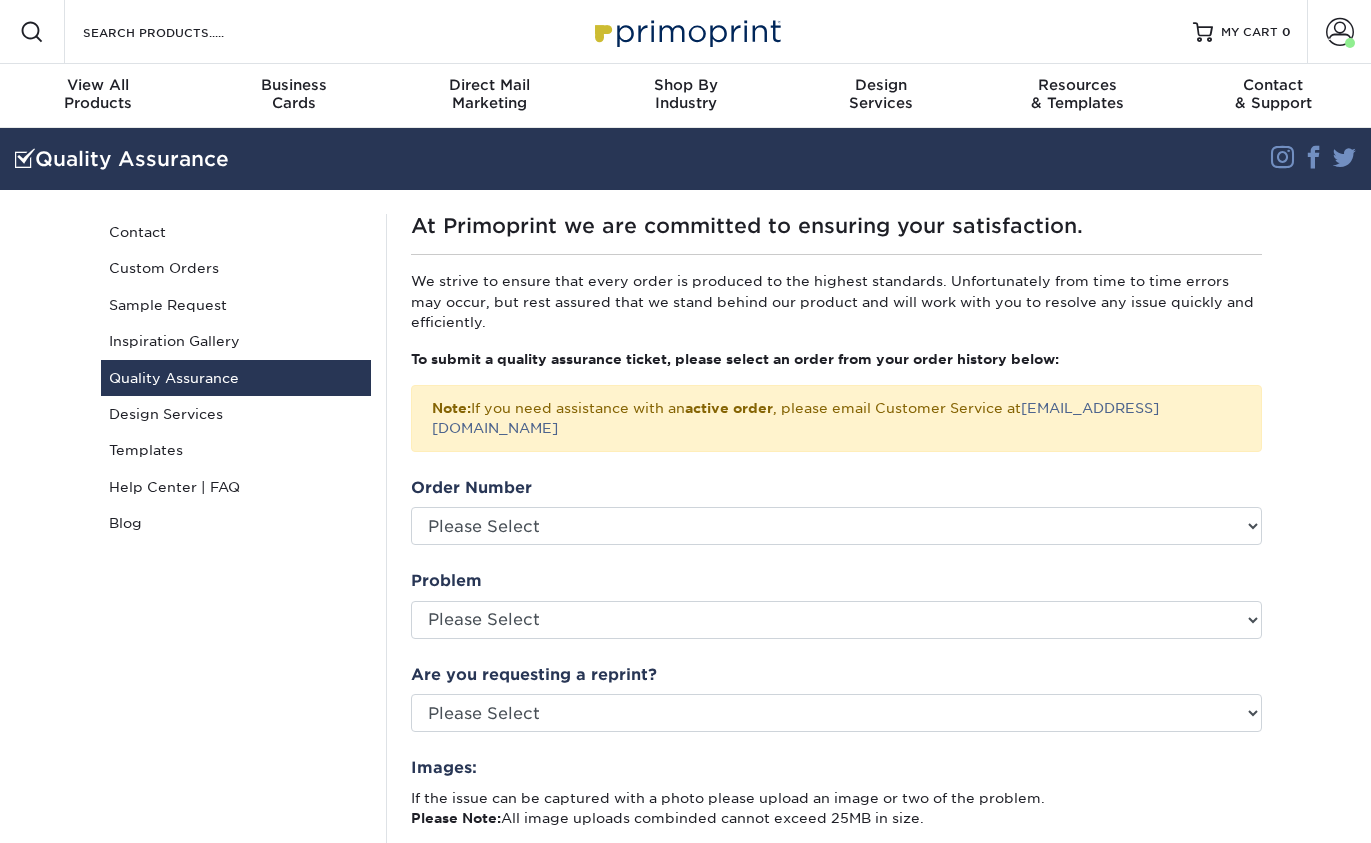 scroll, scrollTop: 0, scrollLeft: 0, axis: both 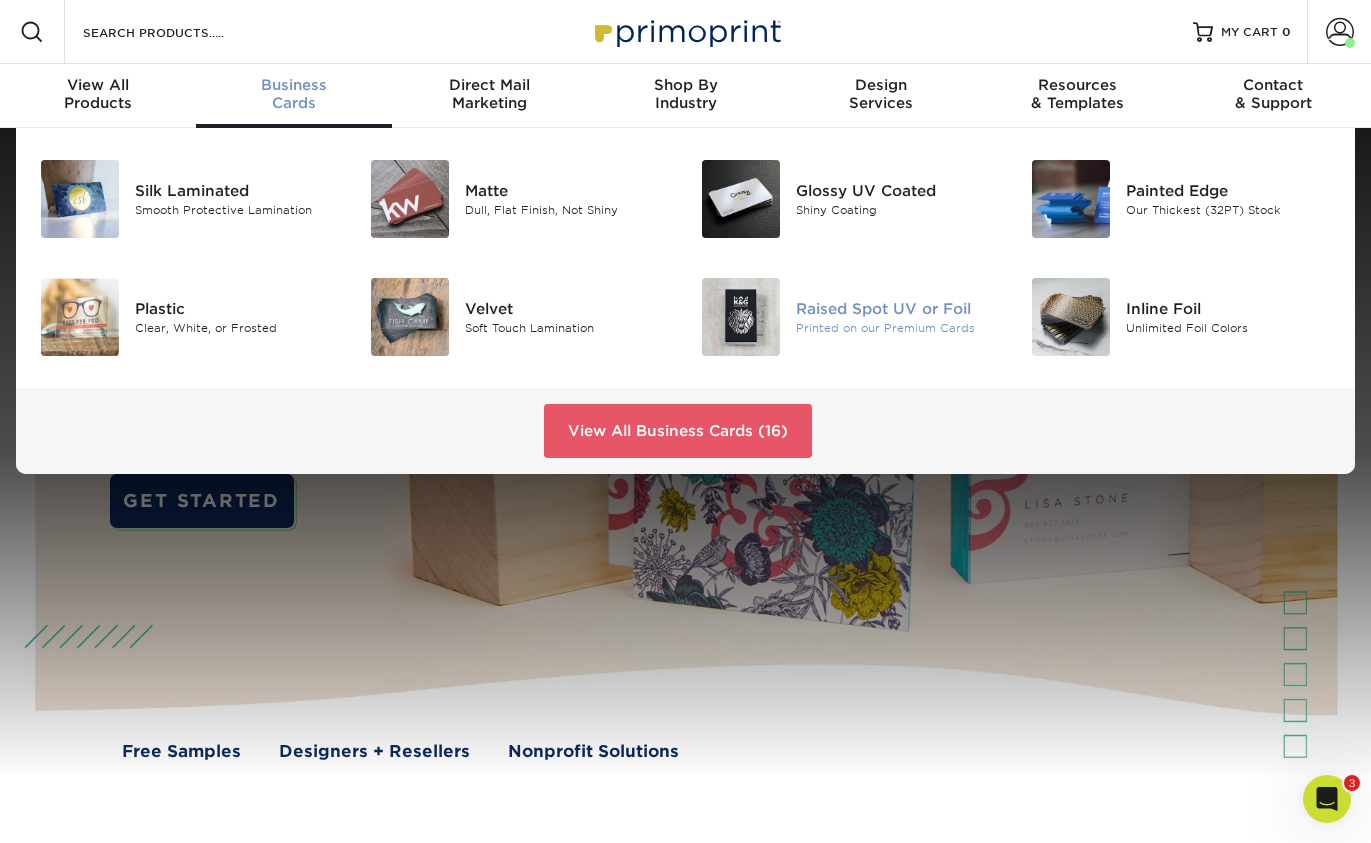 click on "Raised Spot UV or Foil" at bounding box center (898, 309) 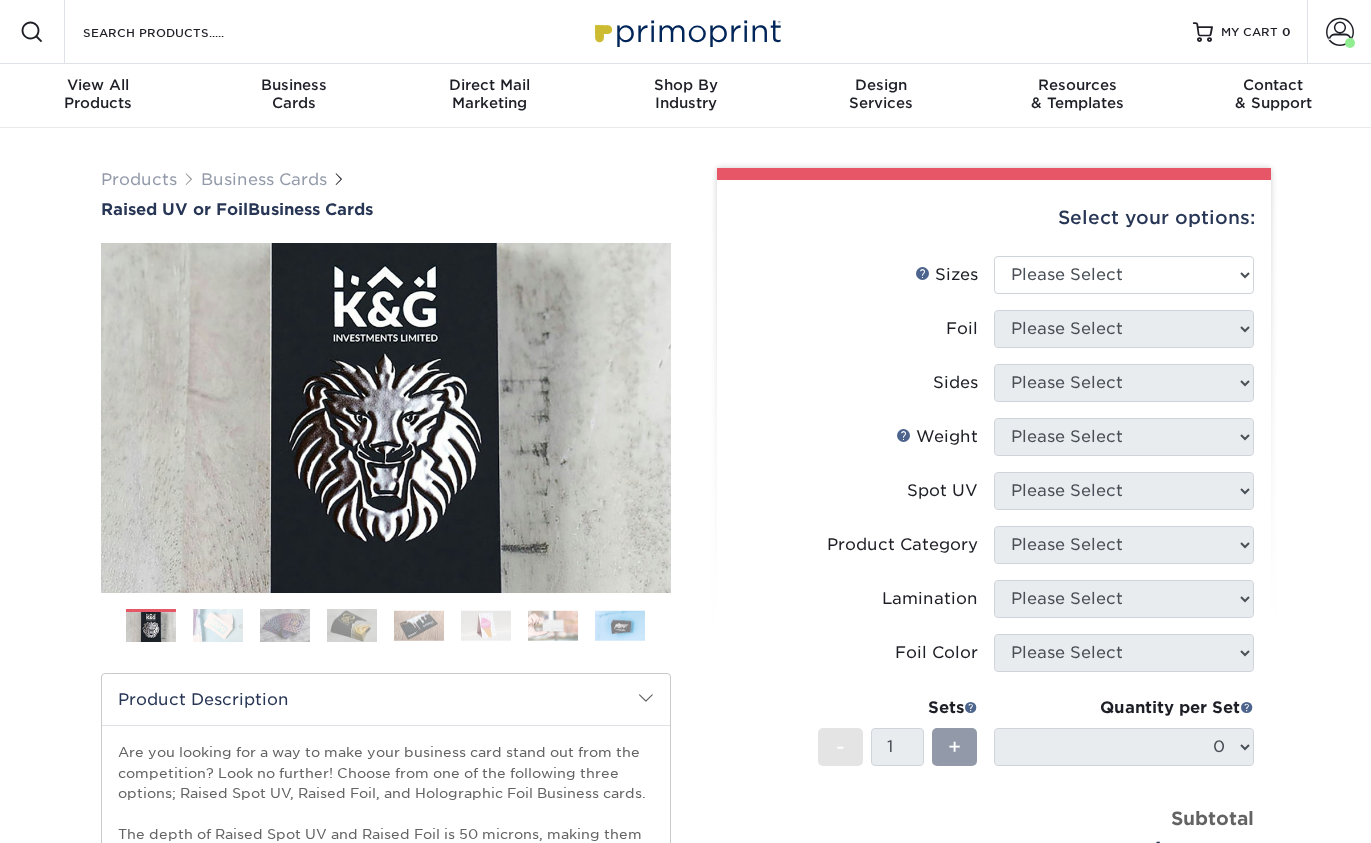 scroll, scrollTop: 0, scrollLeft: 0, axis: both 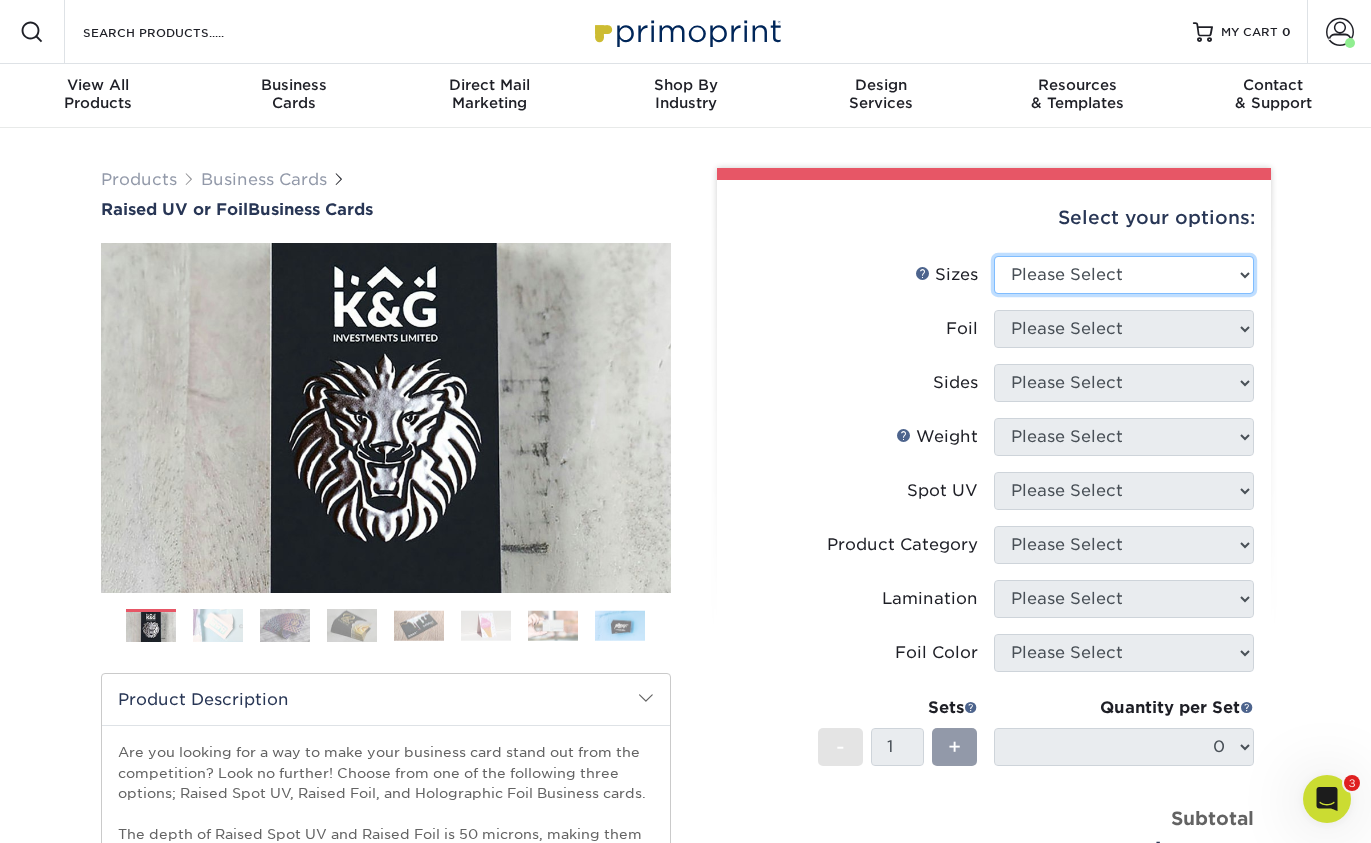 click on "Please Select
2" x 2" - Square
2" x 3.5" - Standard" at bounding box center (1124, 275) 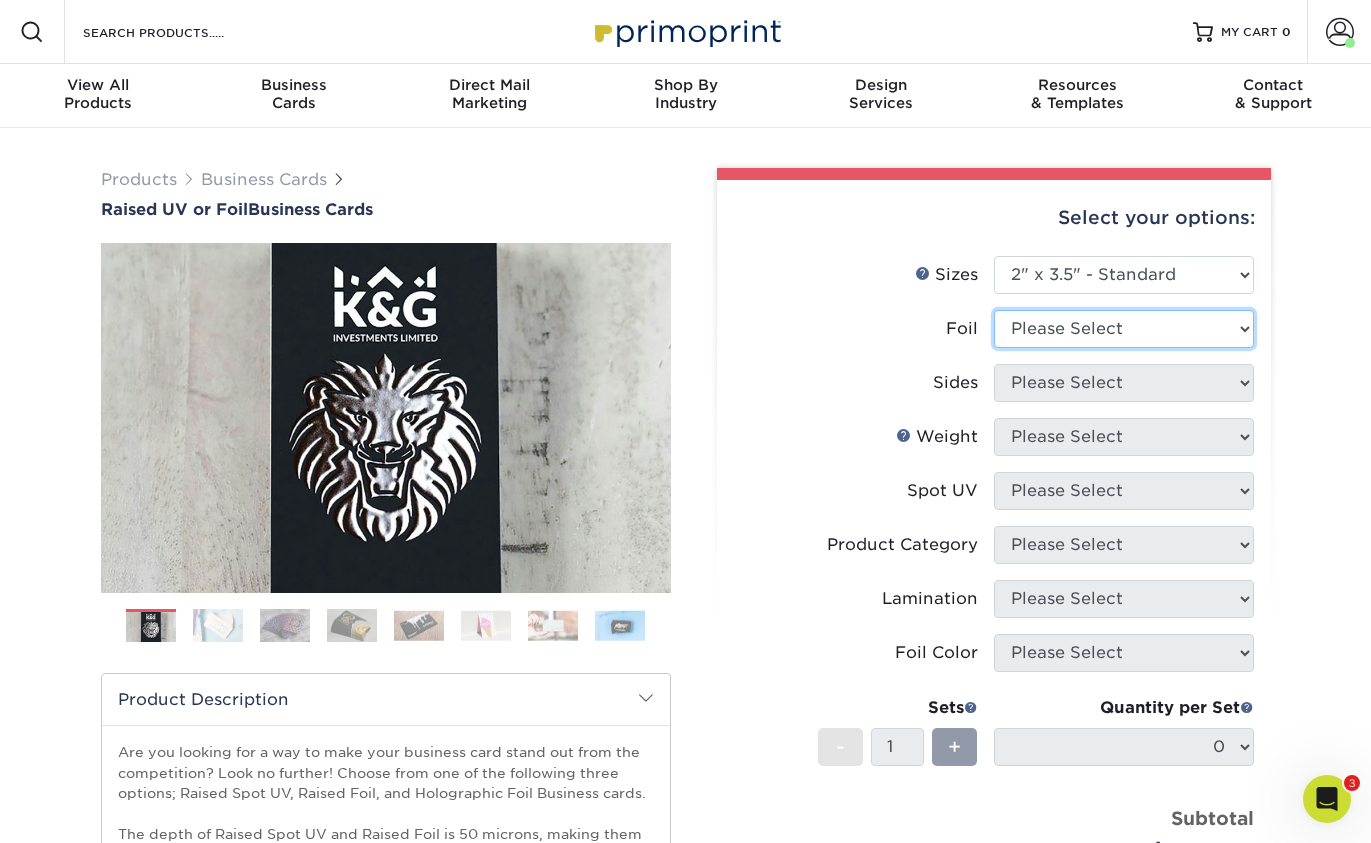 click on "Please Select No Yes" at bounding box center [1124, 329] 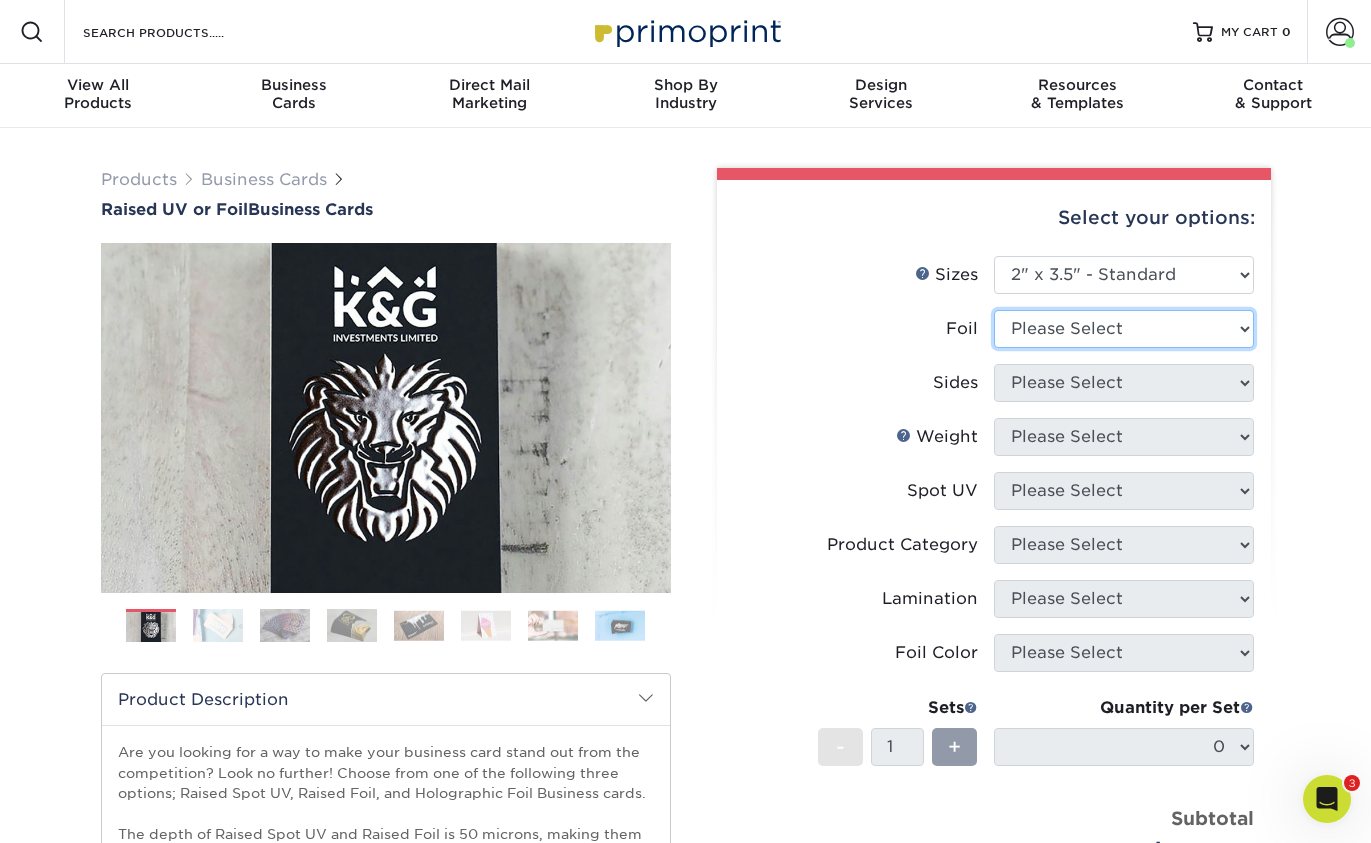 select on "1" 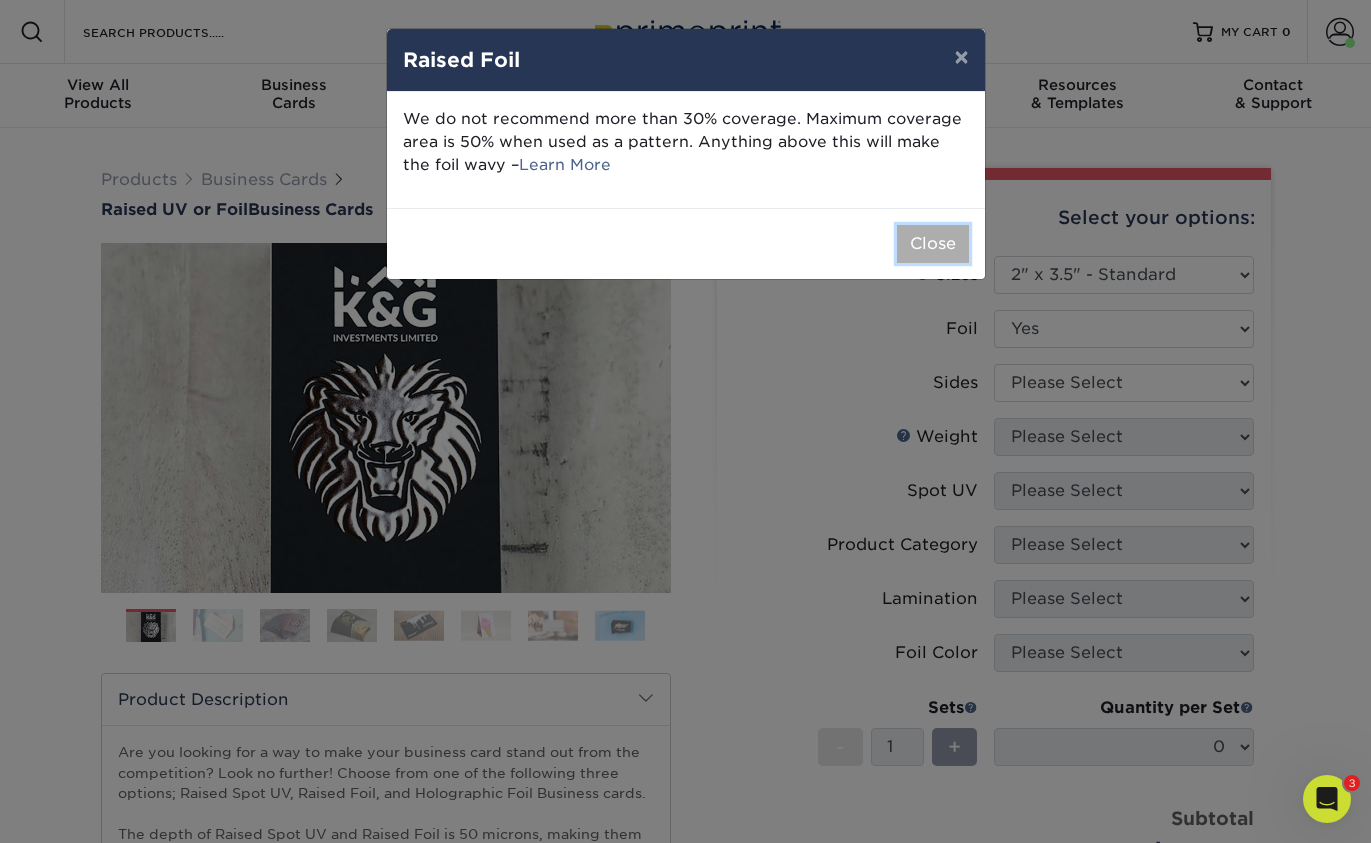 click on "Close" at bounding box center [933, 244] 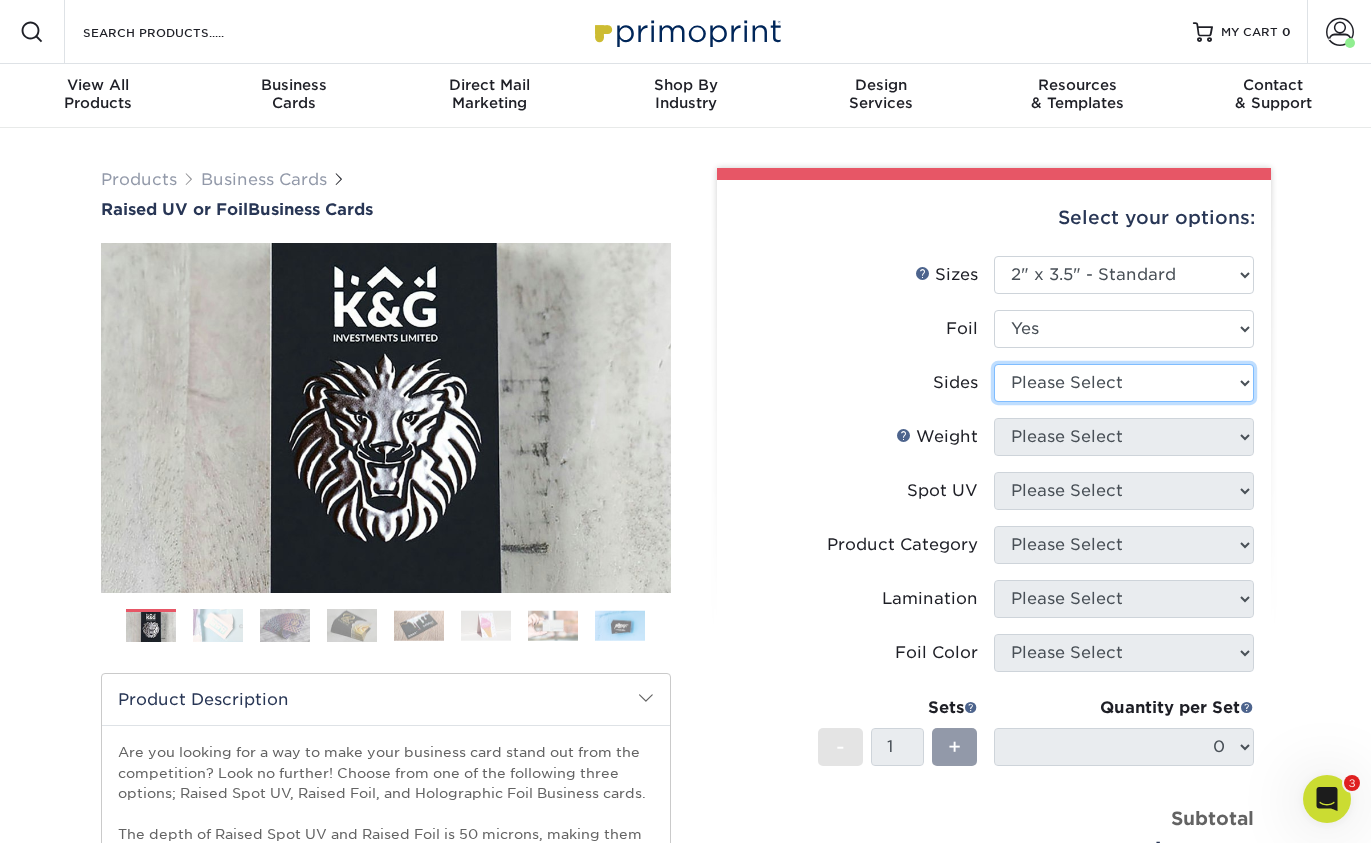 click on "Please Select Print Both Sides Print Both Sides - Foil Both Sides Print Both Sides - Foil Front Only Print Front Only Print Front Only - Foil Front Only" at bounding box center [1124, 383] 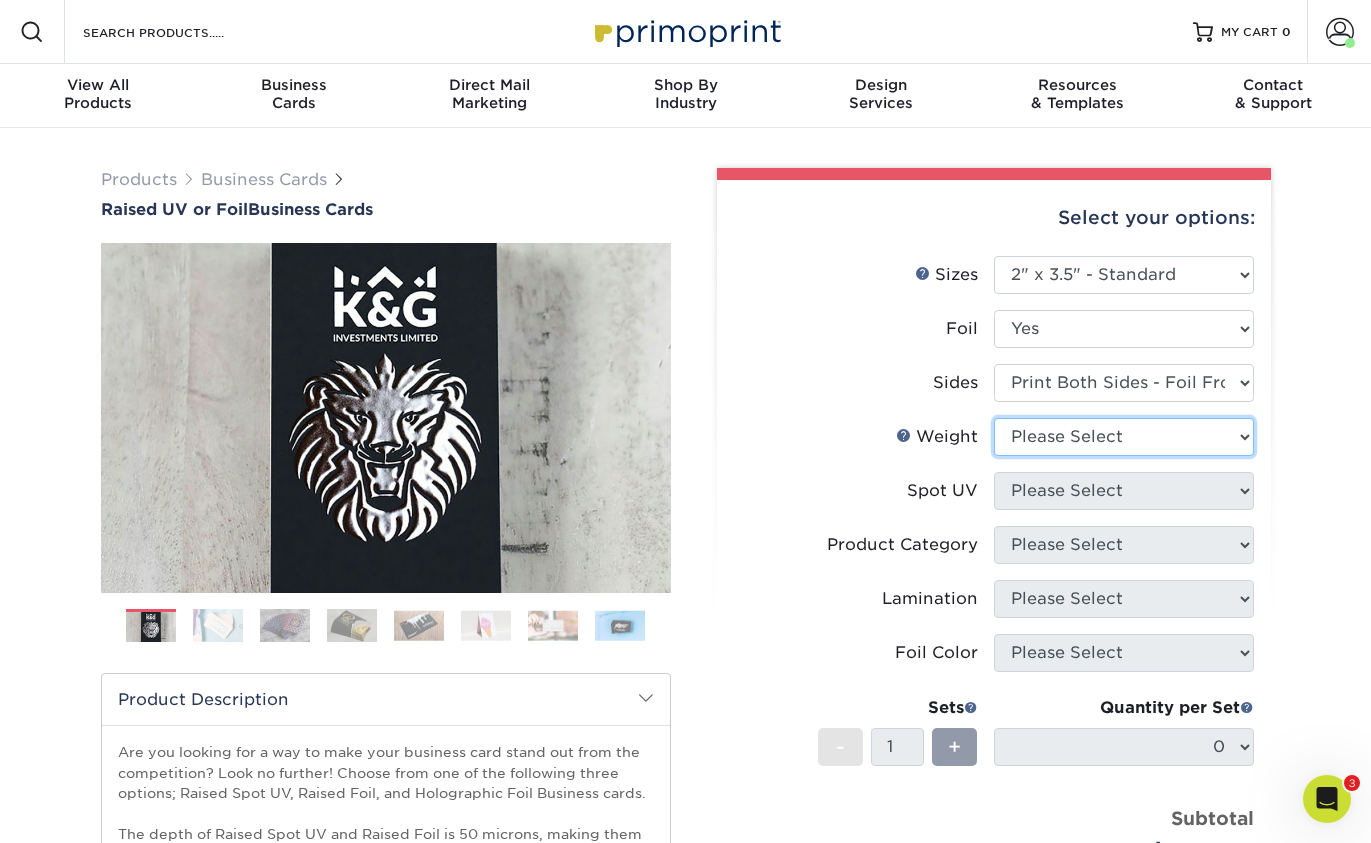 click on "Please Select 16PT" at bounding box center (1124, 437) 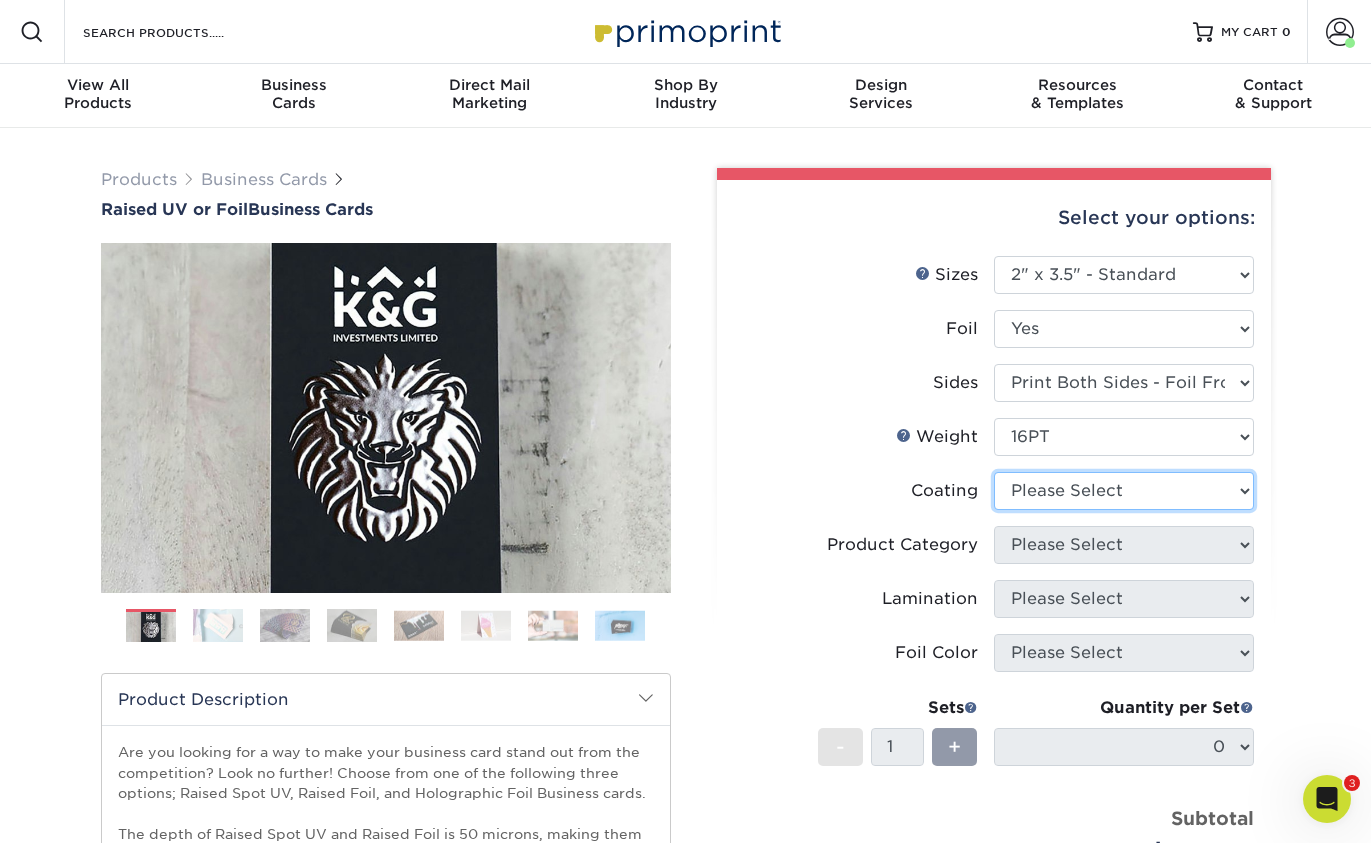 click at bounding box center [1124, 491] 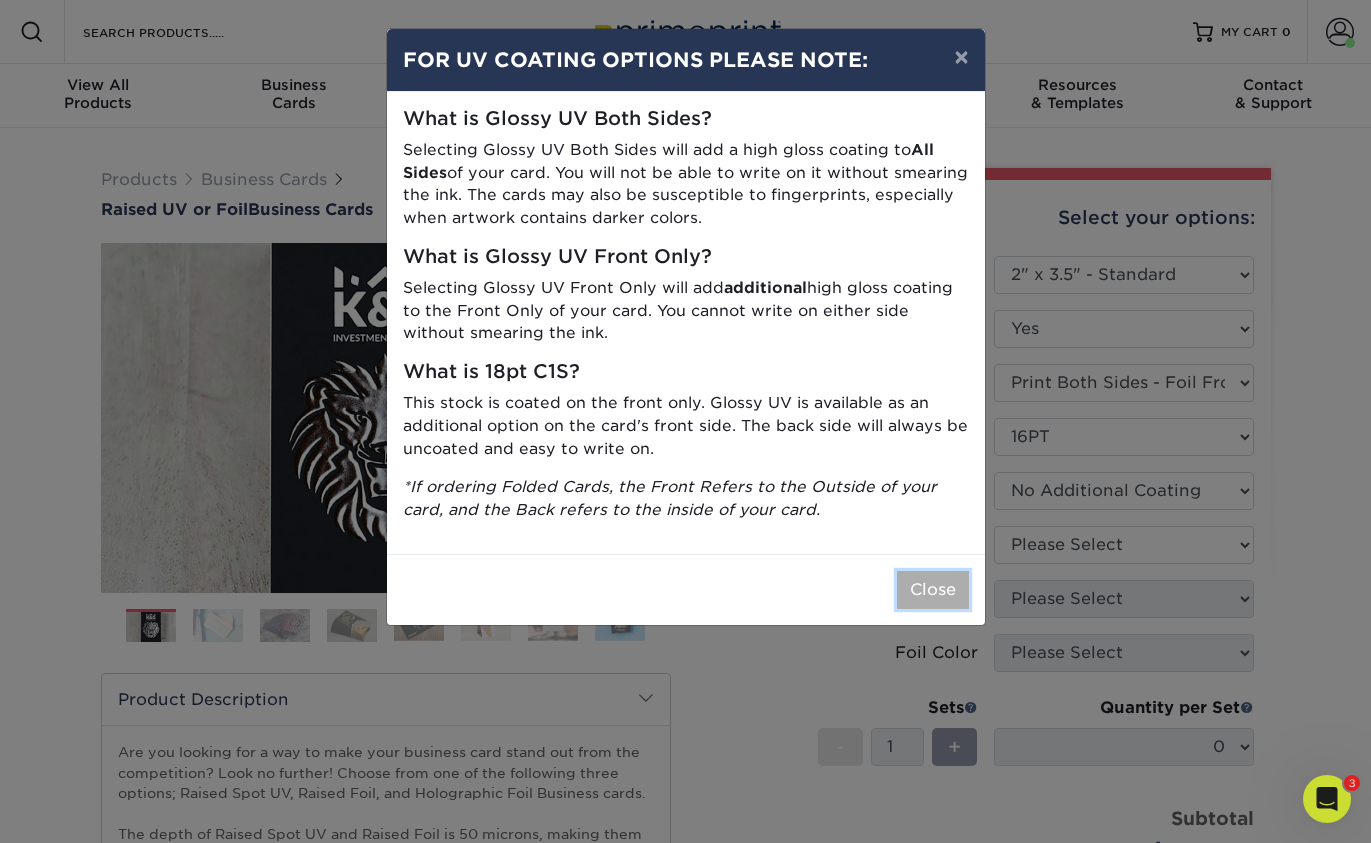 click on "Close" at bounding box center [933, 590] 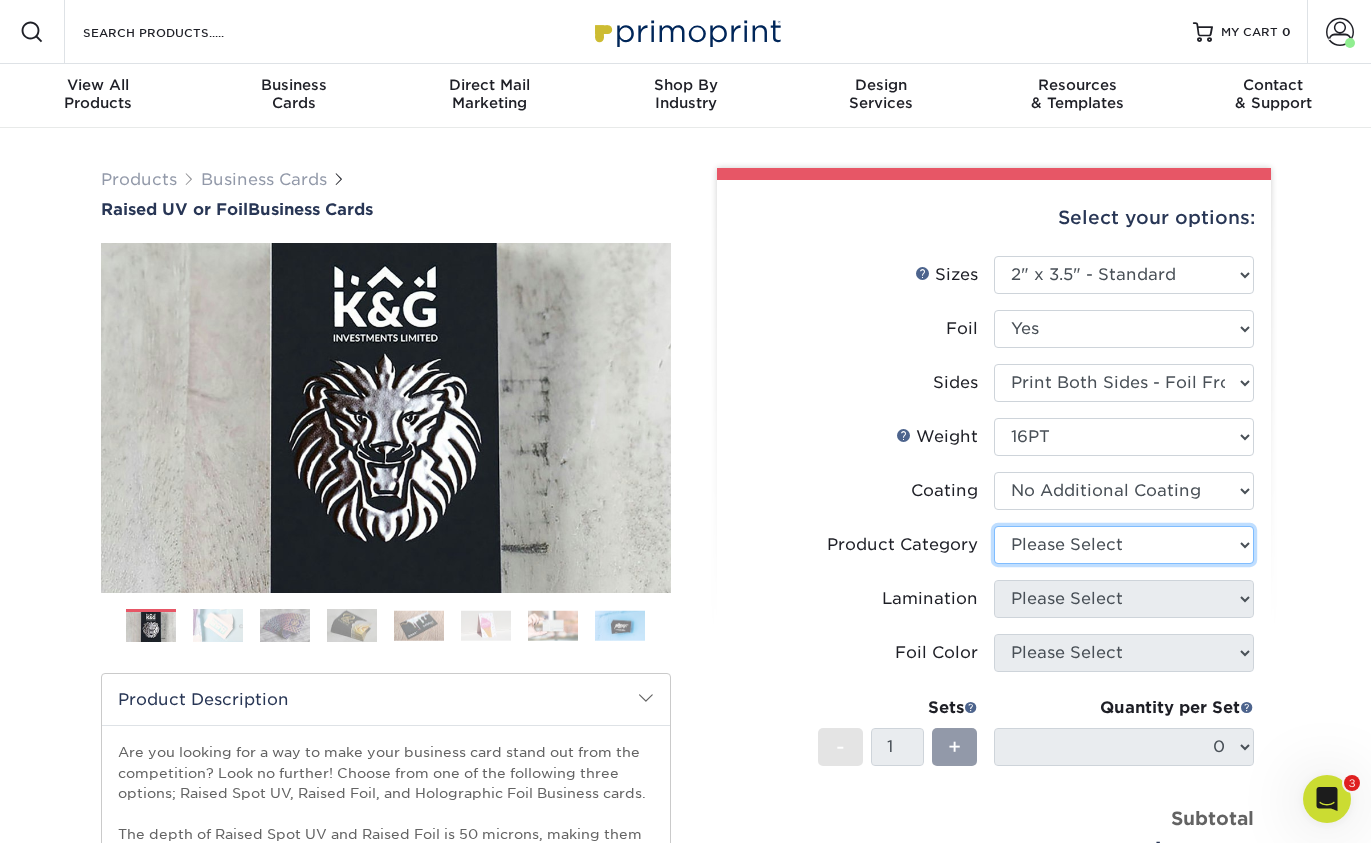click on "Please Select" at bounding box center [1124, 545] 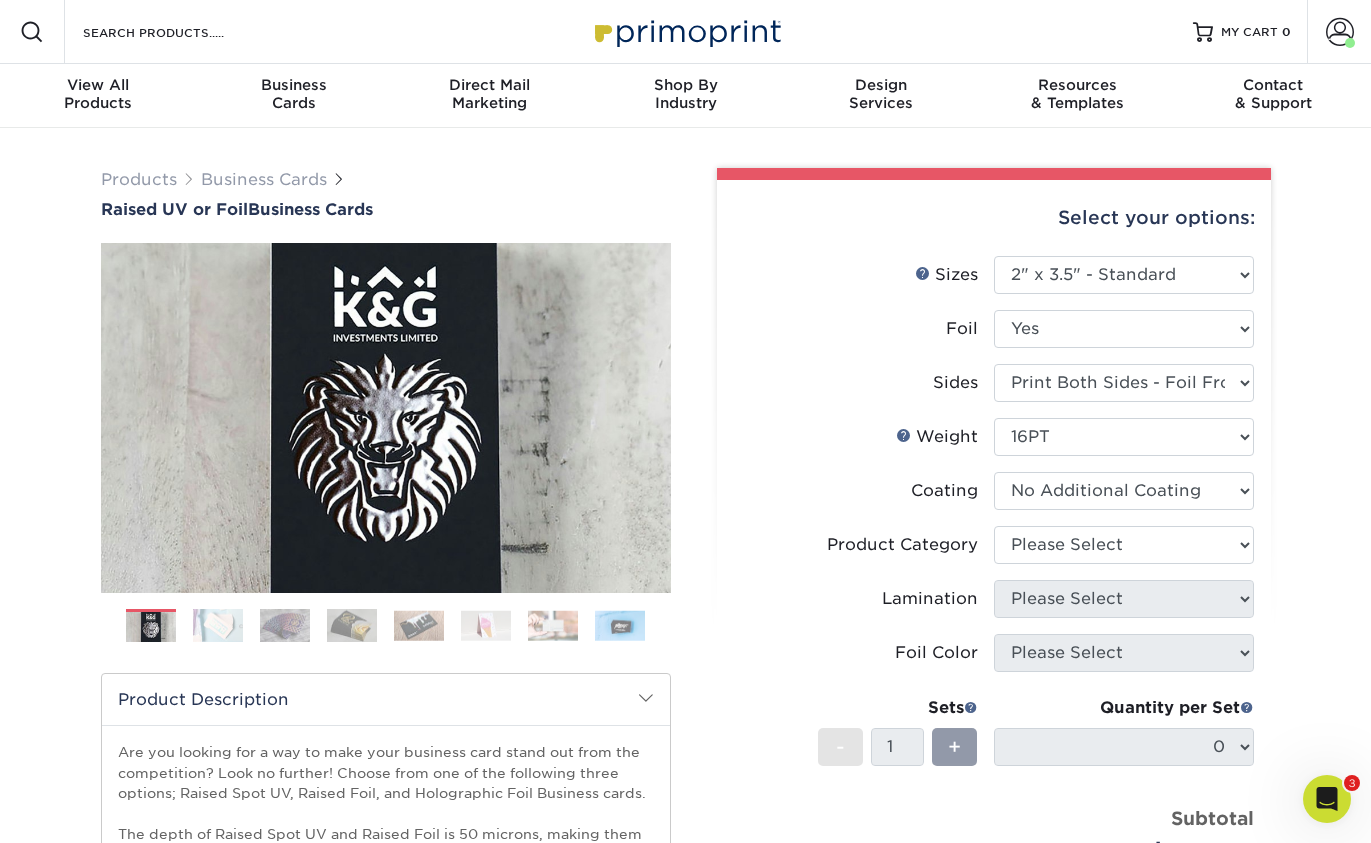 click on "Product Category" at bounding box center (864, 545) 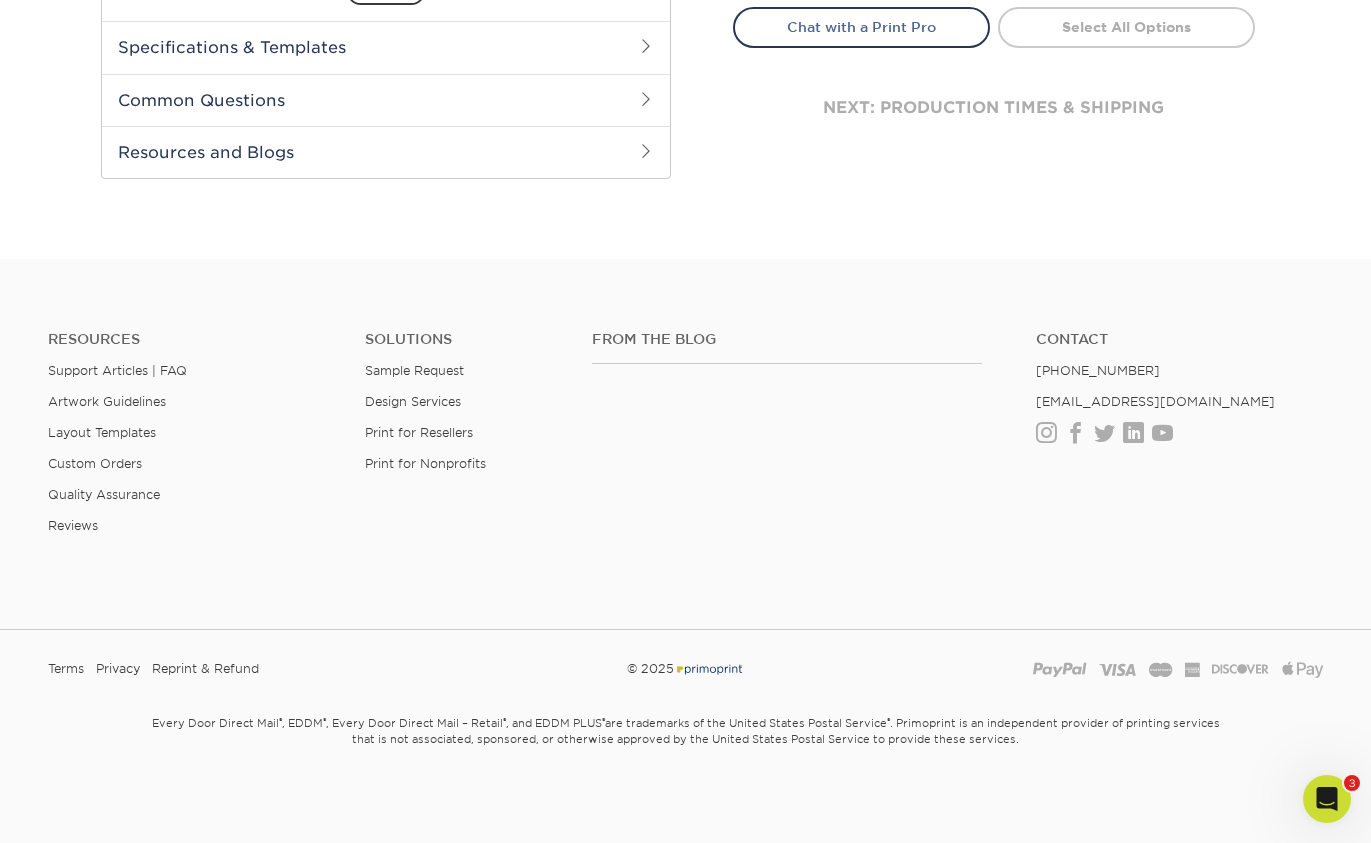 scroll, scrollTop: 0, scrollLeft: 0, axis: both 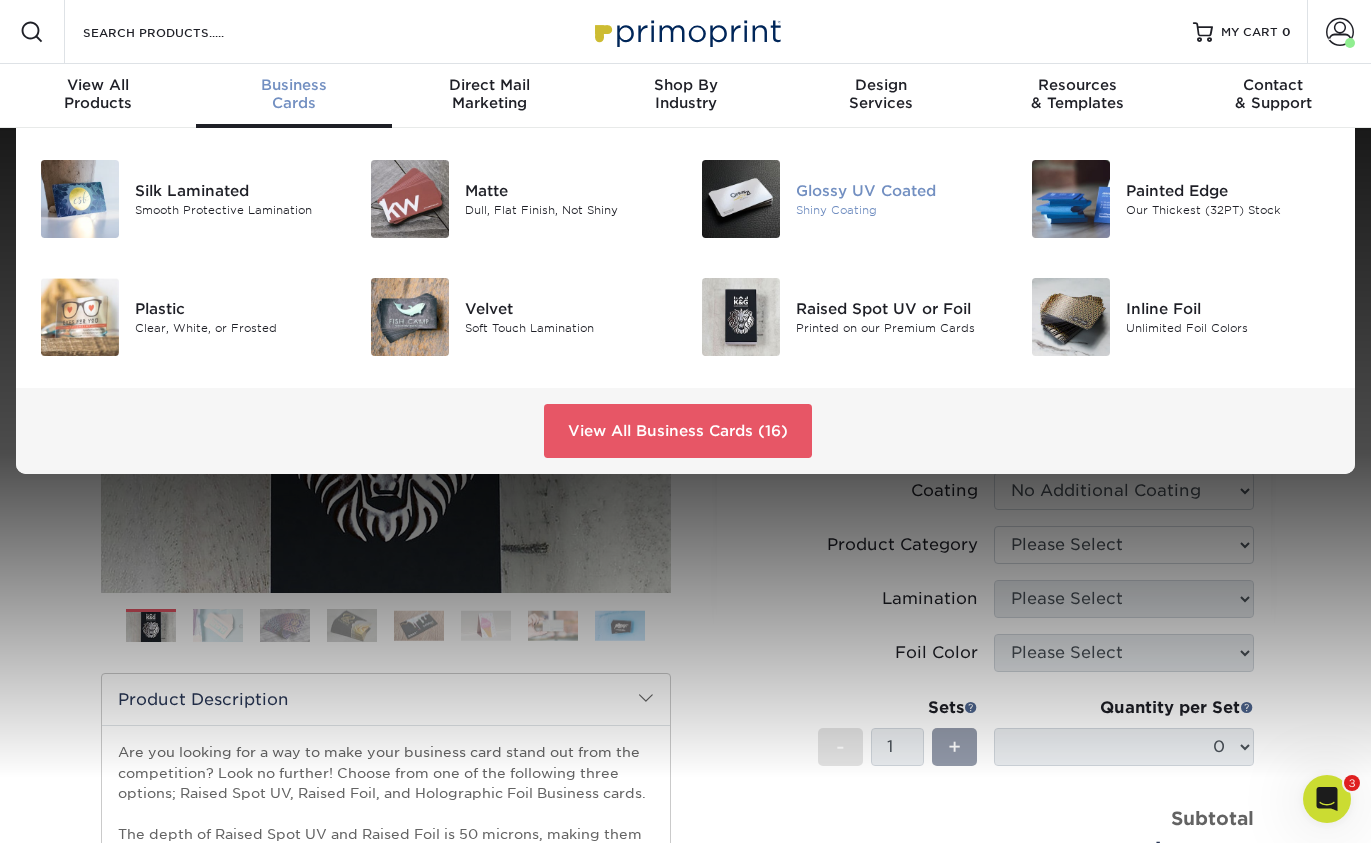 click on "Glossy UV Coated" at bounding box center (898, 191) 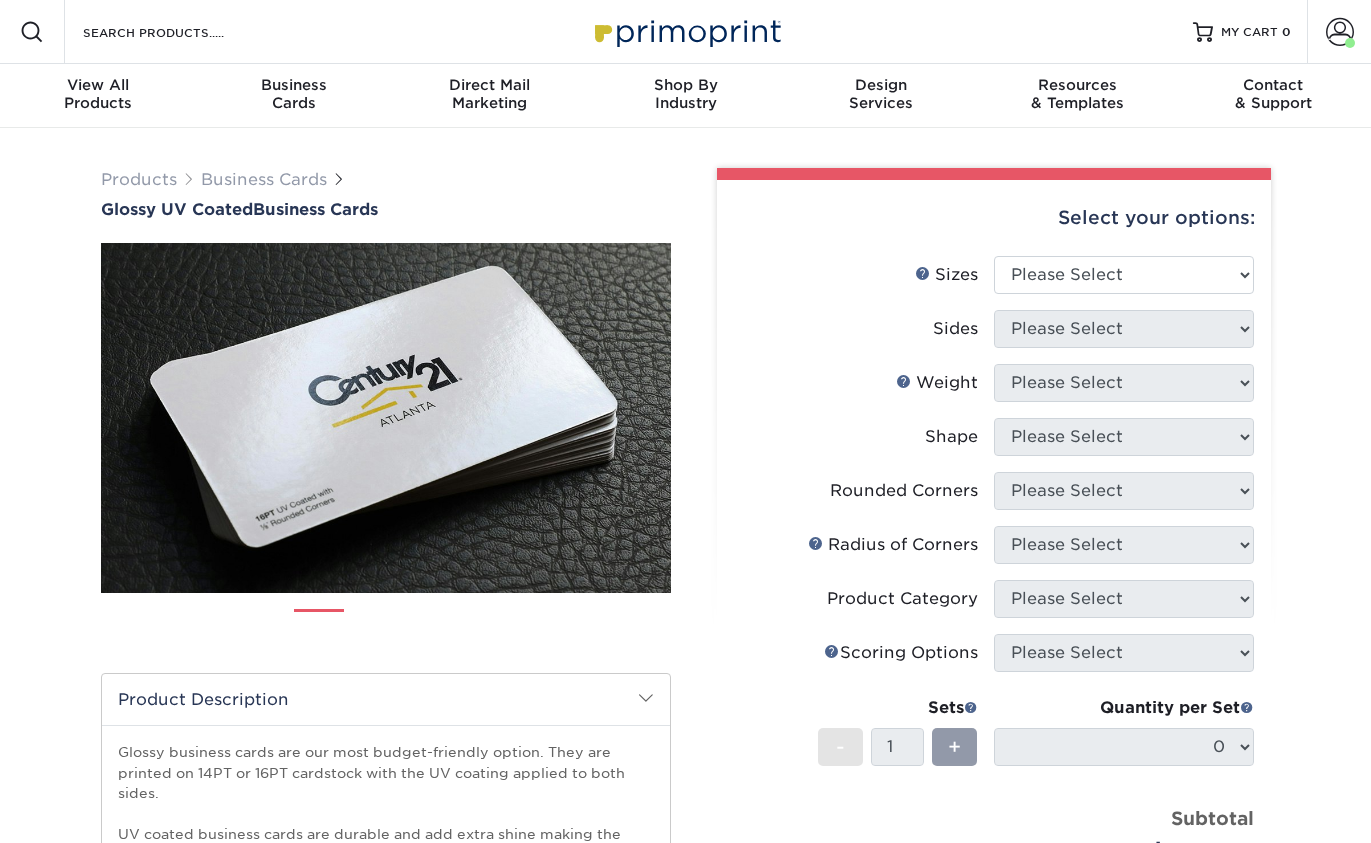 scroll, scrollTop: 0, scrollLeft: 0, axis: both 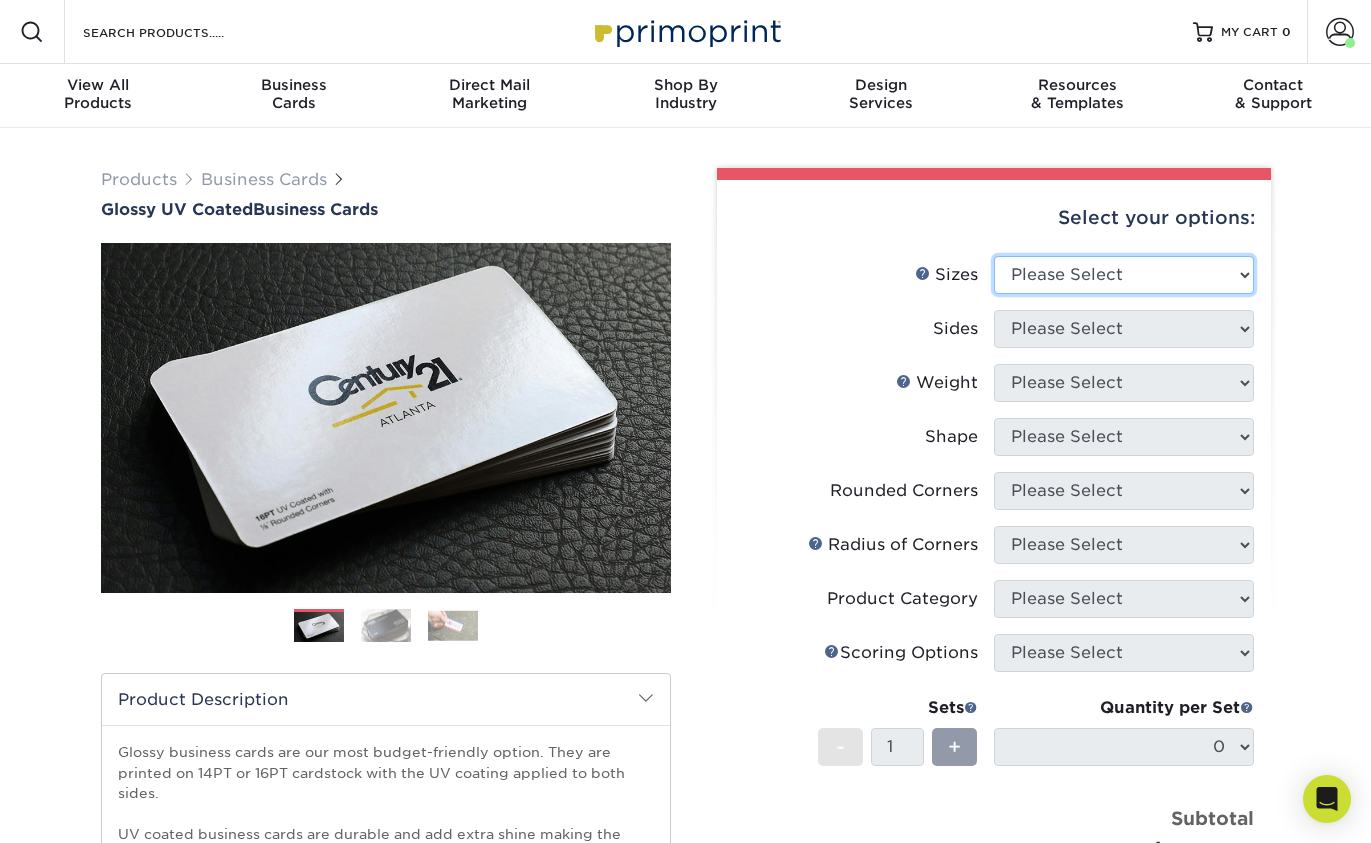 click on "Please Select
1.5" x 3.5"  - Mini
1.75" x 3.5" - Mini
2" x 2" - Square
2" x 3" - Mini
2" x 3.5" - Standard
2" x 7" - Foldover Card
2.125" x 3.375" - European
2.5" x 2.5" - Square 3.5" x 4" - Foldover Card" at bounding box center (1124, 275) 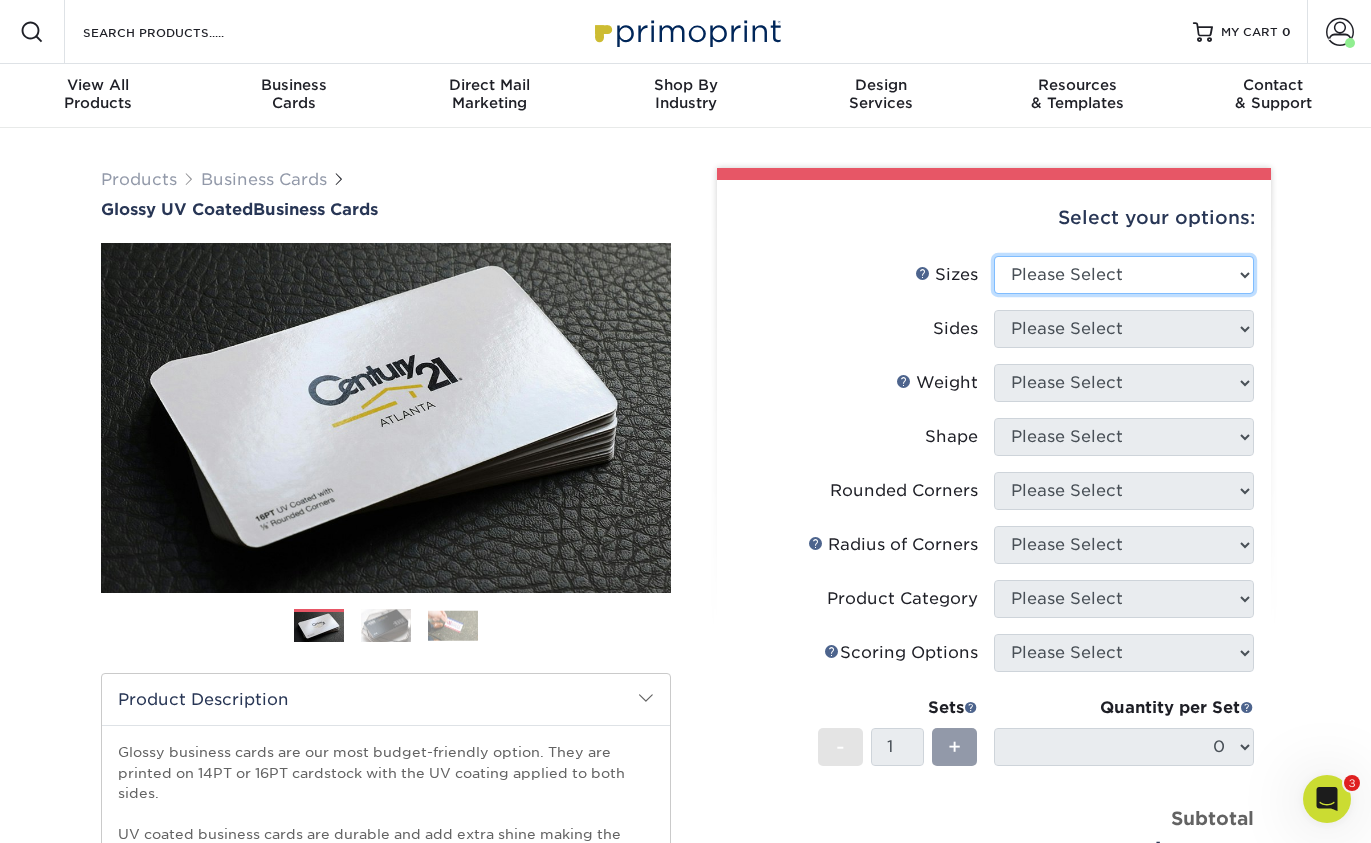 scroll, scrollTop: 0, scrollLeft: 0, axis: both 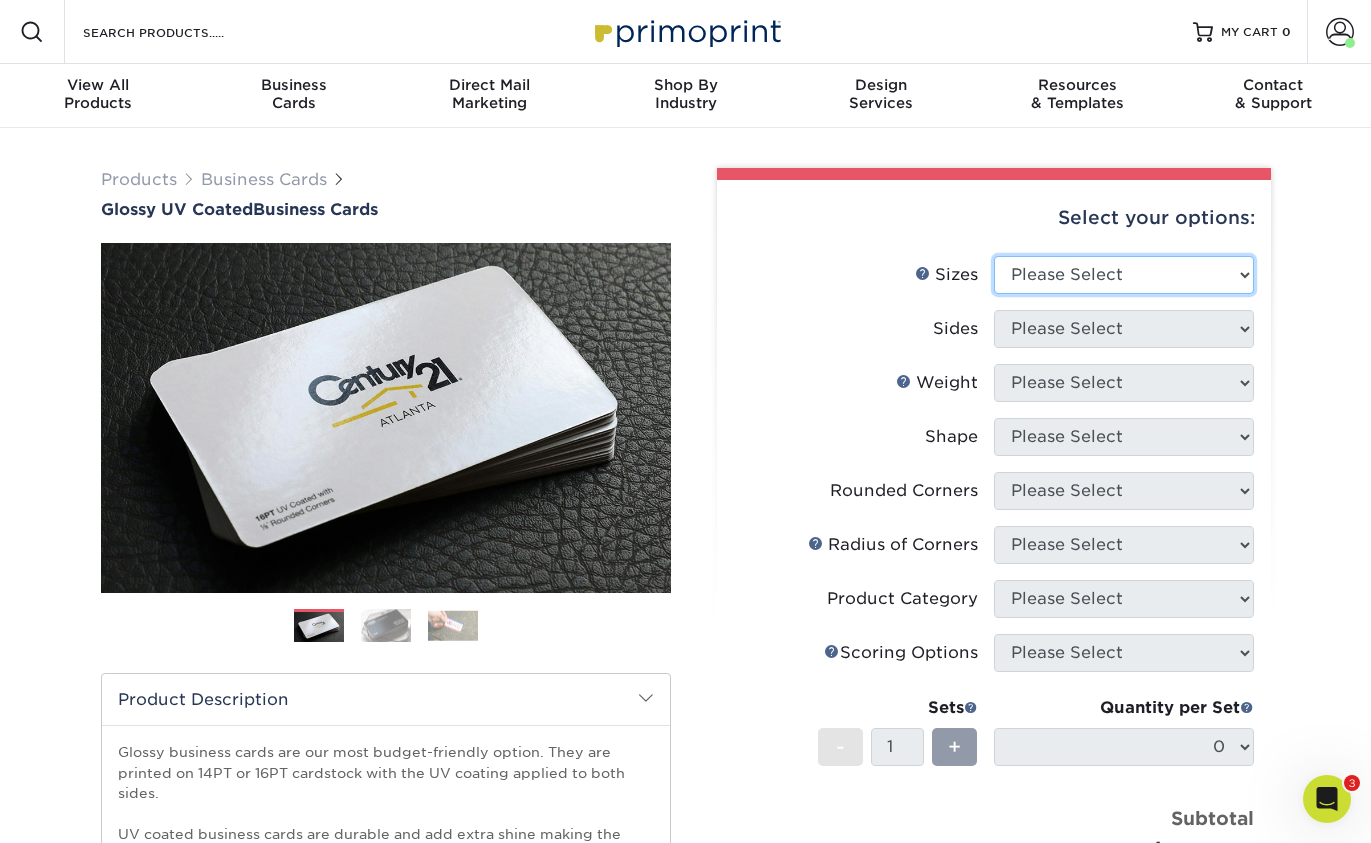 select on "2.00x3.50" 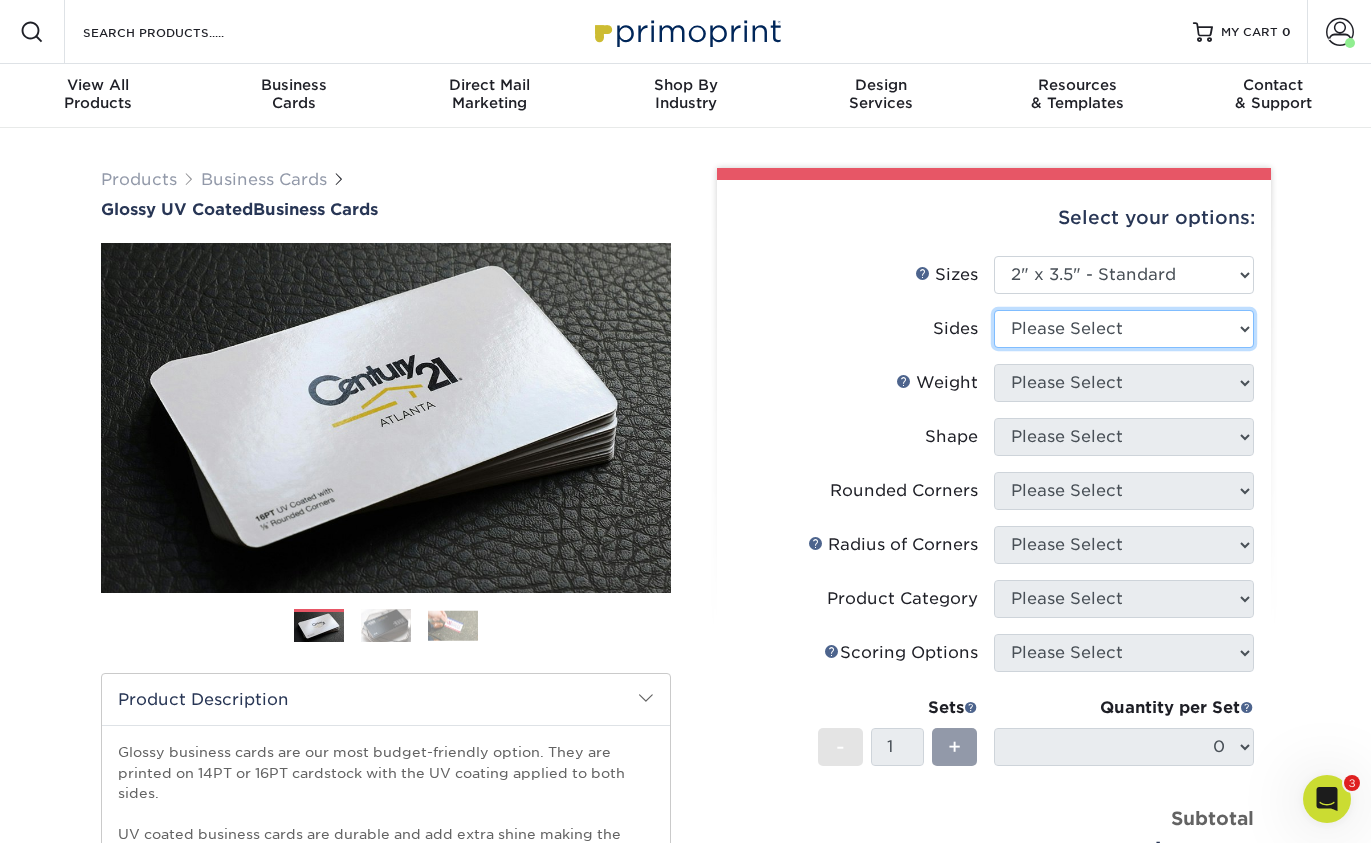 click on "Please Select Print Both Sides Print Front Only" at bounding box center [1124, 329] 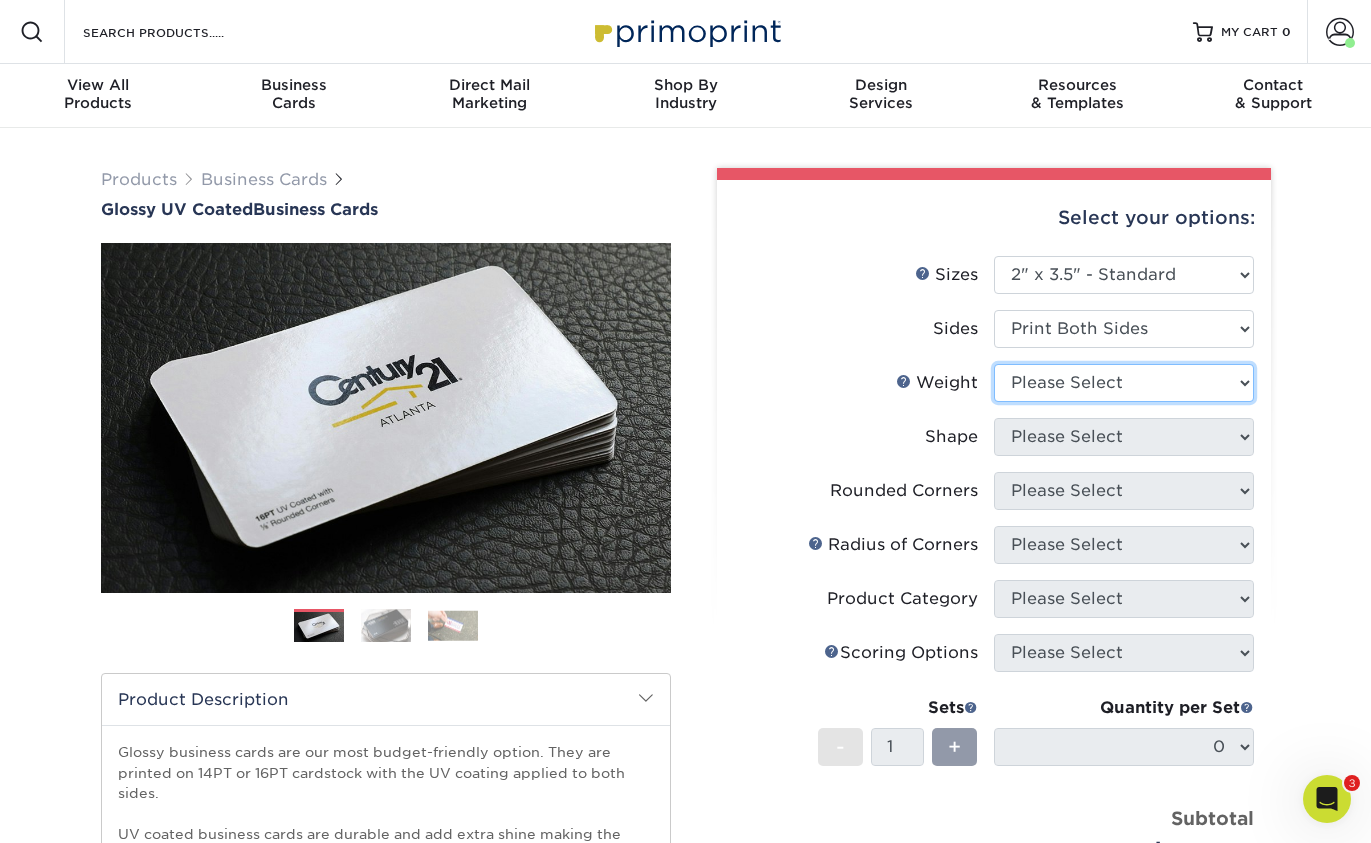 click on "Please Select 16PT 14PT" at bounding box center (1124, 383) 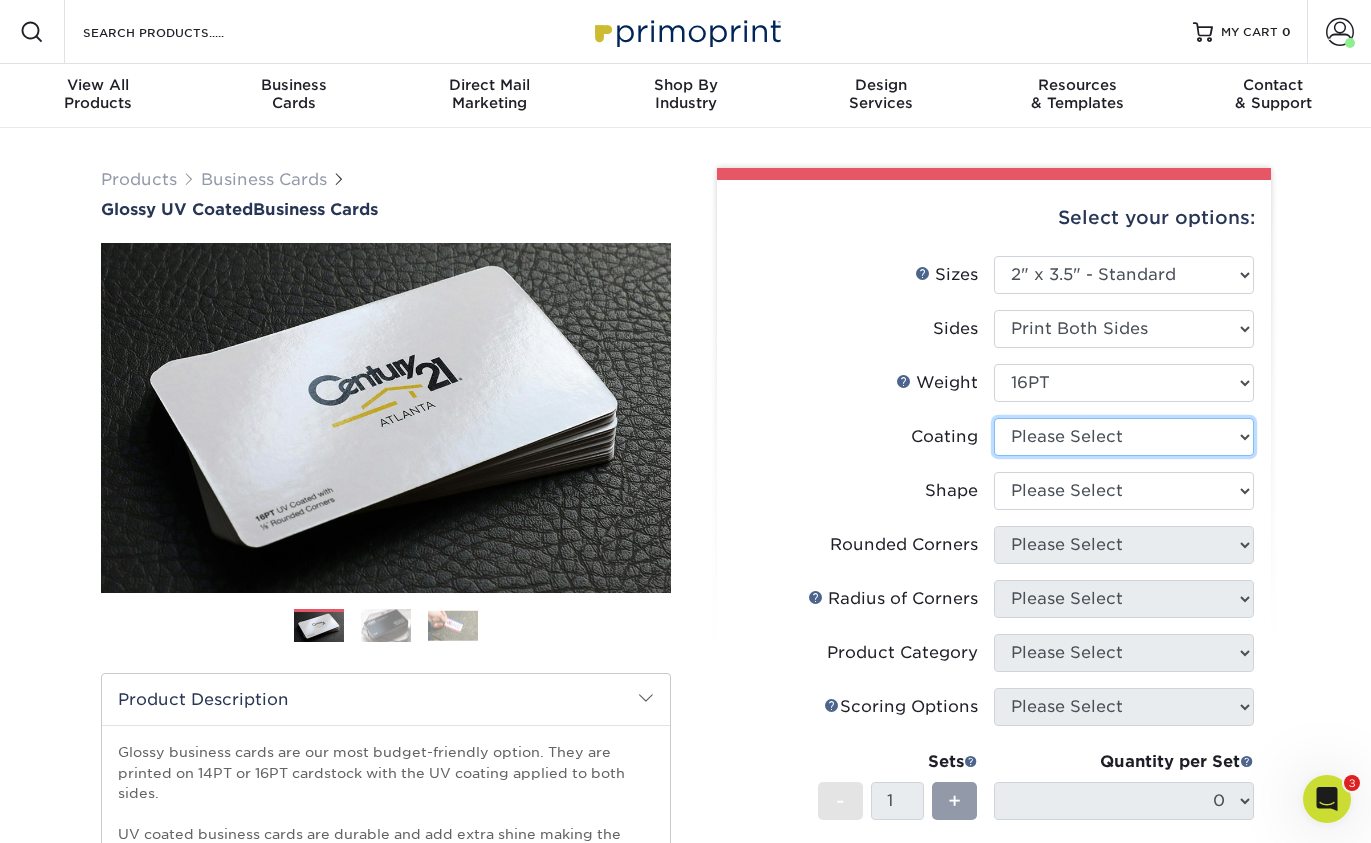 click at bounding box center [1124, 437] 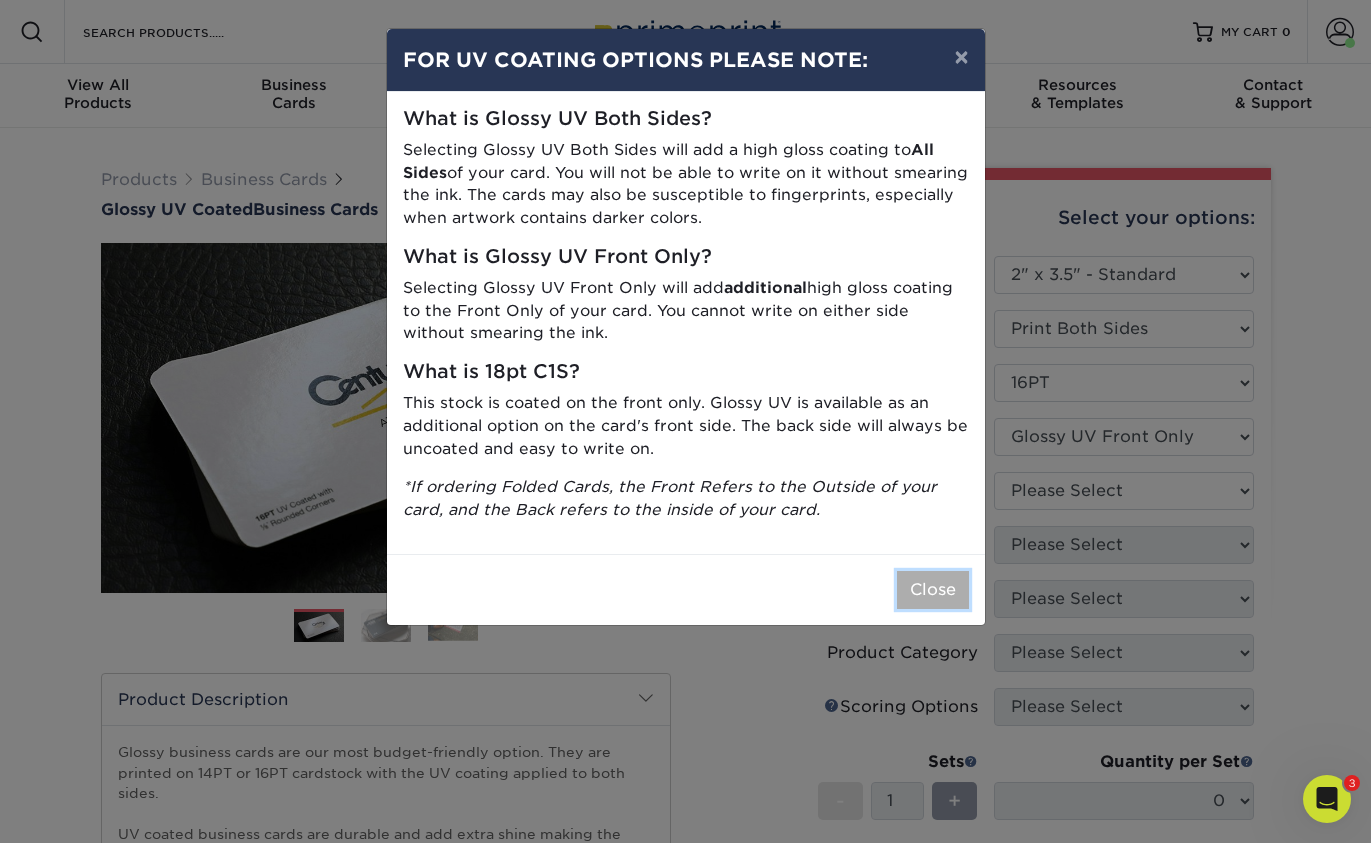 click on "Close" at bounding box center [933, 590] 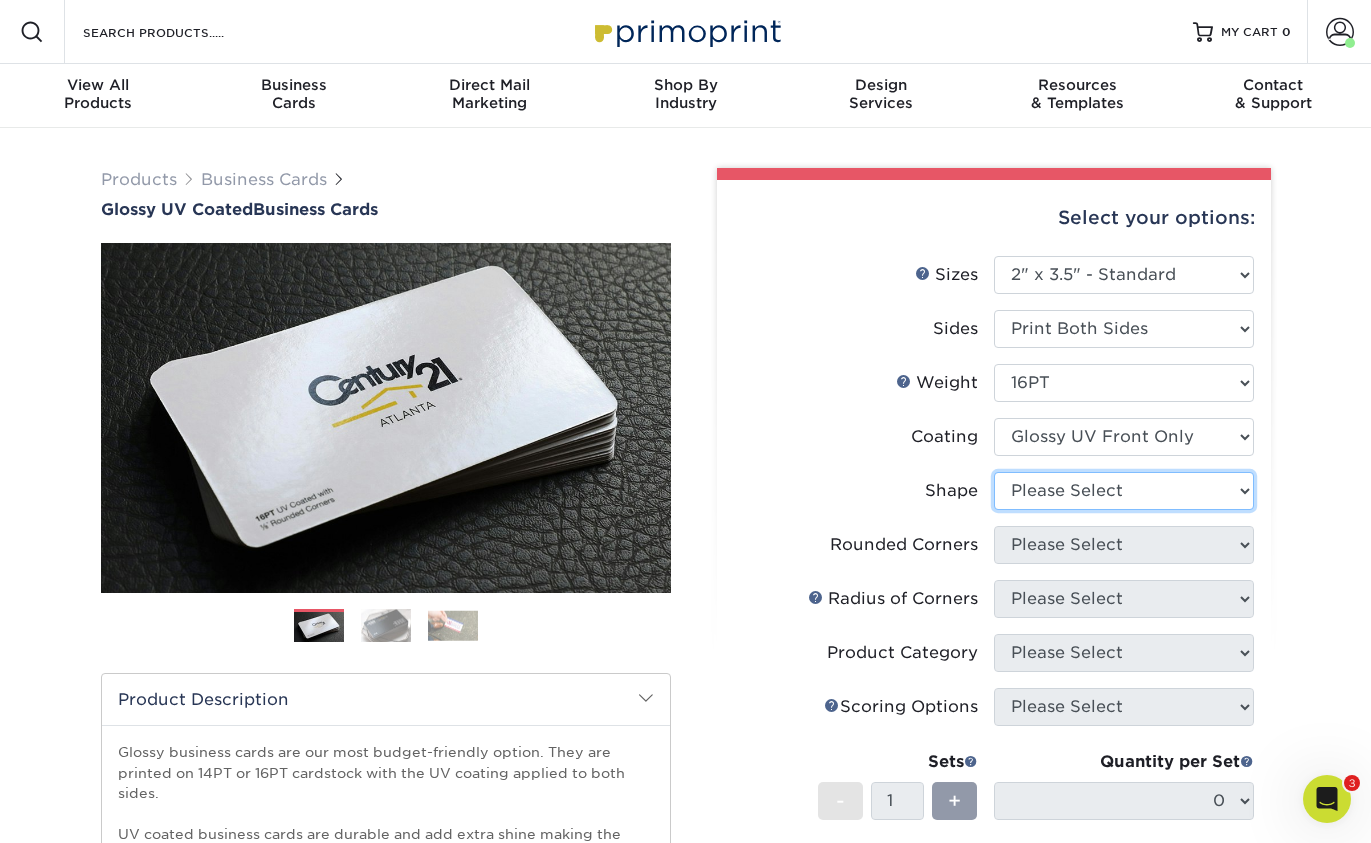 click on "Please Select Standard" at bounding box center [1124, 491] 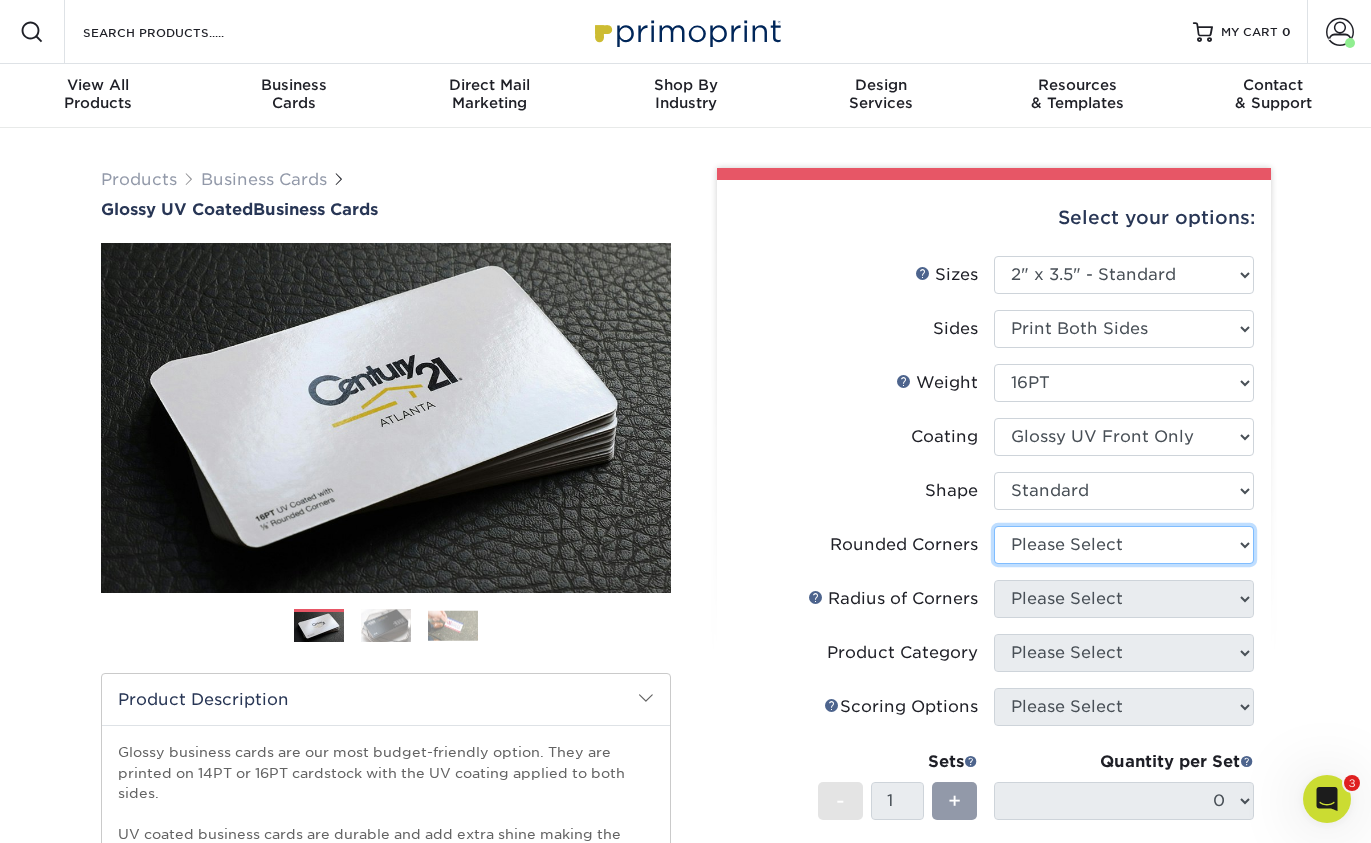 click on "Please Select
Yes - Round 2 Corners                                                    Yes - Round 4 Corners                                                    No" at bounding box center [1124, 545] 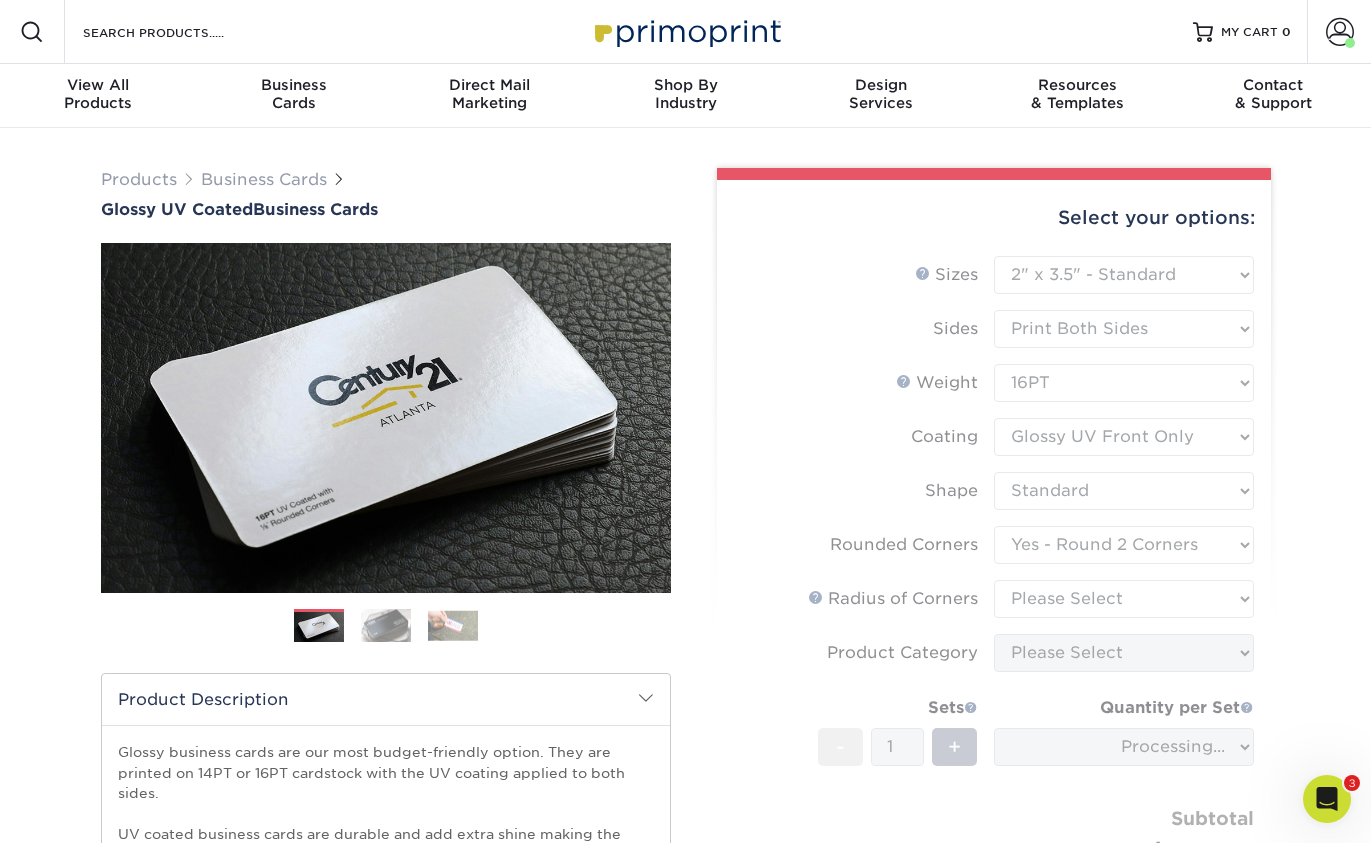 click on "Sizes Help Sizes
Please Select
1.5" x 3.5"  - Mini
1.75" x 3.5" - Mini 2" x 2" - Square 2" x 3" - Mini No" at bounding box center [994, 588] 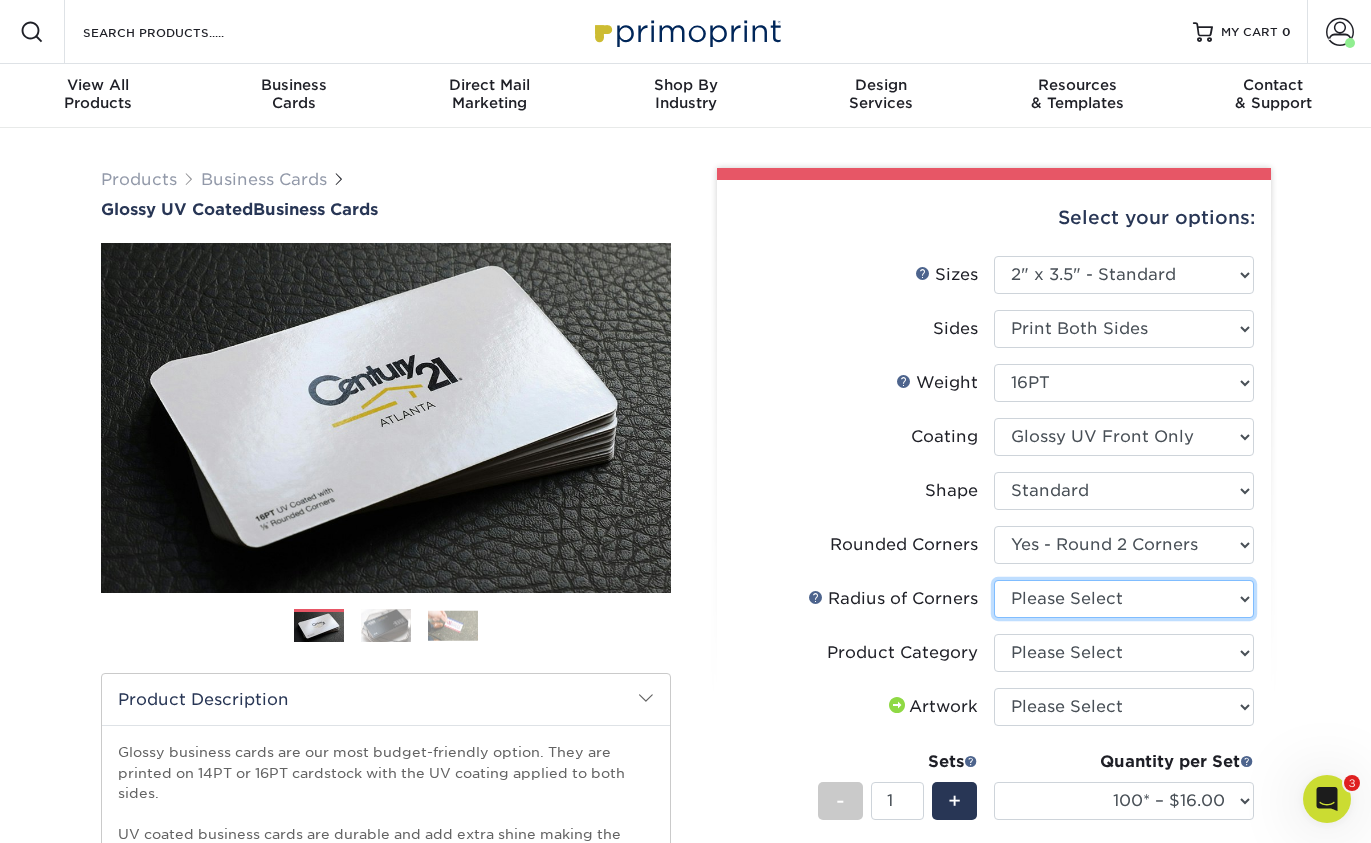 click on "Please Select Rounded 1/8" Rounded 1/4"" at bounding box center [1124, 599] 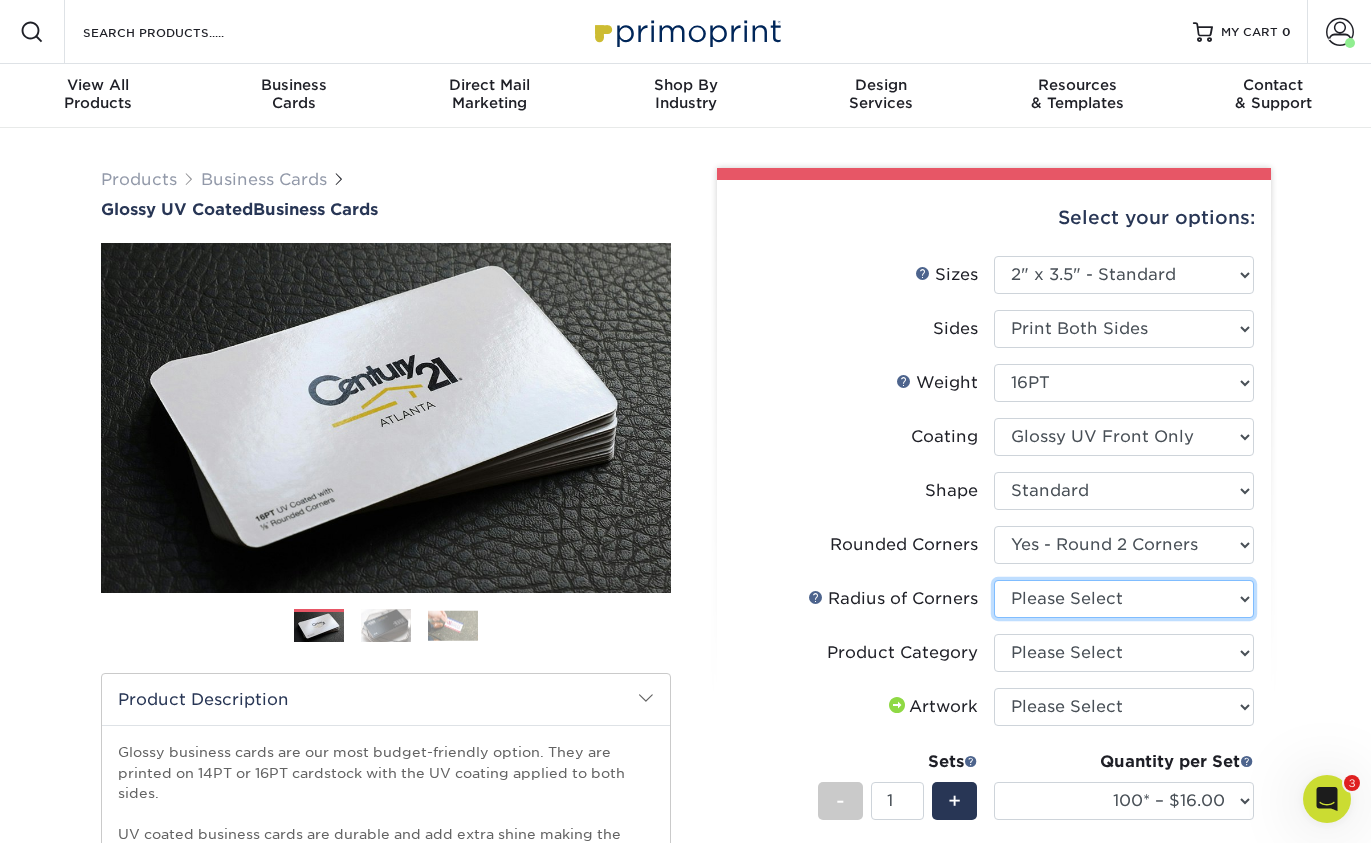 select on "589680c7-ee9a-431b-9d12-d7aeb1386a97" 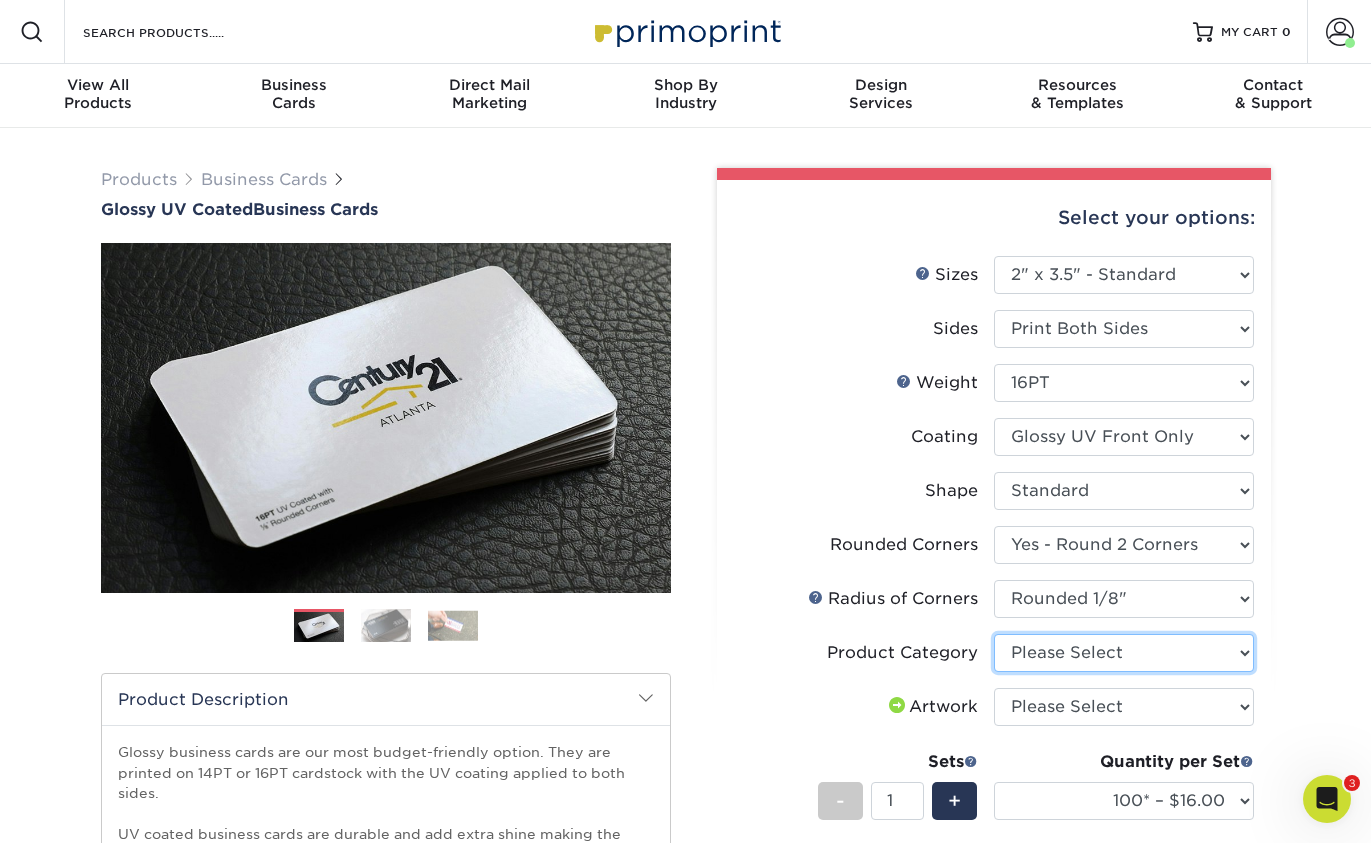 click on "Please Select Business Cards" at bounding box center (1124, 653) 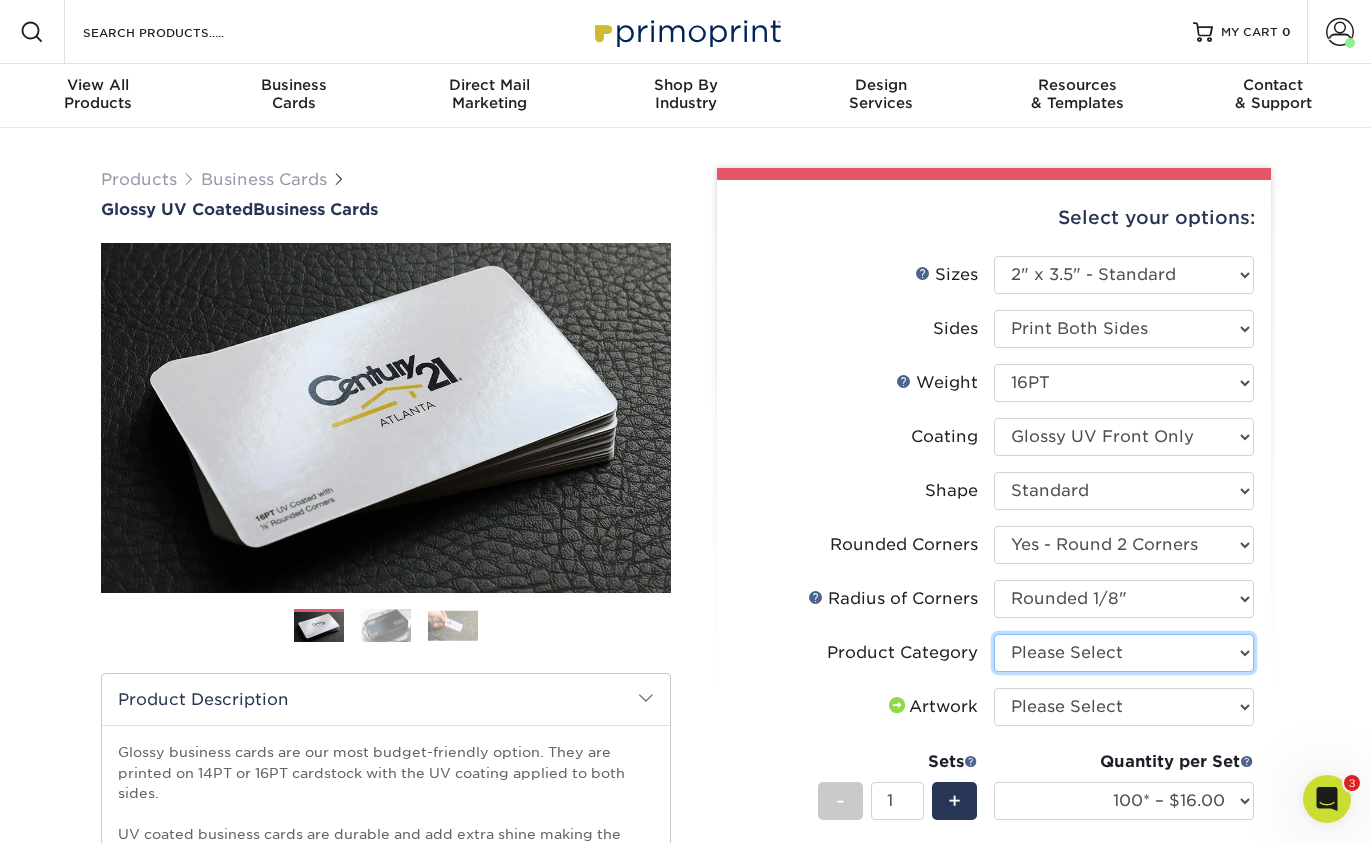 select on "3b5148f1-0588-4f88-a218-97bcfdce65c1" 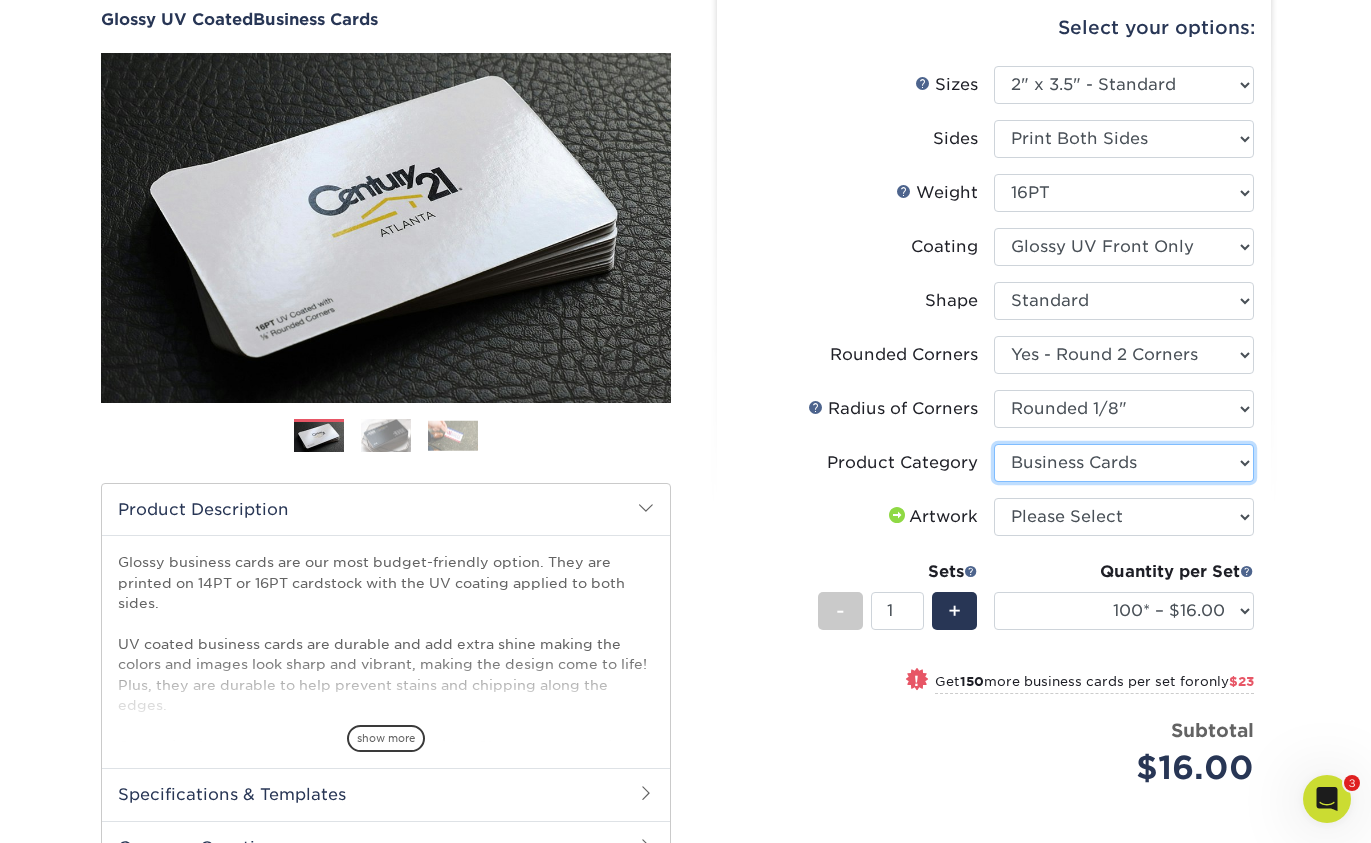 scroll, scrollTop: 236, scrollLeft: 0, axis: vertical 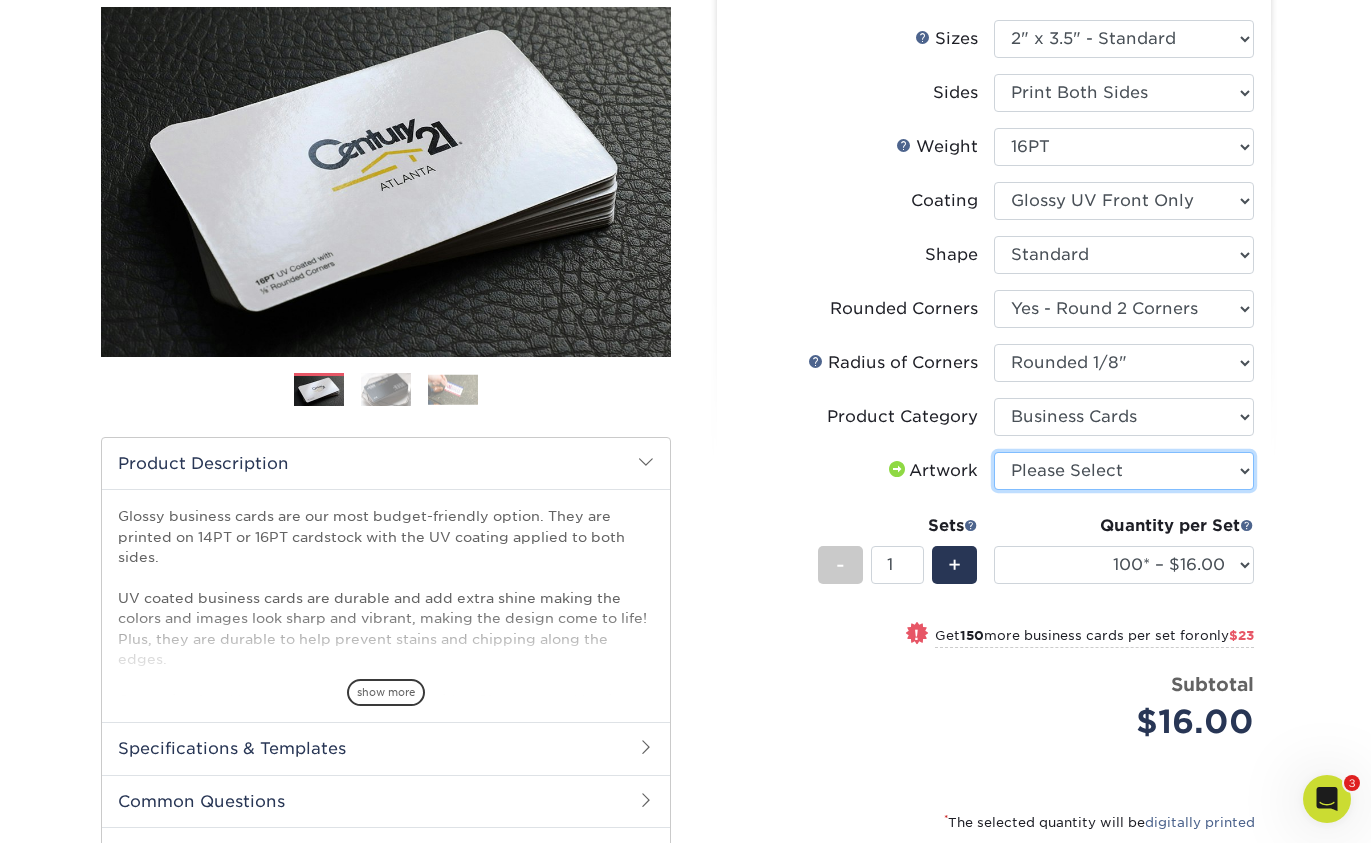 click on "Please Select I will upload files I need a design - $100" at bounding box center [1124, 471] 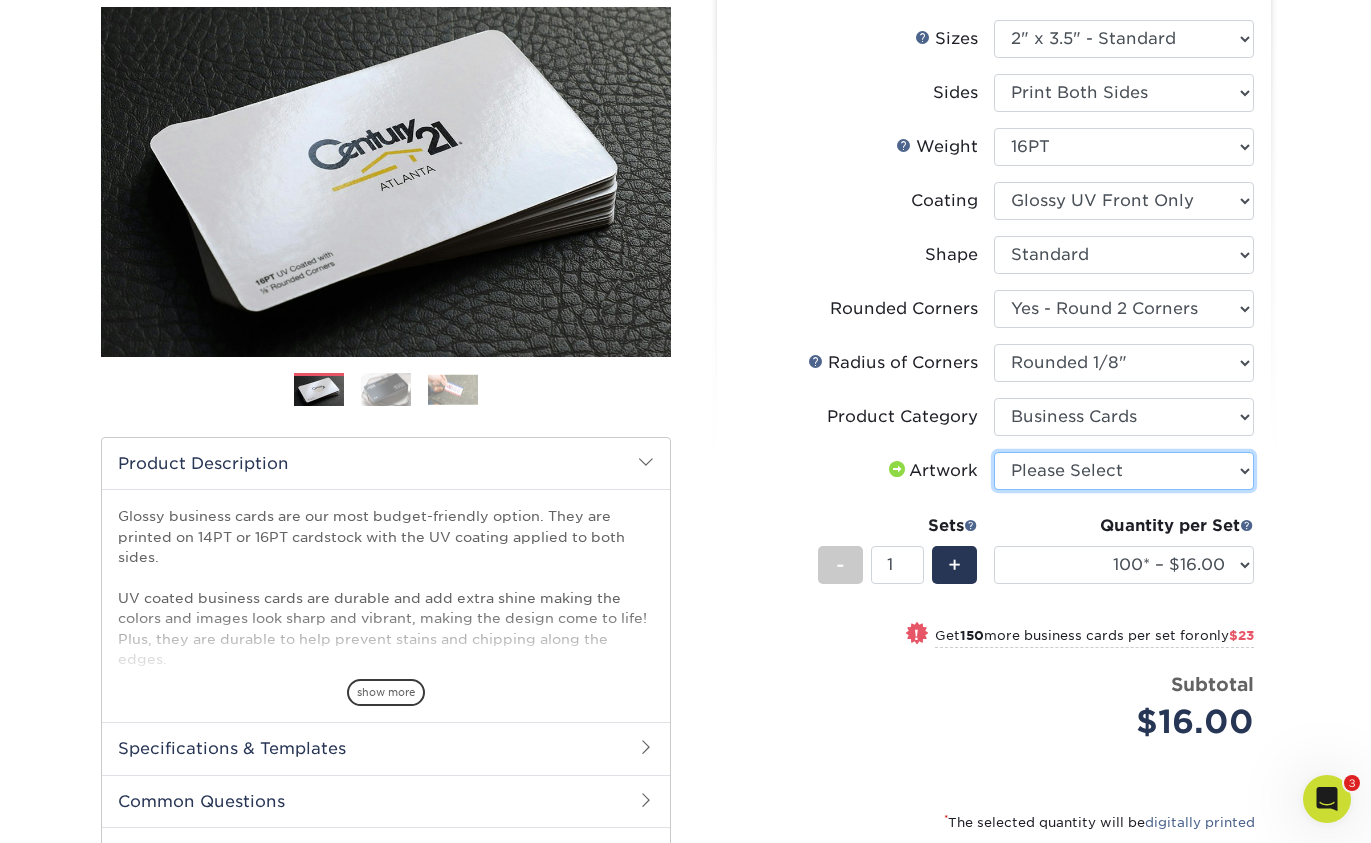 select on "upload" 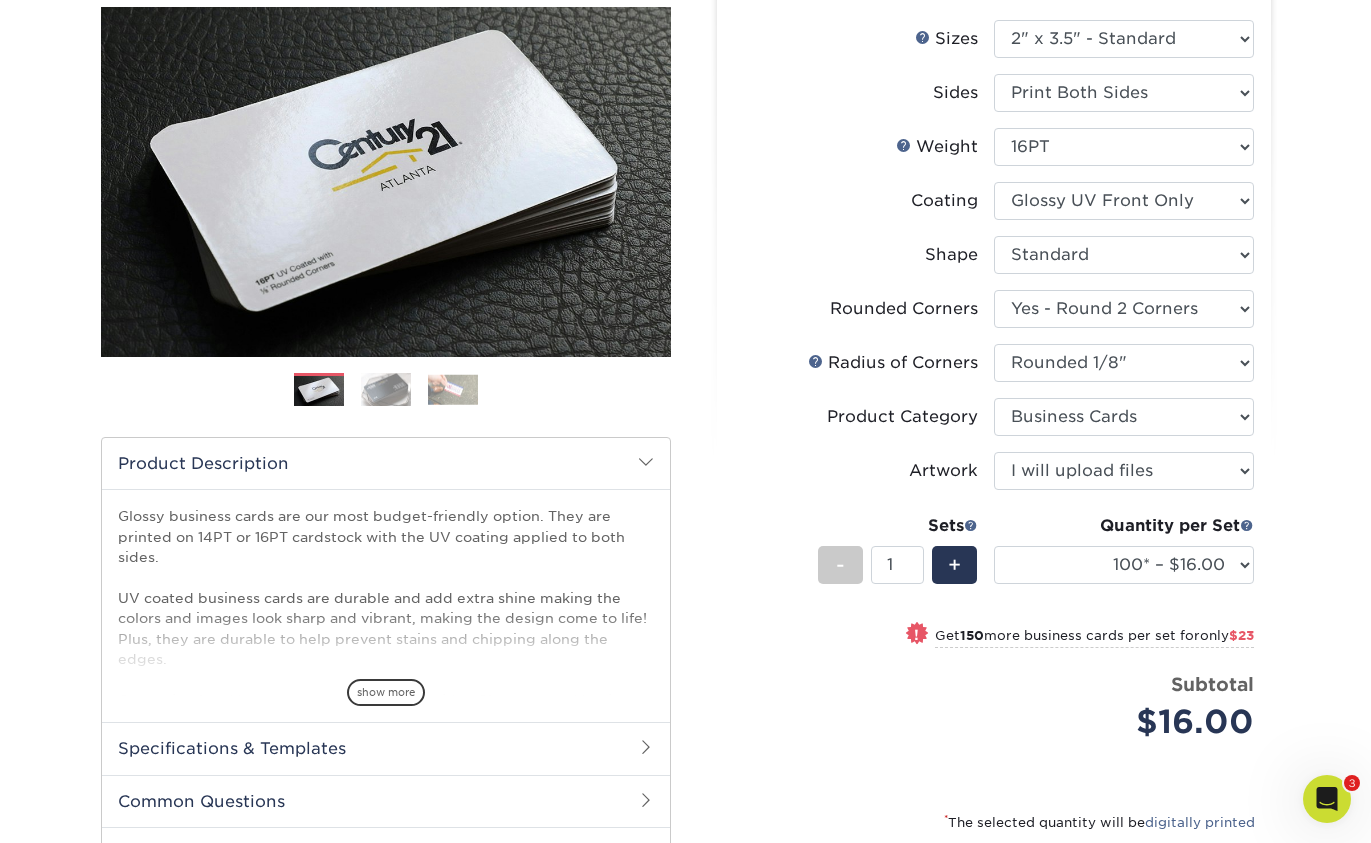 click on "Products
Business Cards
Glossy UV Coated  Business Cards
Previous Next" at bounding box center [685, 487] 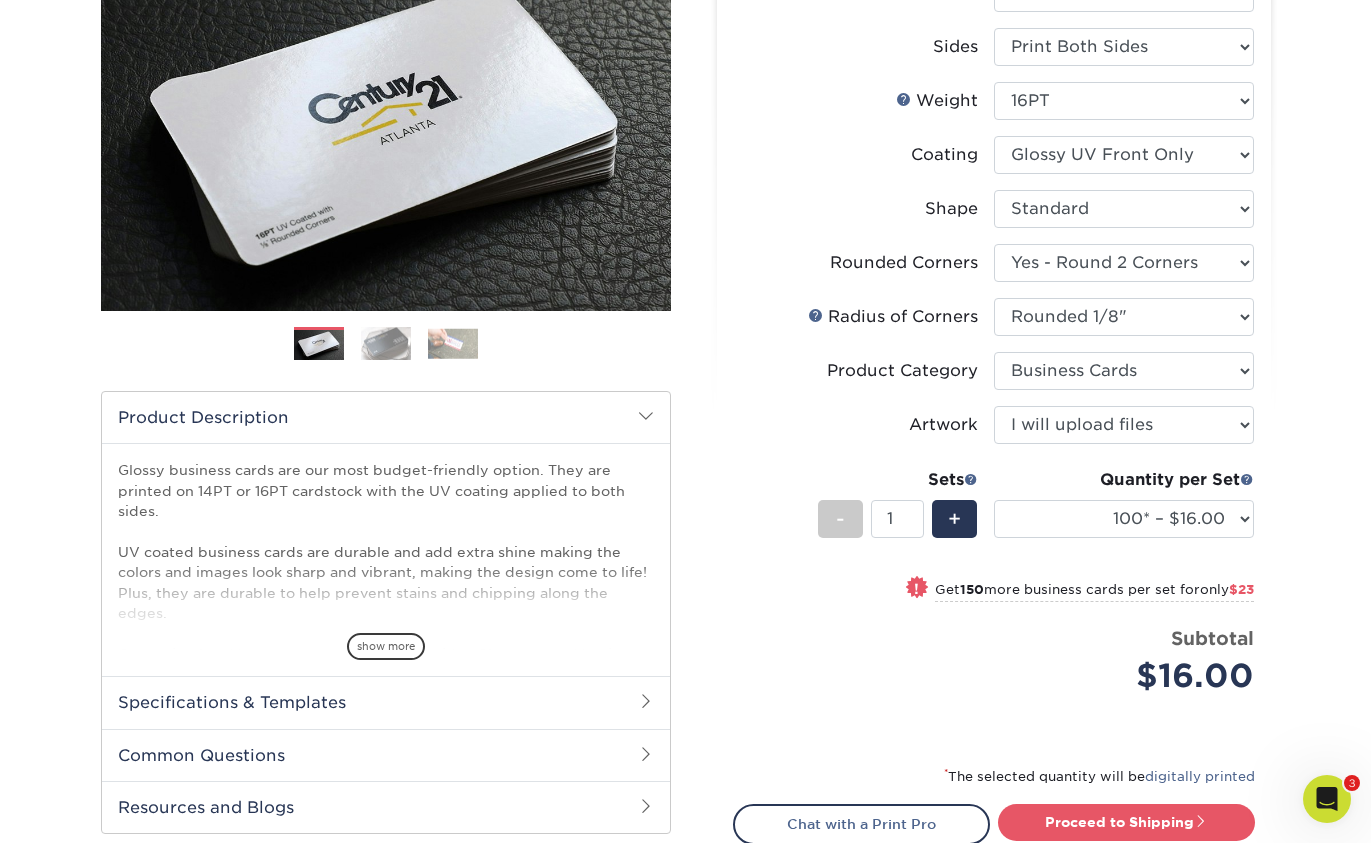 scroll, scrollTop: 271, scrollLeft: 0, axis: vertical 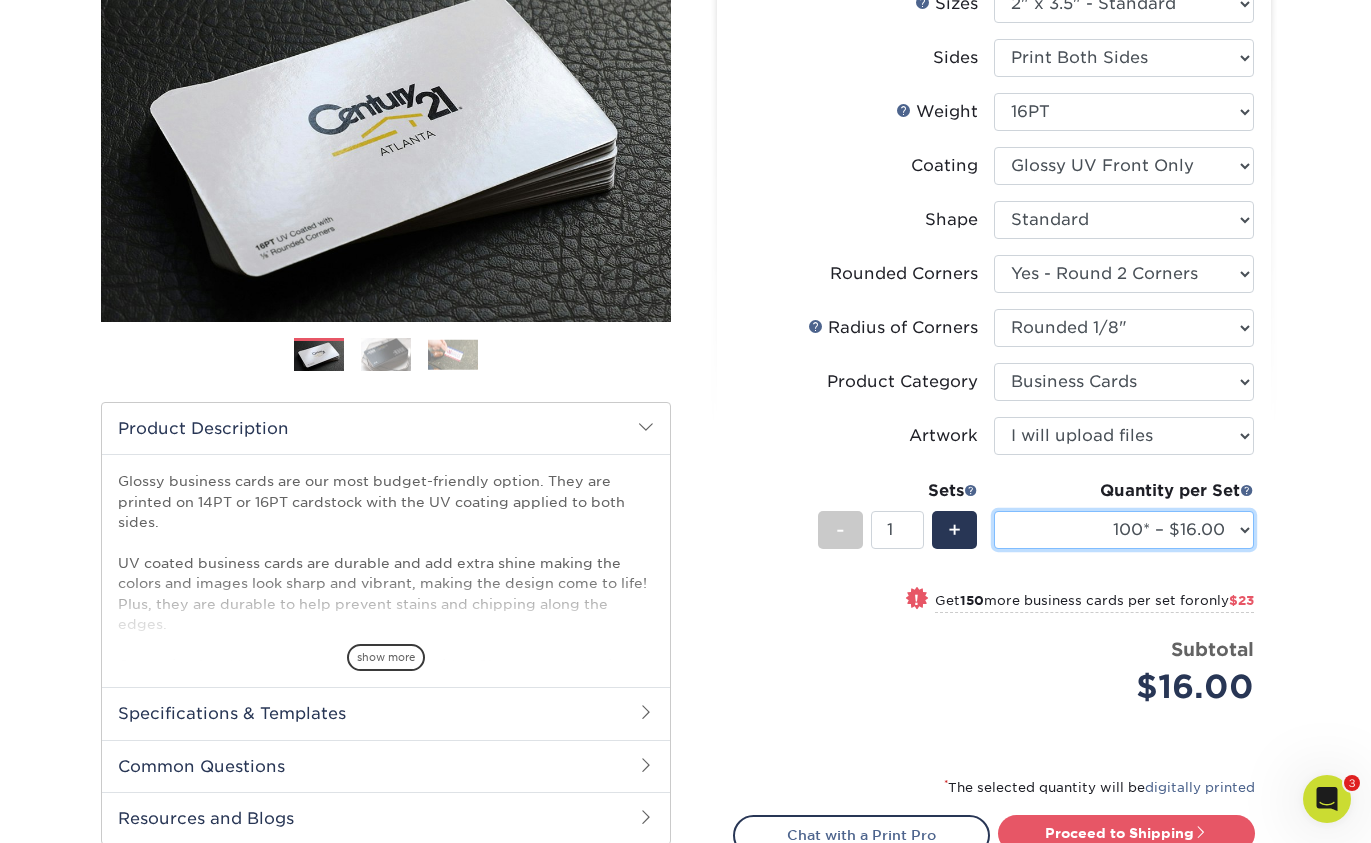 click on "100* – $16.00 250* – $39.00 500 – $77.00 1000 – $94.00 2500 – $173.00 5000 – $257.00 10000 – $489.00 15000 – $702.00 20000 – $929.00 25000 – $1146.00" at bounding box center [1124, 530] 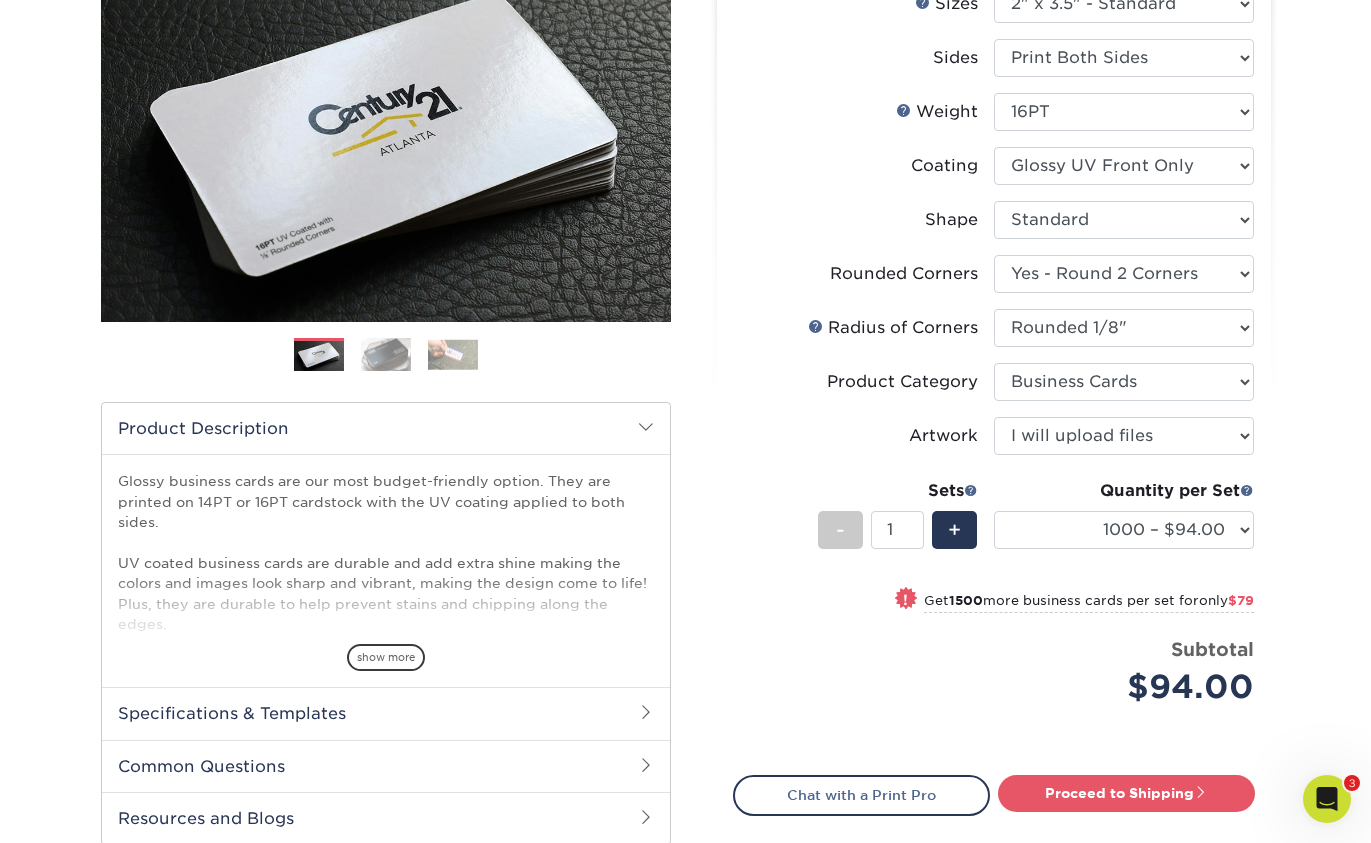 drag, startPoint x: 1120, startPoint y: 783, endPoint x: 1129, endPoint y: 763, distance: 21.931713 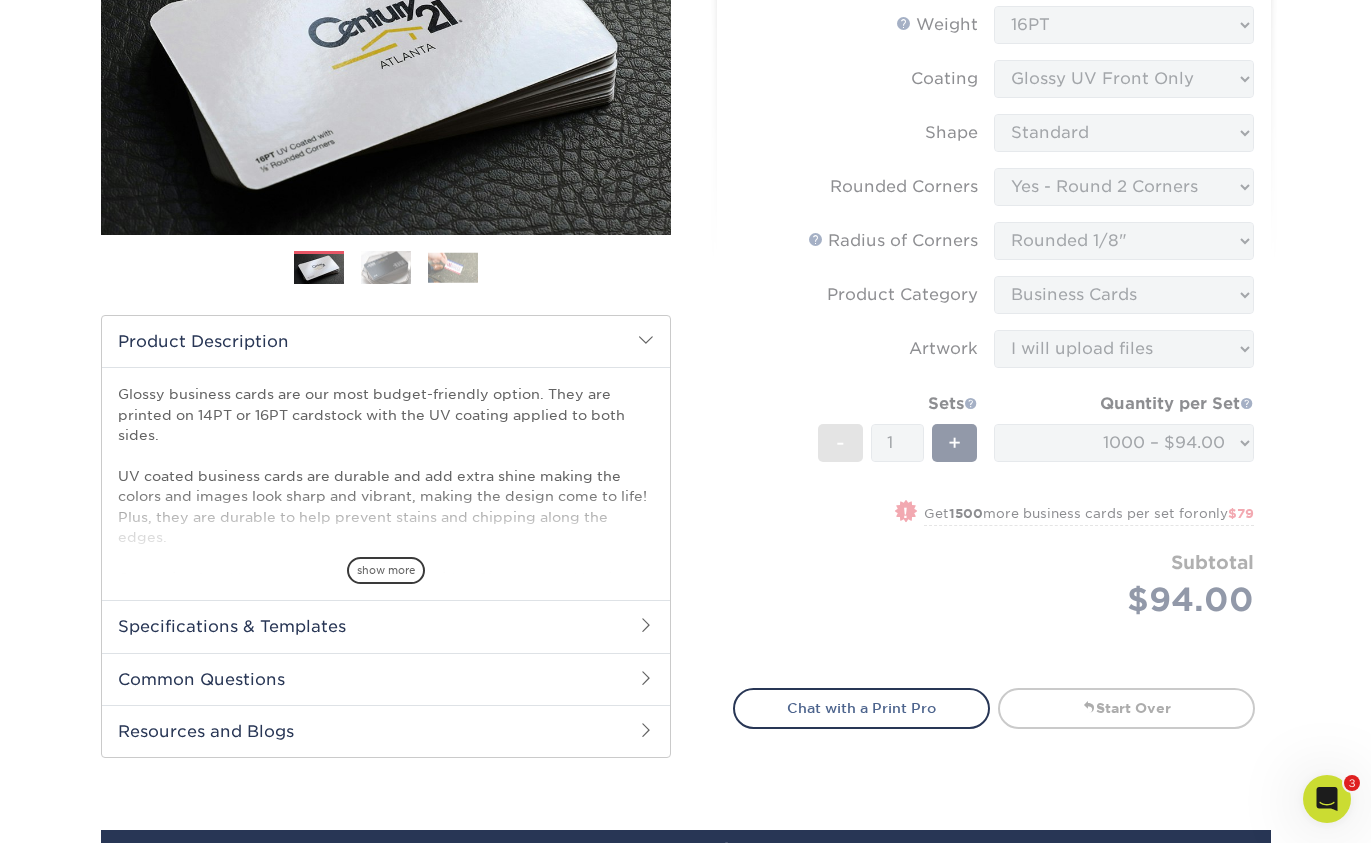 scroll, scrollTop: 0, scrollLeft: 0, axis: both 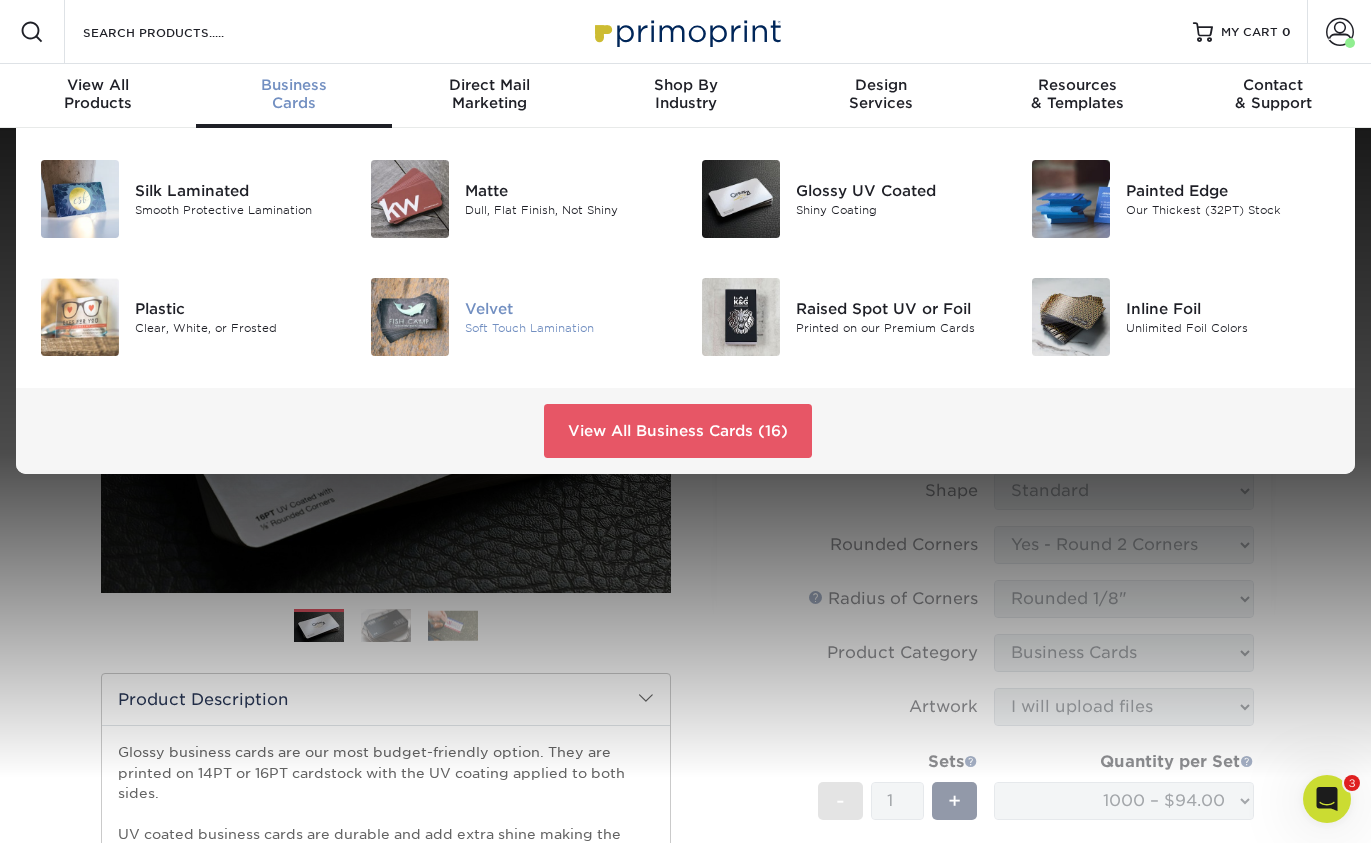 click on "Velvet" at bounding box center [567, 309] 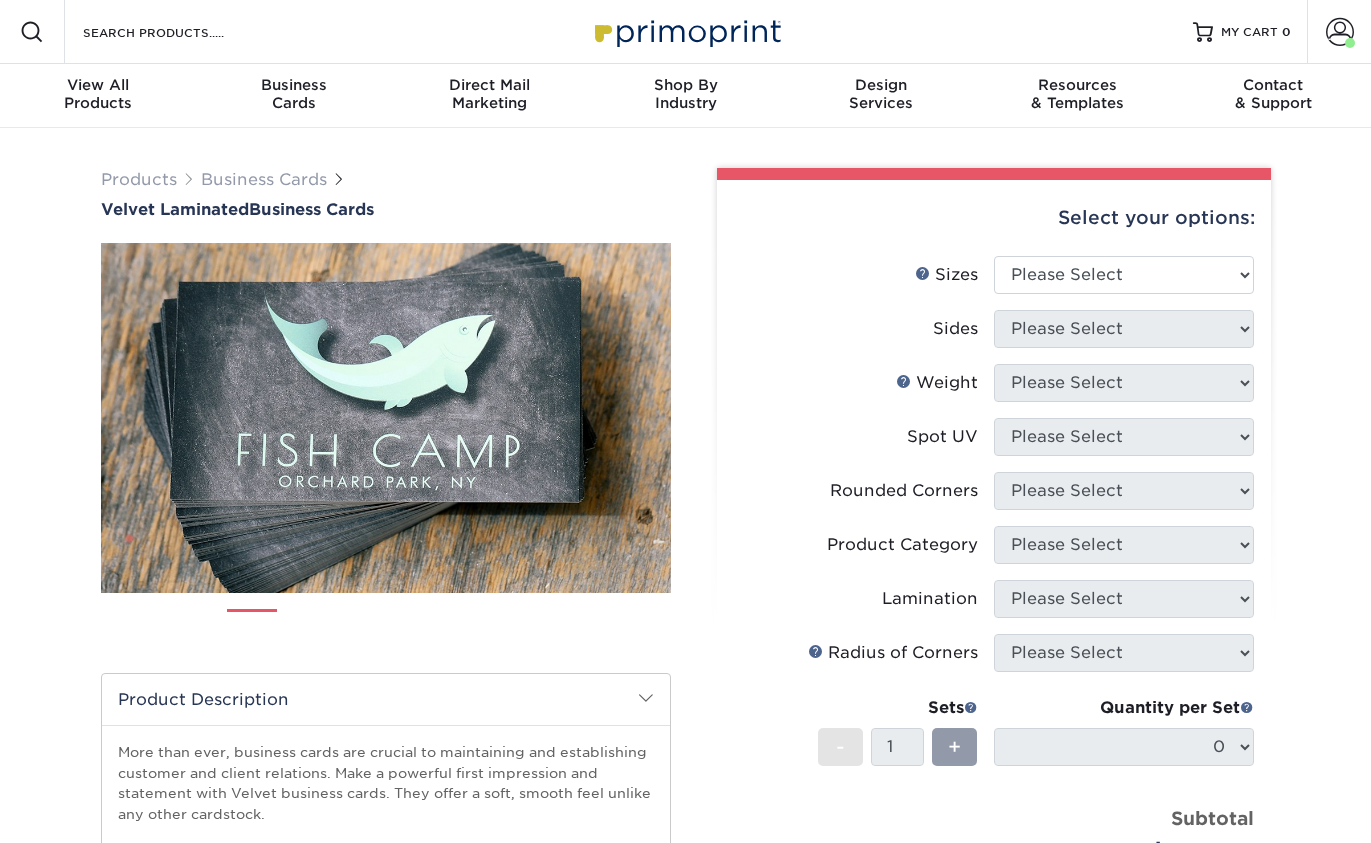 scroll, scrollTop: 0, scrollLeft: 0, axis: both 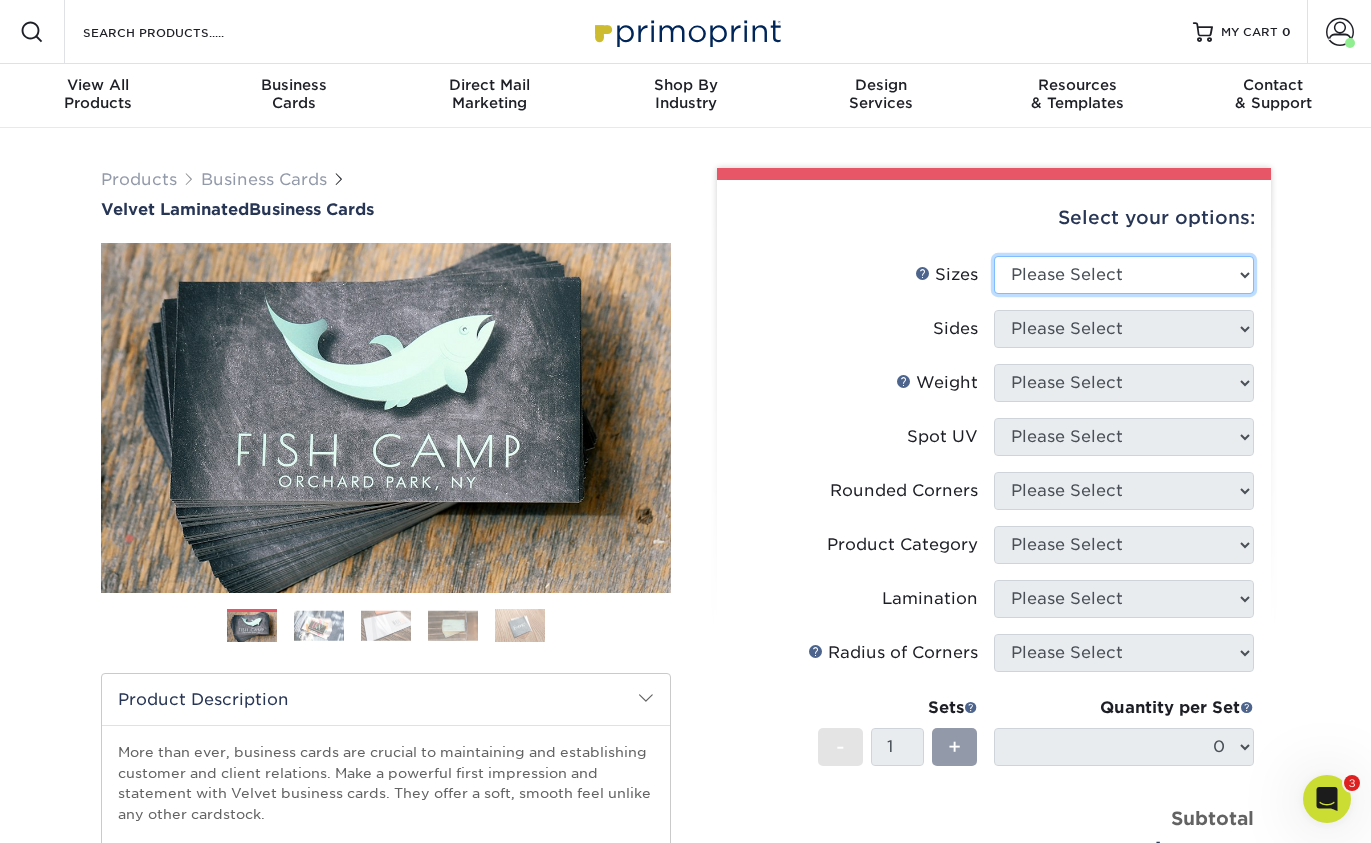 click on "Please Select
1.5" x 3.5"  - Mini
1.75" x 3.5" - Mini
2" x 2" - Square
2" x 3" - Mini
2" x 3.5" - Standard
2" x 4"
2" x 7" - Foldover Card
2.125" x 3.375" - European 2.5" x 2.5" - Square" at bounding box center [1124, 275] 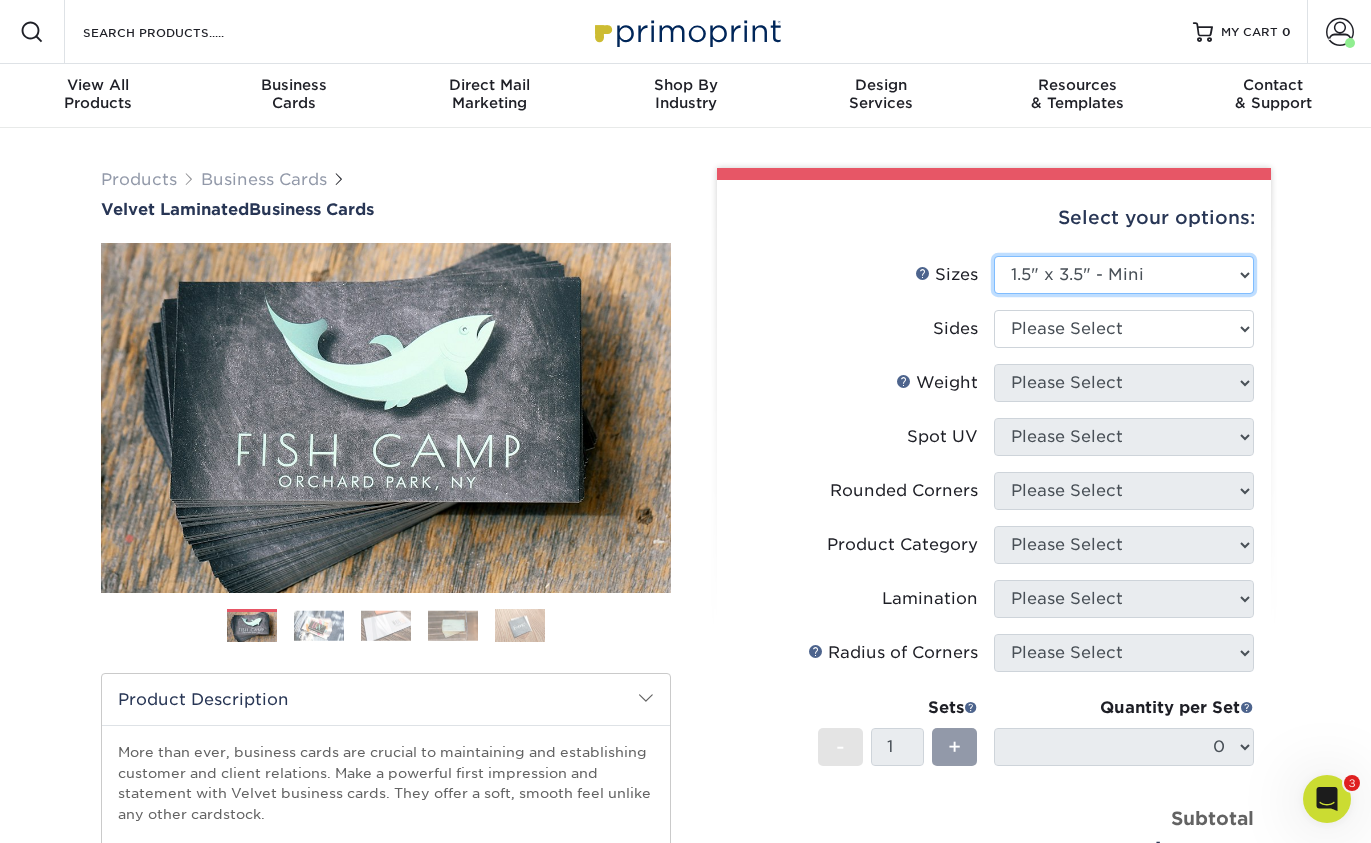 click on "Please Select
1.5" x 3.5"  - Mini
1.75" x 3.5" - Mini
2" x 2" - Square
2" x 3" - Mini
2" x 3.5" - Standard
2" x 4"
2" x 7" - Foldover Card
2.125" x 3.375" - European 2.5" x 2.5" - Square" at bounding box center (1124, 275) 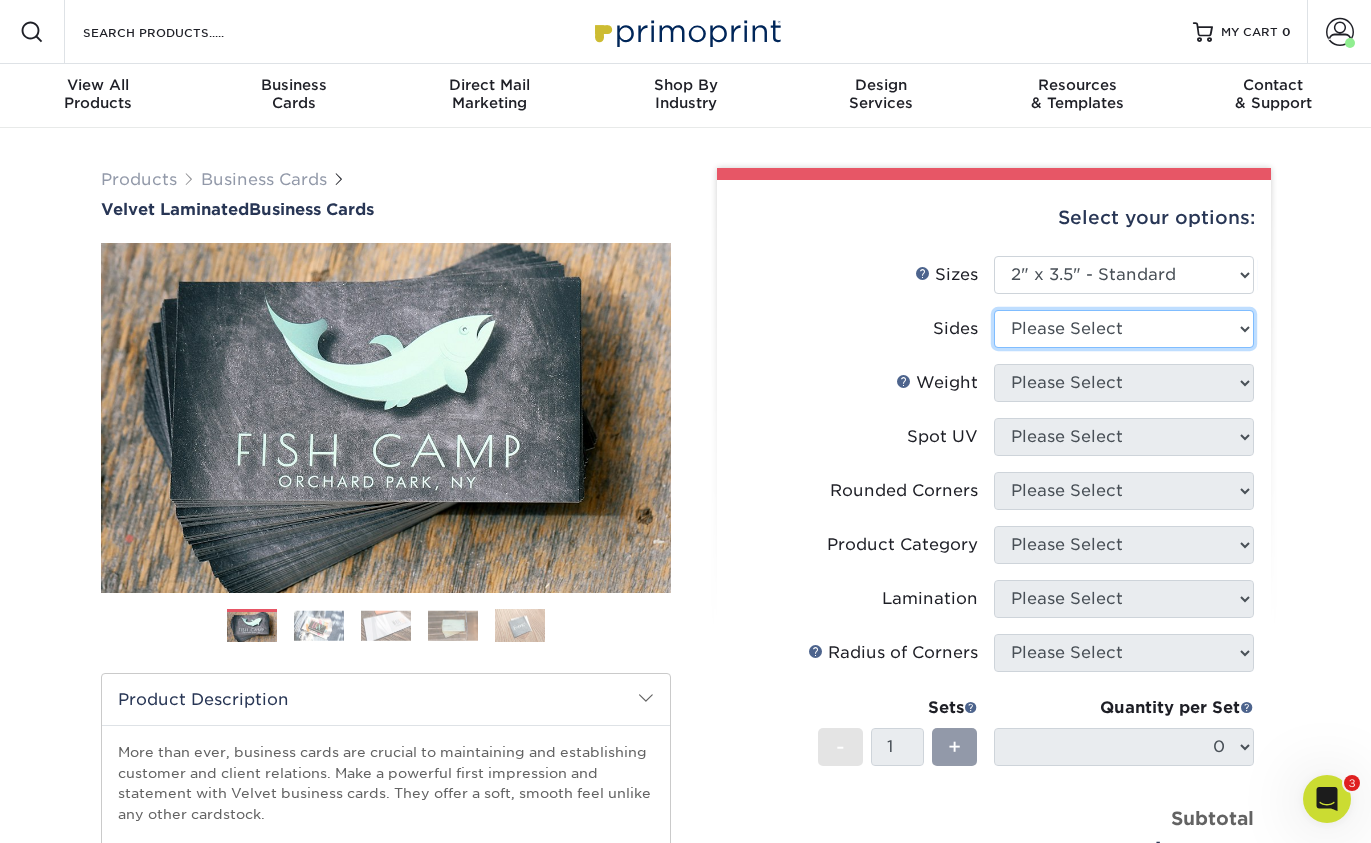 click on "Please Select Print Both Sides Print Front Only" at bounding box center (1124, 329) 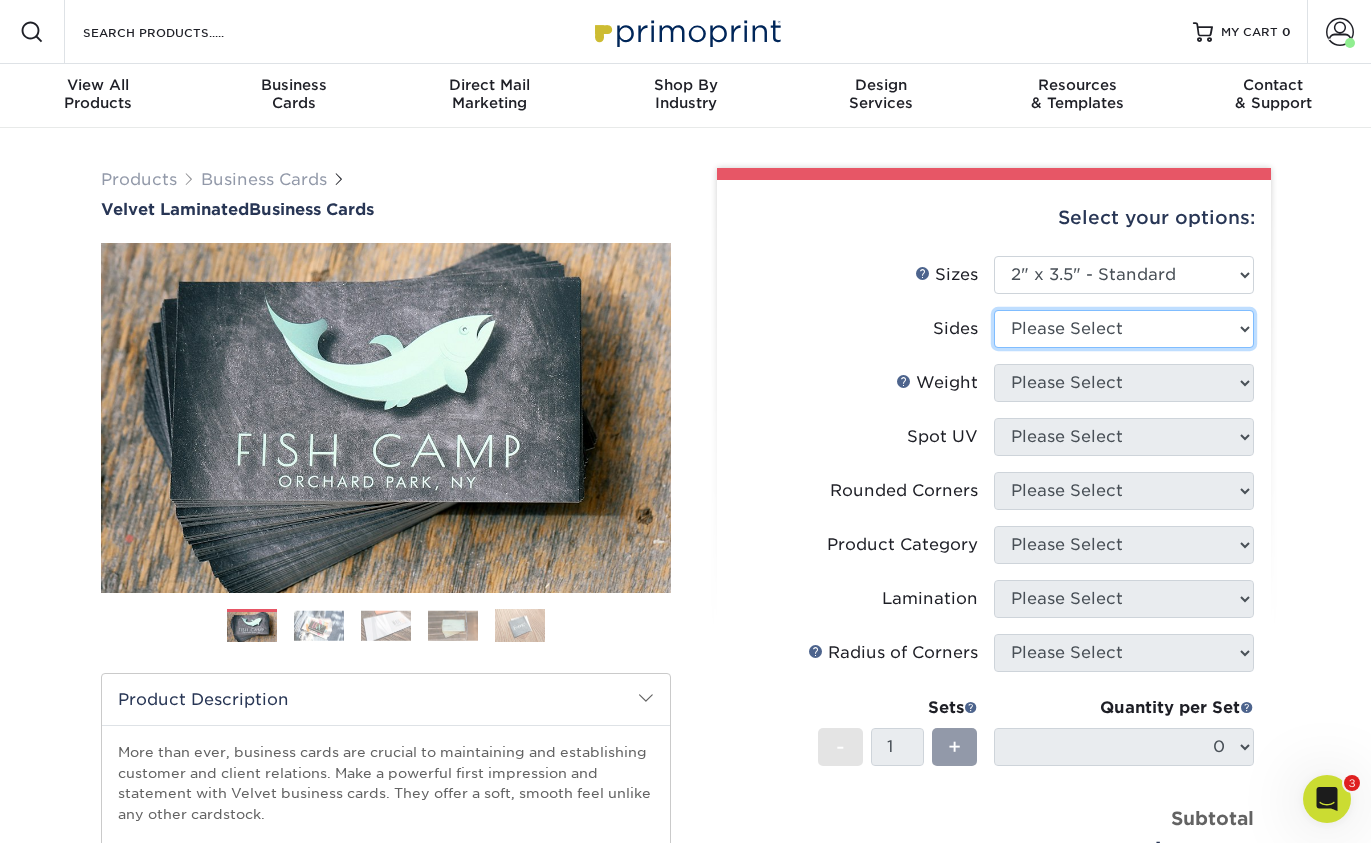 select on "13abbda7-1d64-4f25-8bb2-c179b224825d" 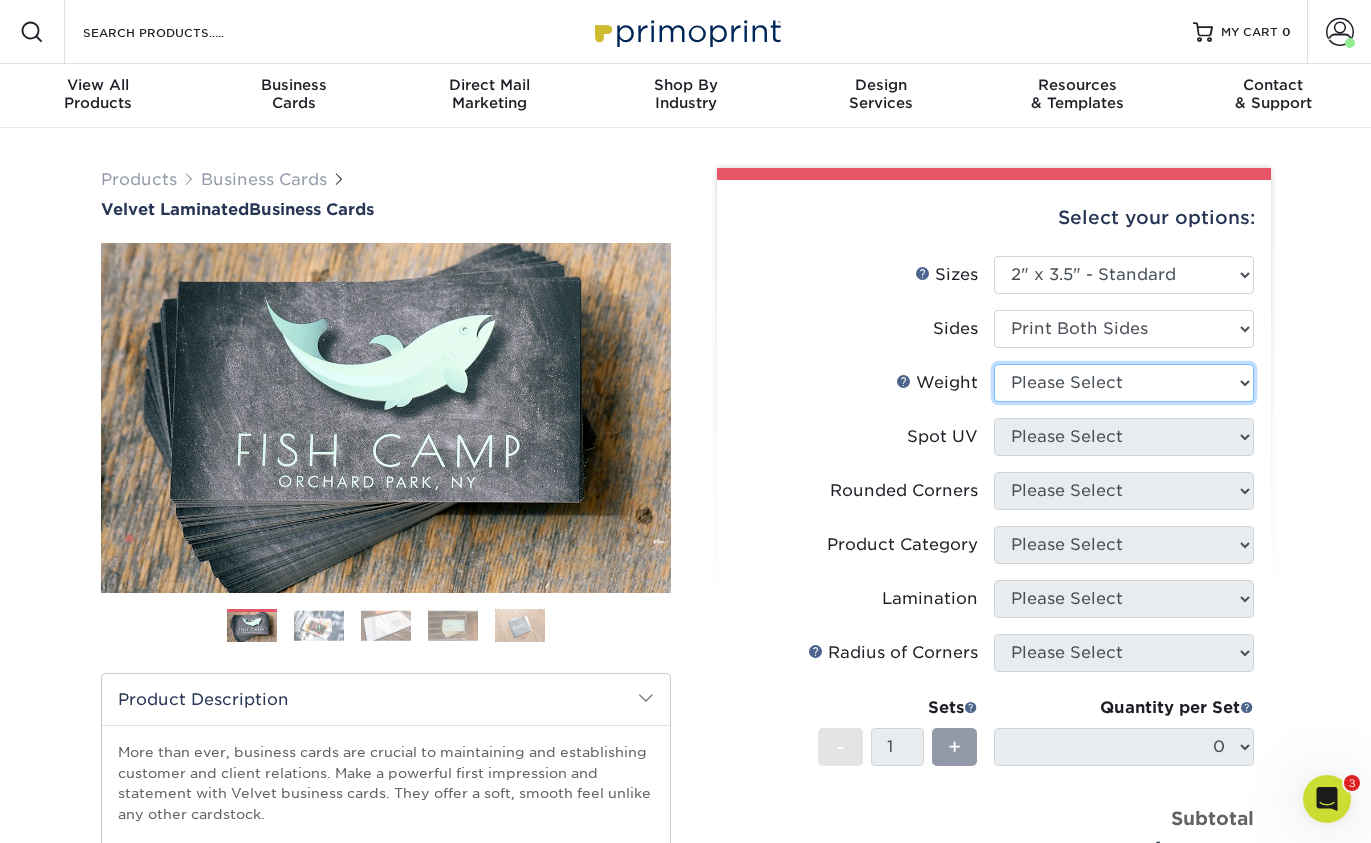 click on "Please Select 16PT" at bounding box center (1124, 383) 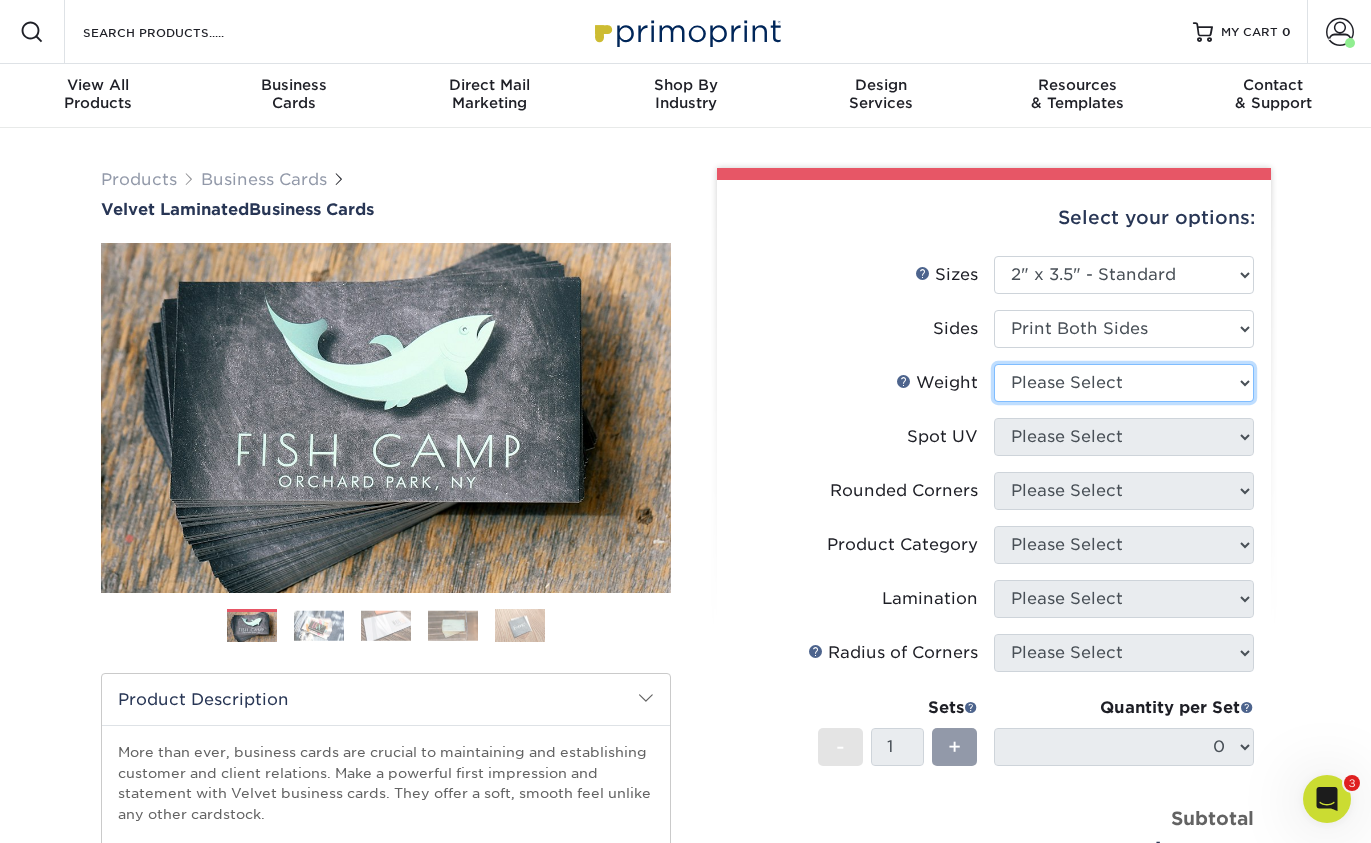 select on "16PT" 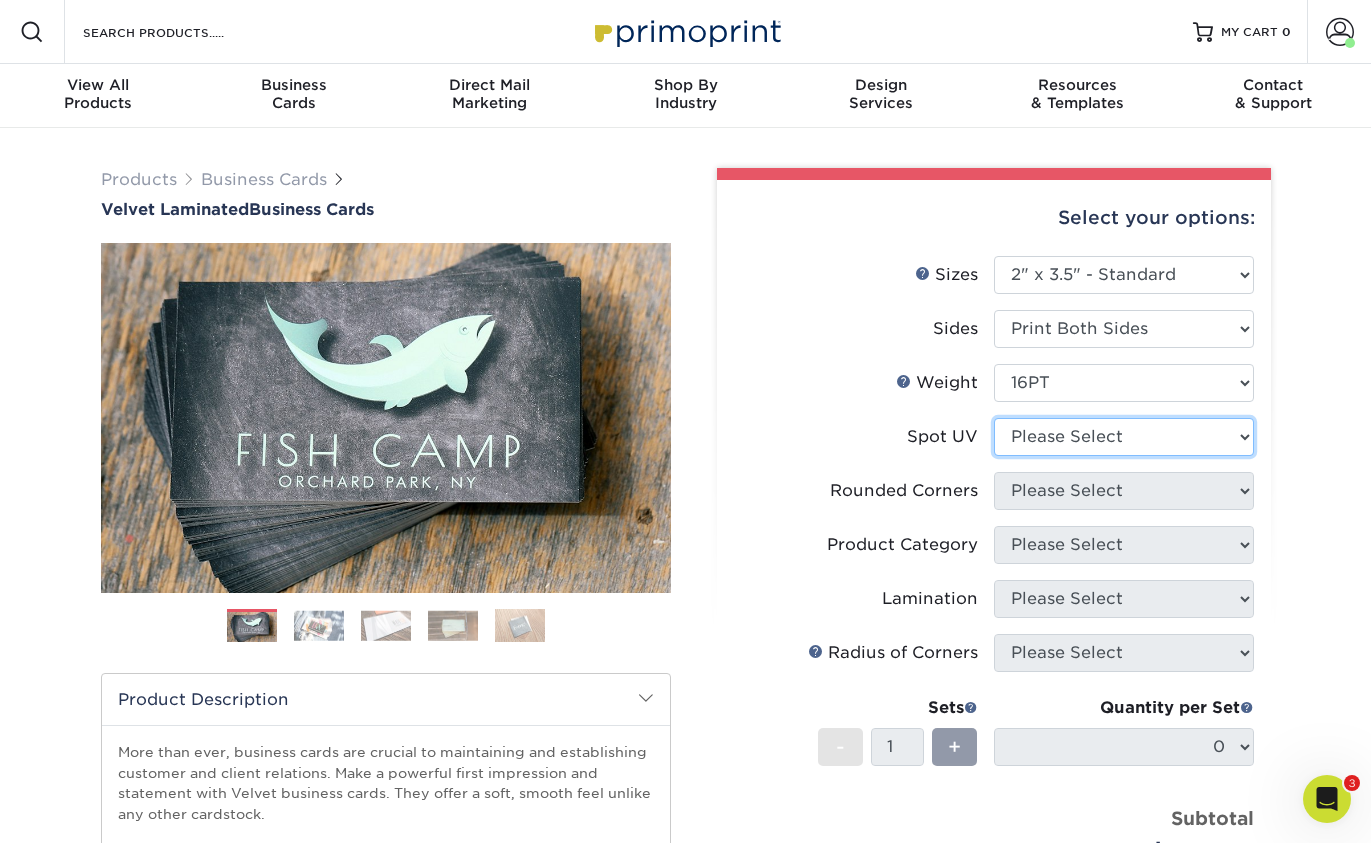 click on "Please Select No Spot UV Front and Back (Both Sides) Front Only Back Only" at bounding box center (1124, 437) 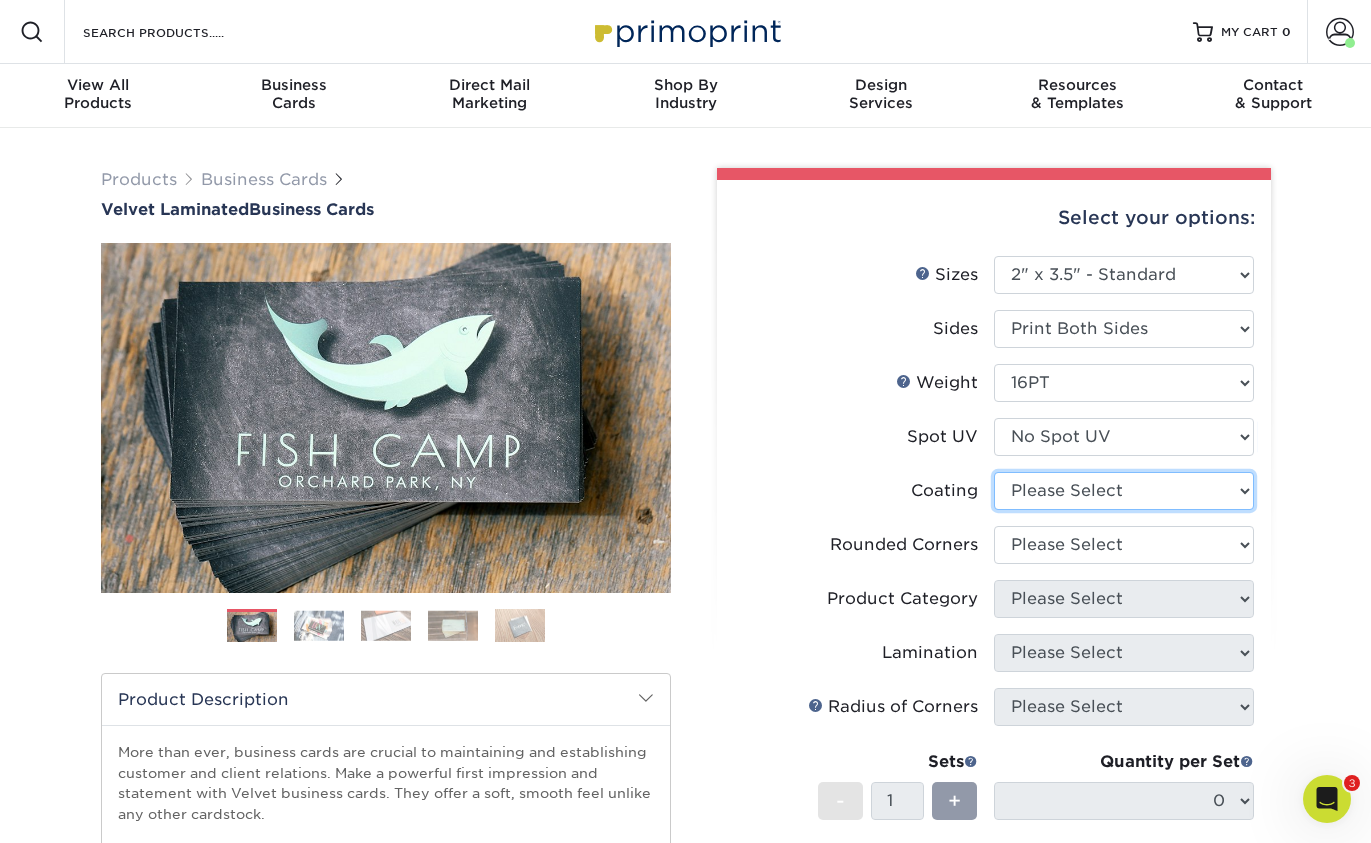 click at bounding box center [1124, 491] 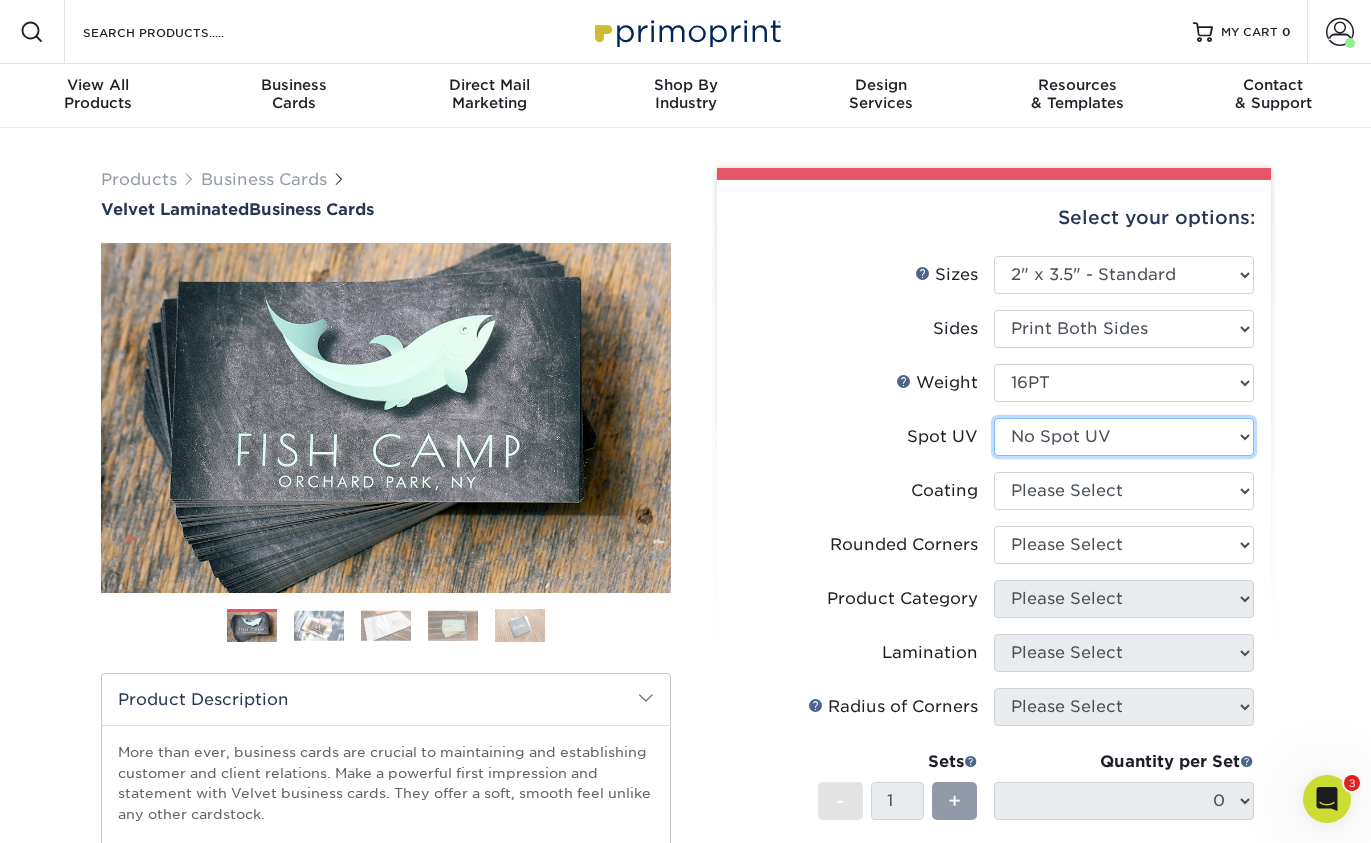 click on "Please Select No Spot UV Front and Back (Both Sides) Front Only Back Only" at bounding box center (1124, 437) 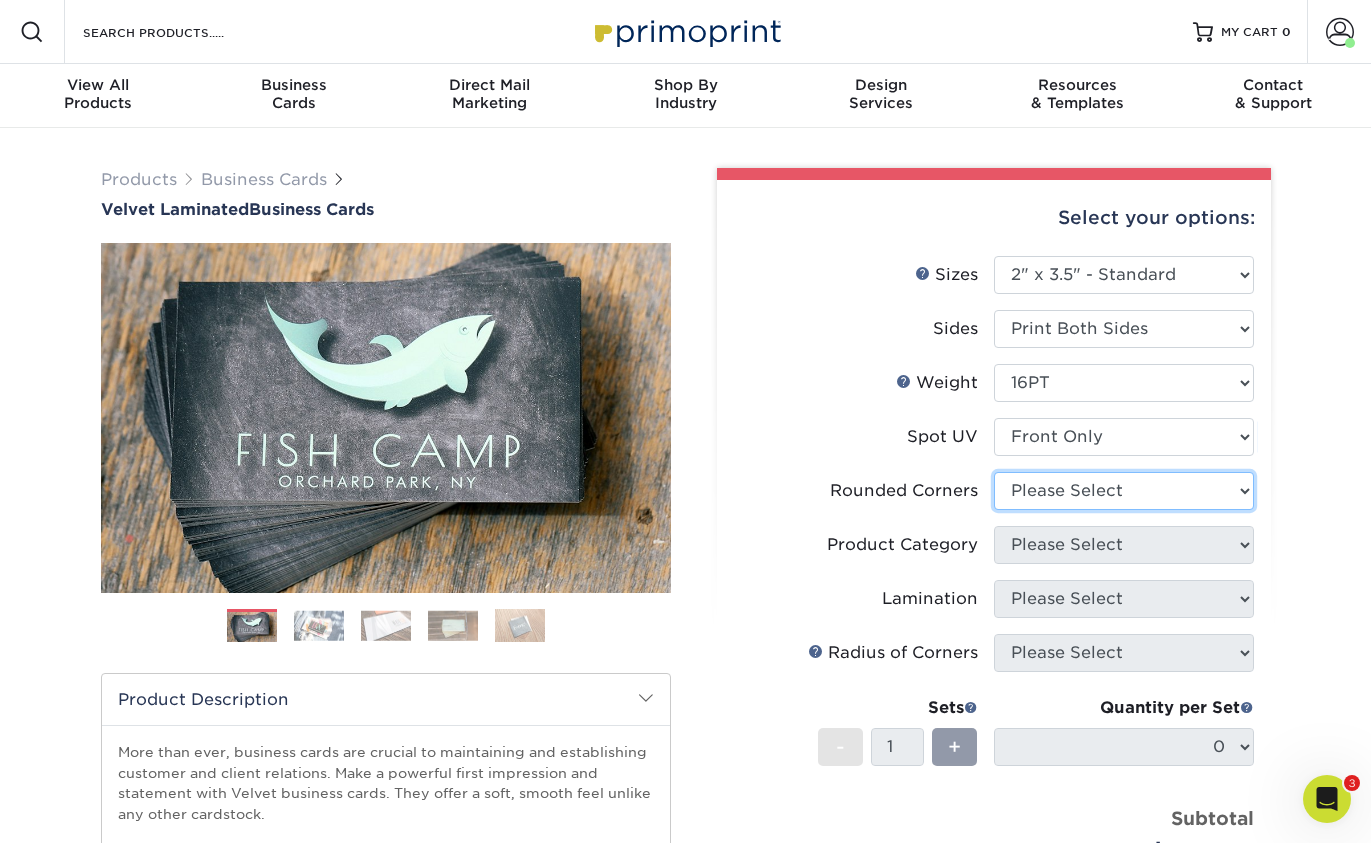 click on "Please Select
Yes - Round 2 Corners                                                    Yes - Round 4 Corners                                                    No" at bounding box center [1124, 491] 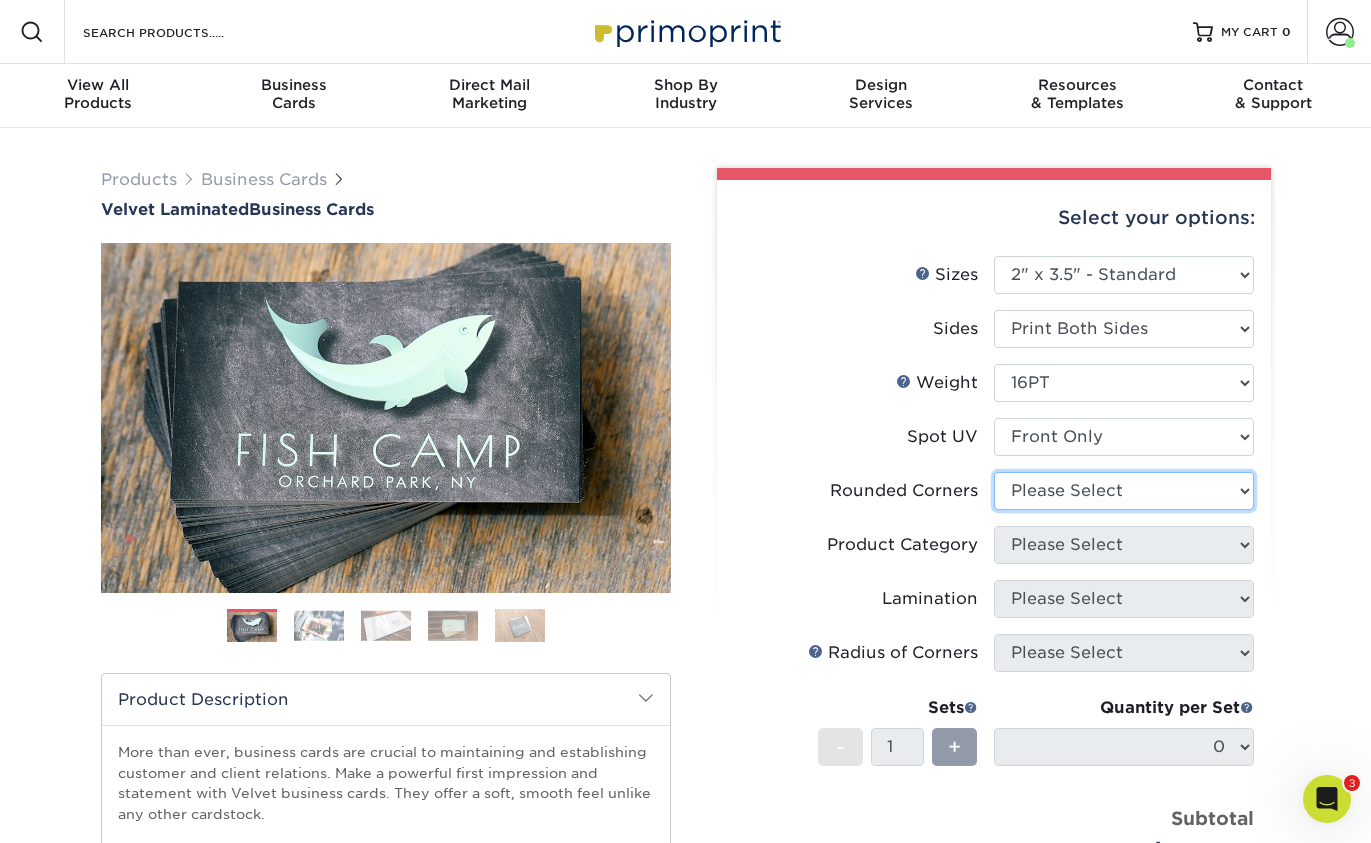 select on "0" 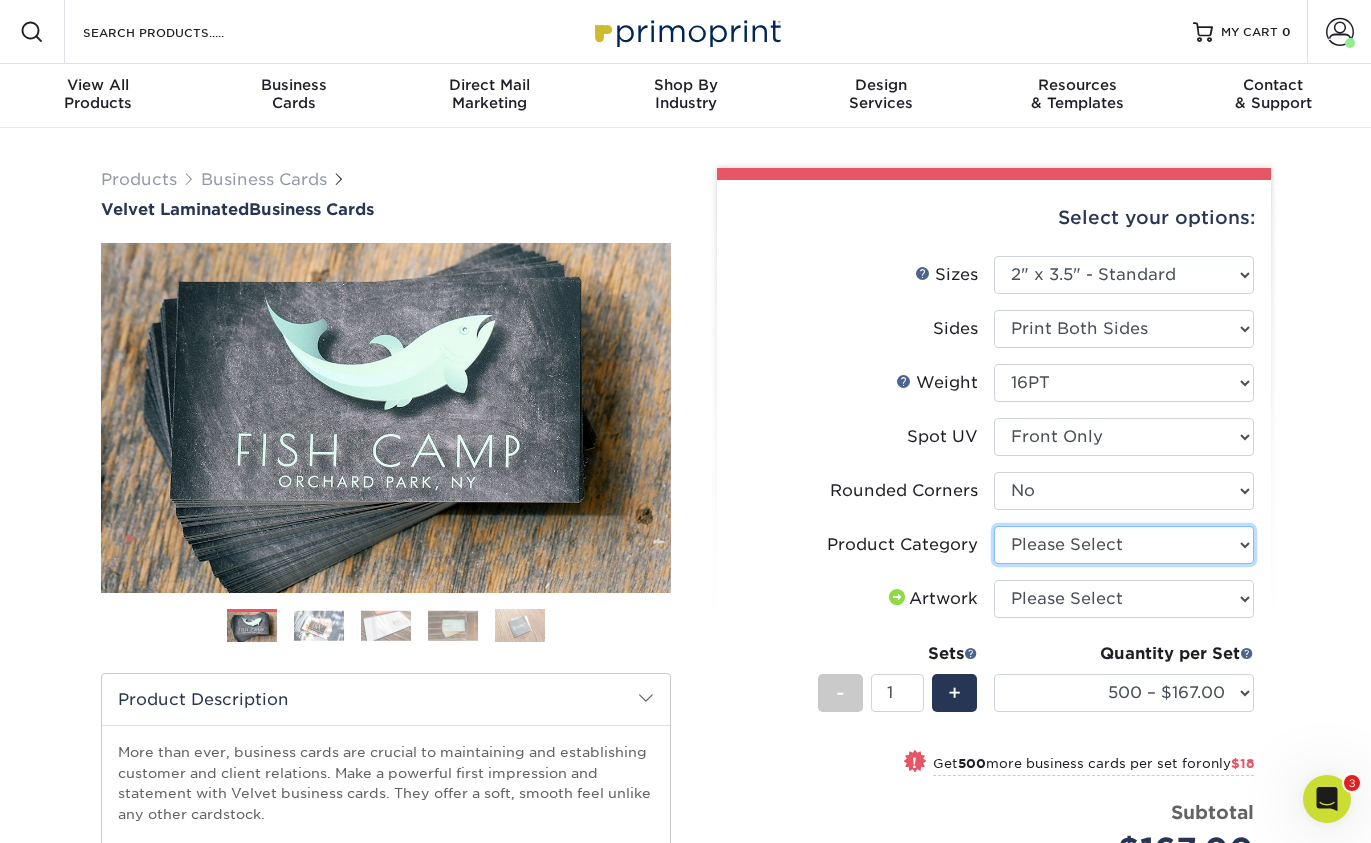 click on "Please Select Business Cards" at bounding box center (1124, 545) 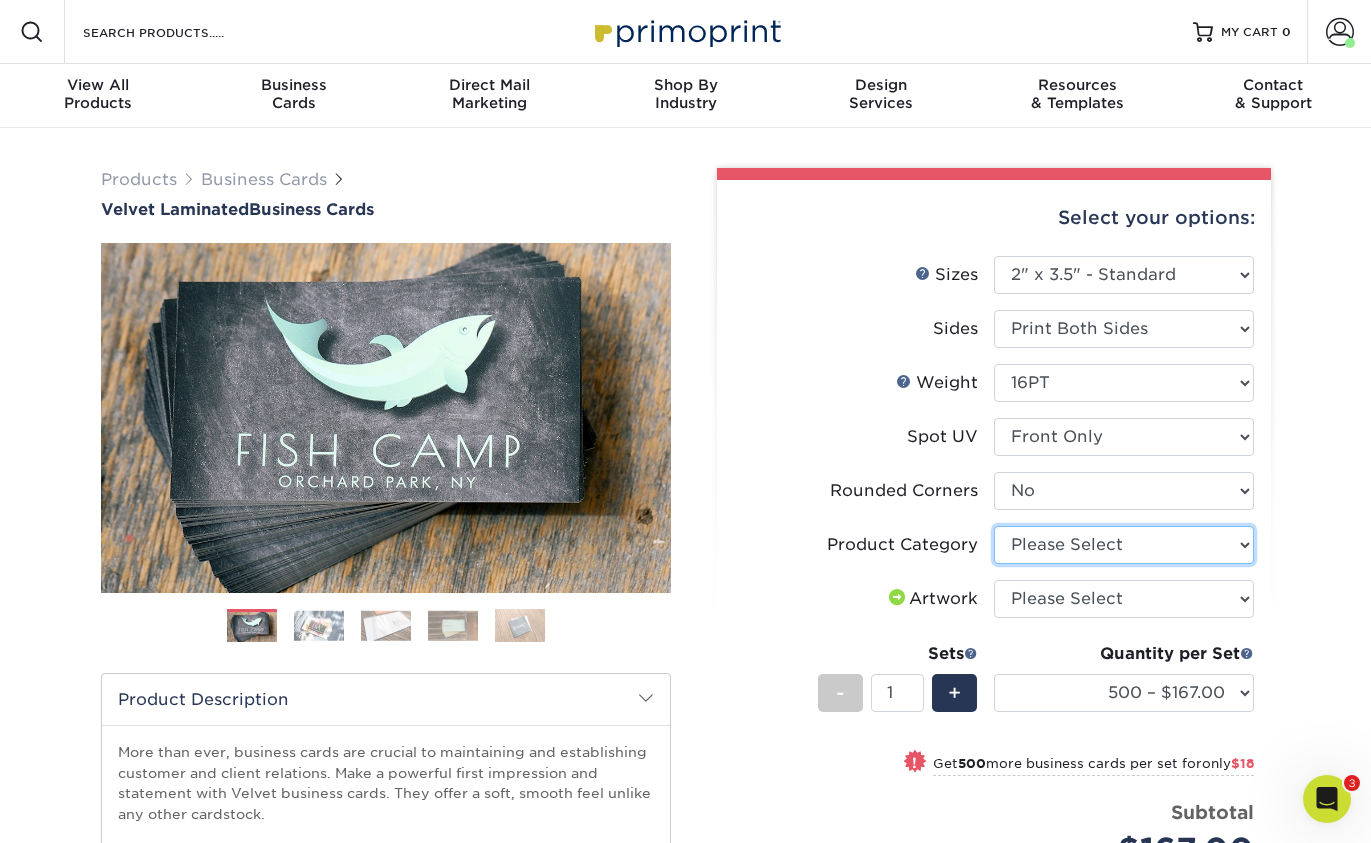 select on "3b5148f1-0588-4f88-a218-97bcfdce65c1" 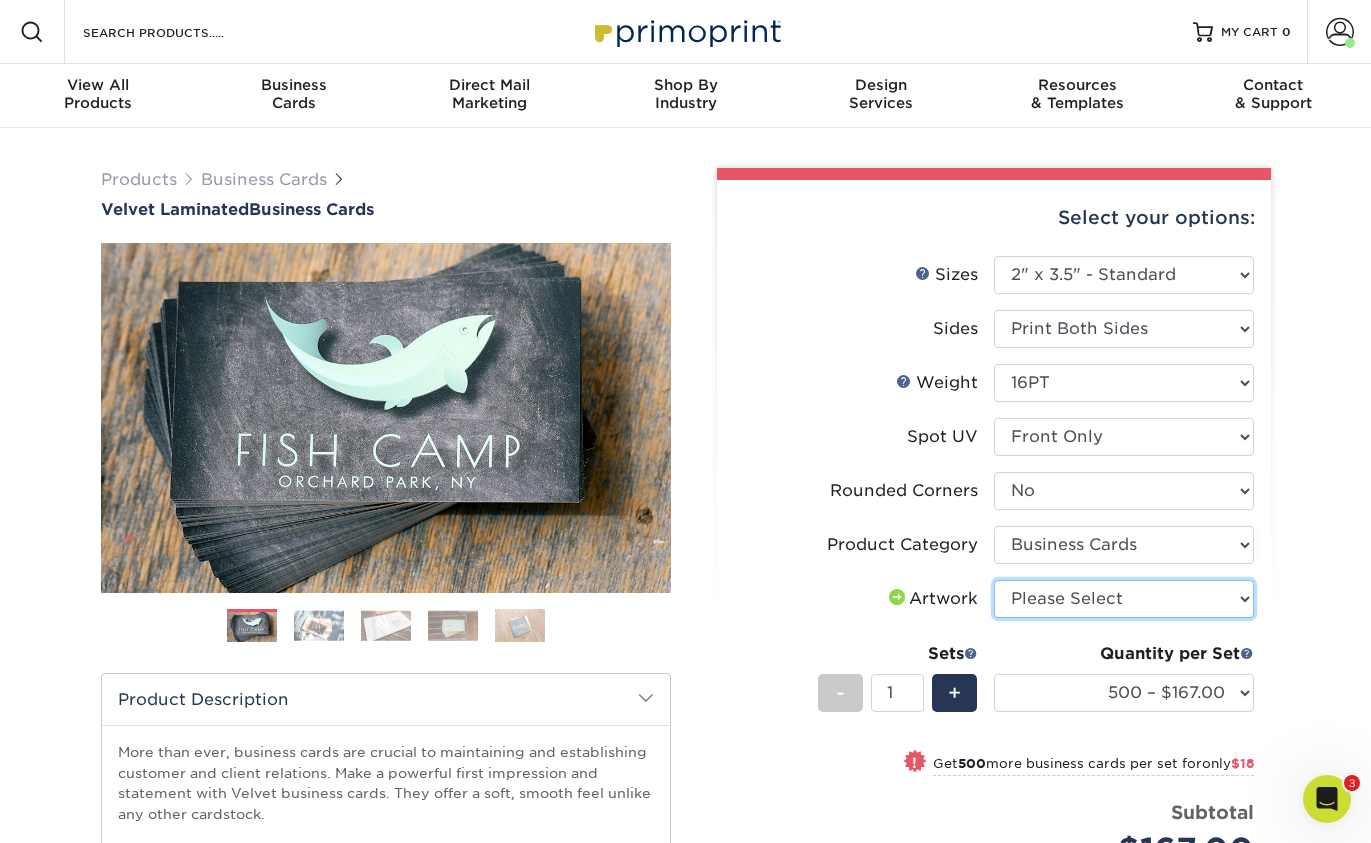 click on "Please Select I will upload files I need a design - $100" at bounding box center (1124, 599) 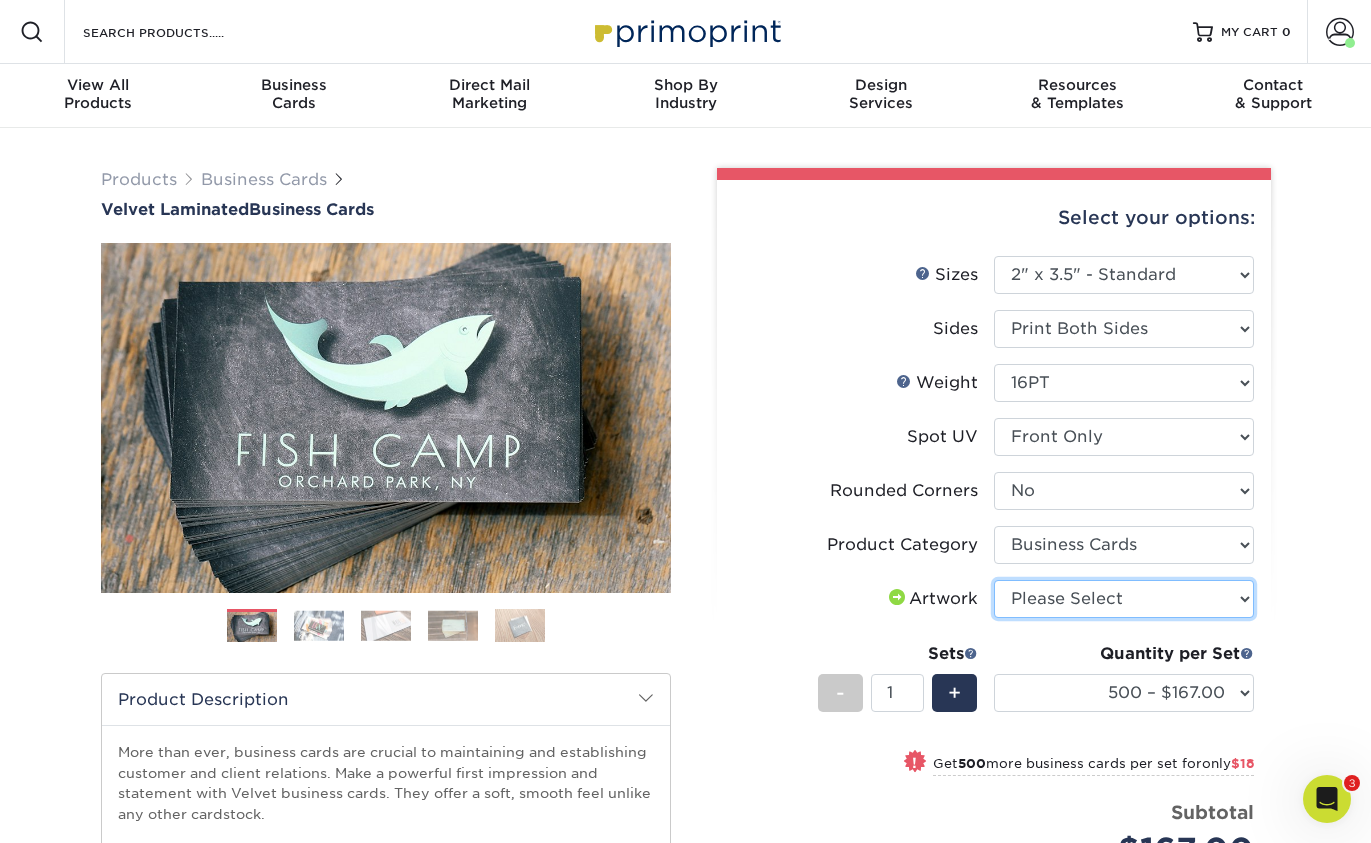 select on "upload" 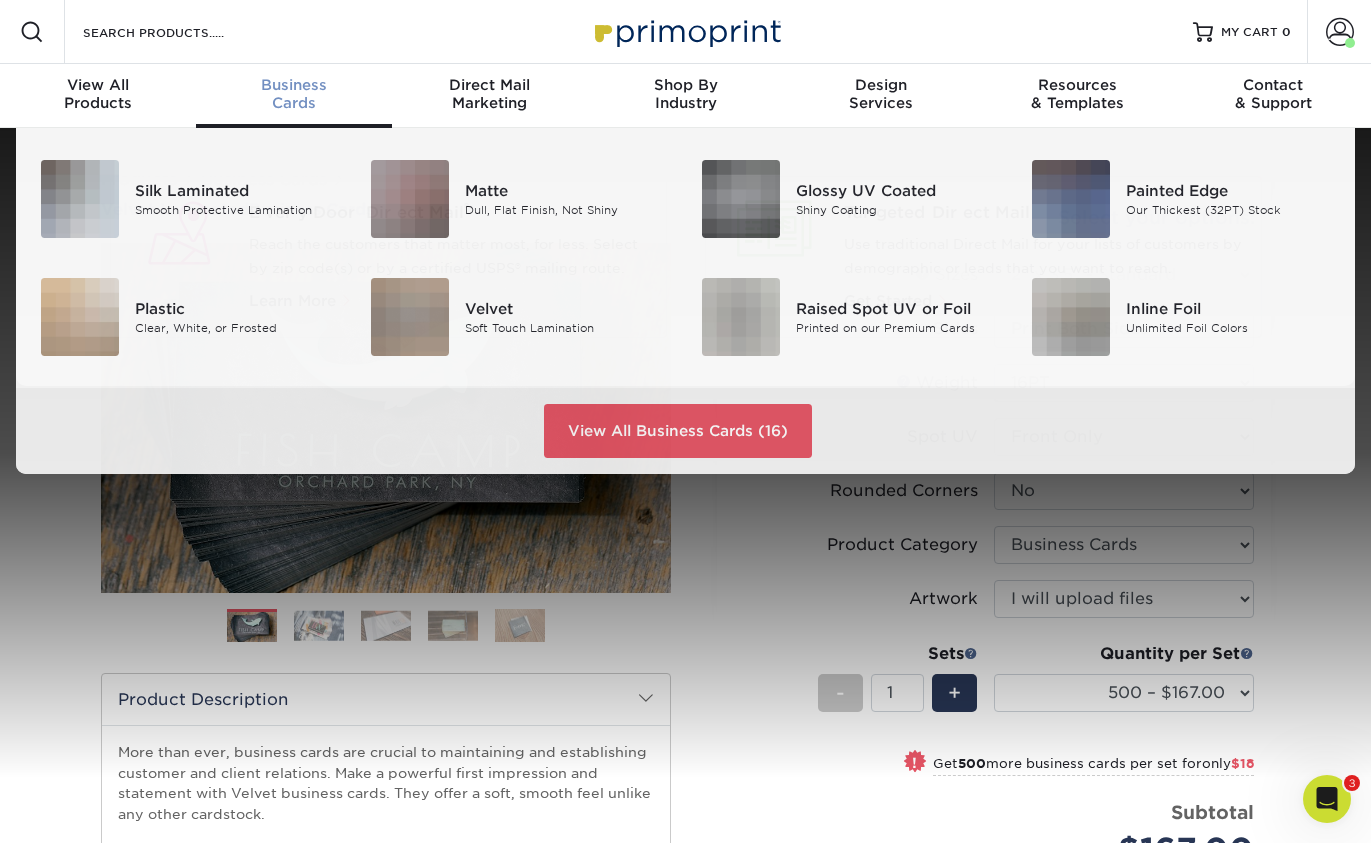 click on "Business" at bounding box center (294, 85) 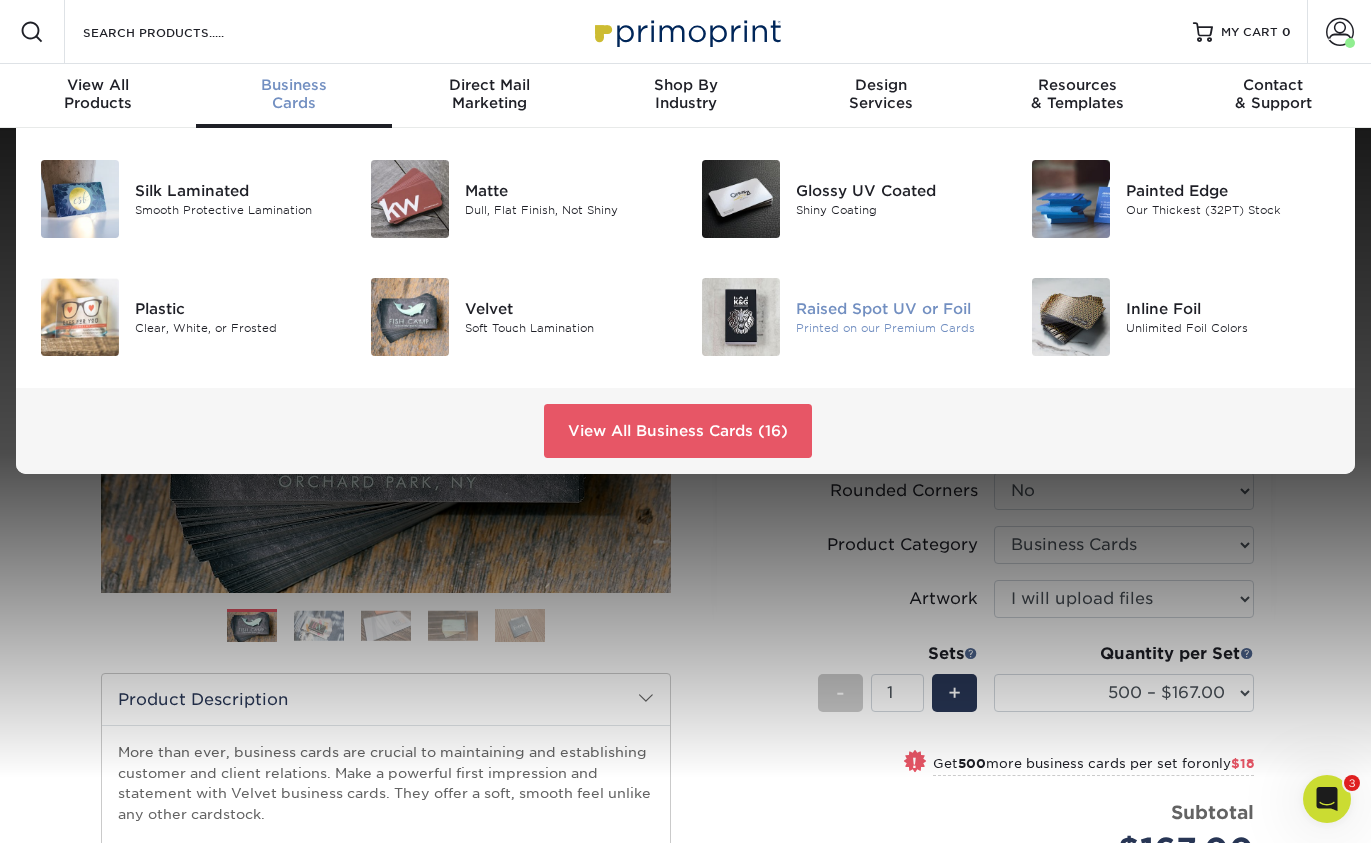 click on "Raised Spot UV or Foil" at bounding box center [898, 309] 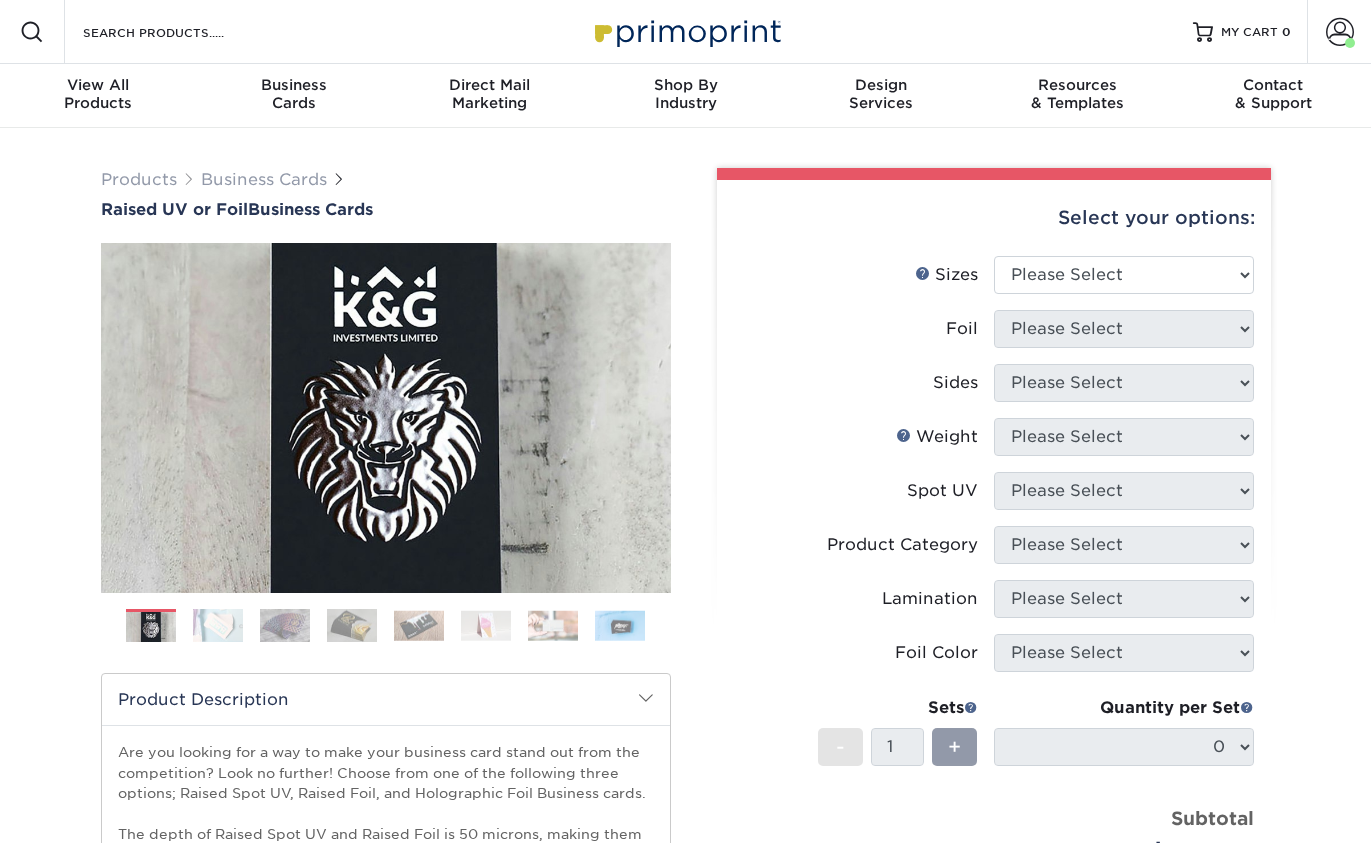 scroll, scrollTop: 0, scrollLeft: 0, axis: both 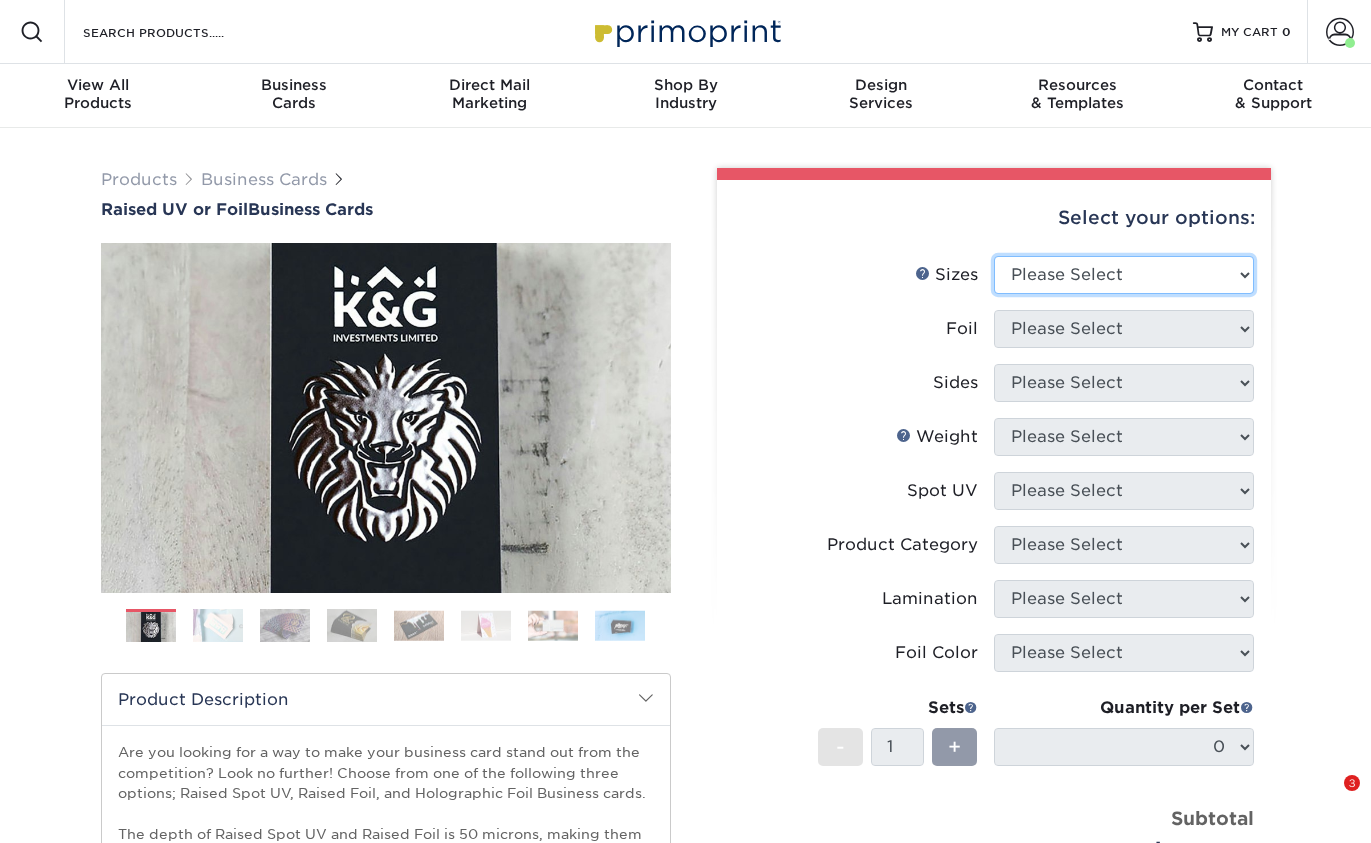 click on "Please Select
2" x 2" - Square
2" x 3.5" - Standard" at bounding box center [1124, 275] 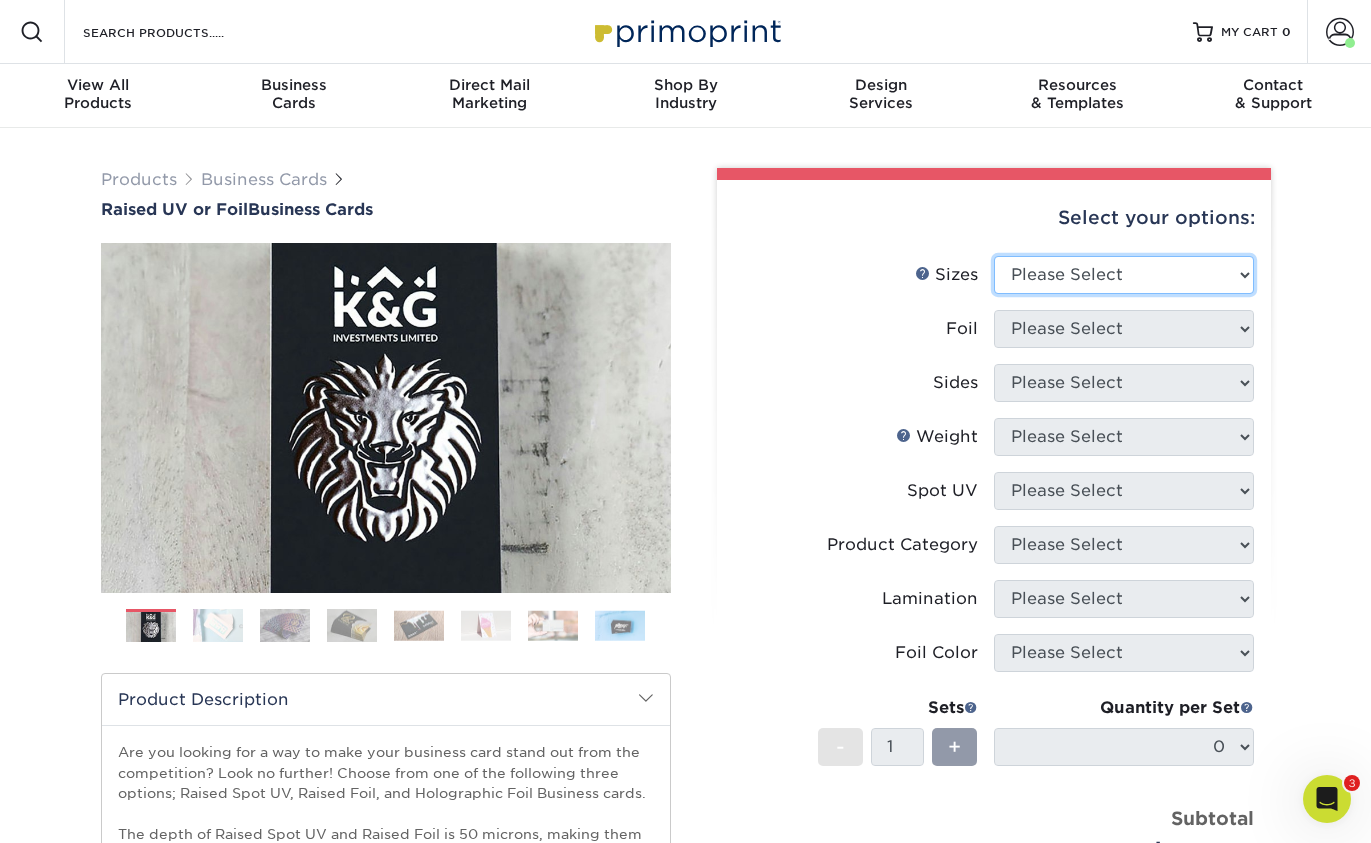 scroll, scrollTop: 0, scrollLeft: 0, axis: both 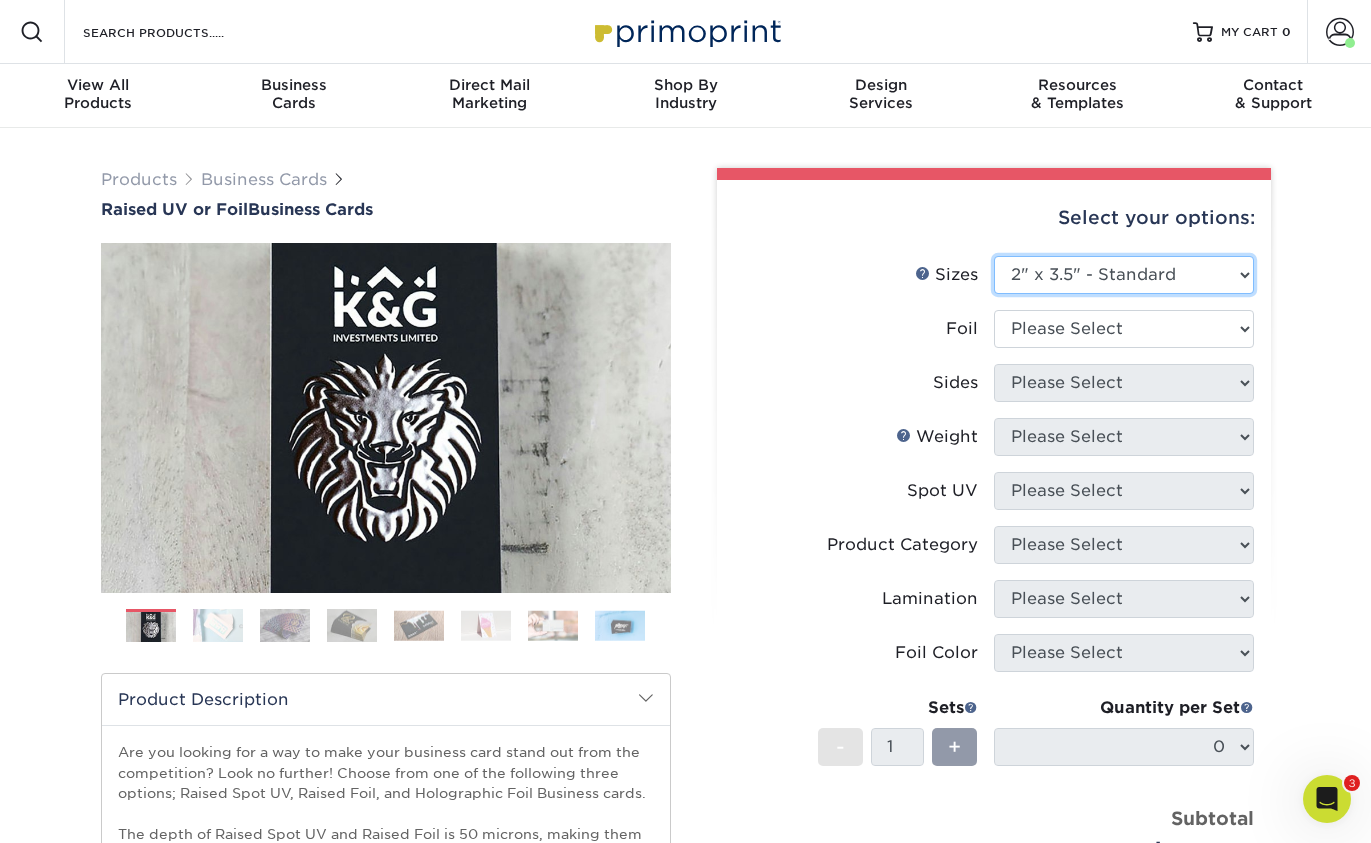 click on "Please Select
2" x 2" - Square
2" x 3.5" - Standard" at bounding box center (1124, 275) 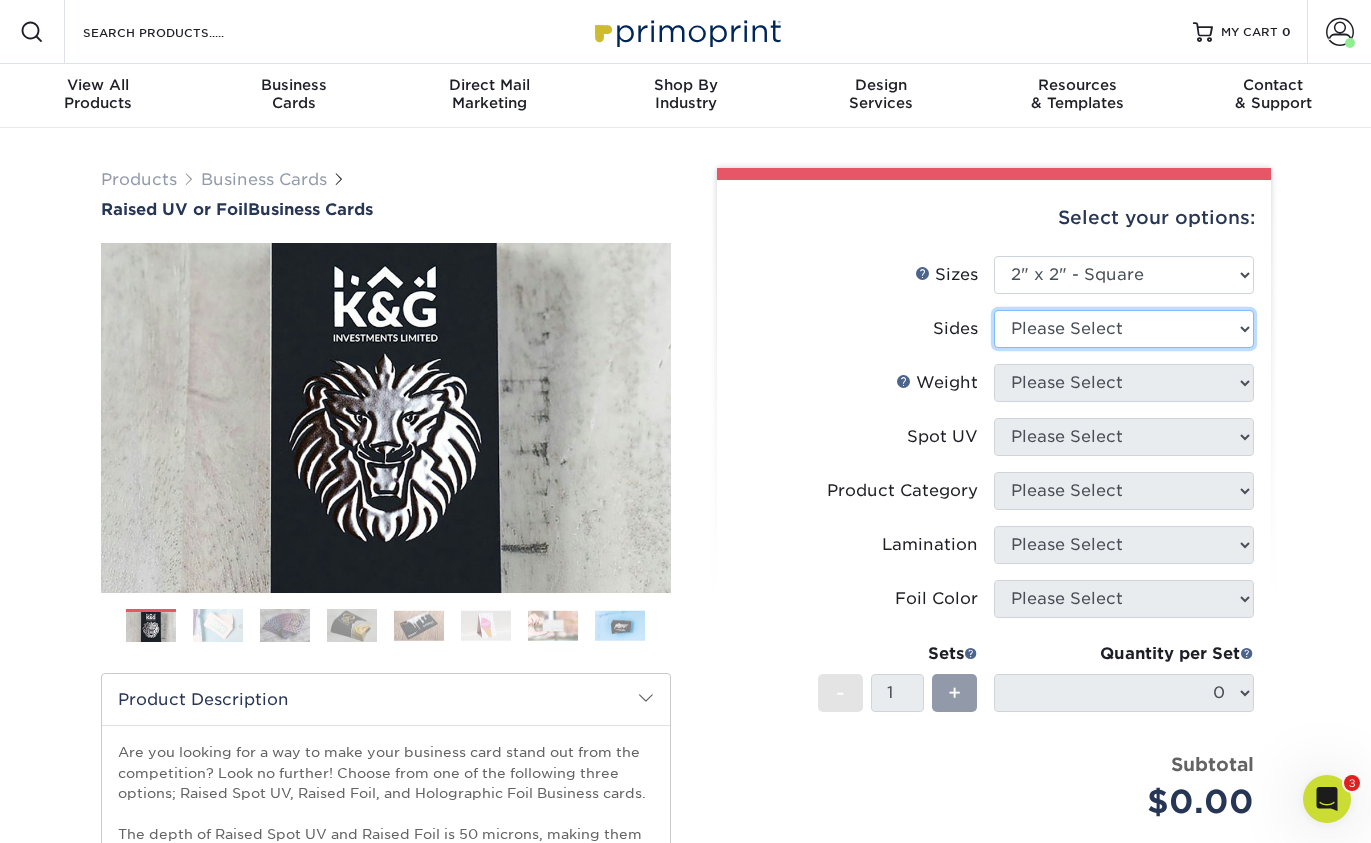 click on "Please Select Print Both Sides Print Both Sides - Foil Both Sides Print Both Sides - Foil Front Only Print Front Only Print Front Only - Foil Front Only" at bounding box center [1124, 329] 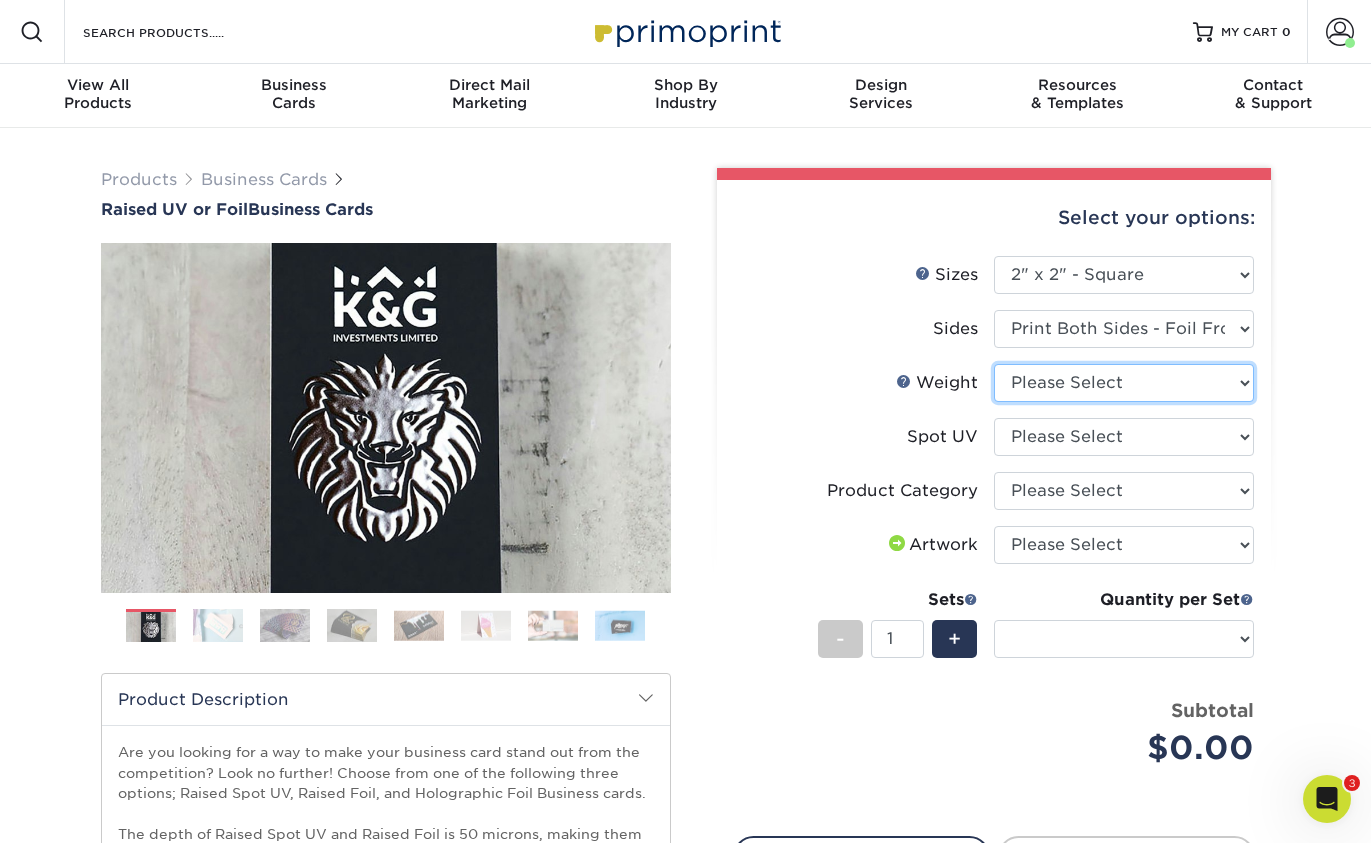 click on "Please Select 16PT" at bounding box center (1124, 383) 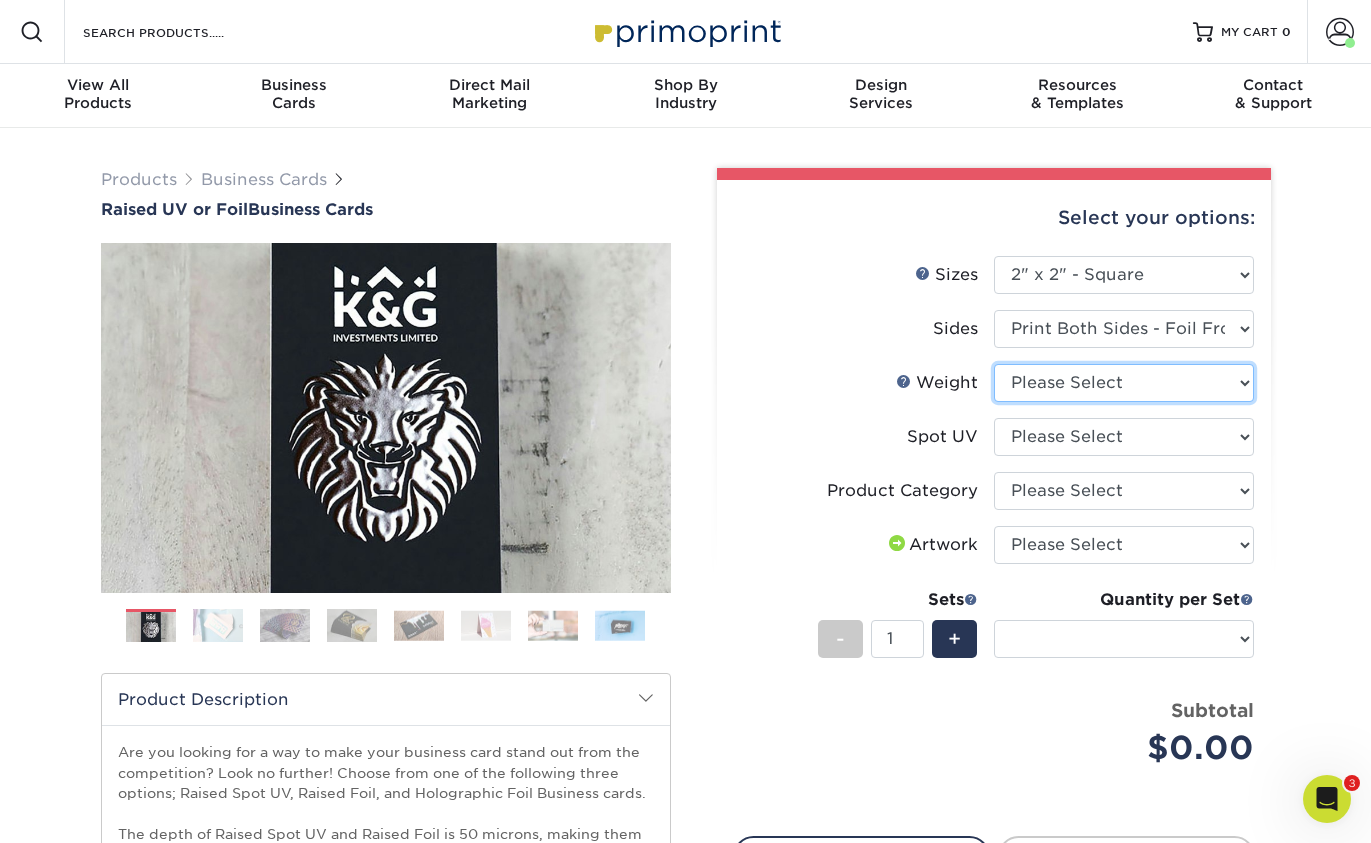 select on "16PT" 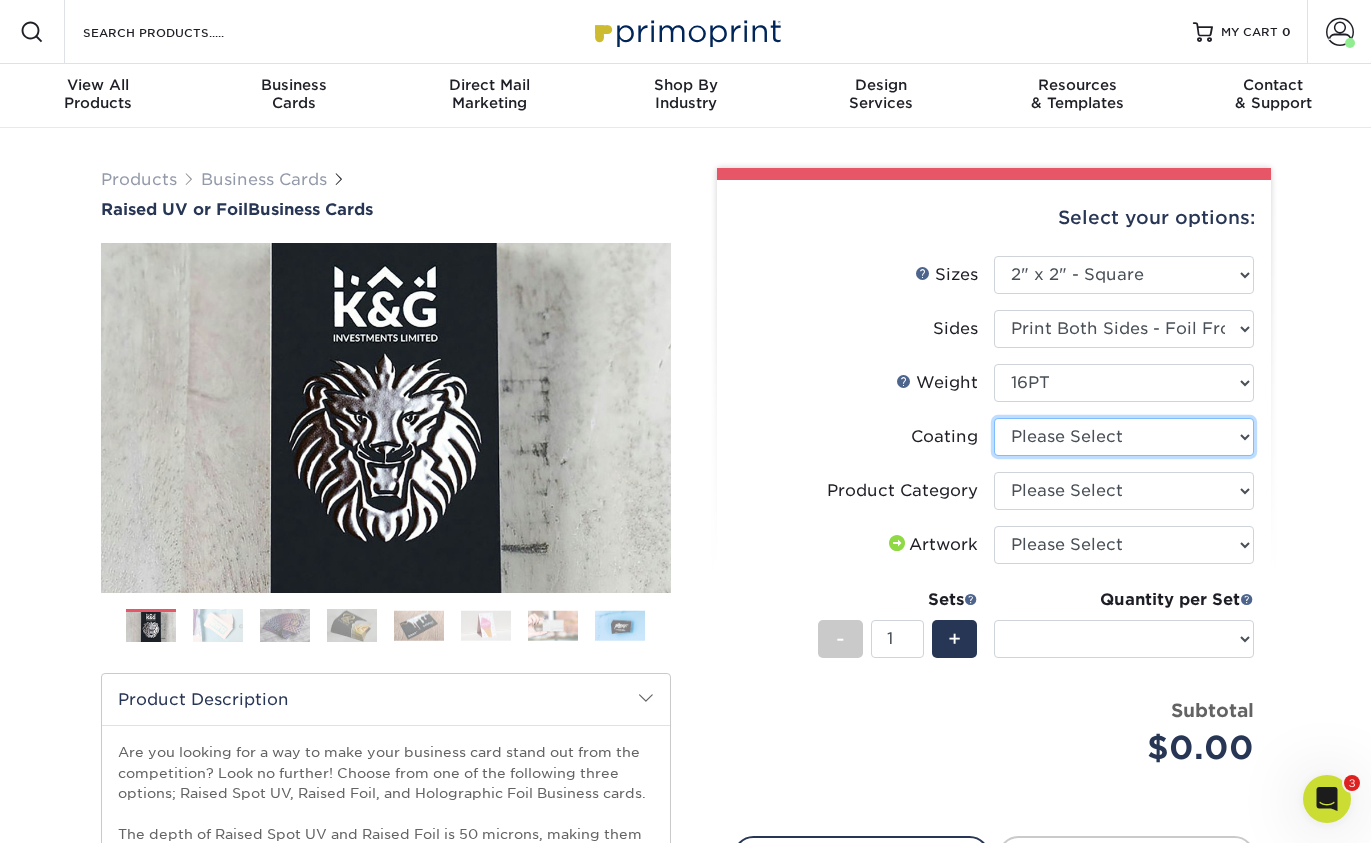 click at bounding box center (1124, 437) 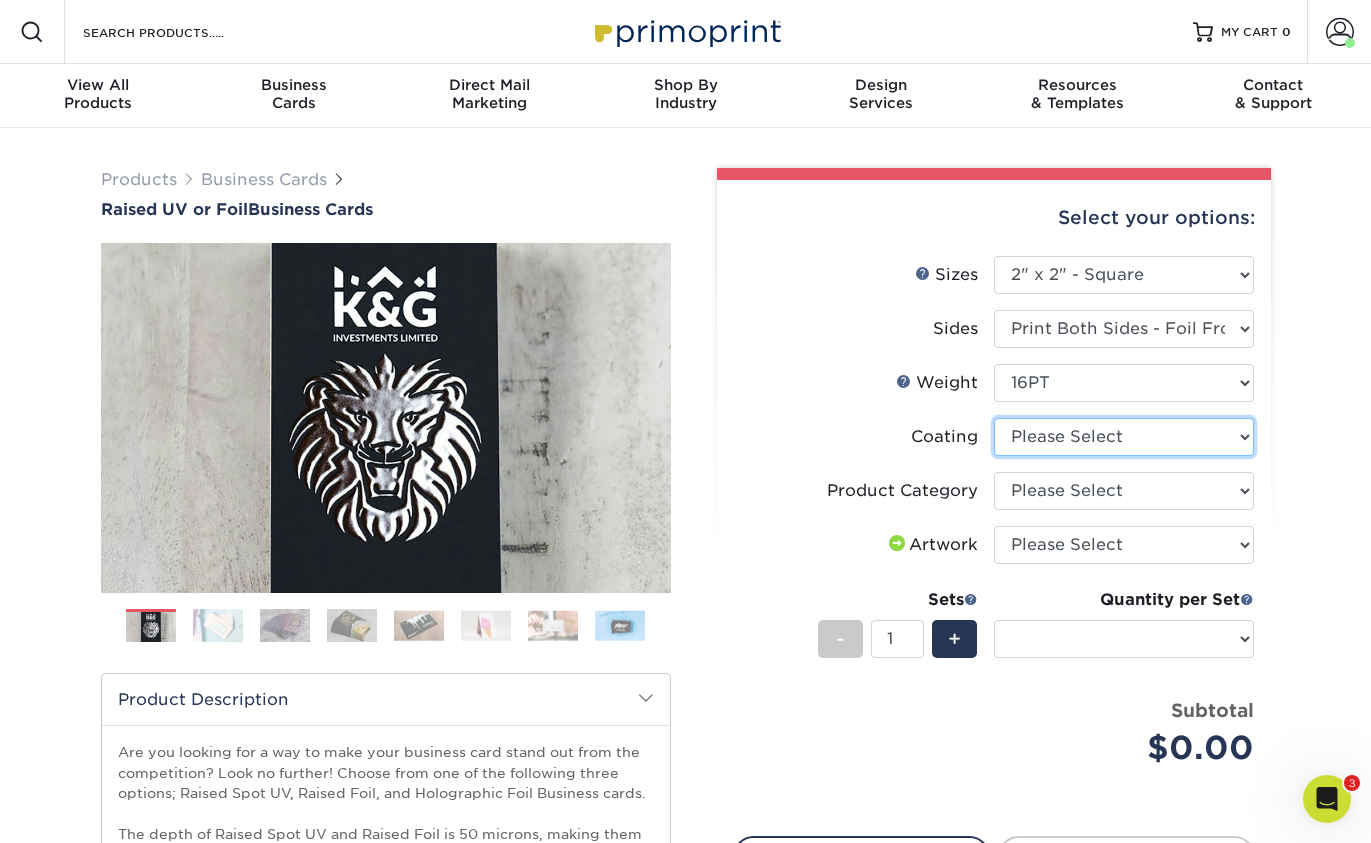 select on "3e7618de-abca-4bda-9f97-8b9129e913d8" 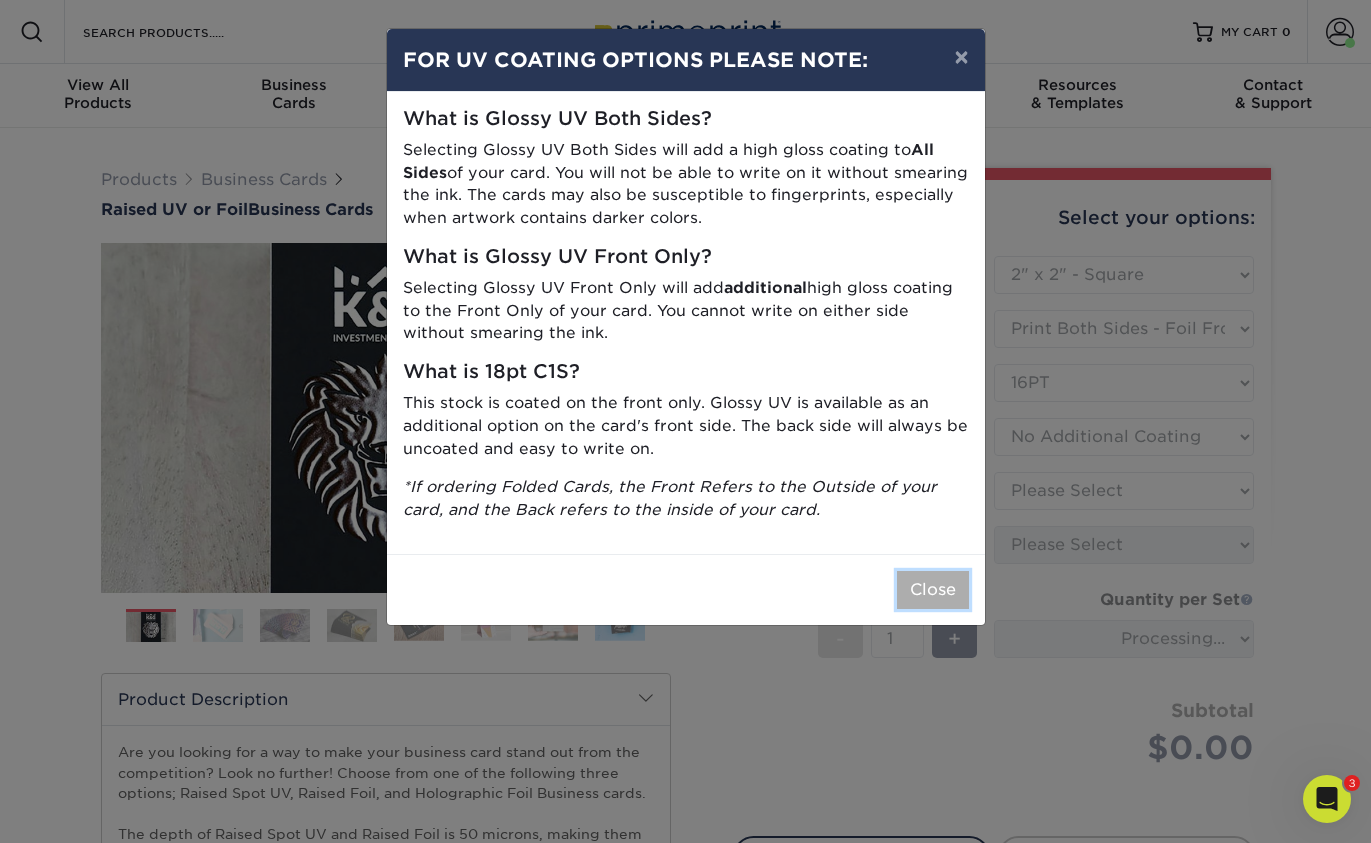 click on "Close" at bounding box center [933, 590] 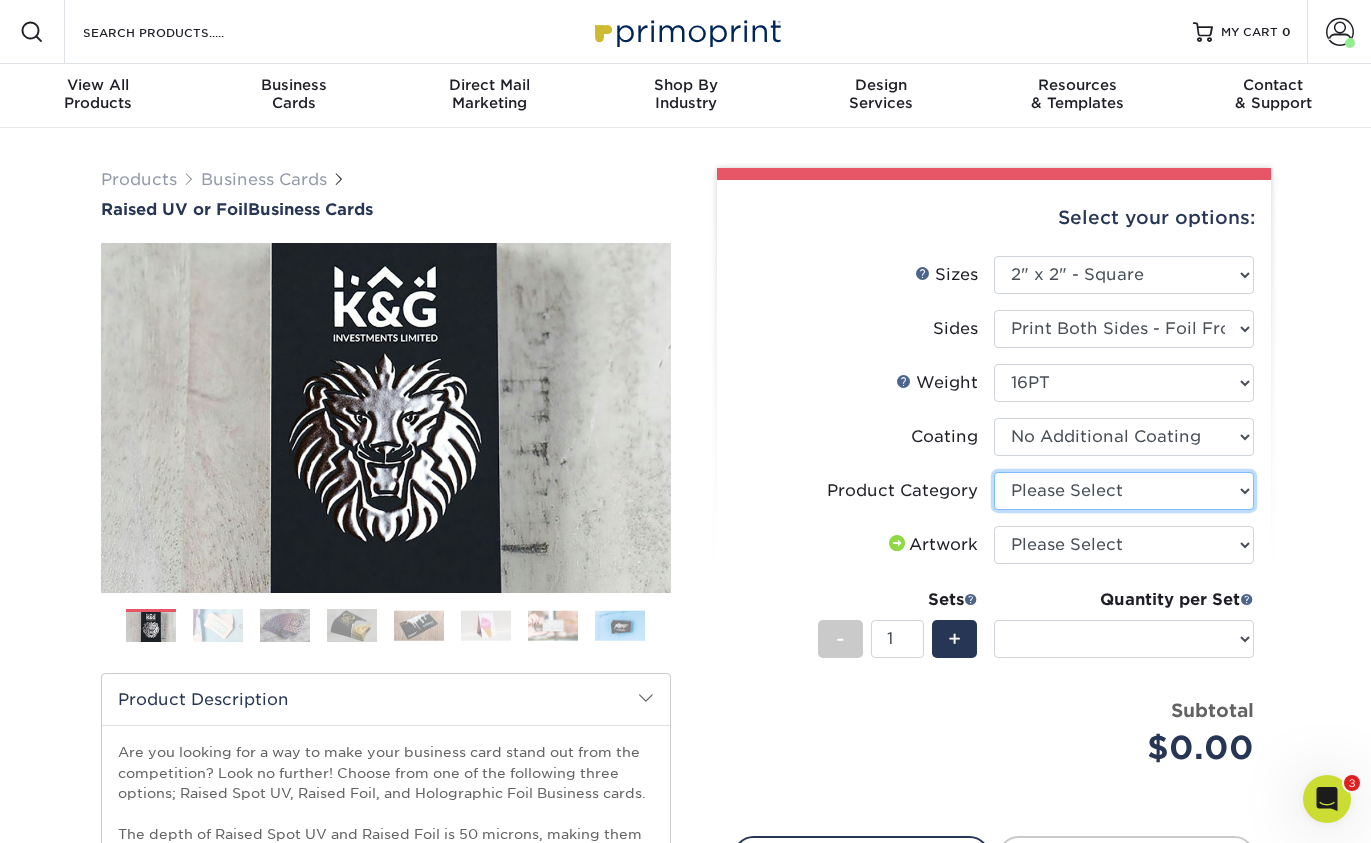 click on "Please Select Business Cards" at bounding box center (1124, 491) 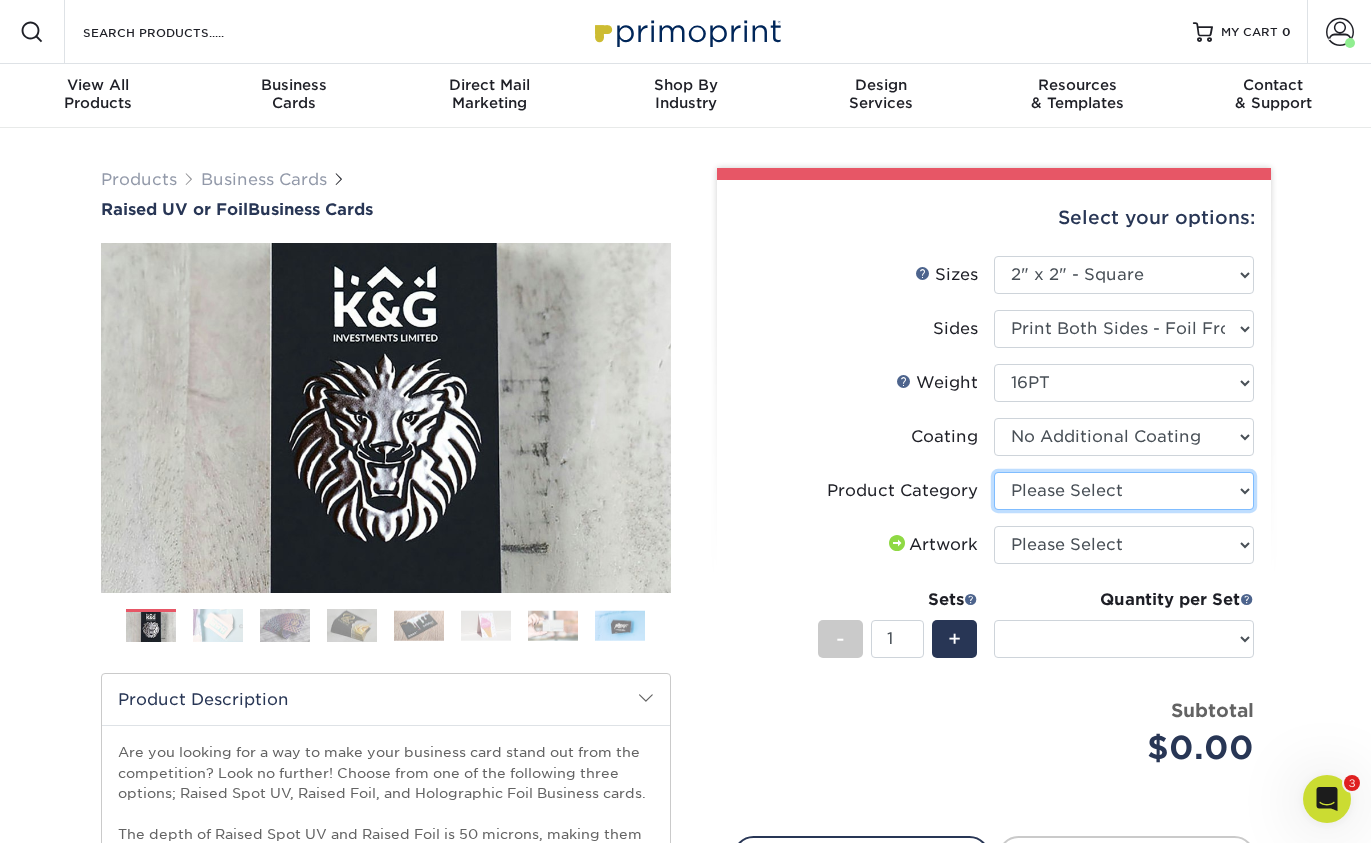 select on "3b5148f1-0588-4f88-a218-97bcfdce65c1" 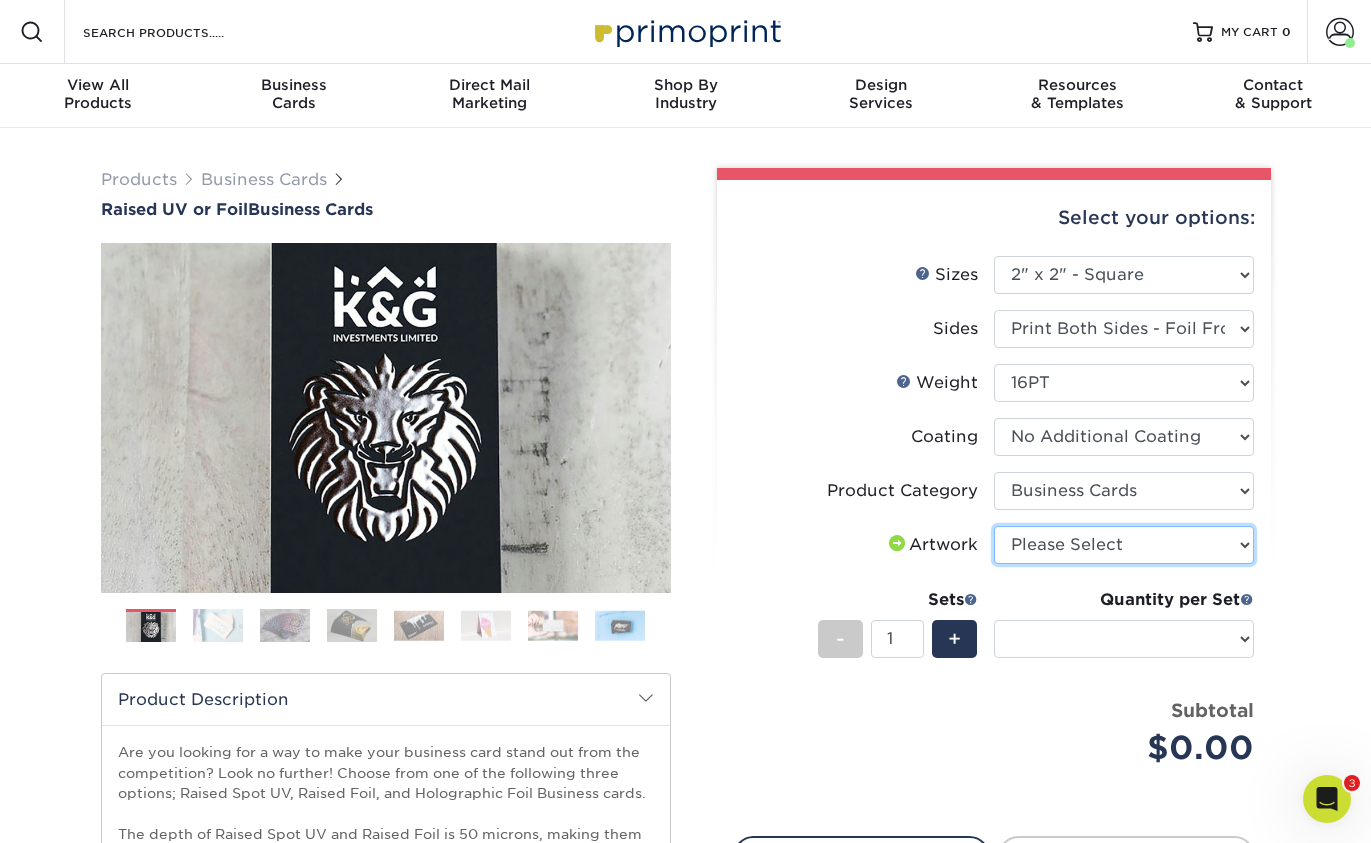 click on "Please Select I will upload files I need a design - $100" at bounding box center (1124, 545) 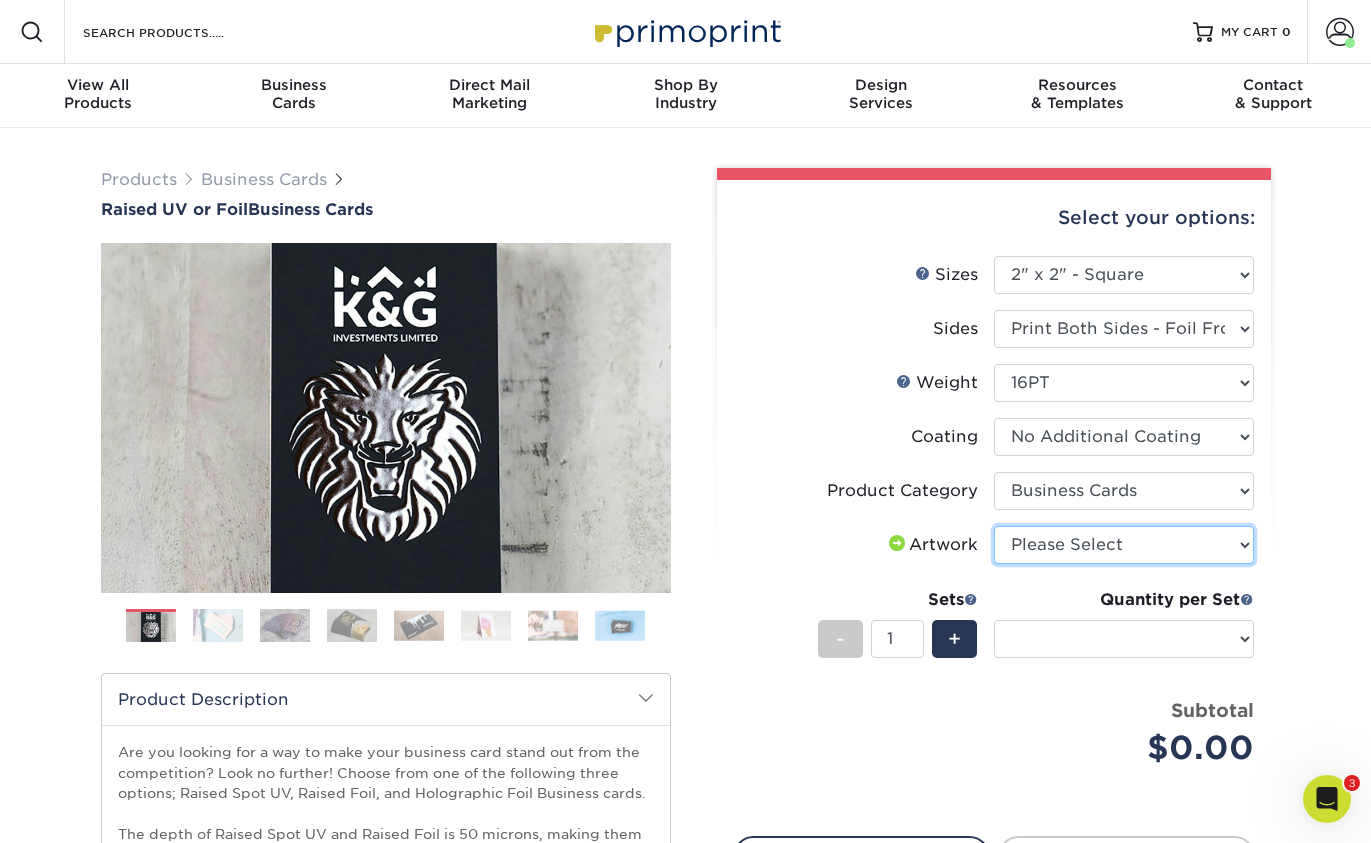 select on "upload" 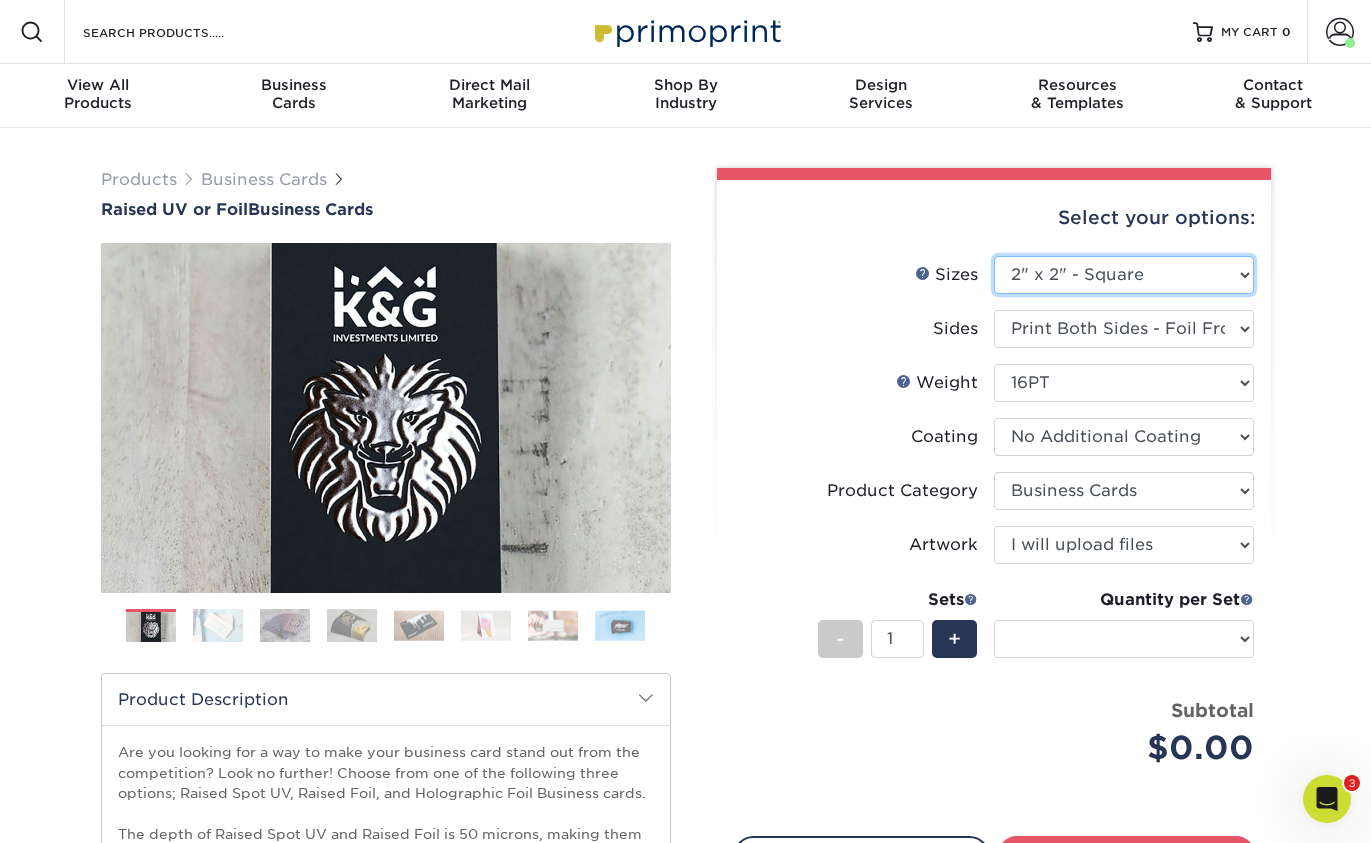 click on "Please Select
2" x 2" - Square
2" x 3.5" - Standard" at bounding box center (1124, 275) 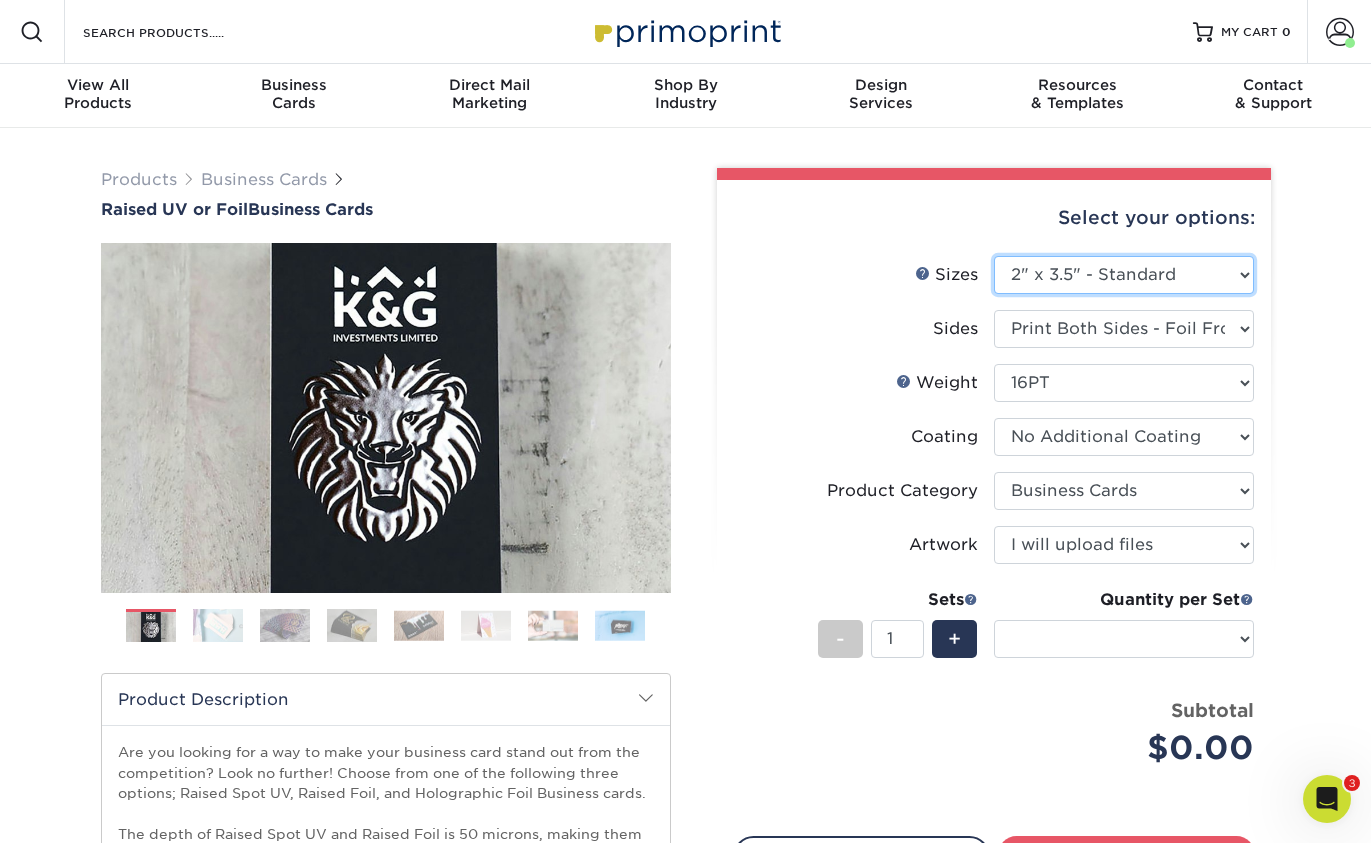 select on "-1" 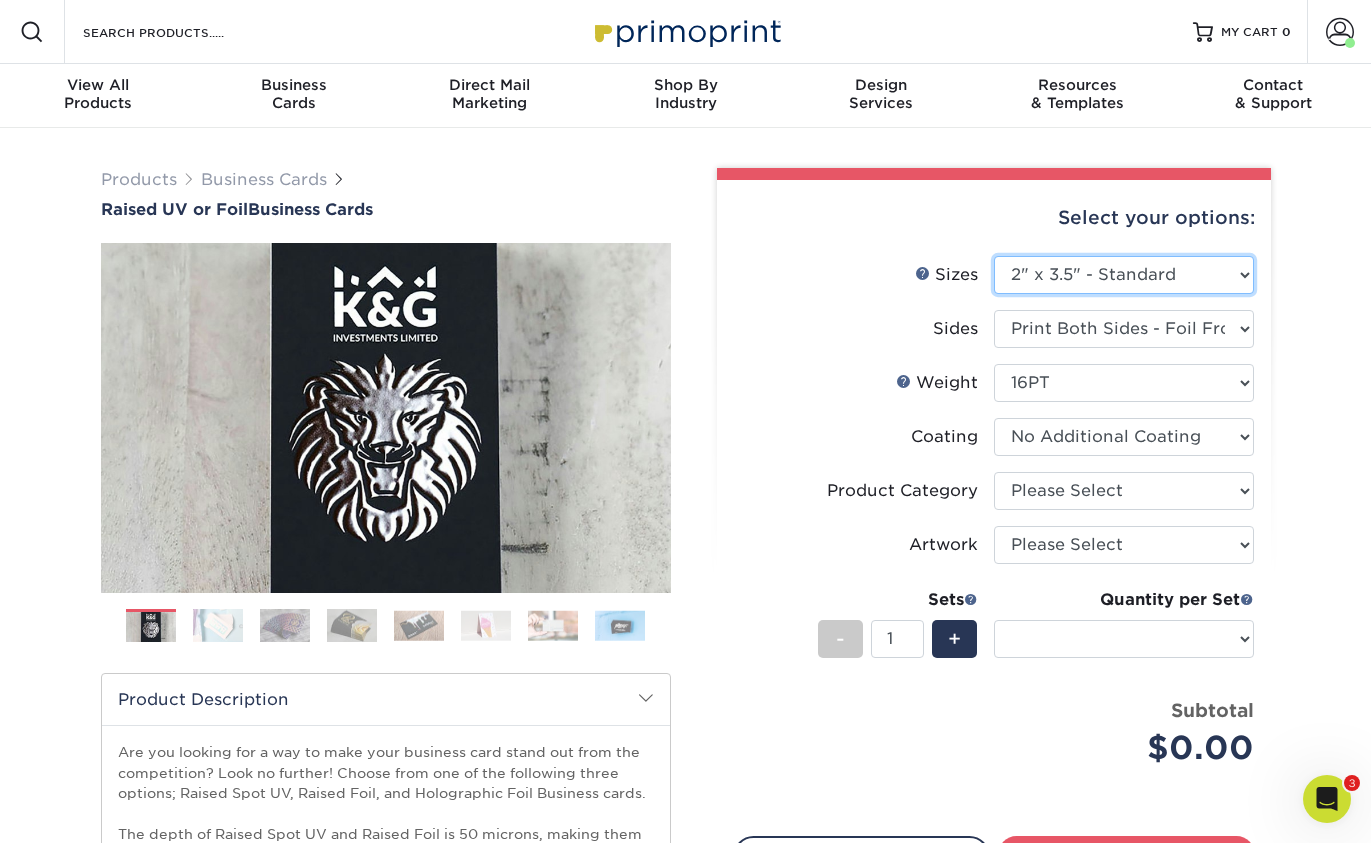 select on "-1" 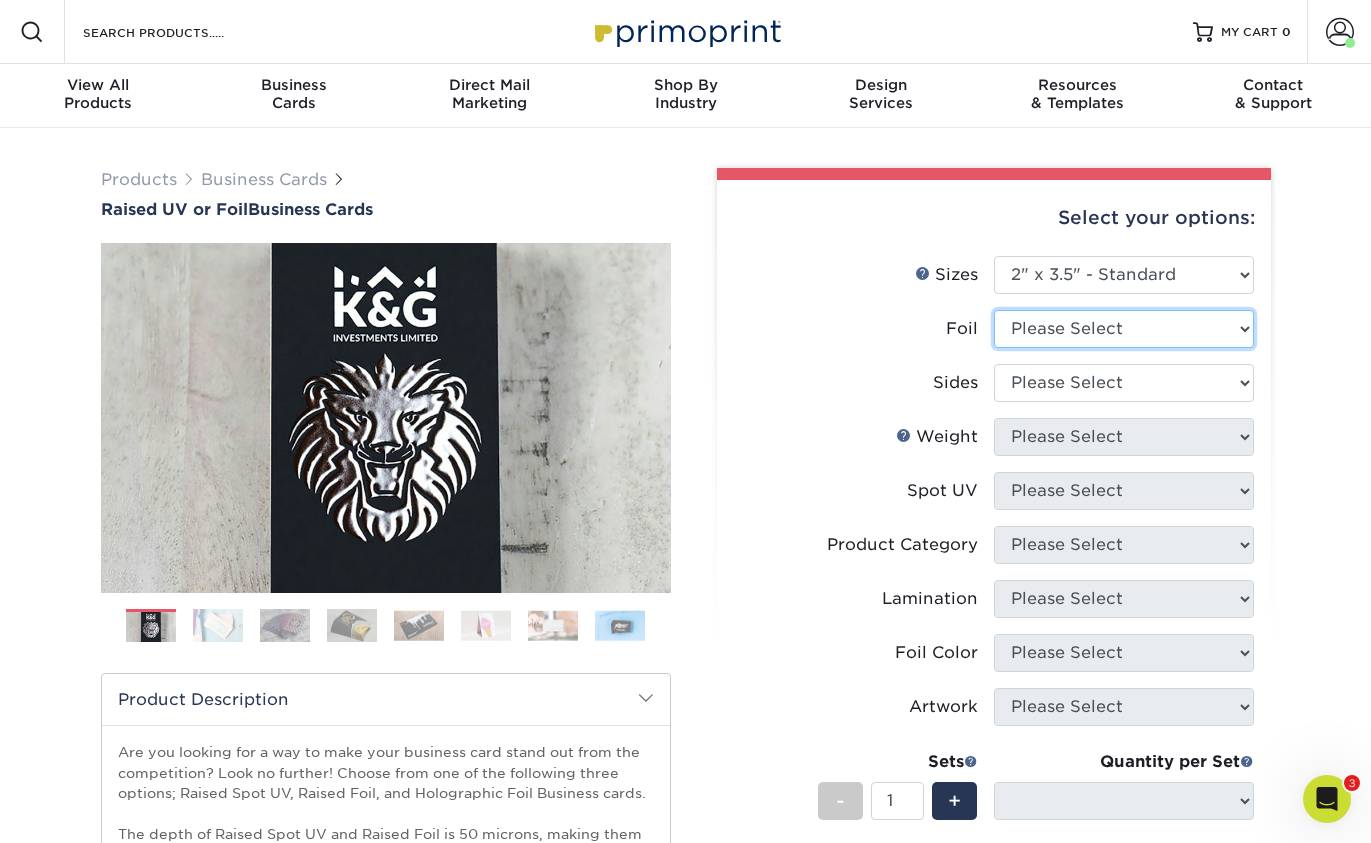 click on "Please Select No Yes" at bounding box center [1124, 329] 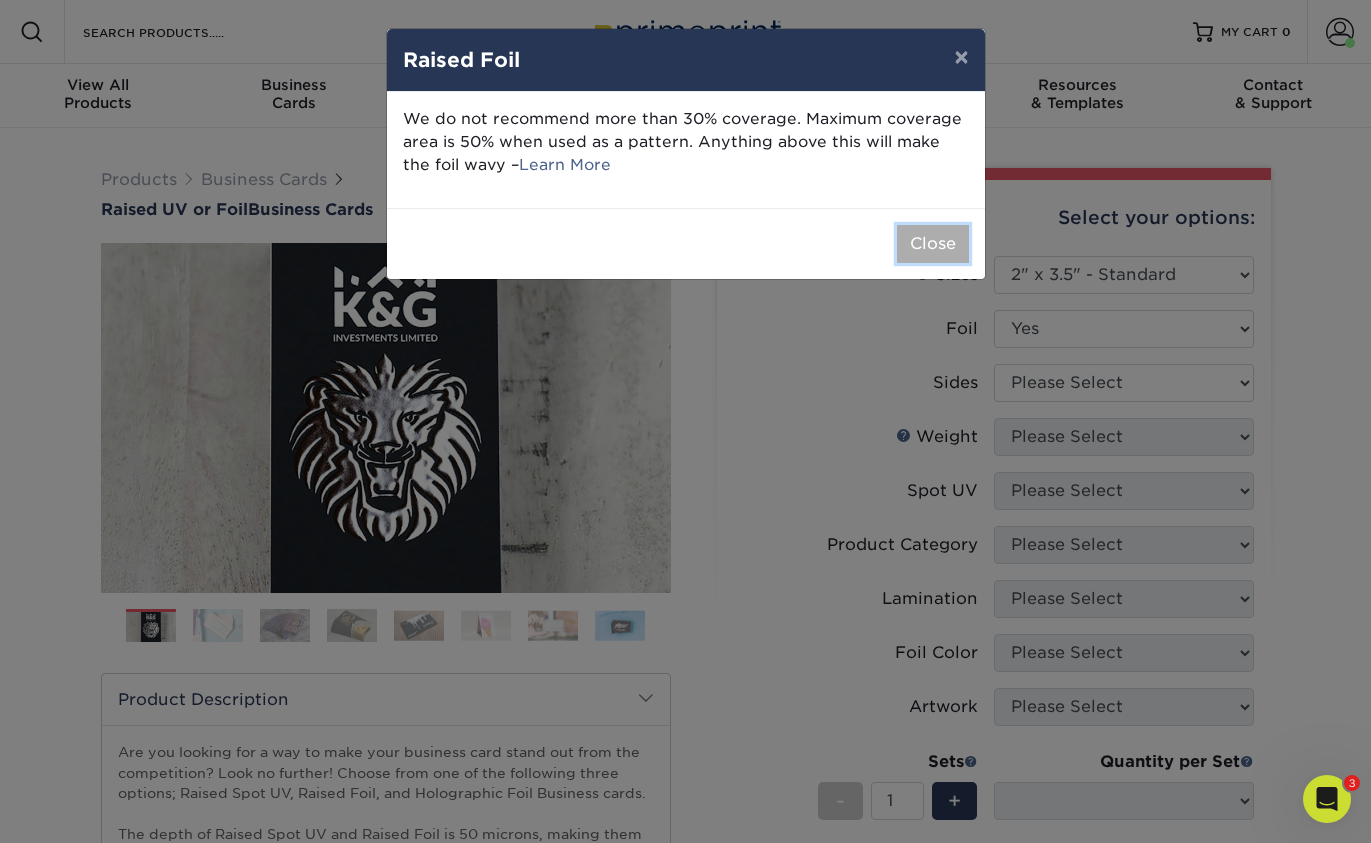 click on "Close" at bounding box center (933, 244) 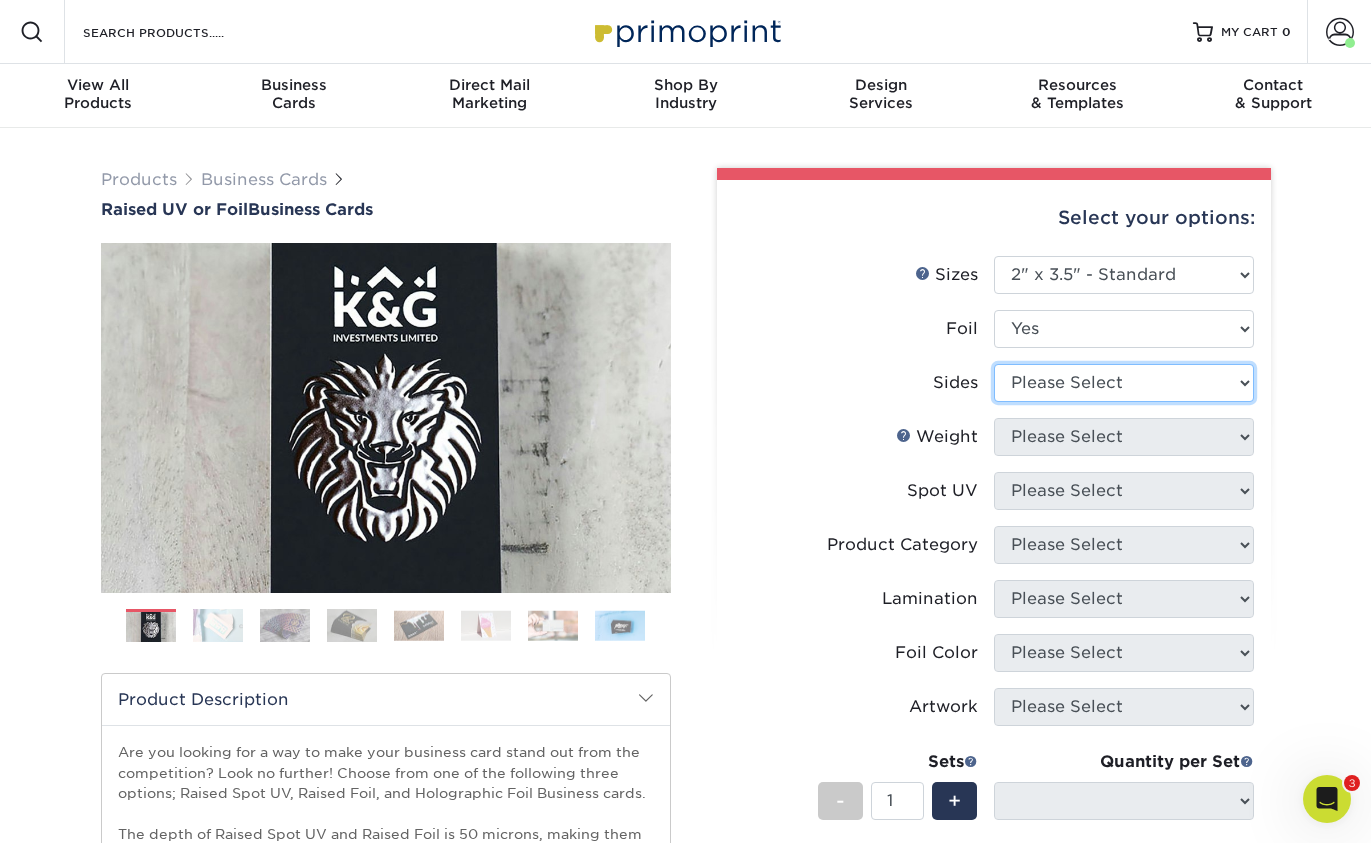 click on "Please Select Print Both Sides Print Both Sides - Foil Both Sides Print Both Sides - Foil Front Only Print Front Only Print Front Only - Foil Front Only" at bounding box center (1124, 383) 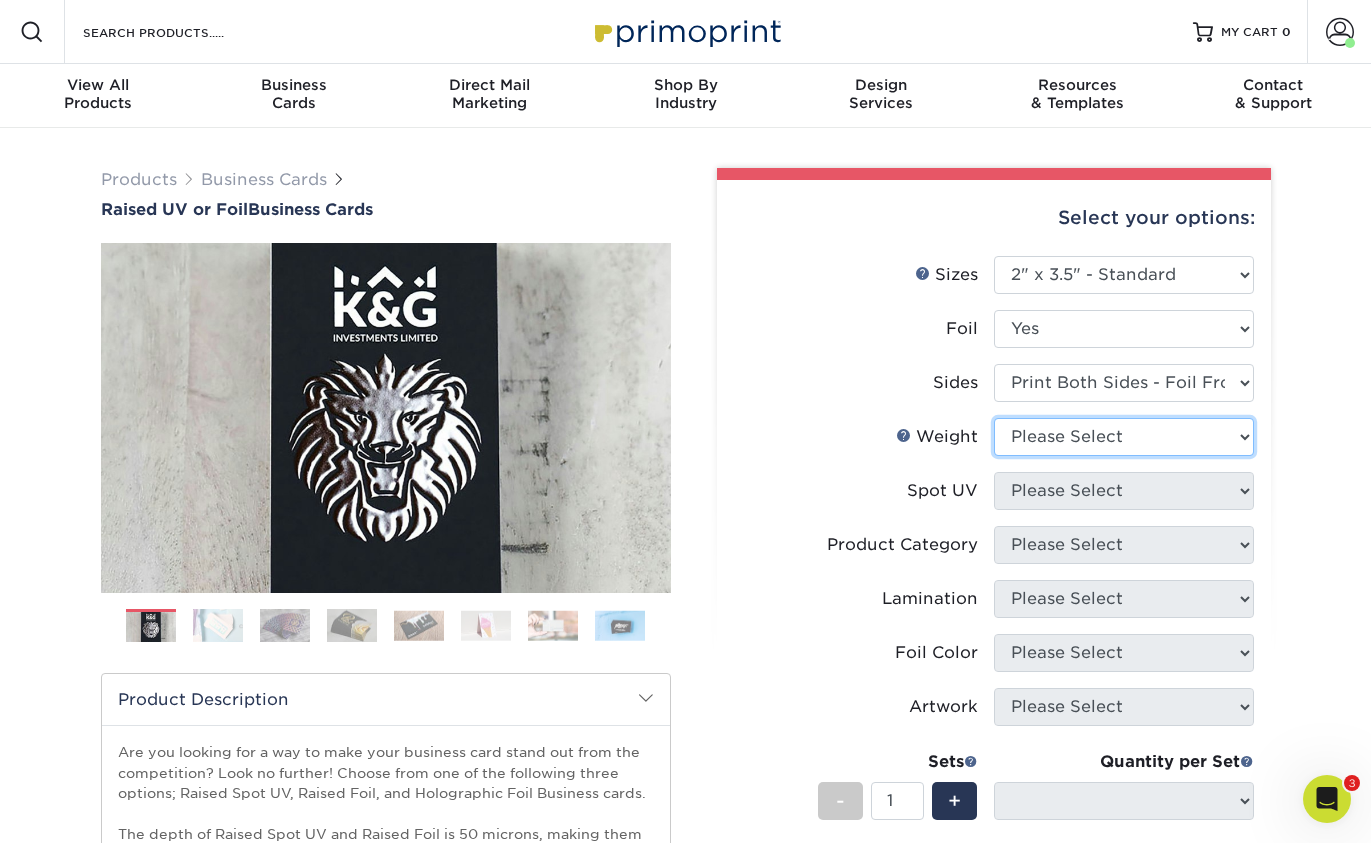 click on "Please Select 16PT" at bounding box center [1124, 437] 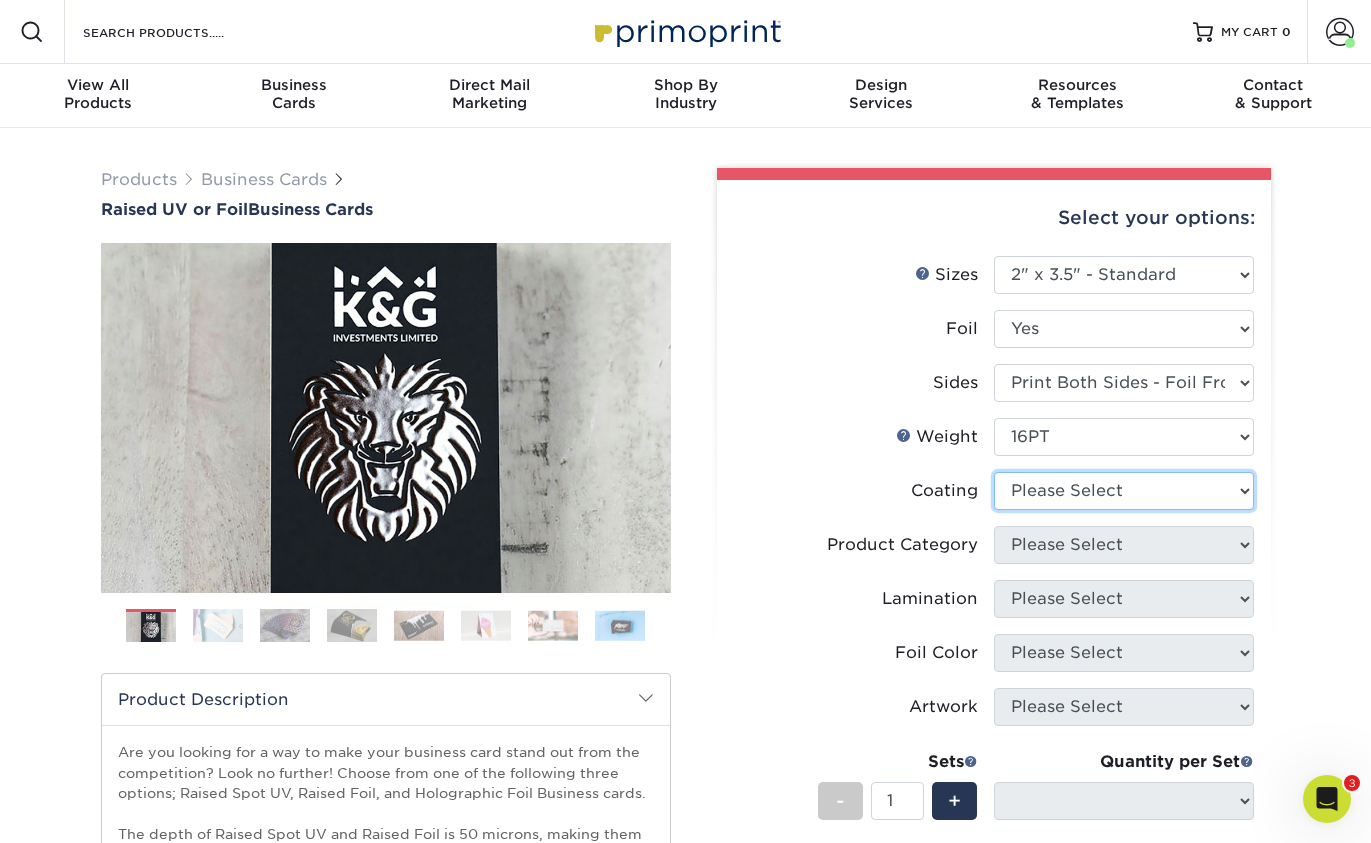 click at bounding box center (1124, 491) 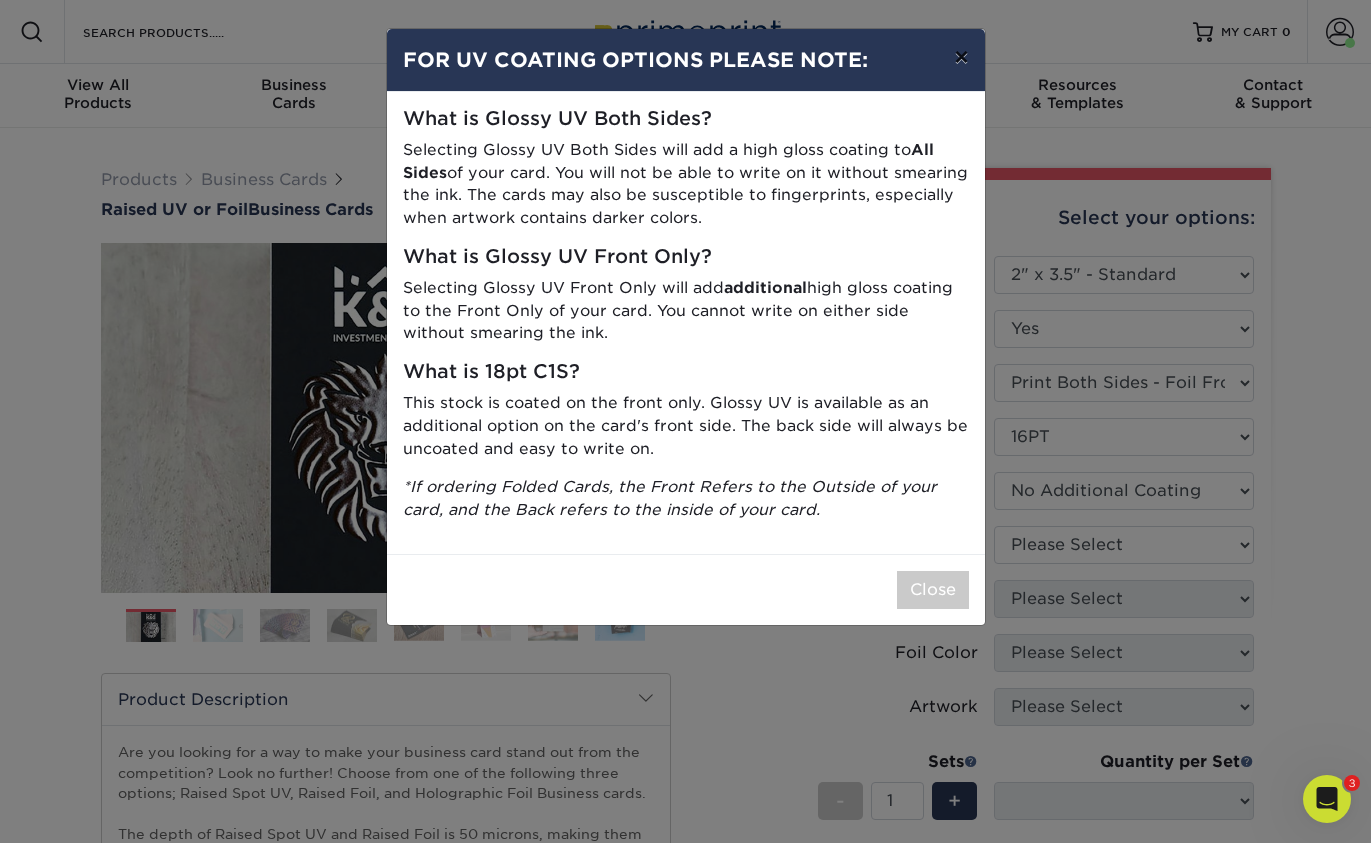click on "×" at bounding box center (961, 57) 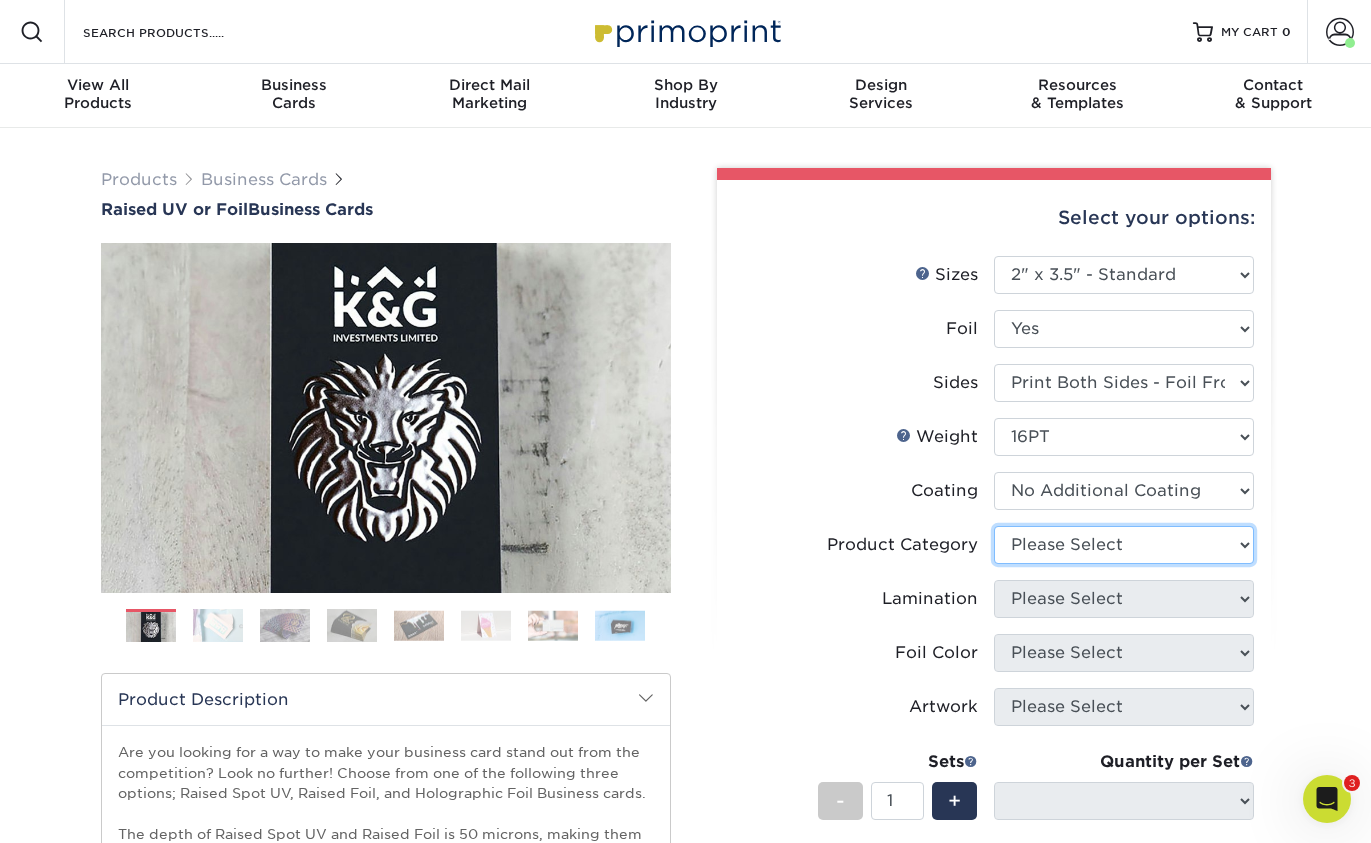 click on "Please Select Business Cards" at bounding box center [1124, 545] 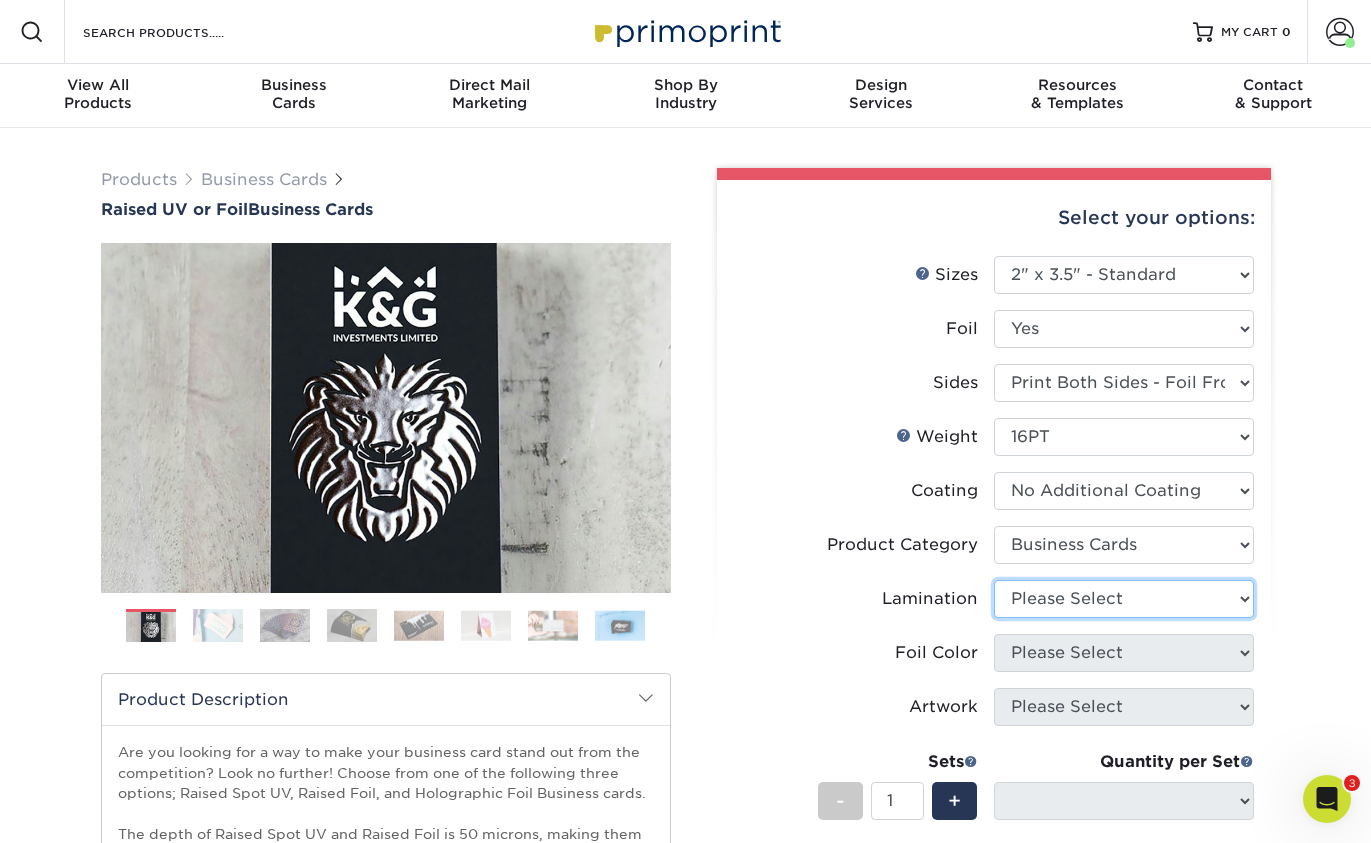 click on "Please Select" at bounding box center [1124, 599] 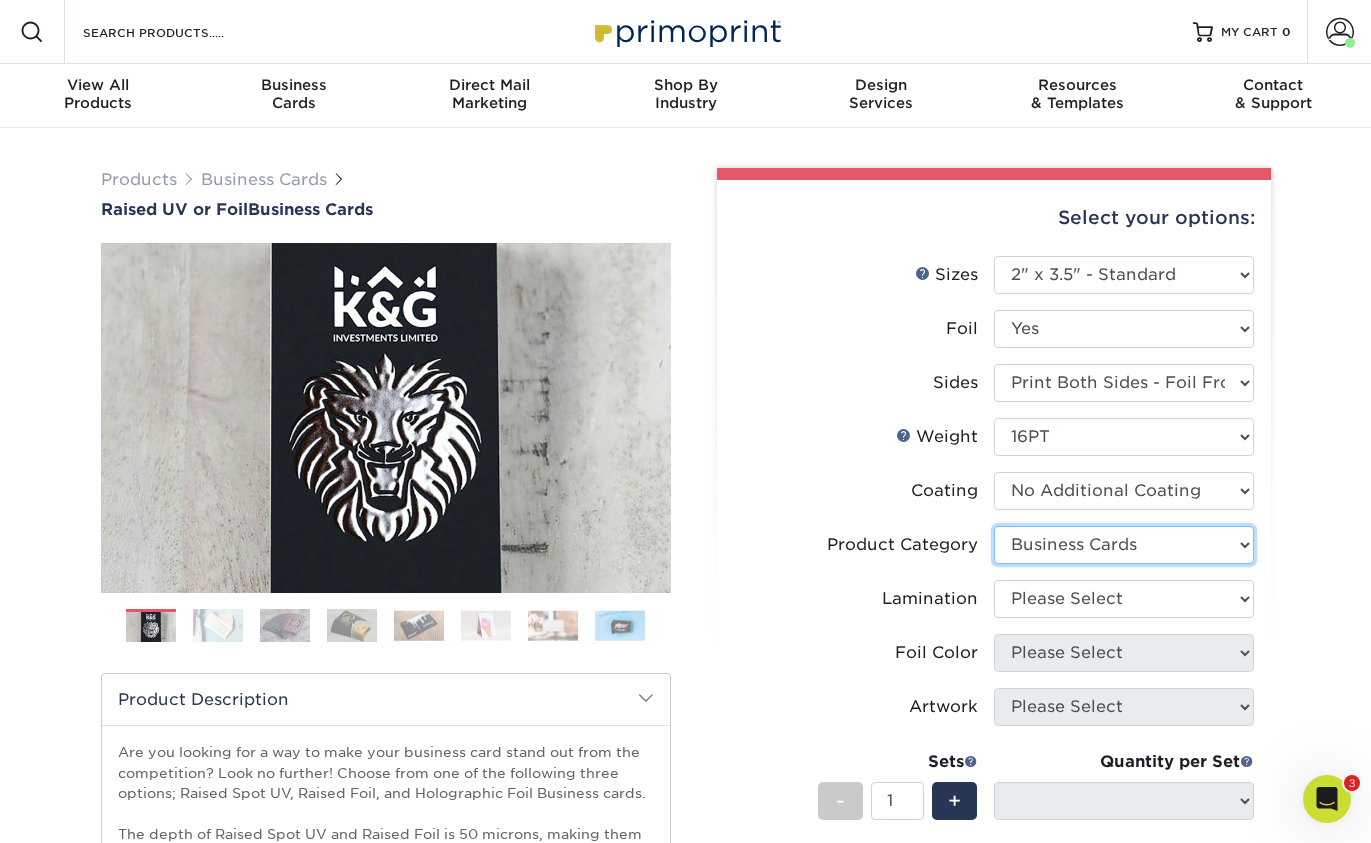 click on "Please Select Business Cards" at bounding box center [1124, 545] 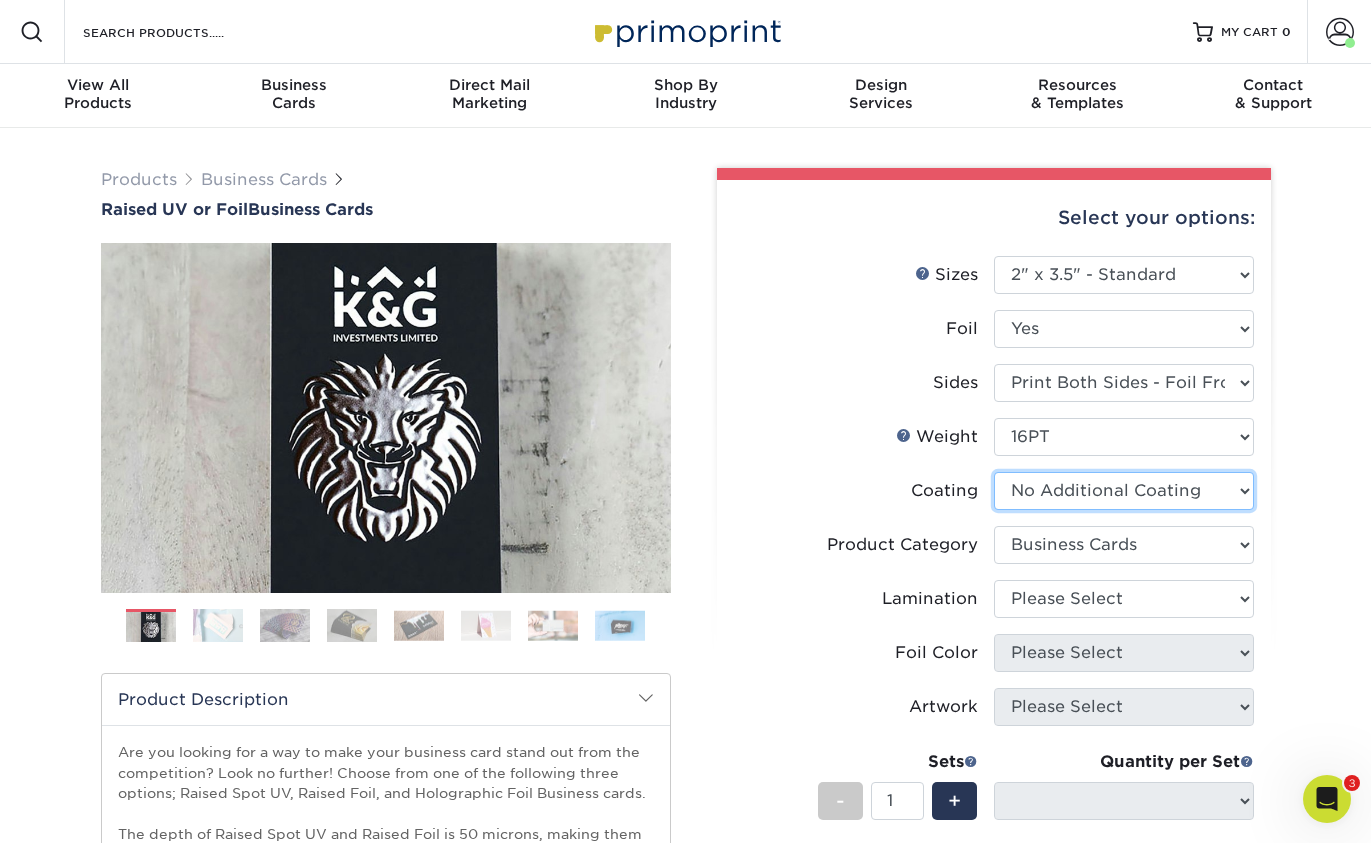 click at bounding box center (1124, 491) 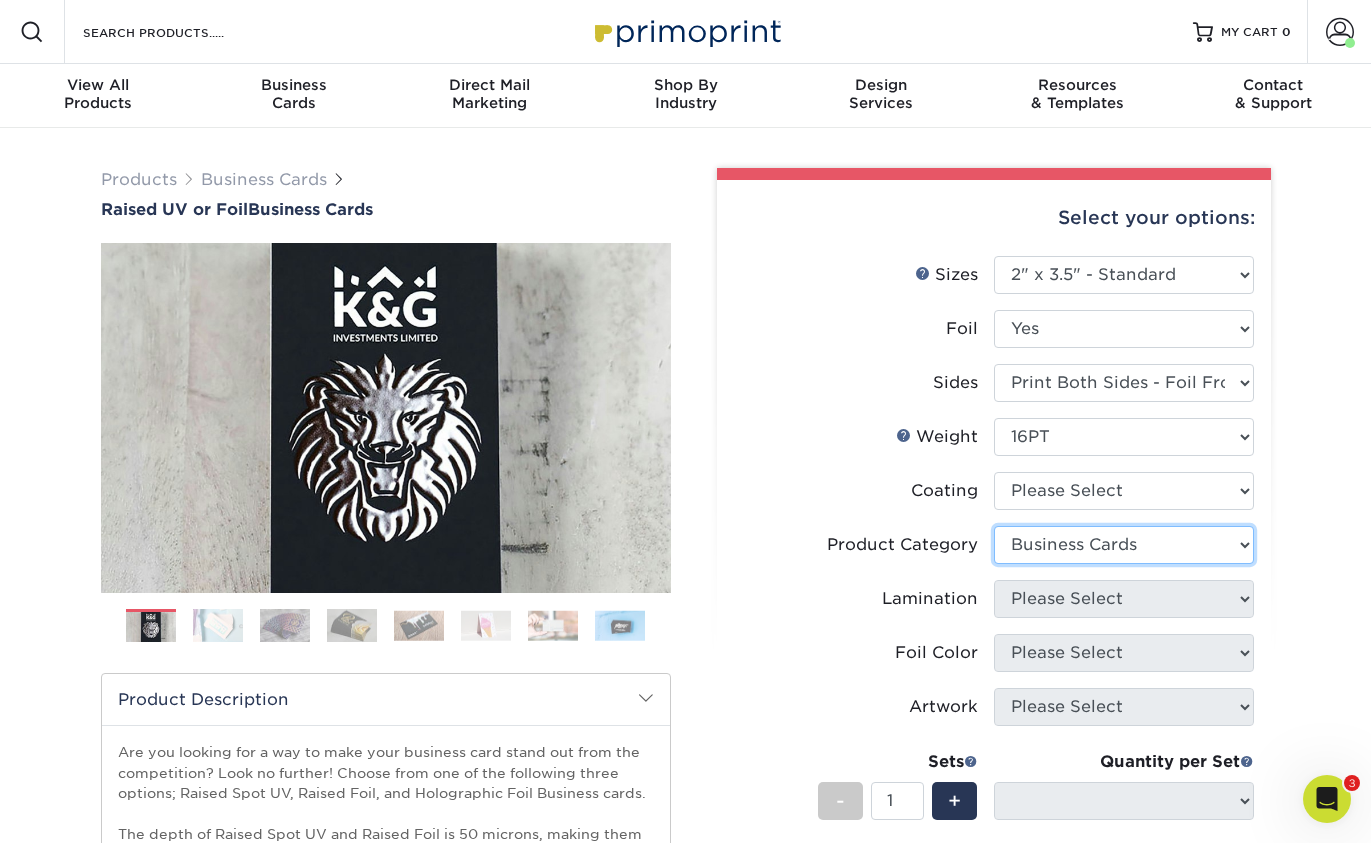 click on "Please Select Business Cards" at bounding box center [1124, 545] 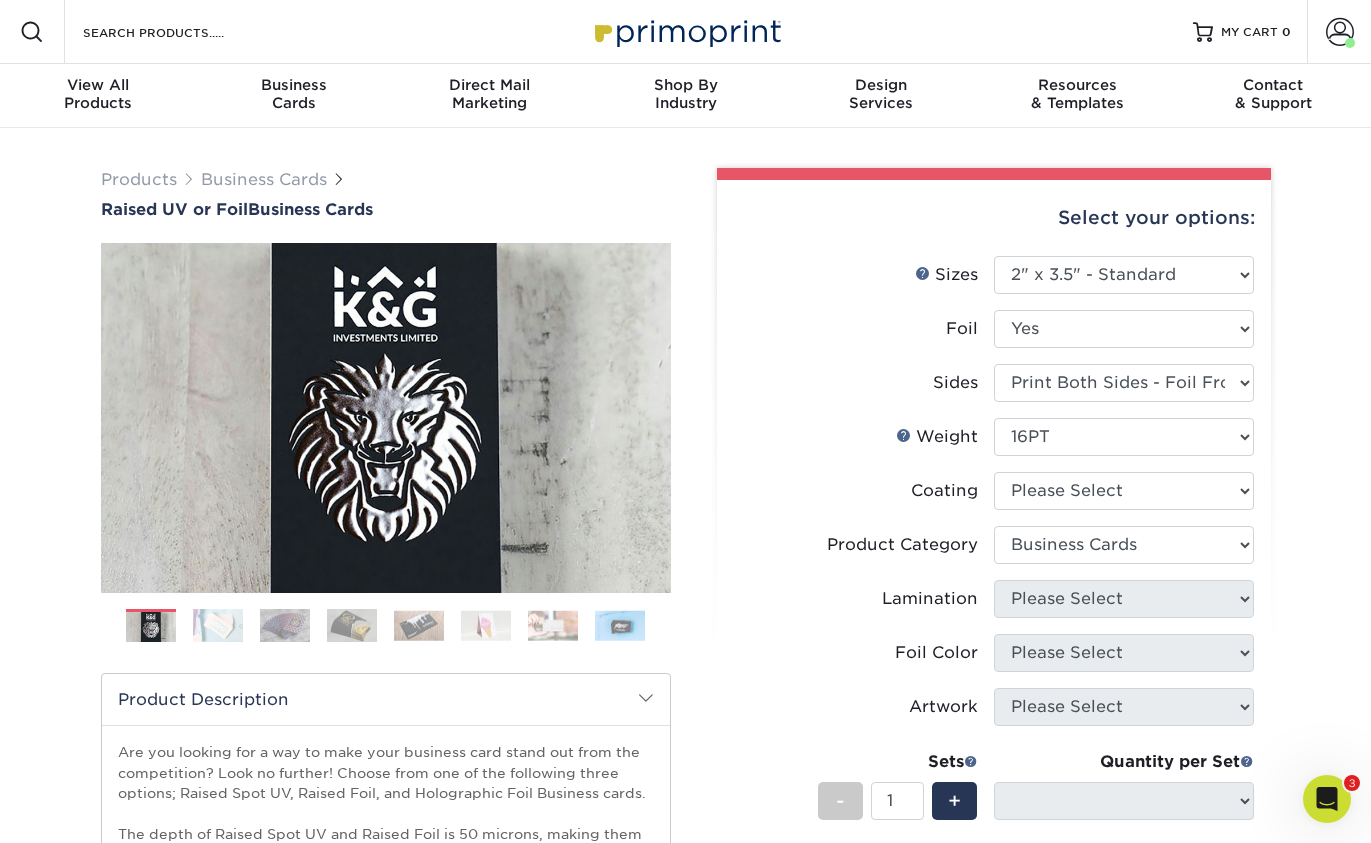 click on "Weight Help Weight
Please Select 16PT" at bounding box center [994, 445] 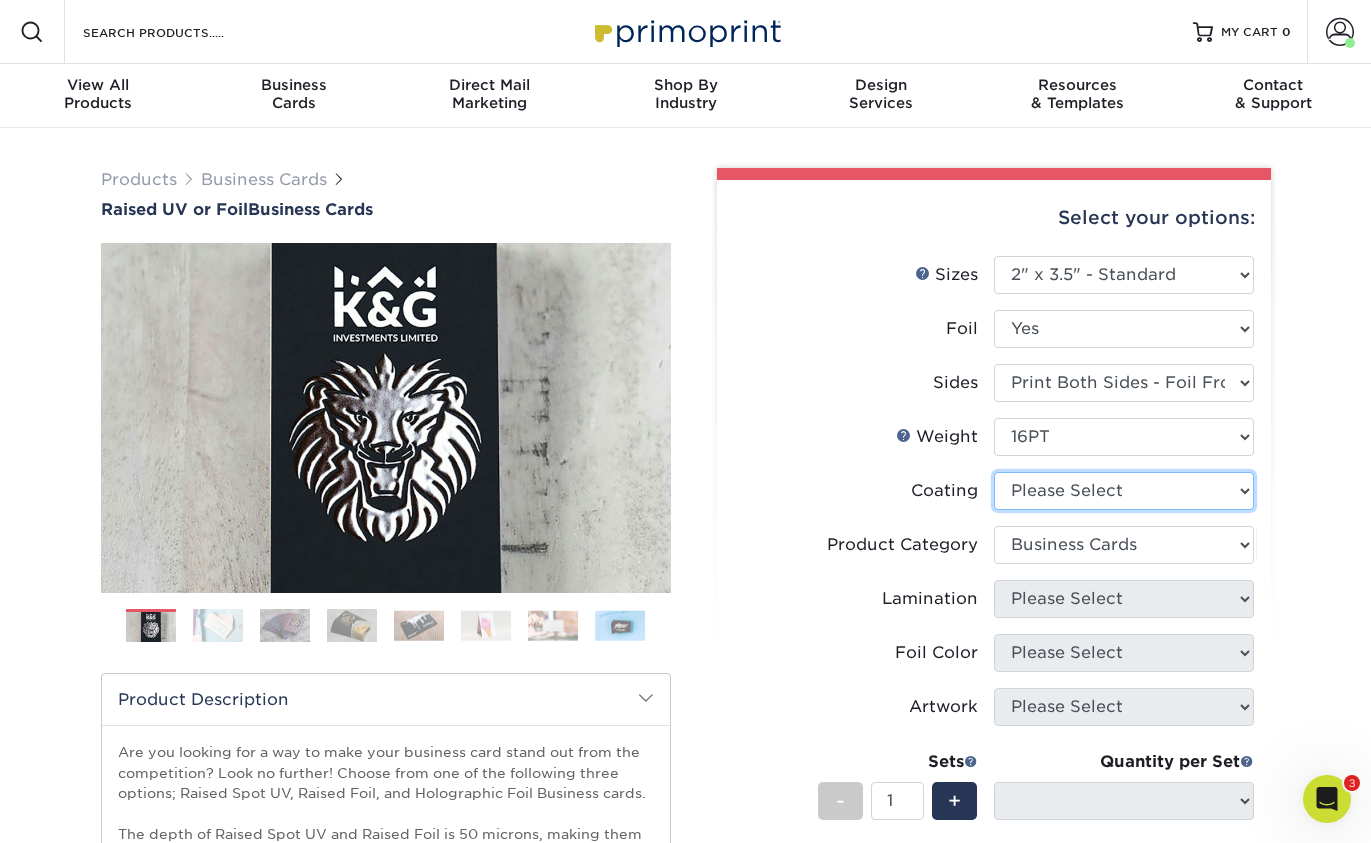 click at bounding box center (1124, 491) 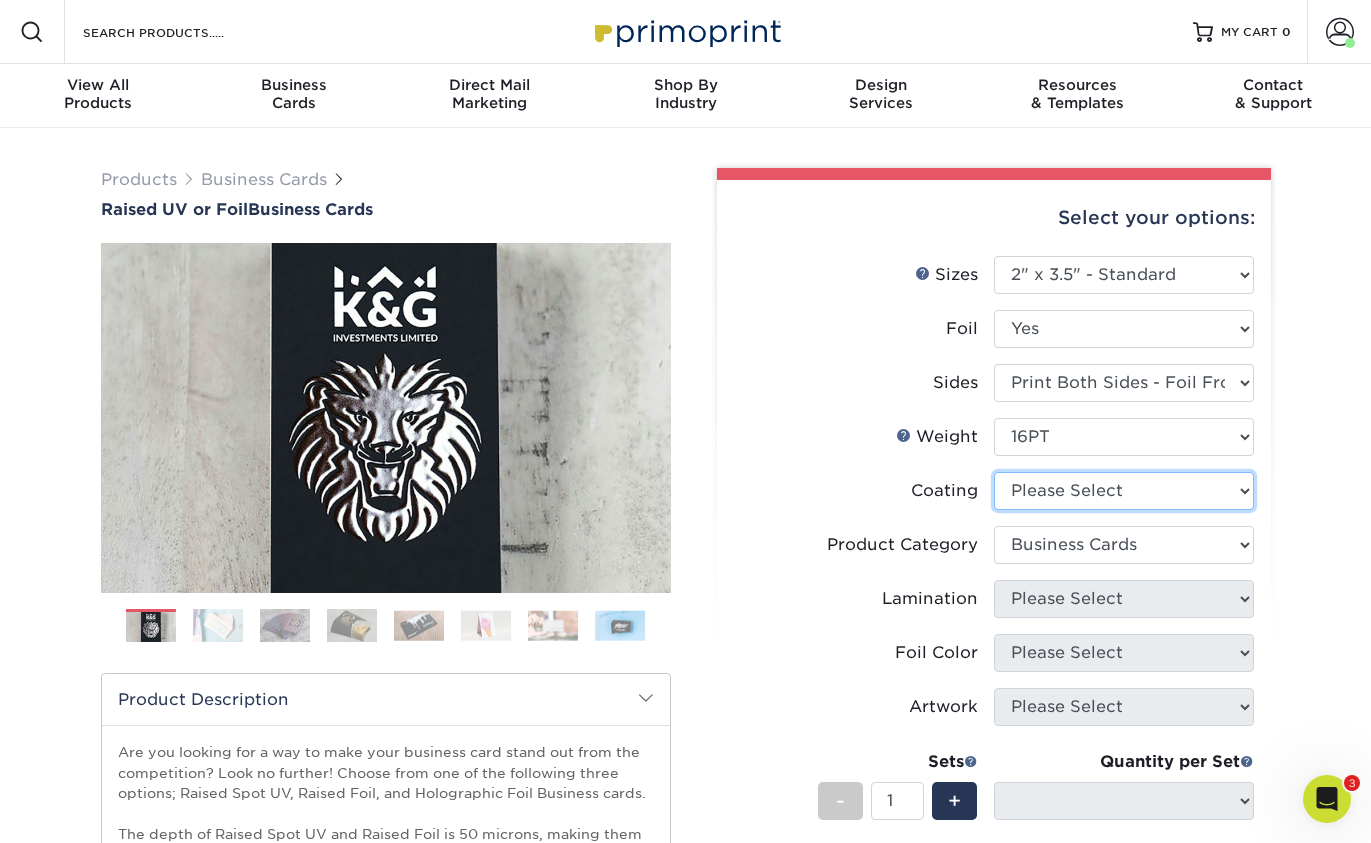 select on "3e7618de-abca-4bda-9f97-8b9129e913d8" 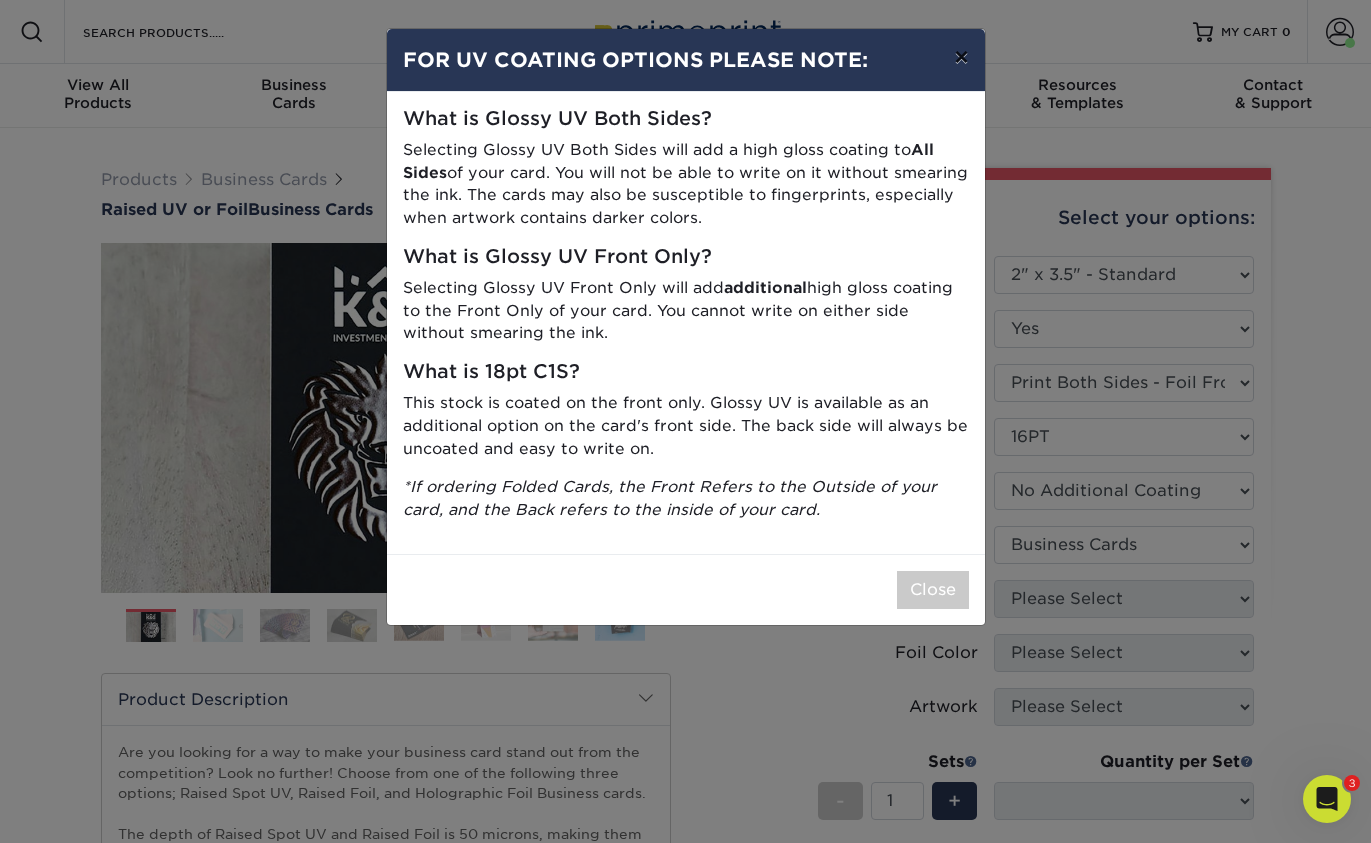 click on "×" at bounding box center (961, 57) 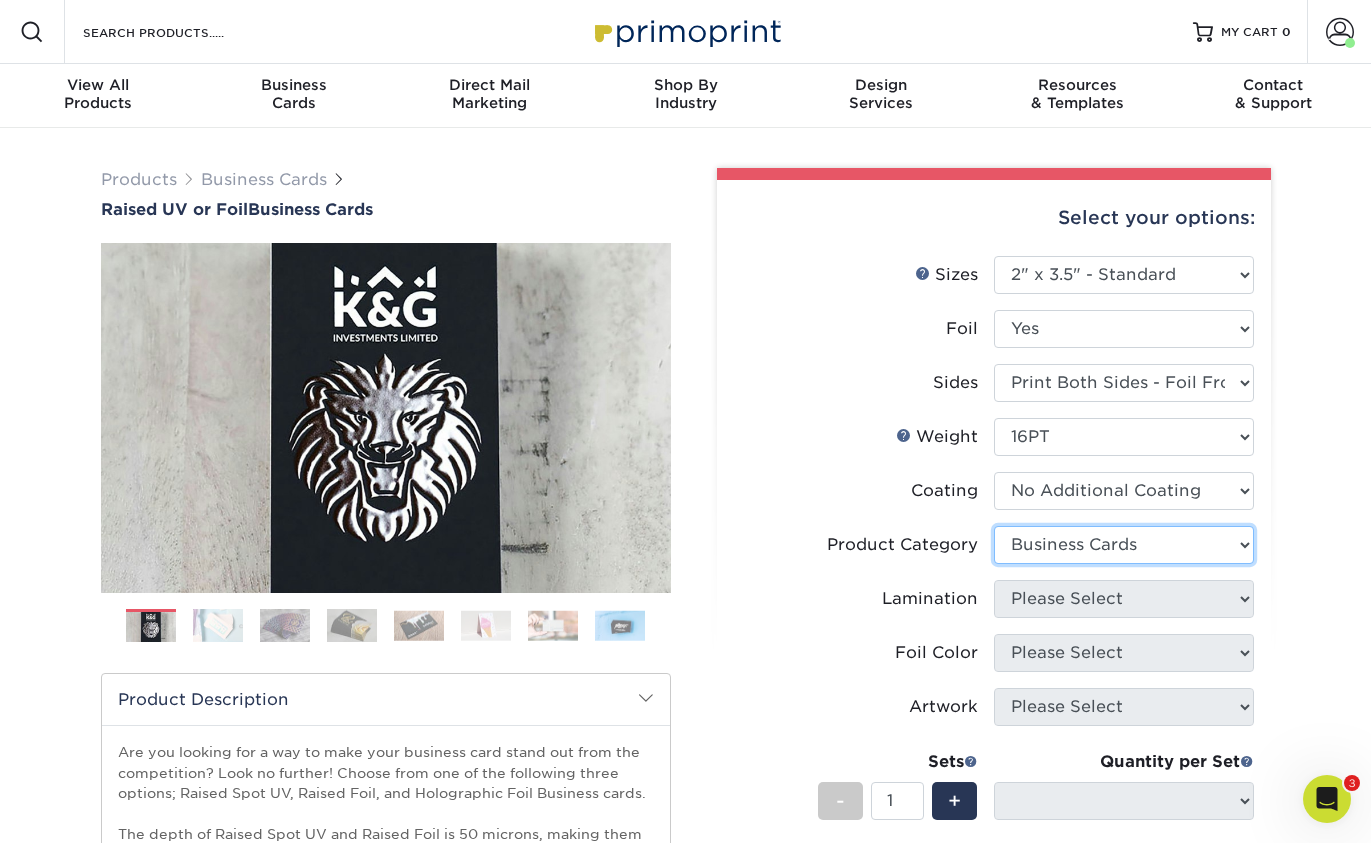 click on "Please Select Business Cards" at bounding box center (1124, 545) 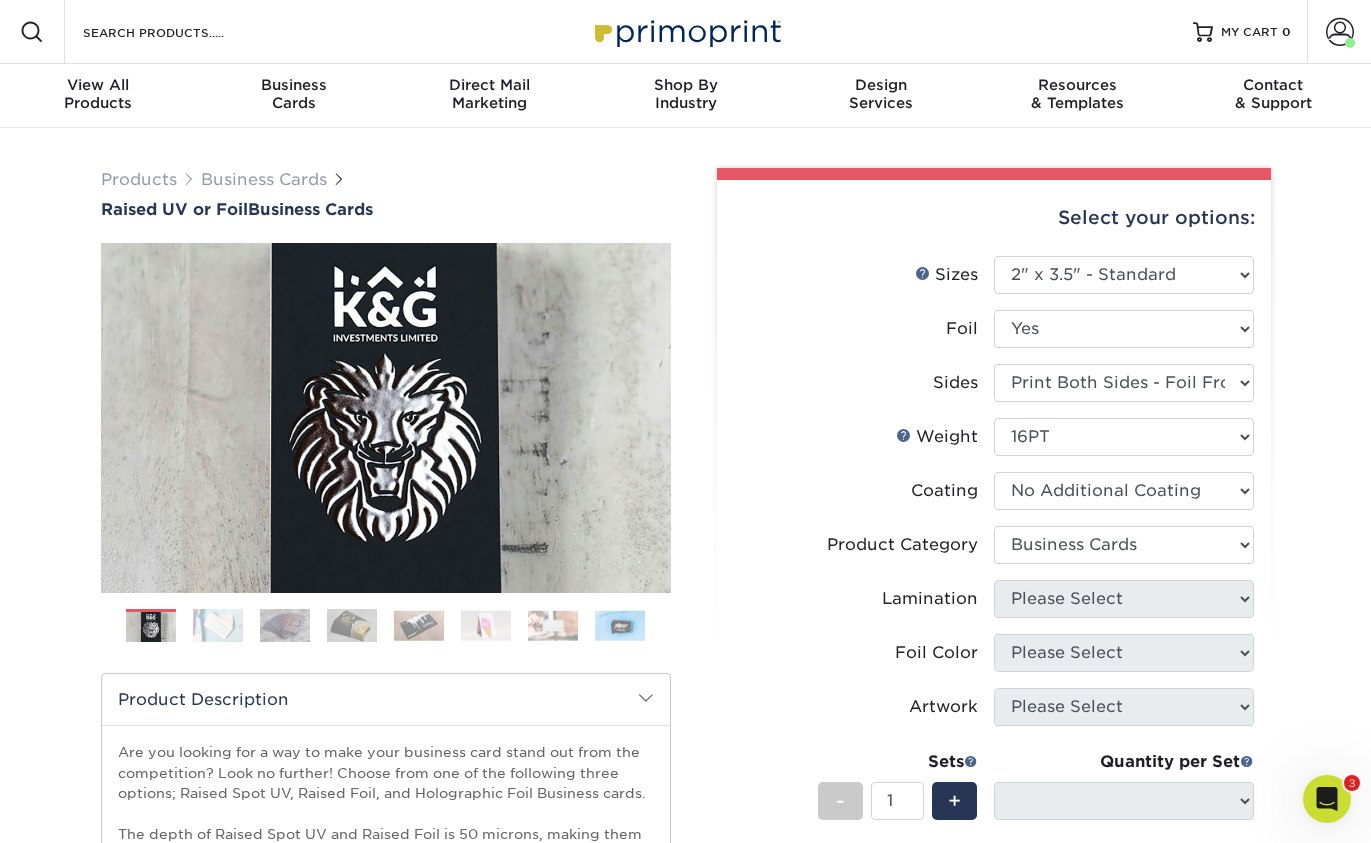 click on "Product Category
Please Select Business Cards" at bounding box center (994, 553) 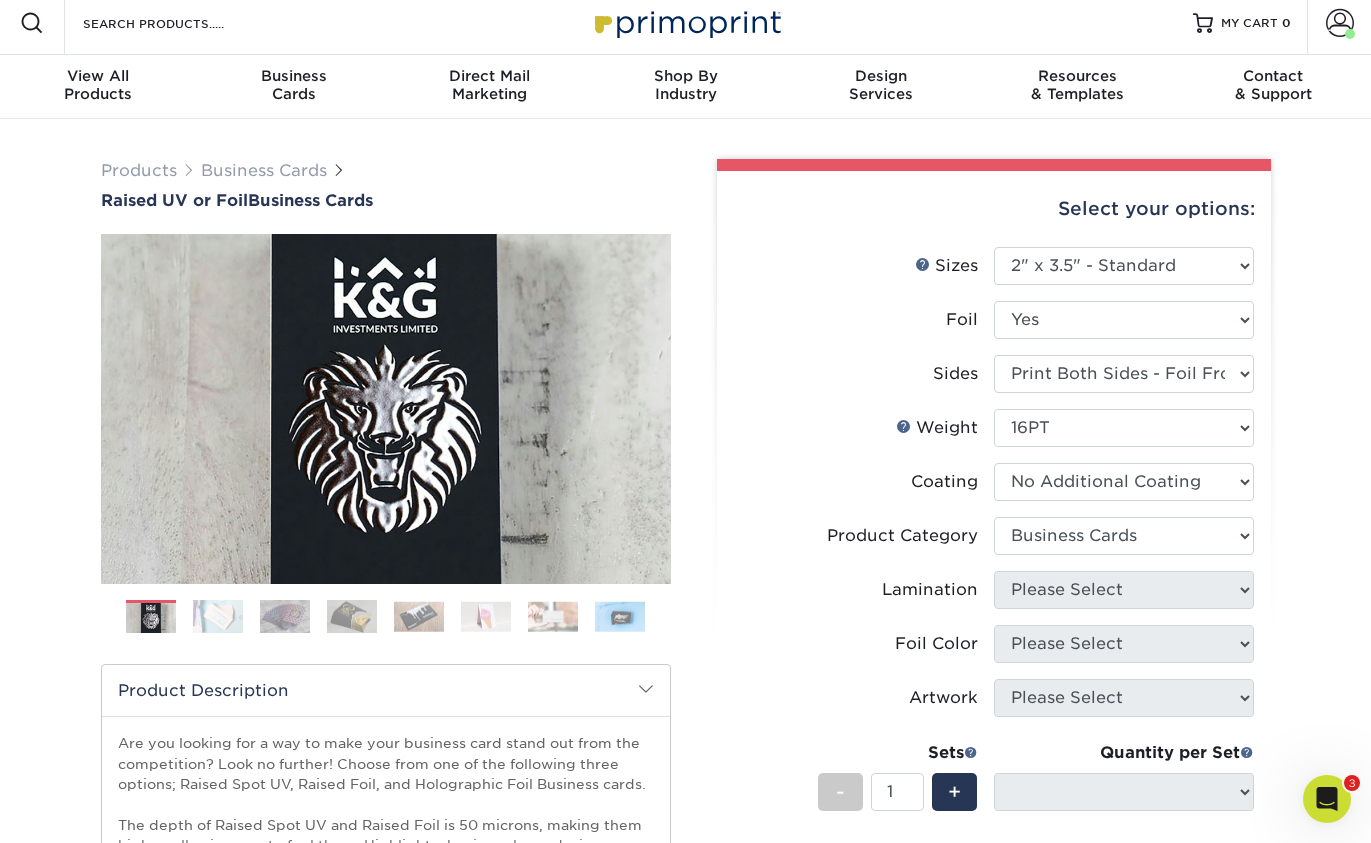 scroll, scrollTop: 0, scrollLeft: 0, axis: both 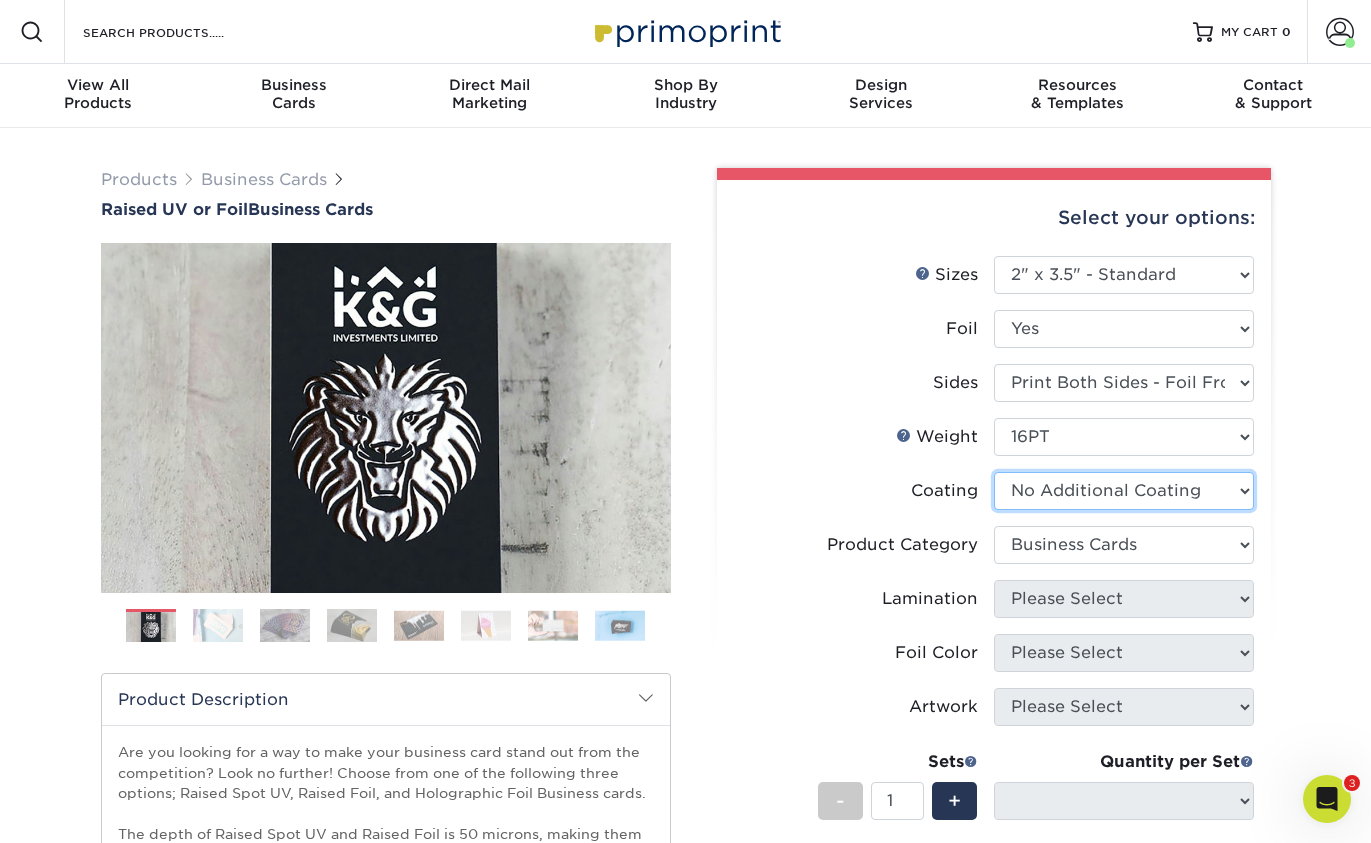 click at bounding box center (1124, 491) 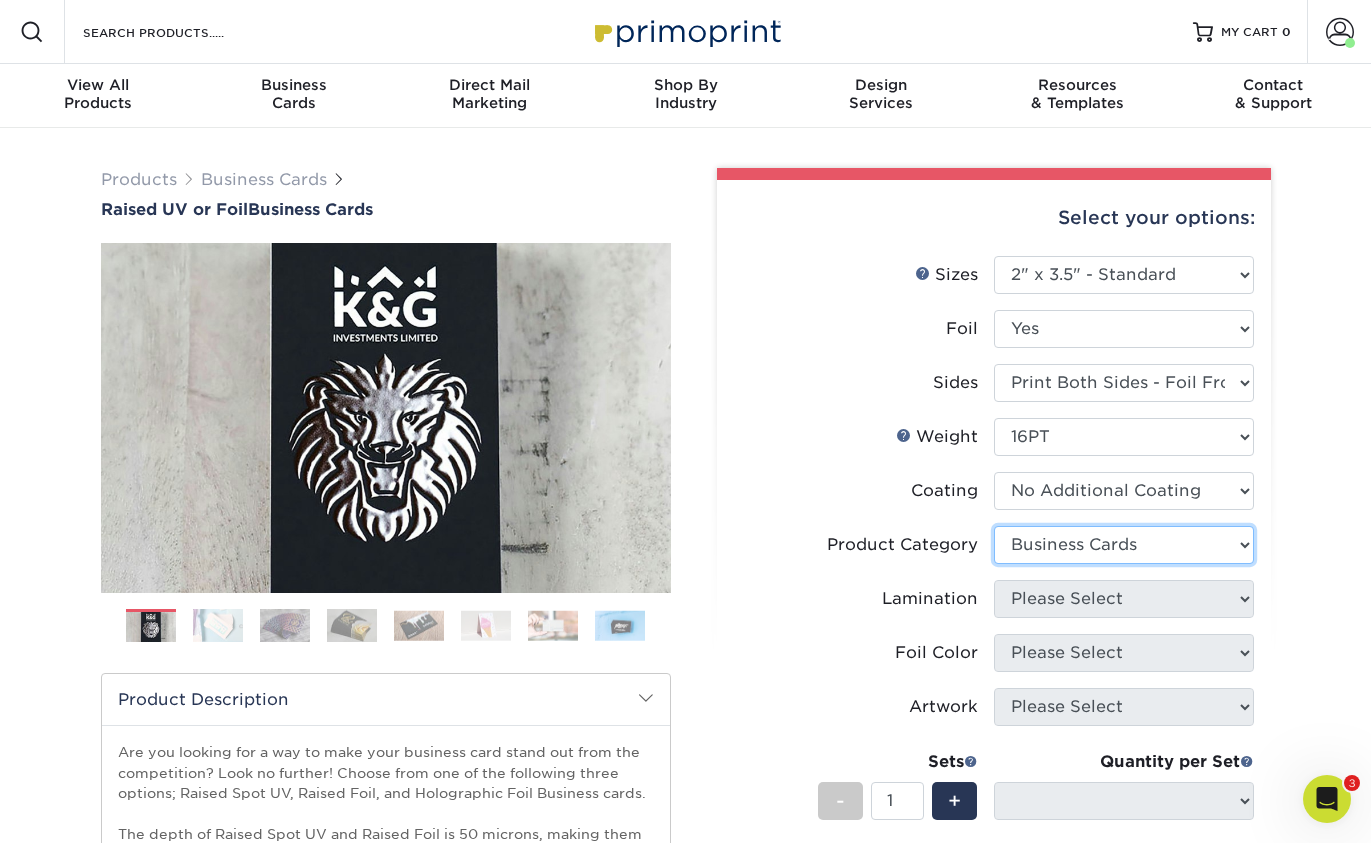 click on "Please Select Business Cards" at bounding box center (1124, 545) 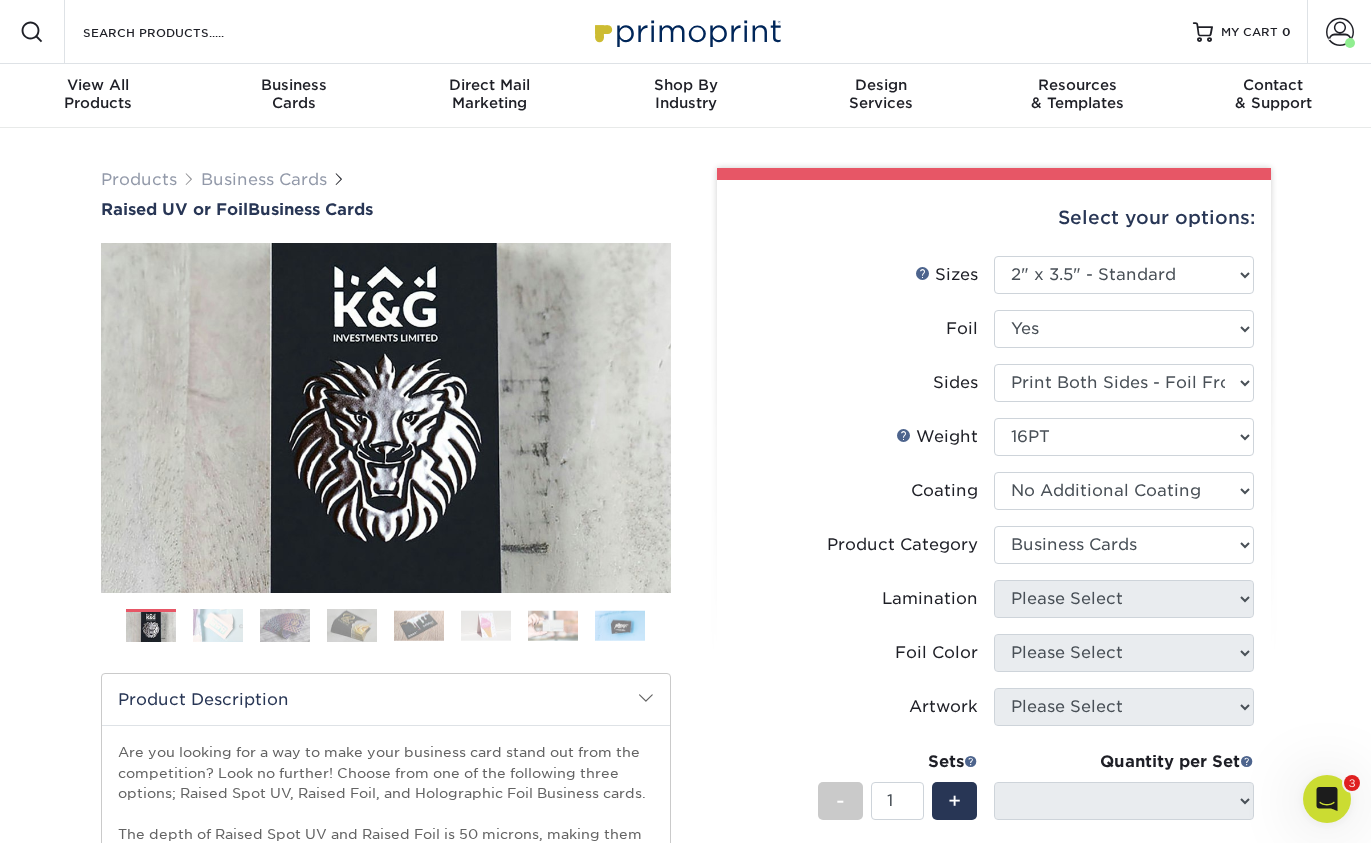 click on "Foil Color
Please Select" at bounding box center (994, 661) 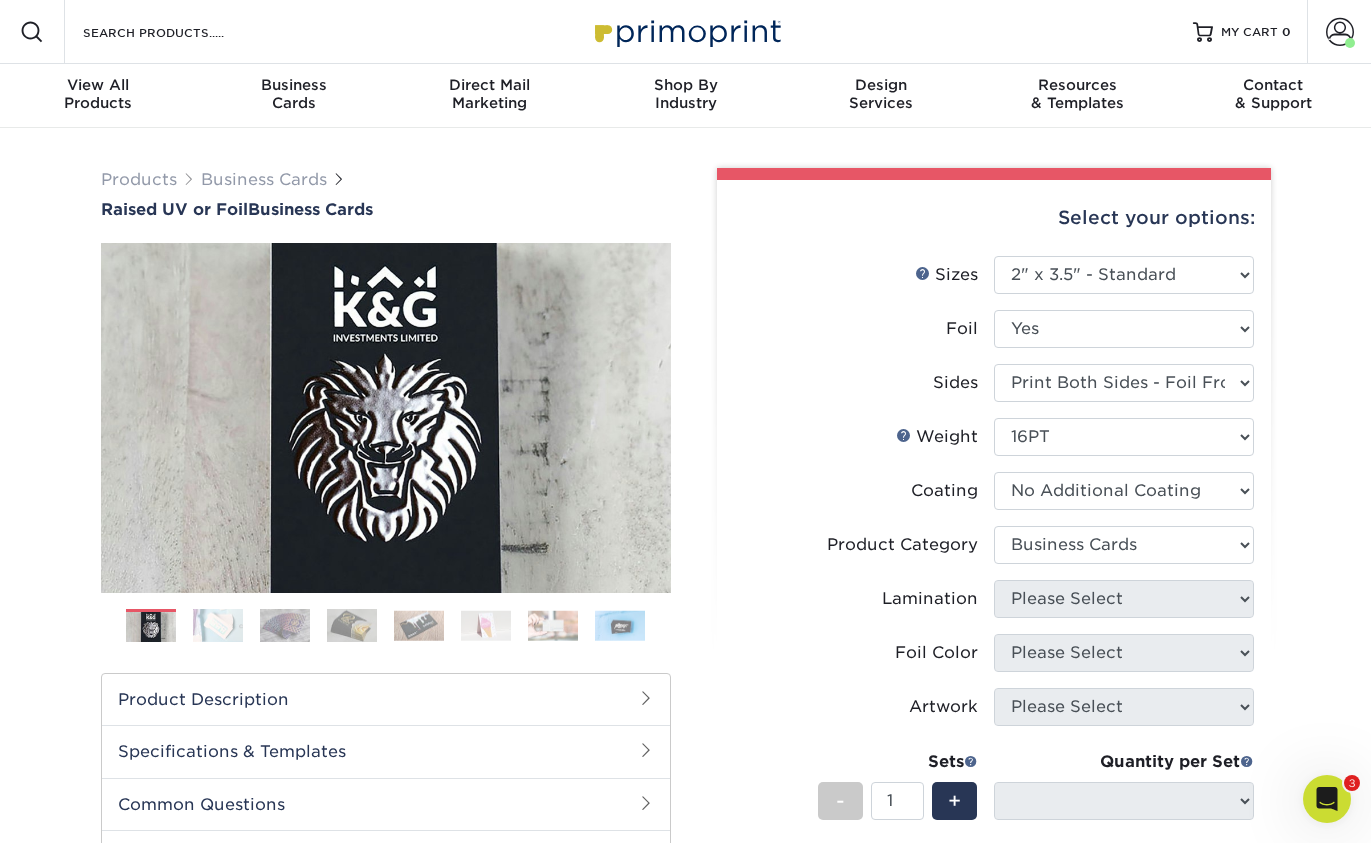 click on "Specifications & Templates" at bounding box center [386, 751] 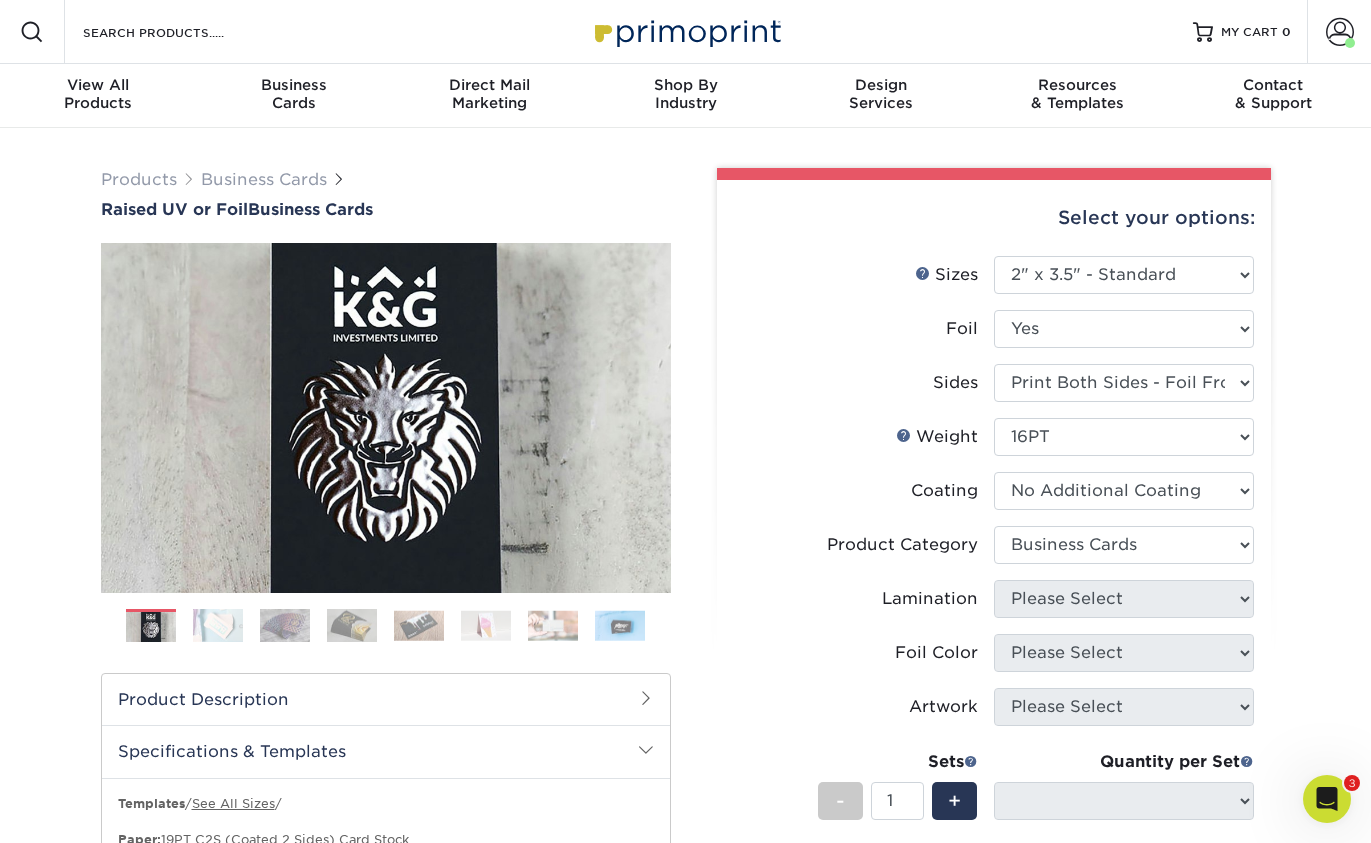 click on "Specifications & Templates" at bounding box center [386, 751] 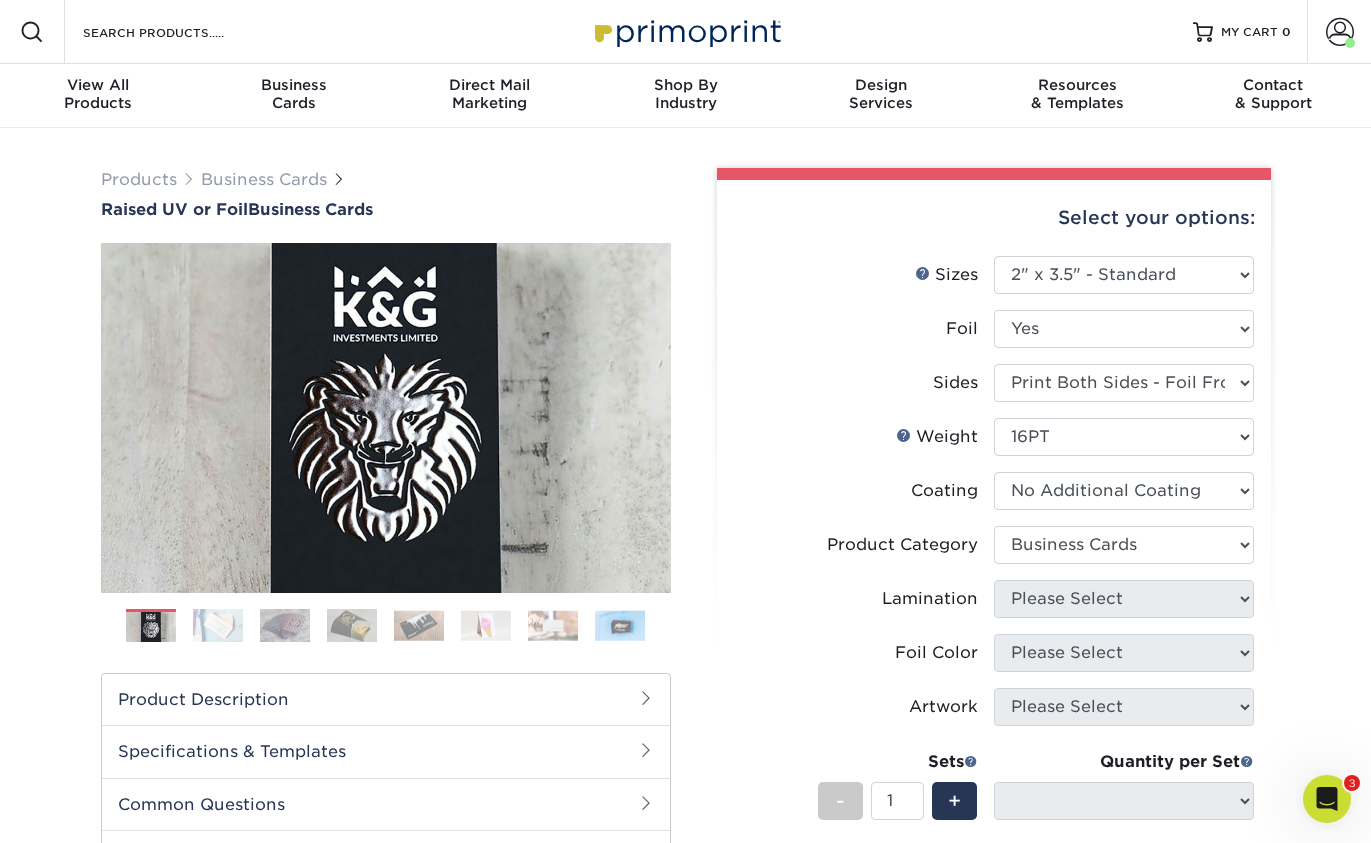 click at bounding box center (646, 698) 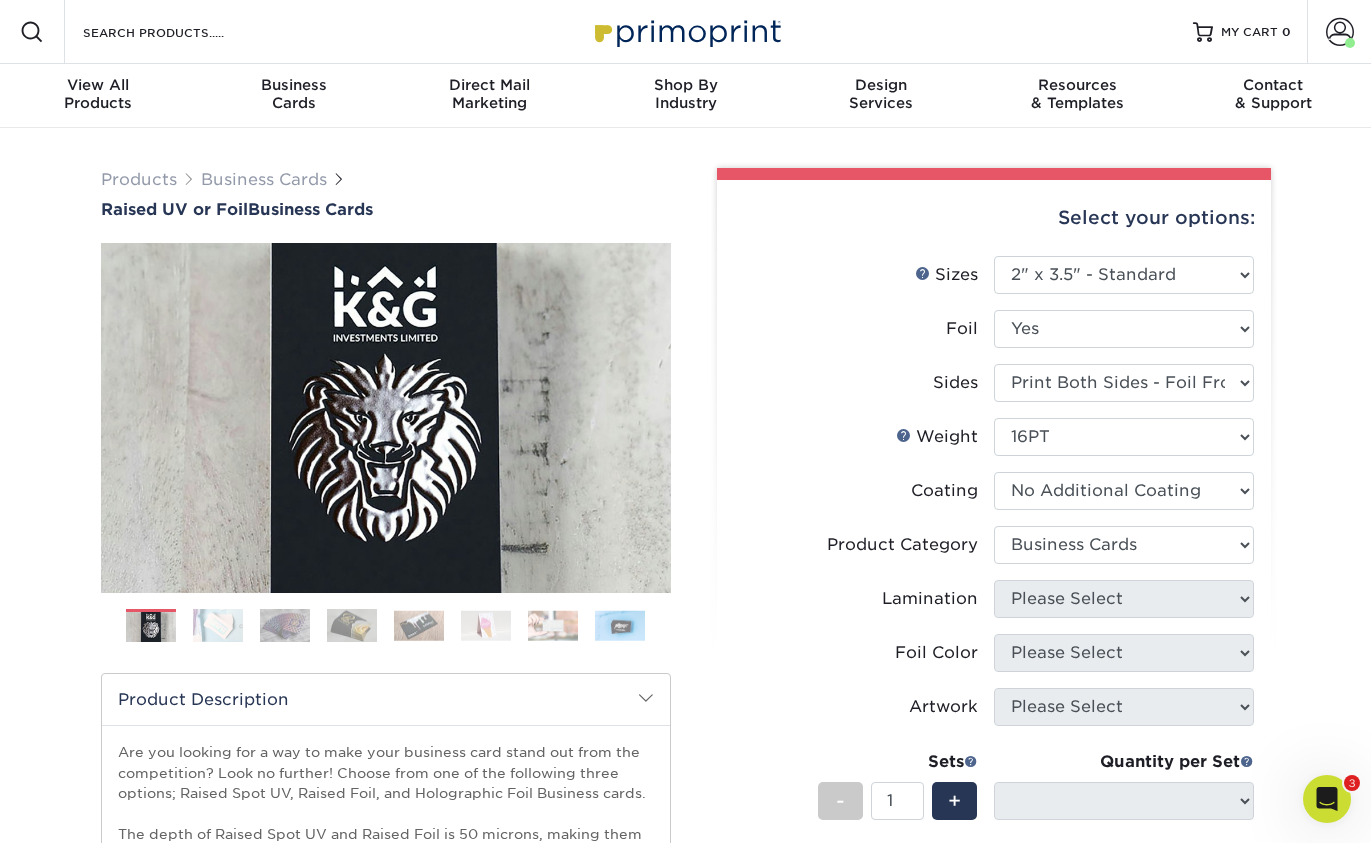 click at bounding box center [646, 698] 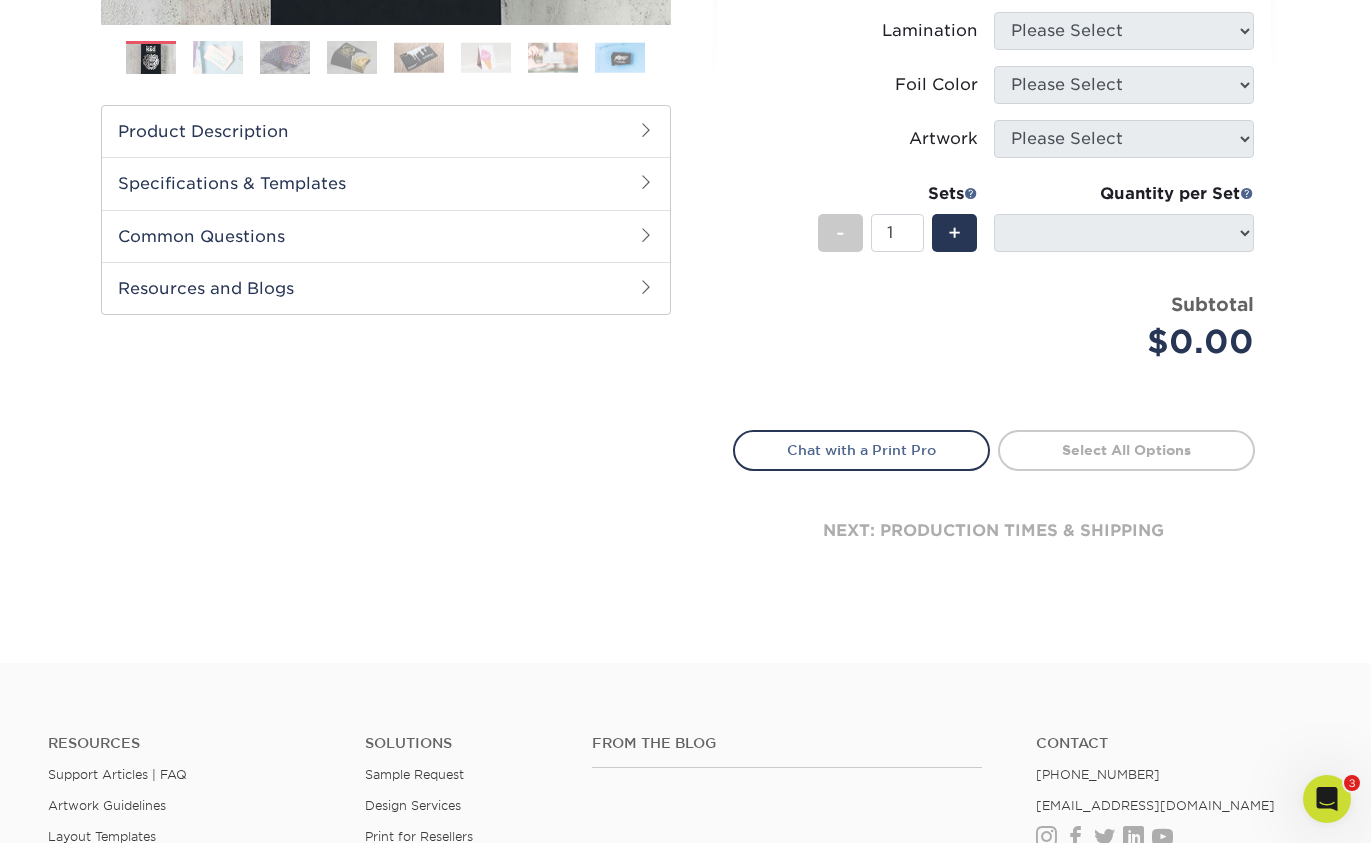 scroll, scrollTop: 576, scrollLeft: 0, axis: vertical 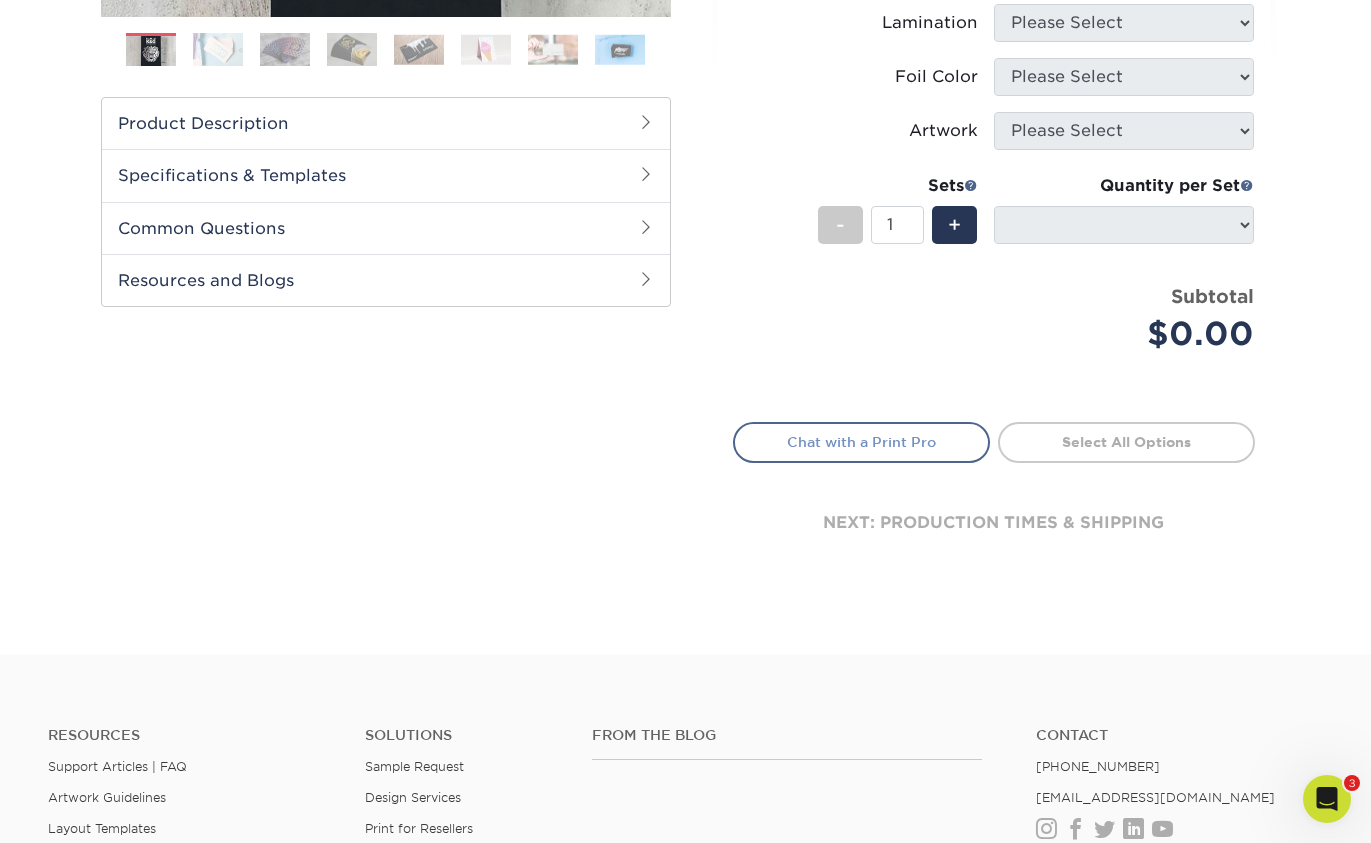 click on "Chat with a Print Pro" at bounding box center [861, 442] 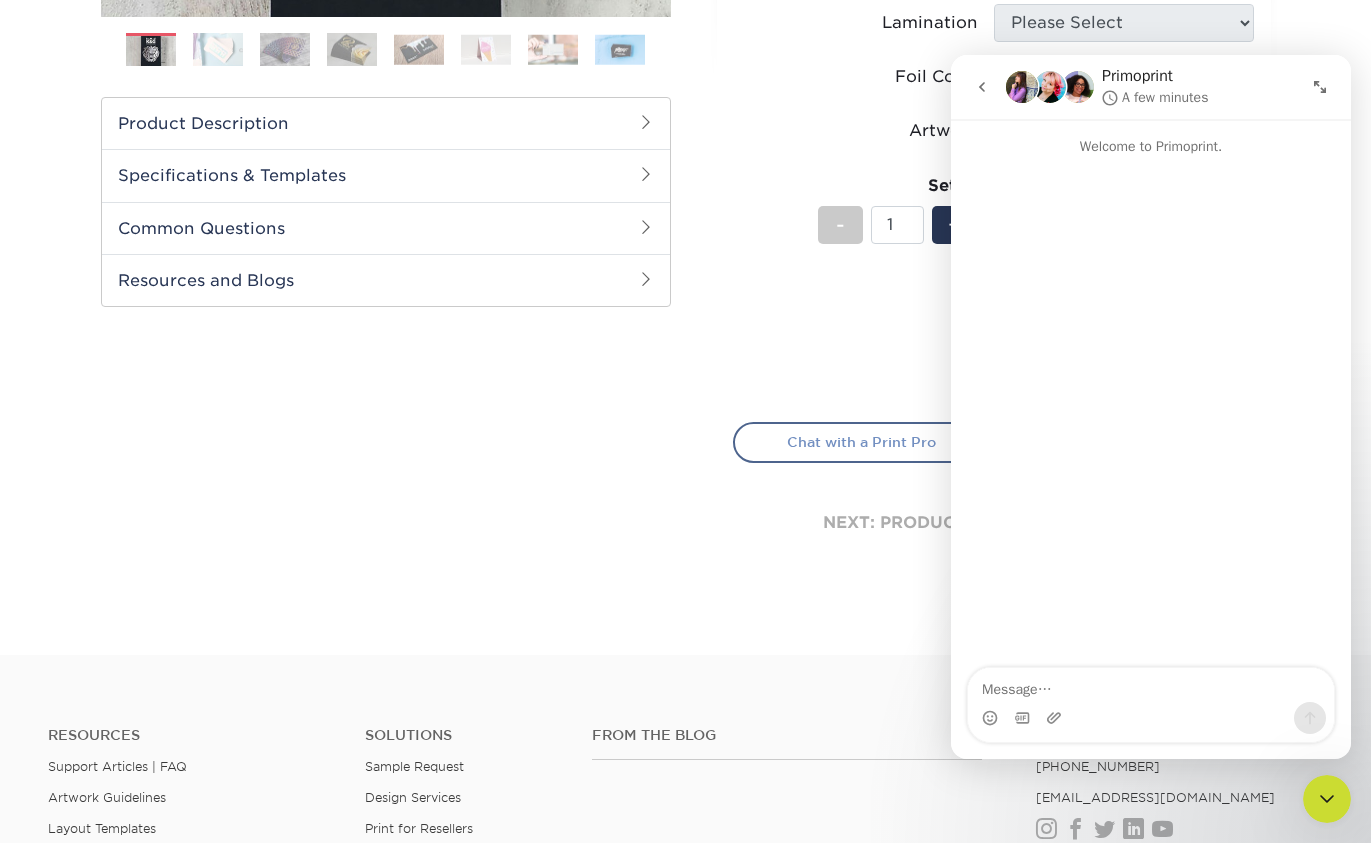 scroll, scrollTop: 0, scrollLeft: 0, axis: both 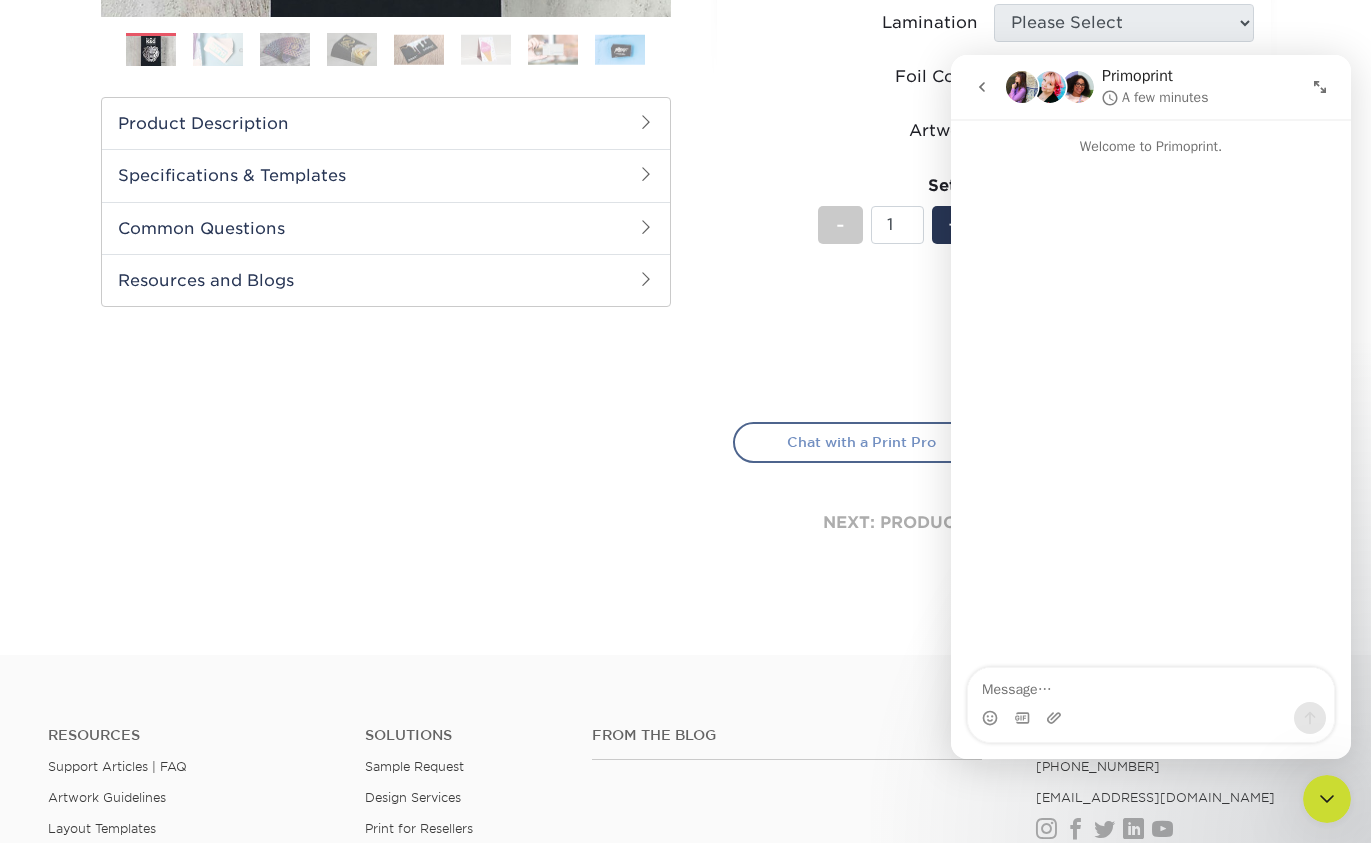 click on "Chat with a Print Pro" at bounding box center [861, 442] 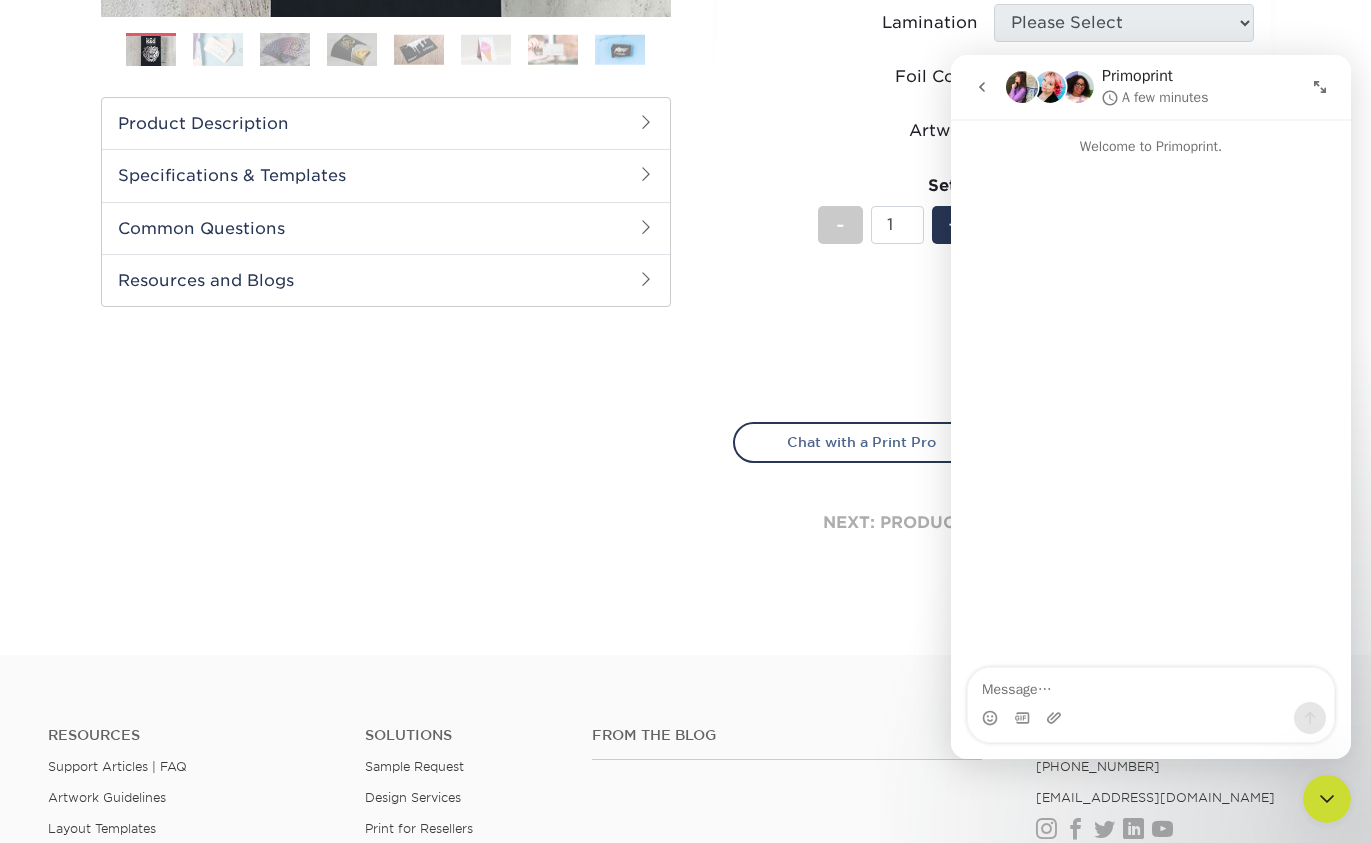 click 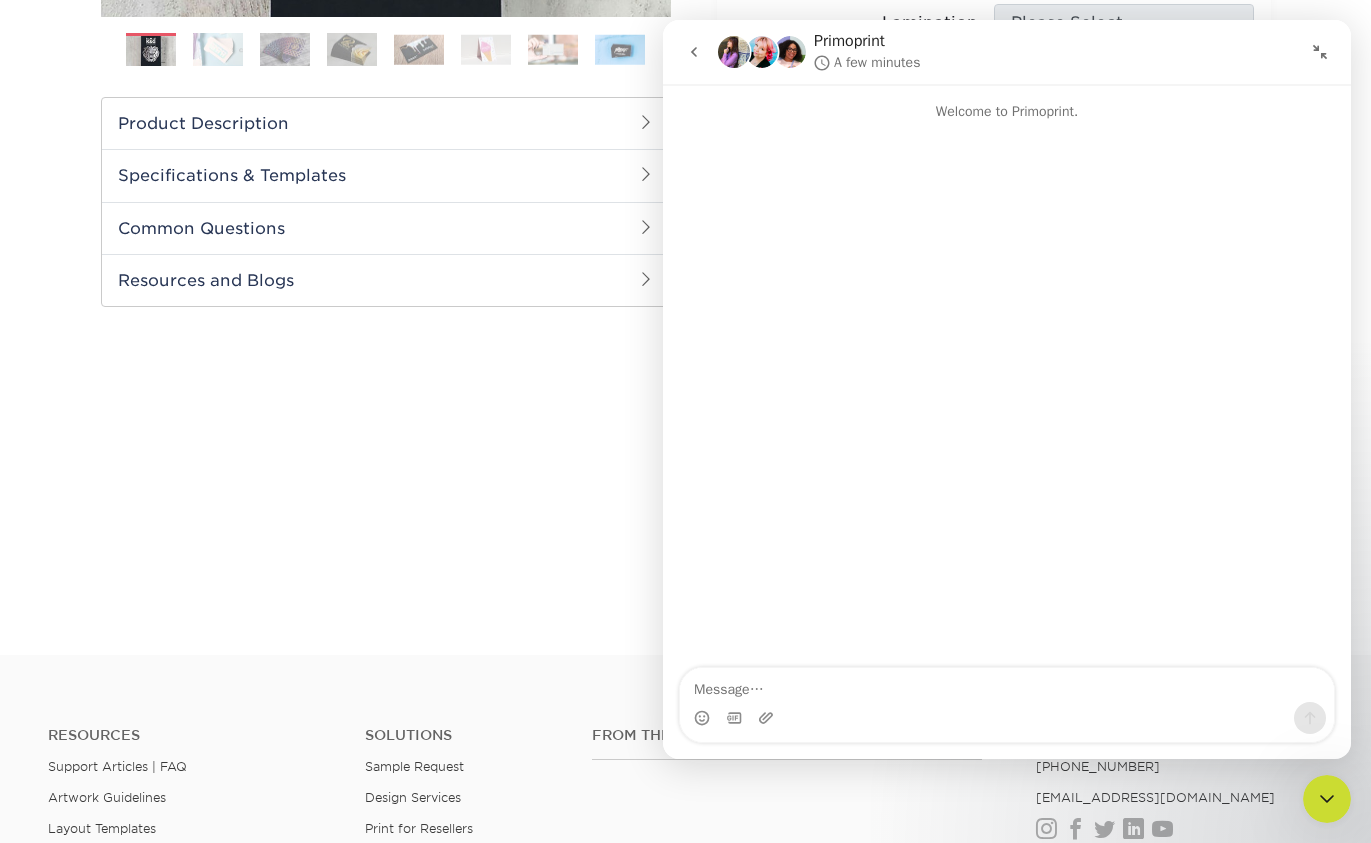 click 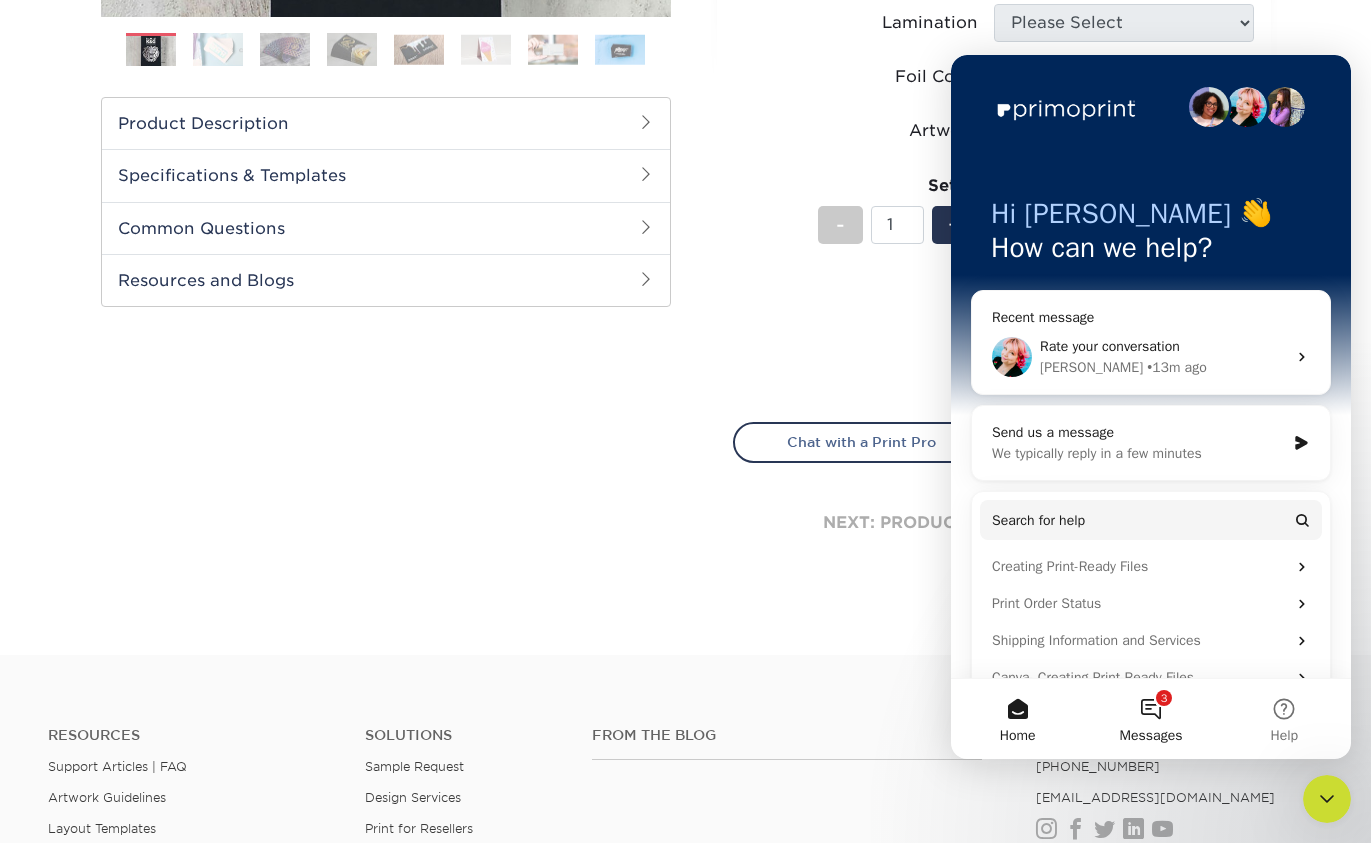 click on "3 Messages" at bounding box center (1150, 719) 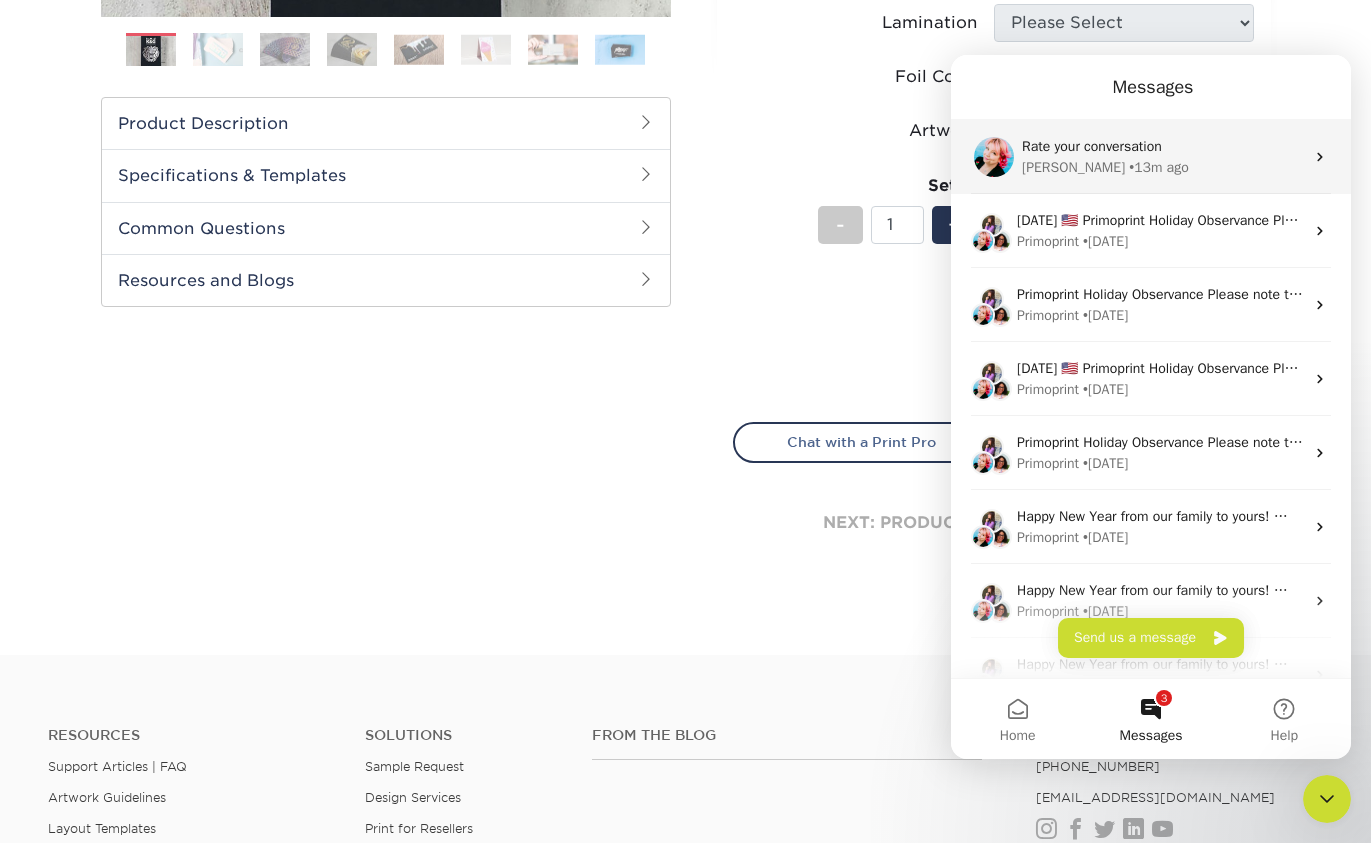 click on "Rate your conversation" at bounding box center (1163, 146) 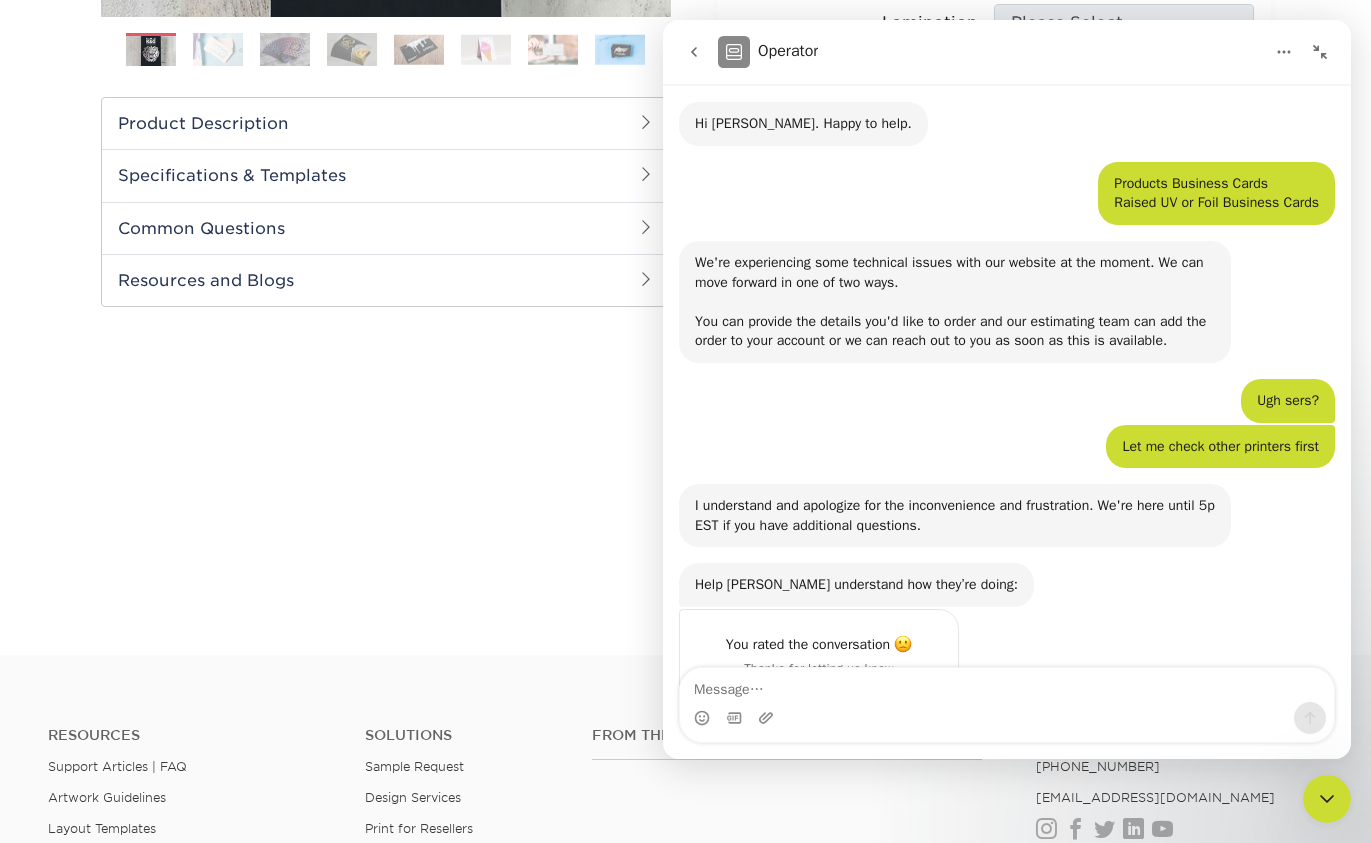 scroll, scrollTop: 0, scrollLeft: 0, axis: both 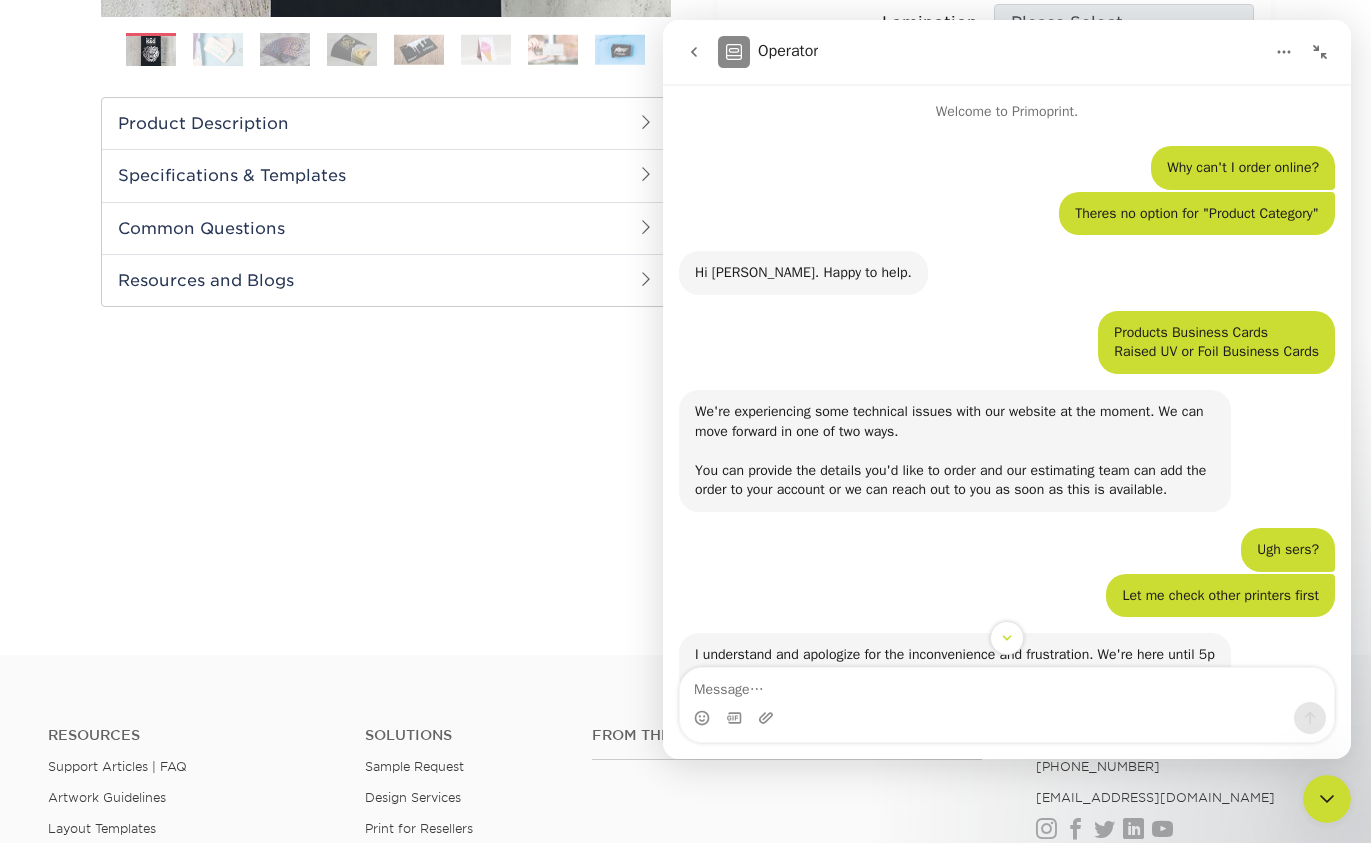 click at bounding box center (694, 52) 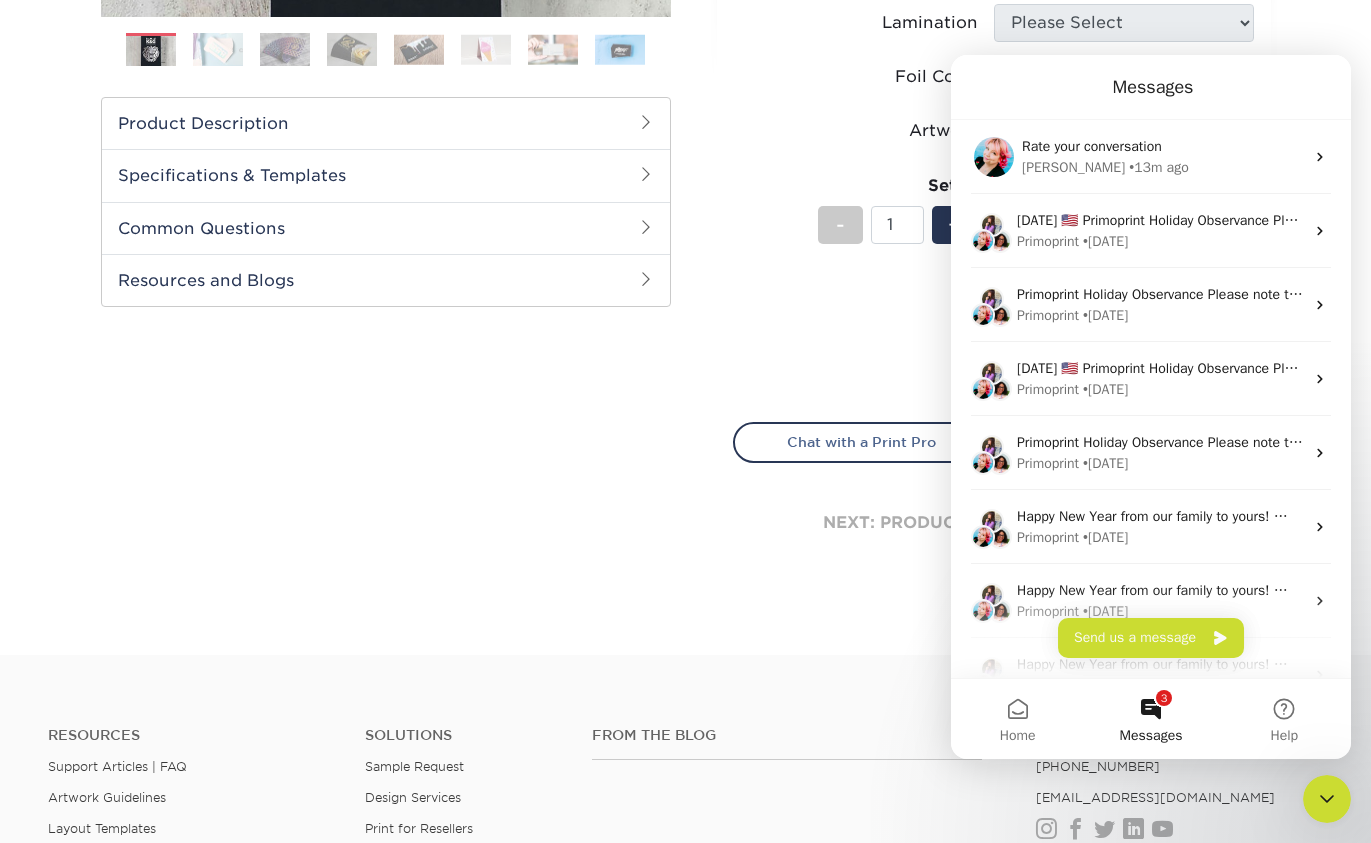 click on "Foil Color
Please Select" at bounding box center (994, 85) 